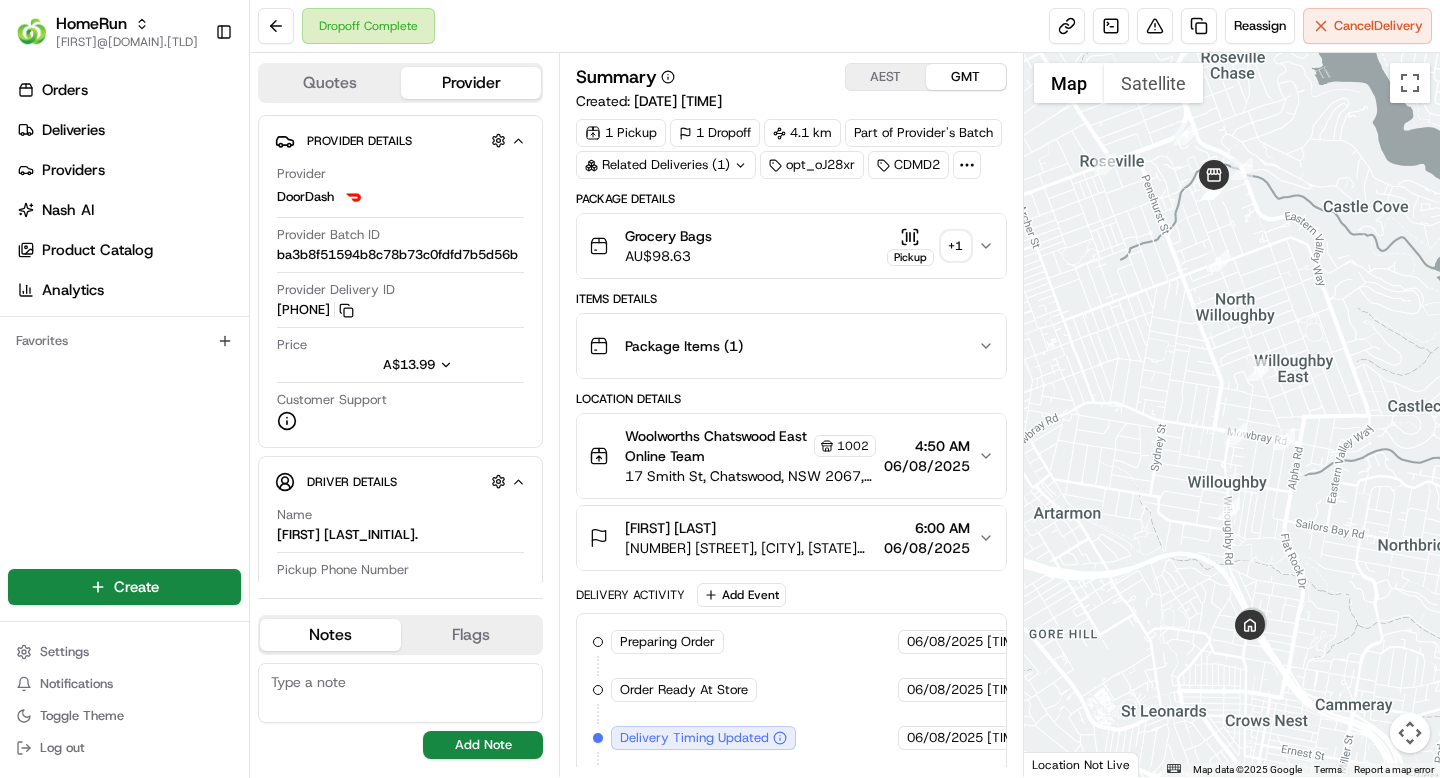scroll, scrollTop: 0, scrollLeft: 0, axis: both 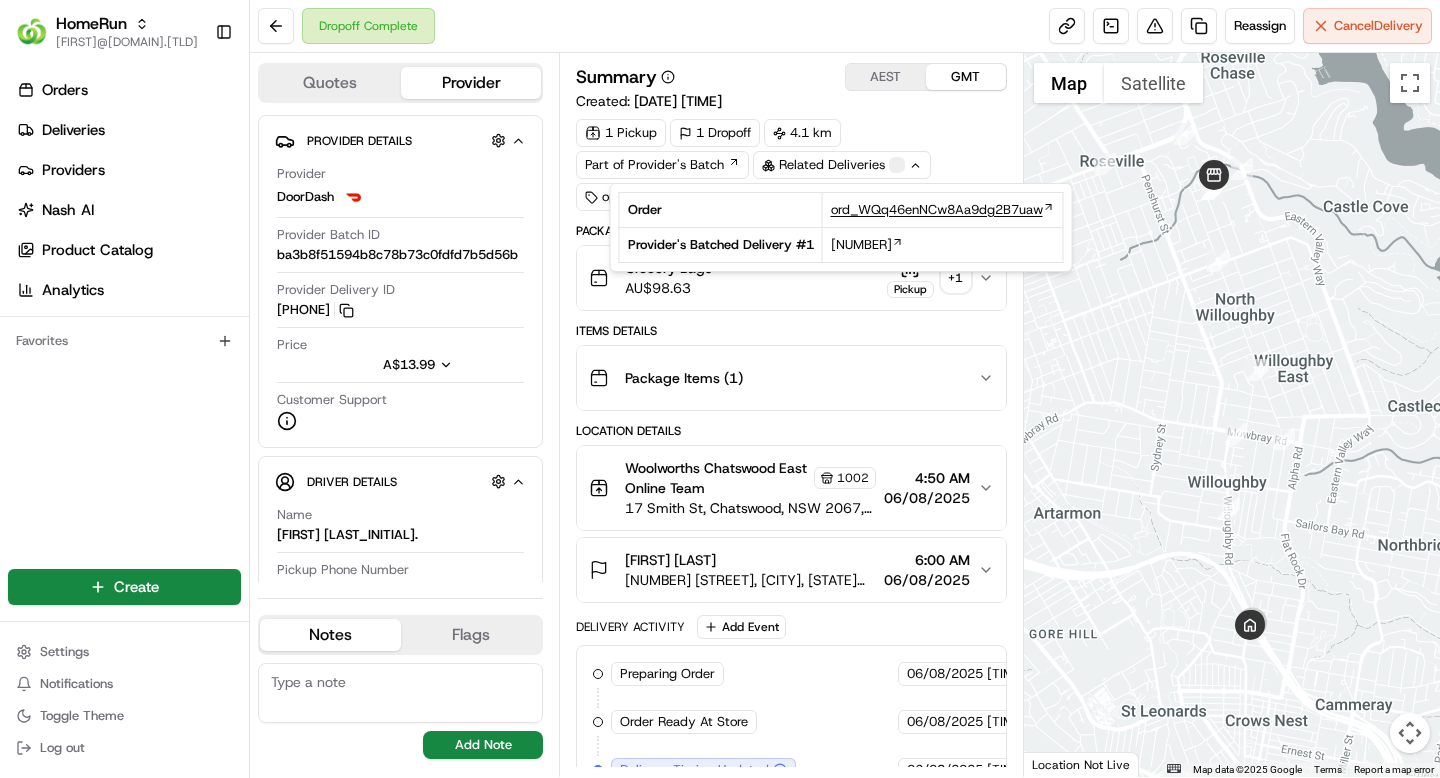click on "ord_WQq46enNCw8Aa9dg2B7uaw" at bounding box center (937, 210) 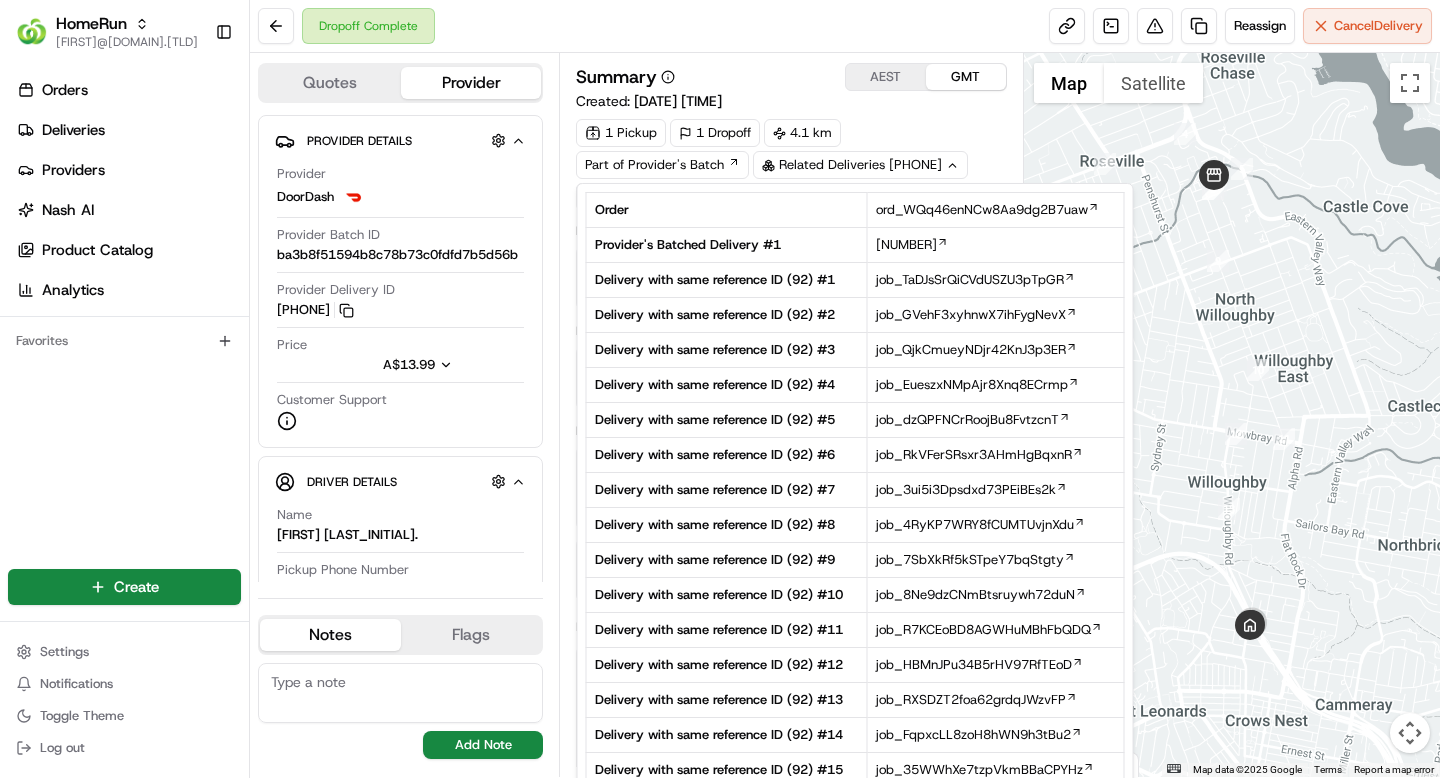 click on "AEST" at bounding box center (886, 77) 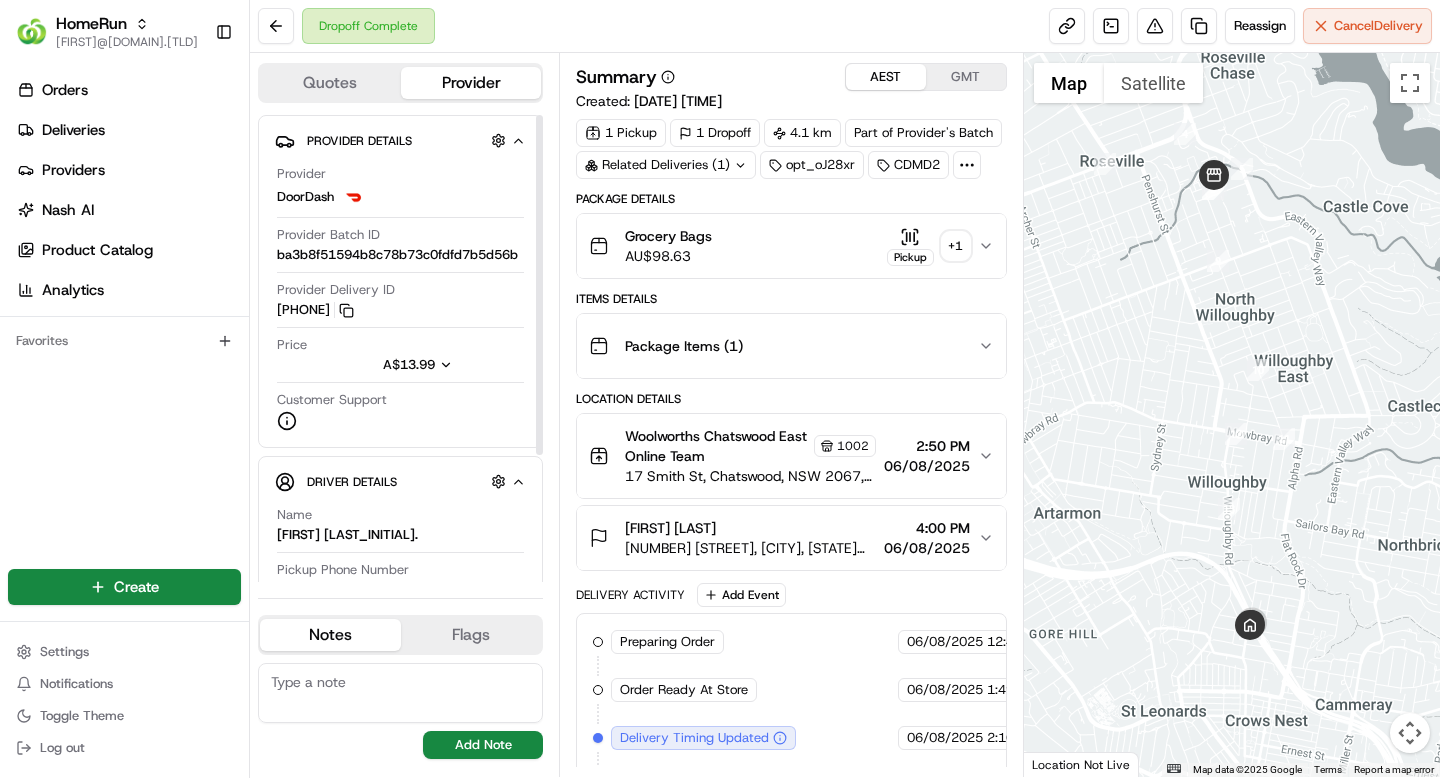 click on "Quotes" at bounding box center (330, 83) 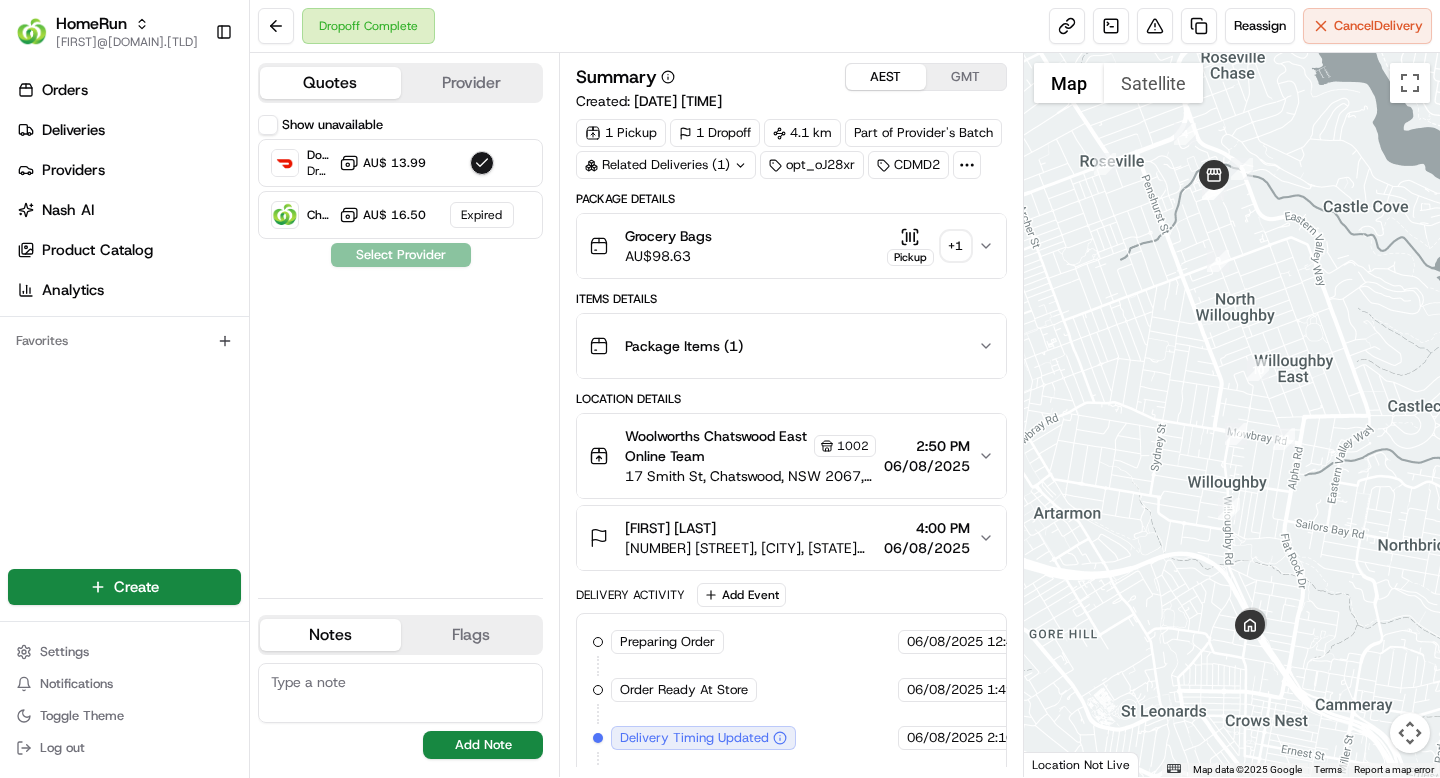 click on "Show unavailable" at bounding box center [268, 125] 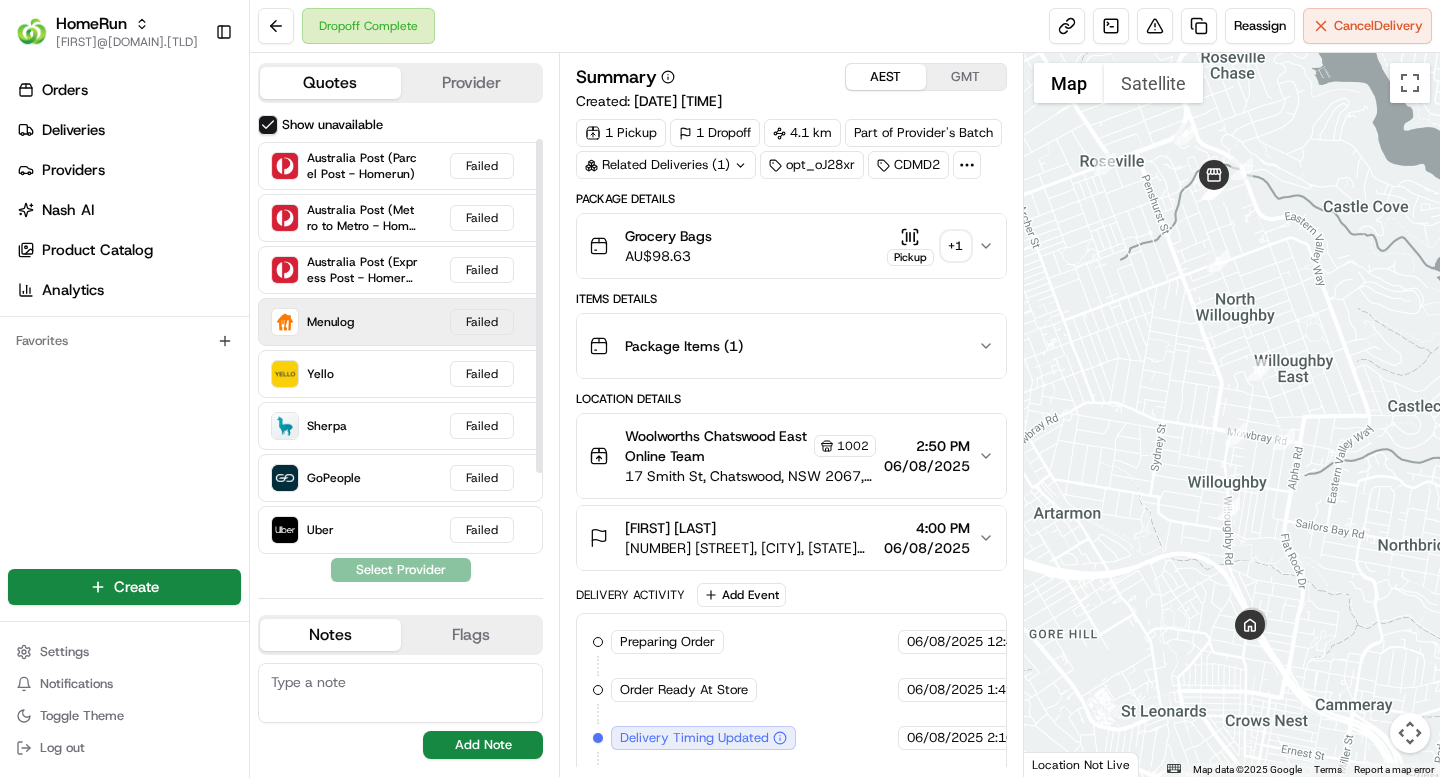 scroll, scrollTop: 0, scrollLeft: 0, axis: both 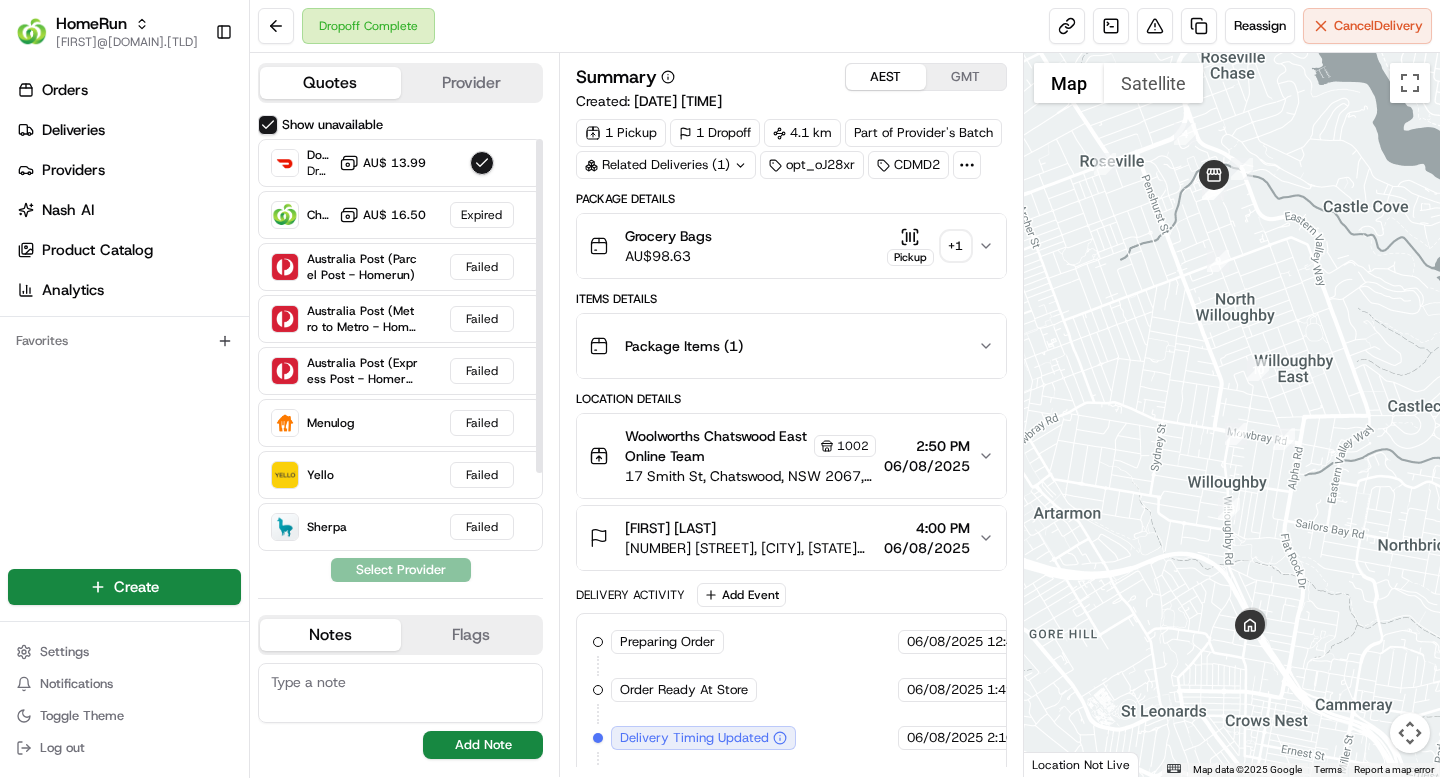 click on "Show unavailable" at bounding box center [268, 125] 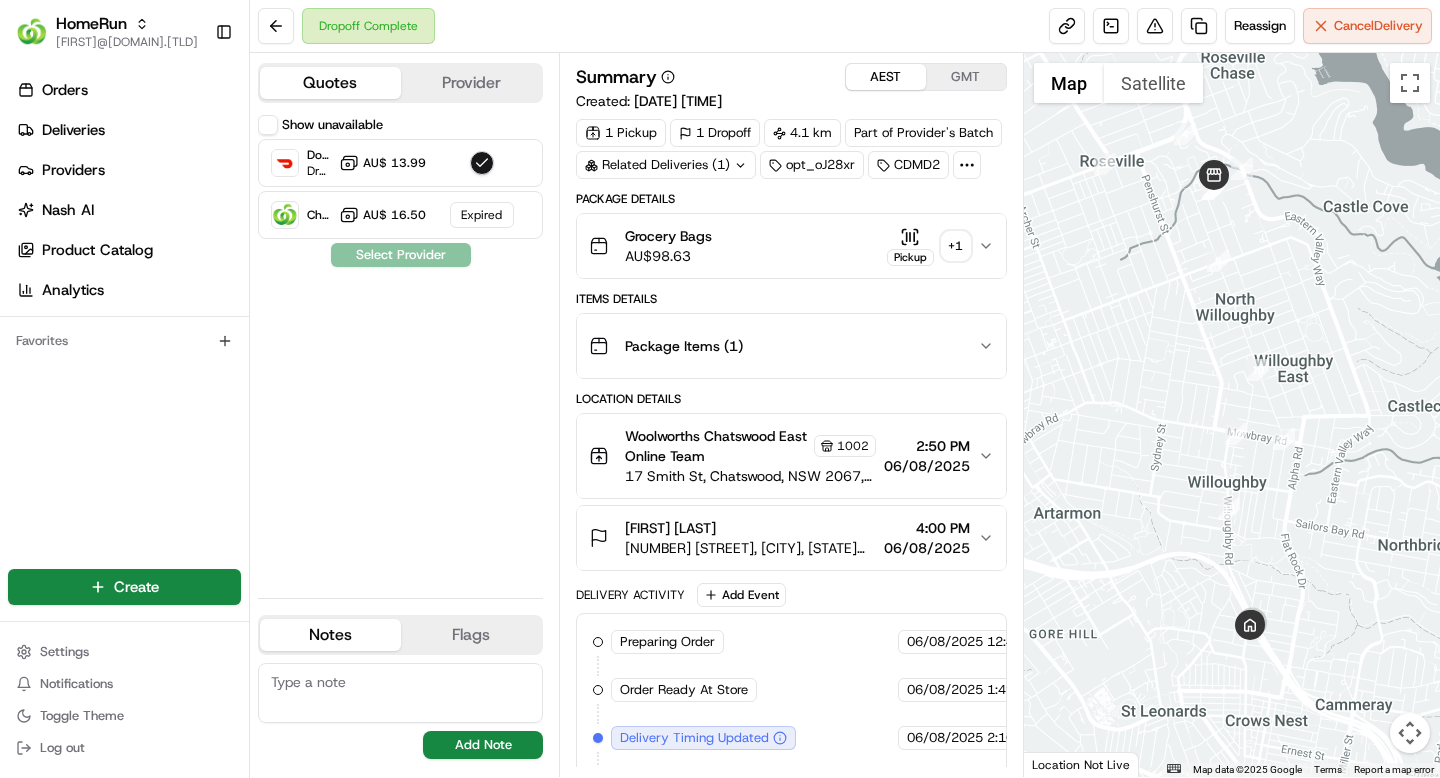 click on "Show unavailable" at bounding box center [268, 125] 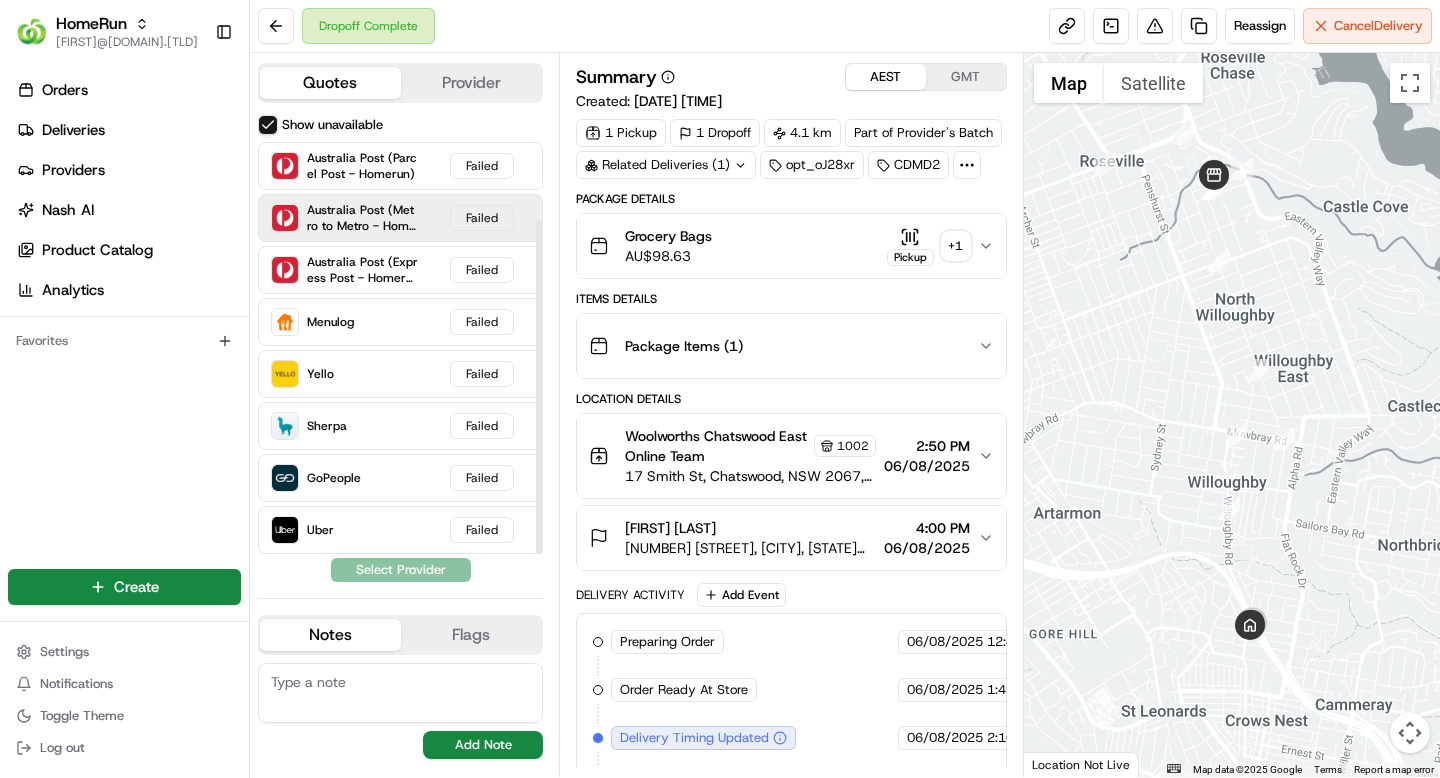 scroll, scrollTop: 0, scrollLeft: 0, axis: both 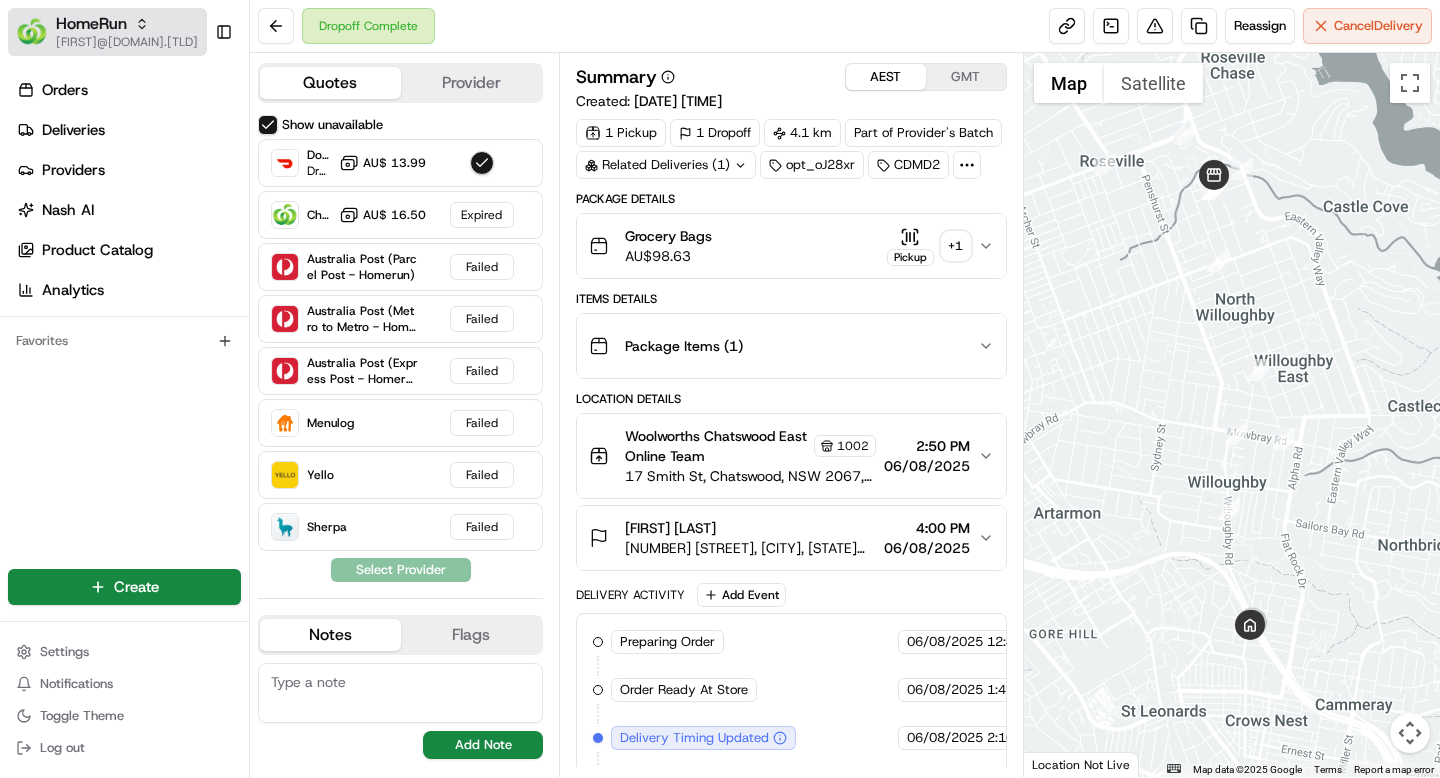 click on "[EMAIL]" at bounding box center [127, 42] 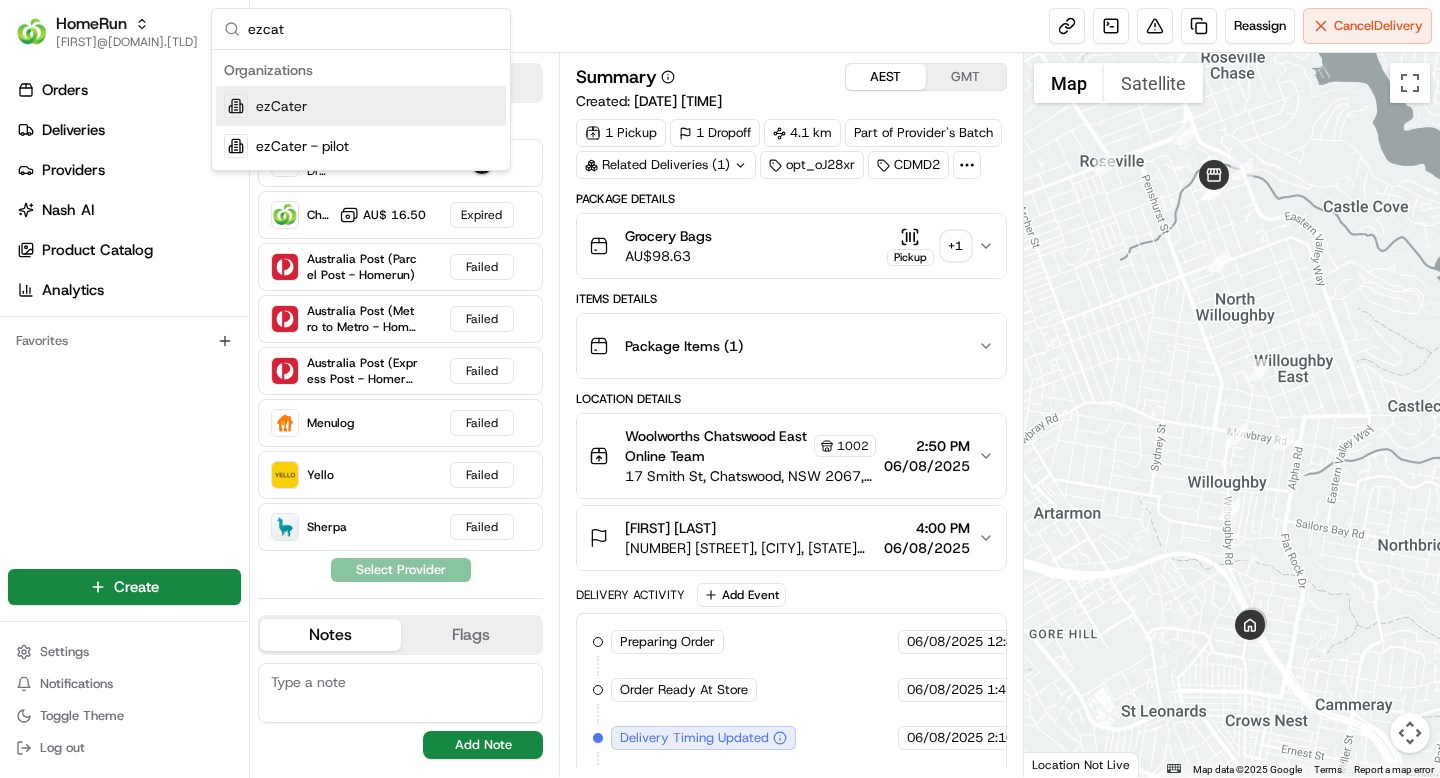 type on "ezcat" 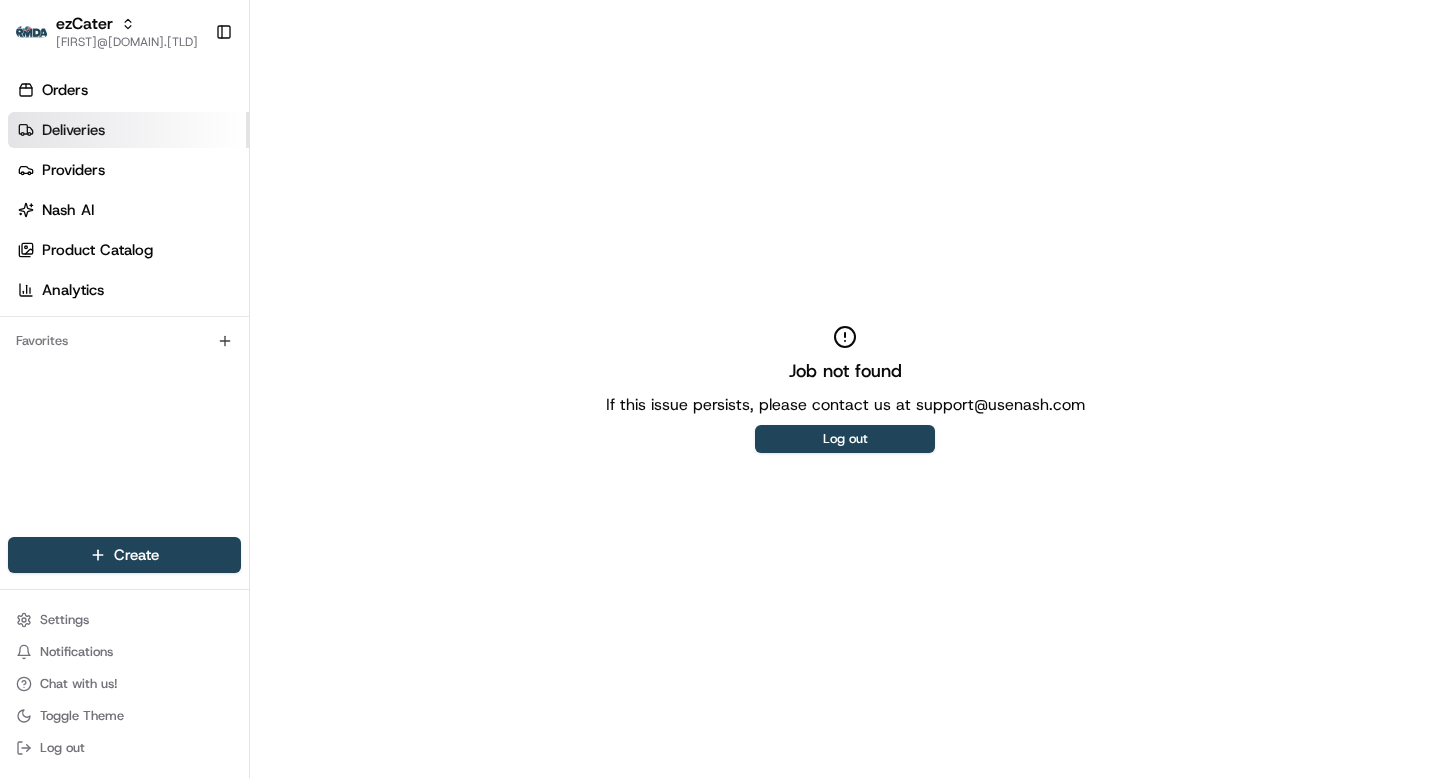 click on "Deliveries" at bounding box center [128, 130] 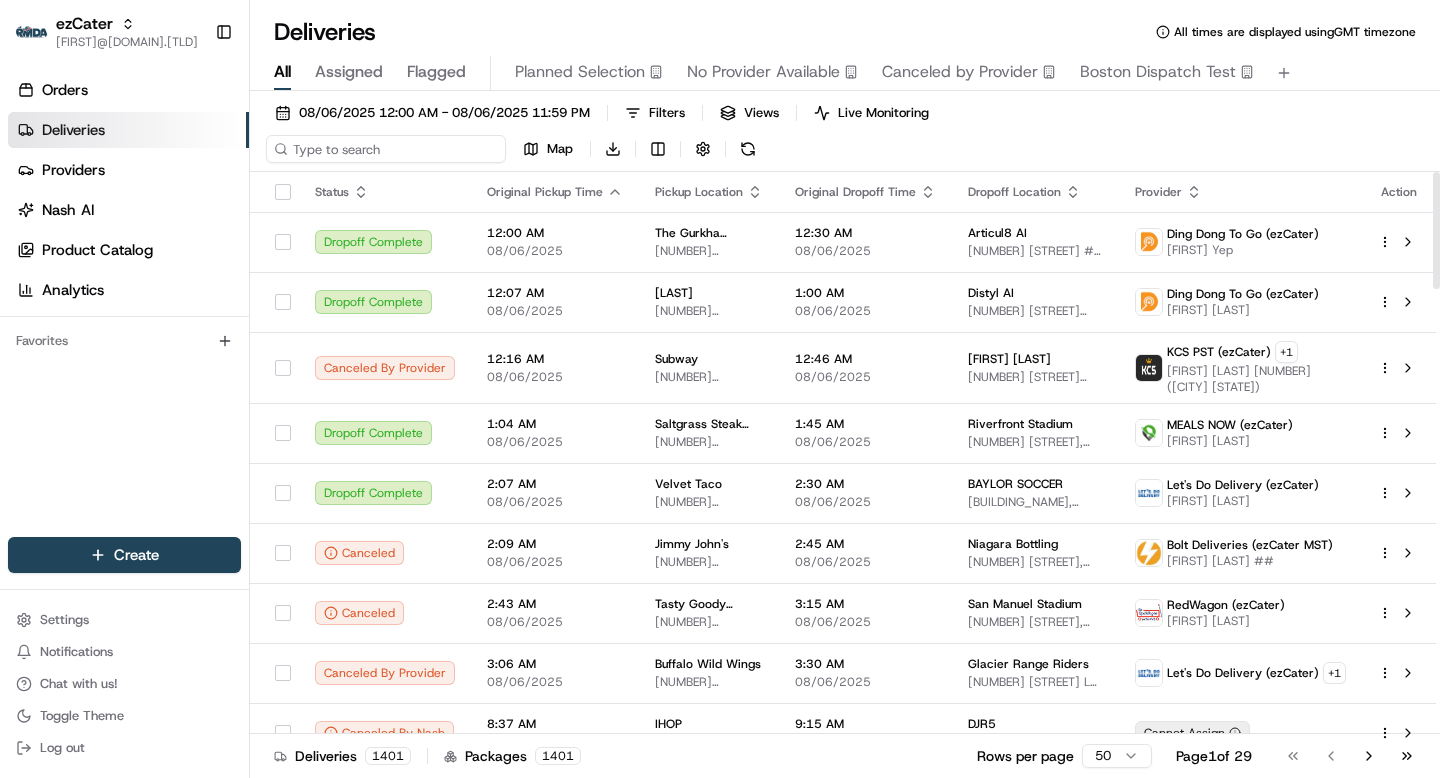 click on "08/06/2025 12:00 AM - 08/06/2025 11:59 PM Filters Views Live Monitoring Map Download" at bounding box center [845, 135] 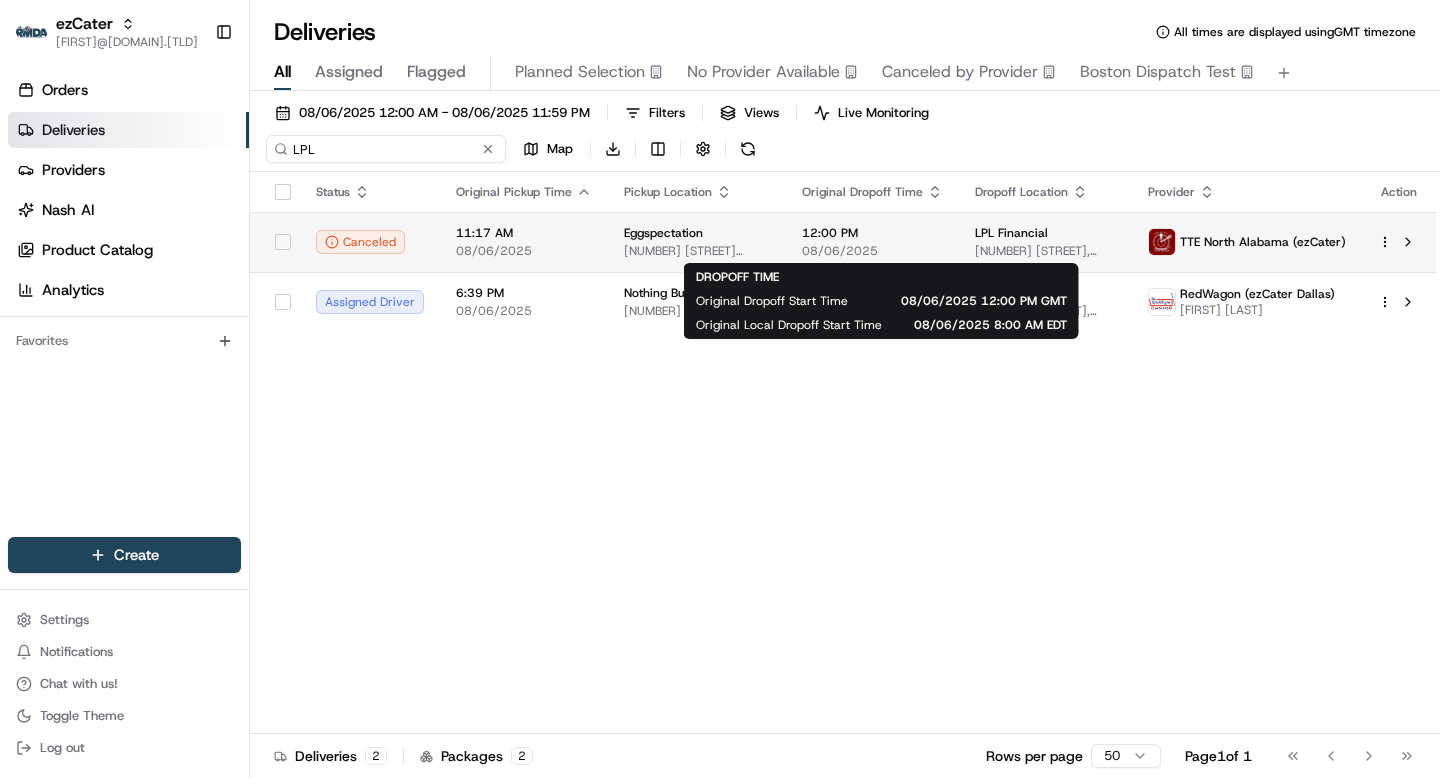 type on "LPL" 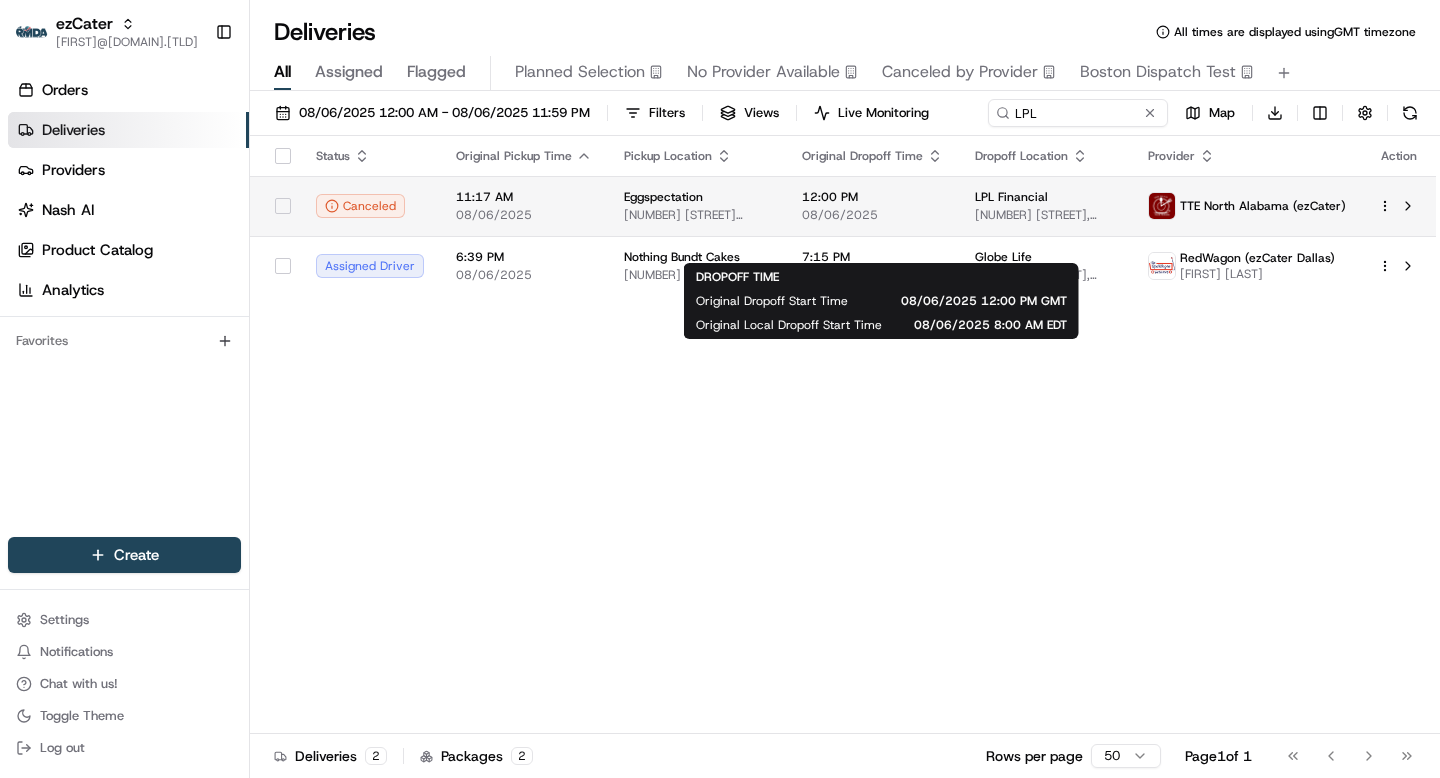 click on "12:00 PM 08/06/2025" at bounding box center (872, 206) 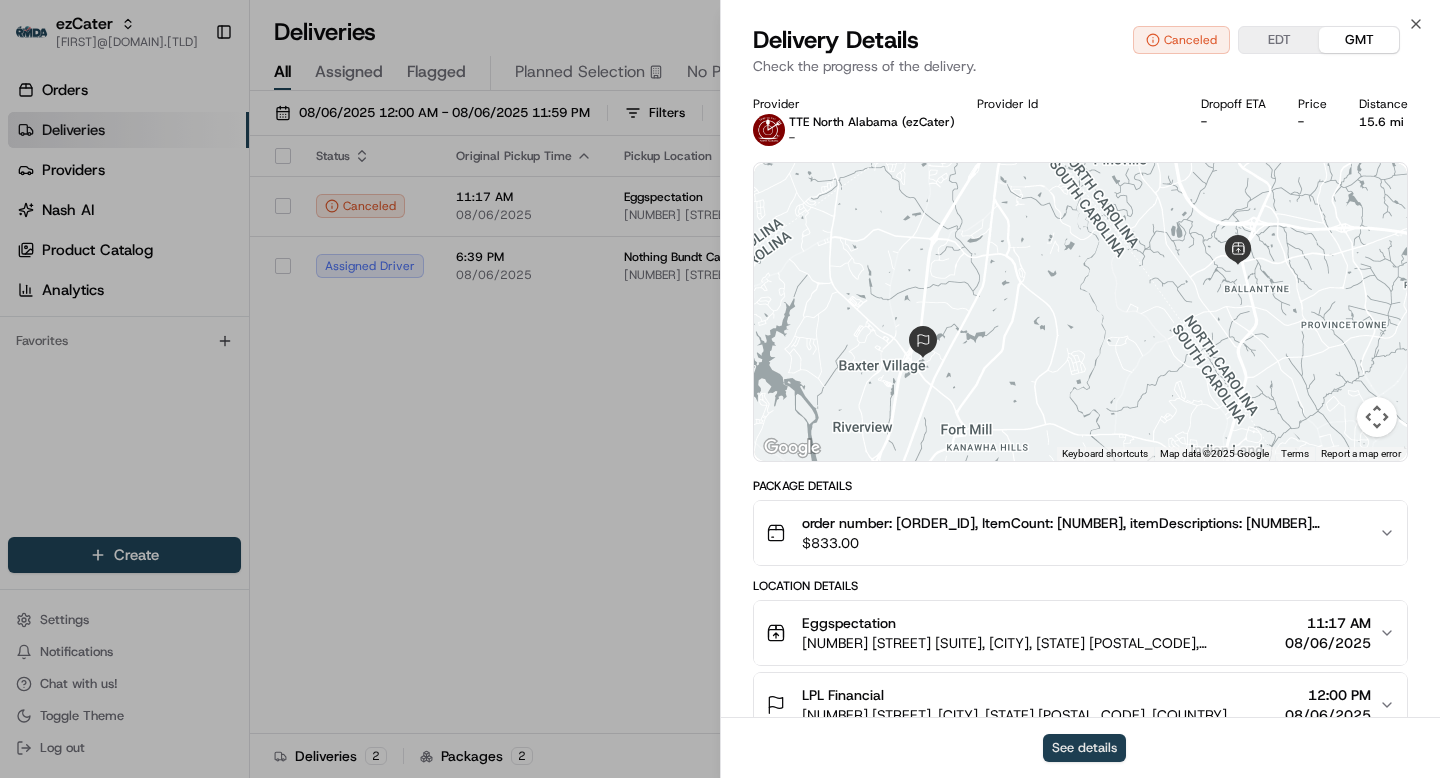 click on "See details" at bounding box center (1084, 748) 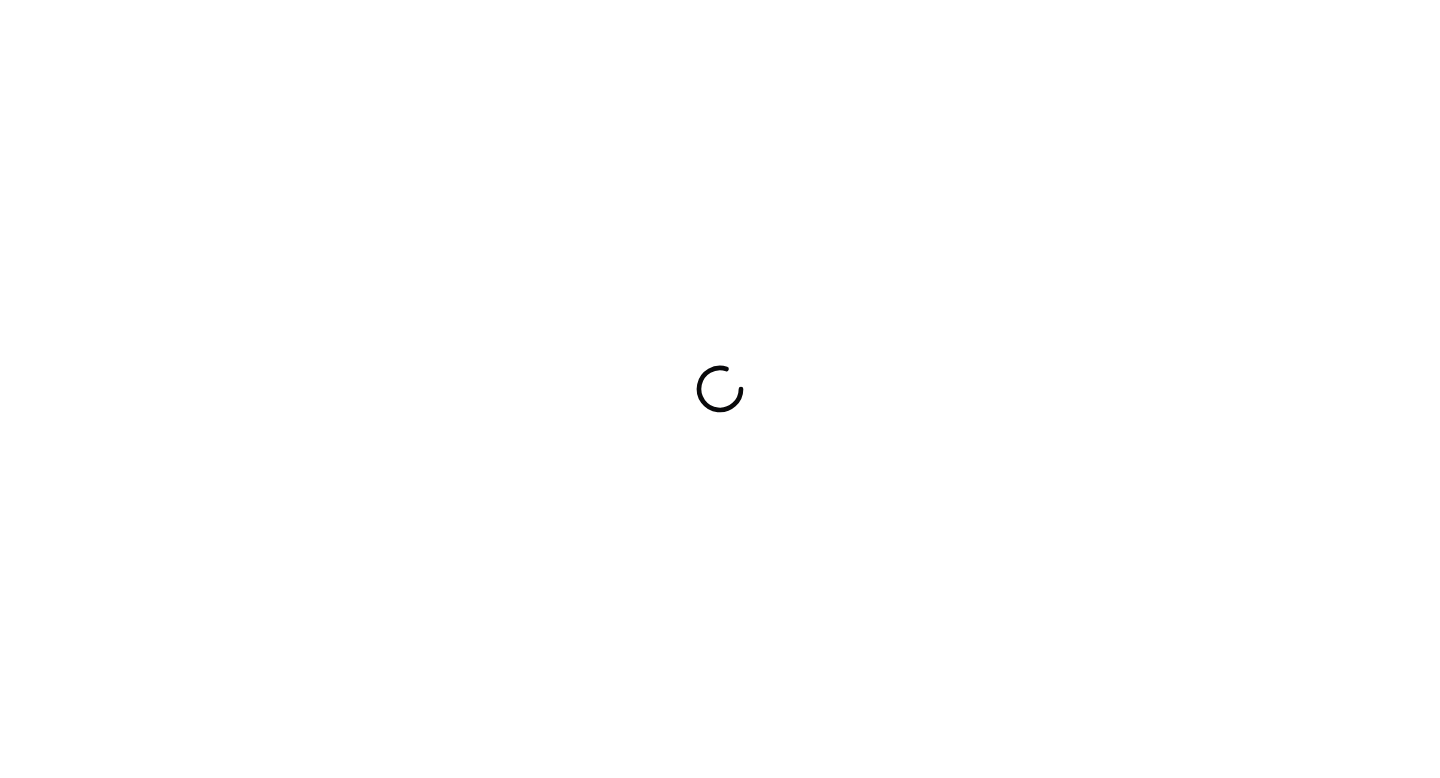 scroll, scrollTop: 0, scrollLeft: 0, axis: both 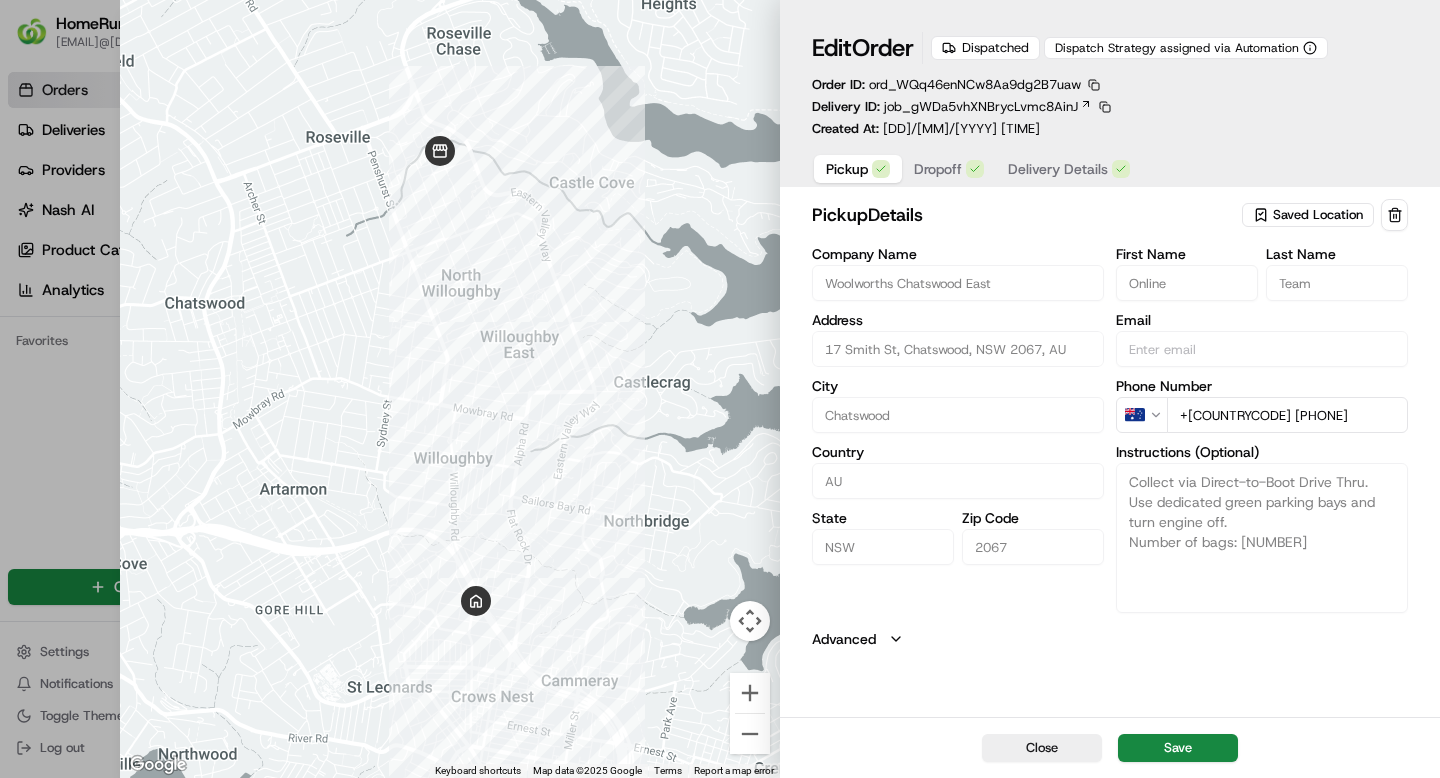 type 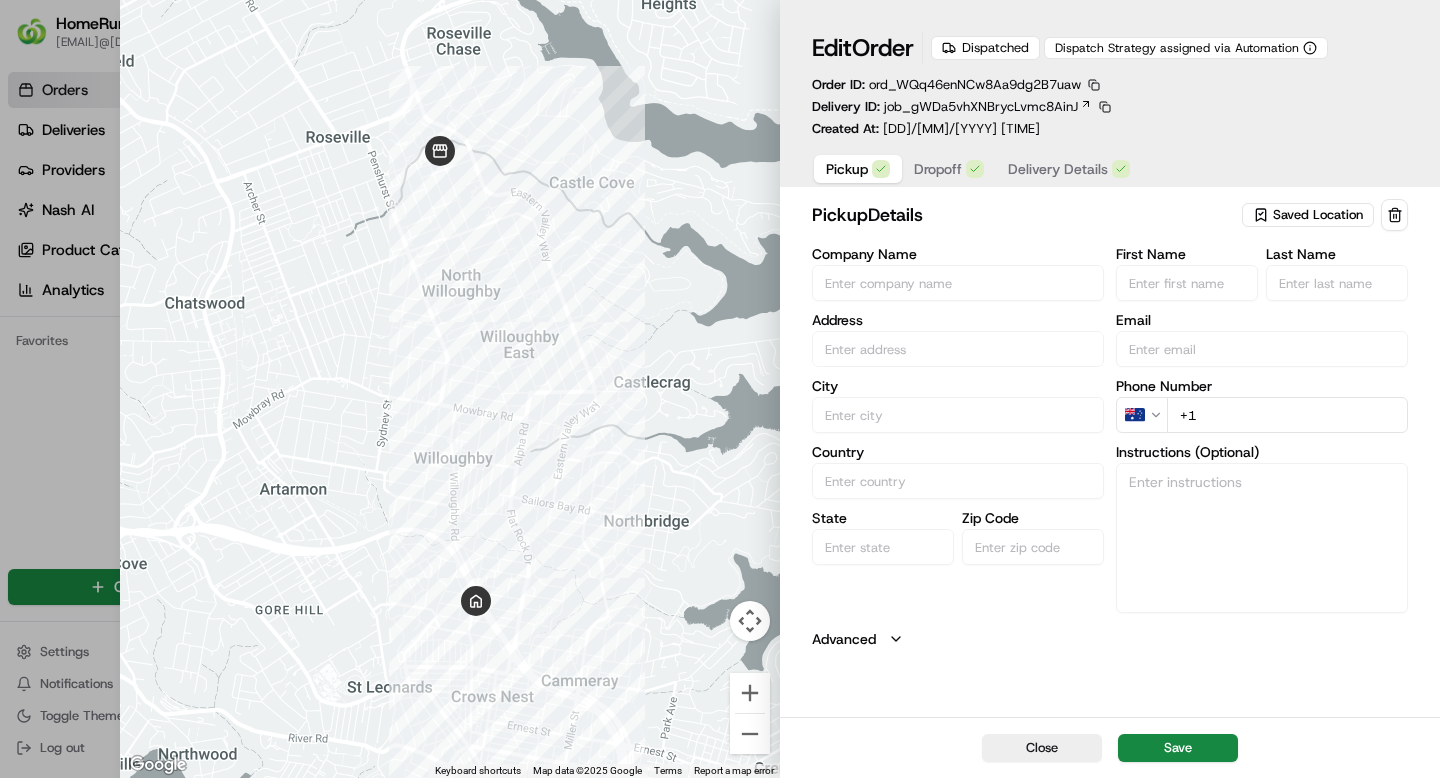 click at bounding box center [720, 389] 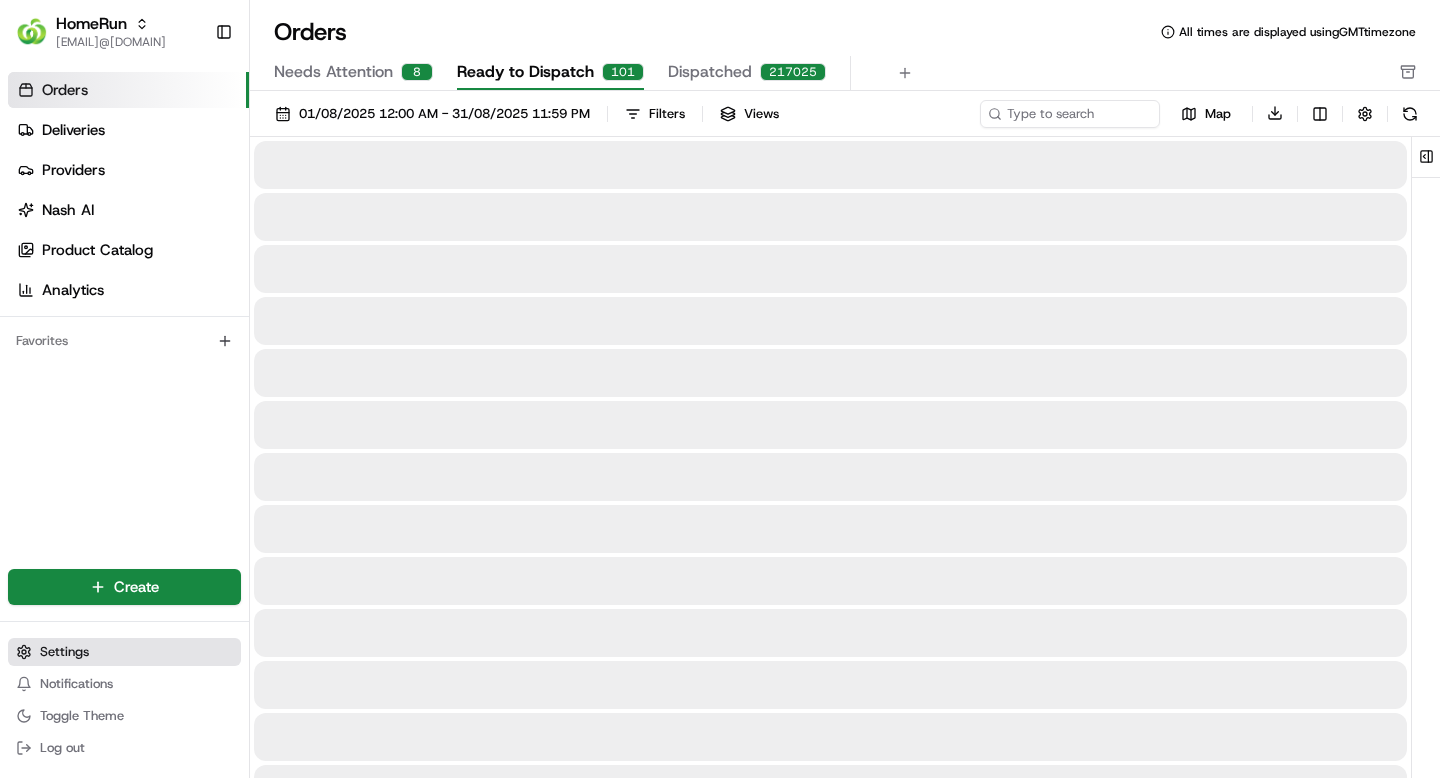 click on "Settings" at bounding box center (64, 652) 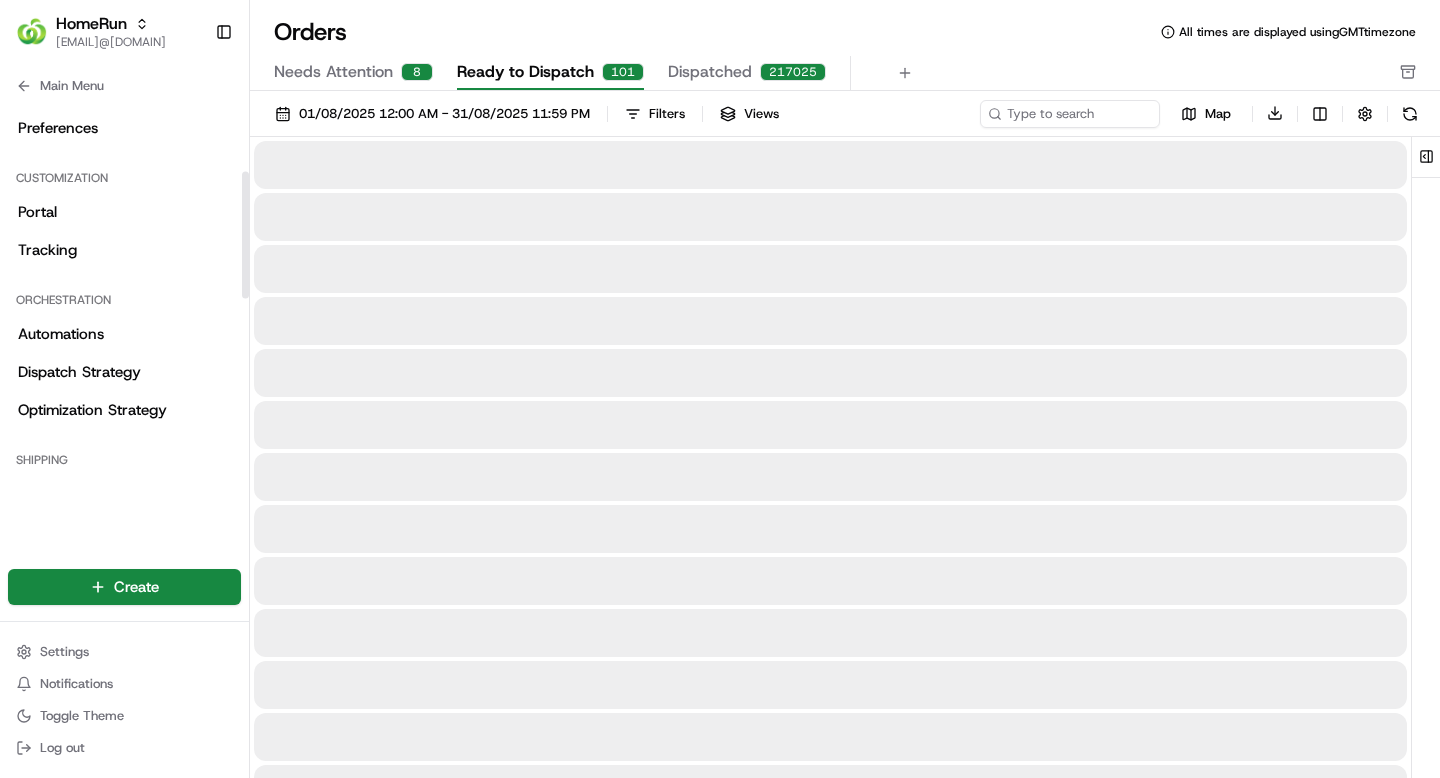 scroll, scrollTop: 213, scrollLeft: 0, axis: vertical 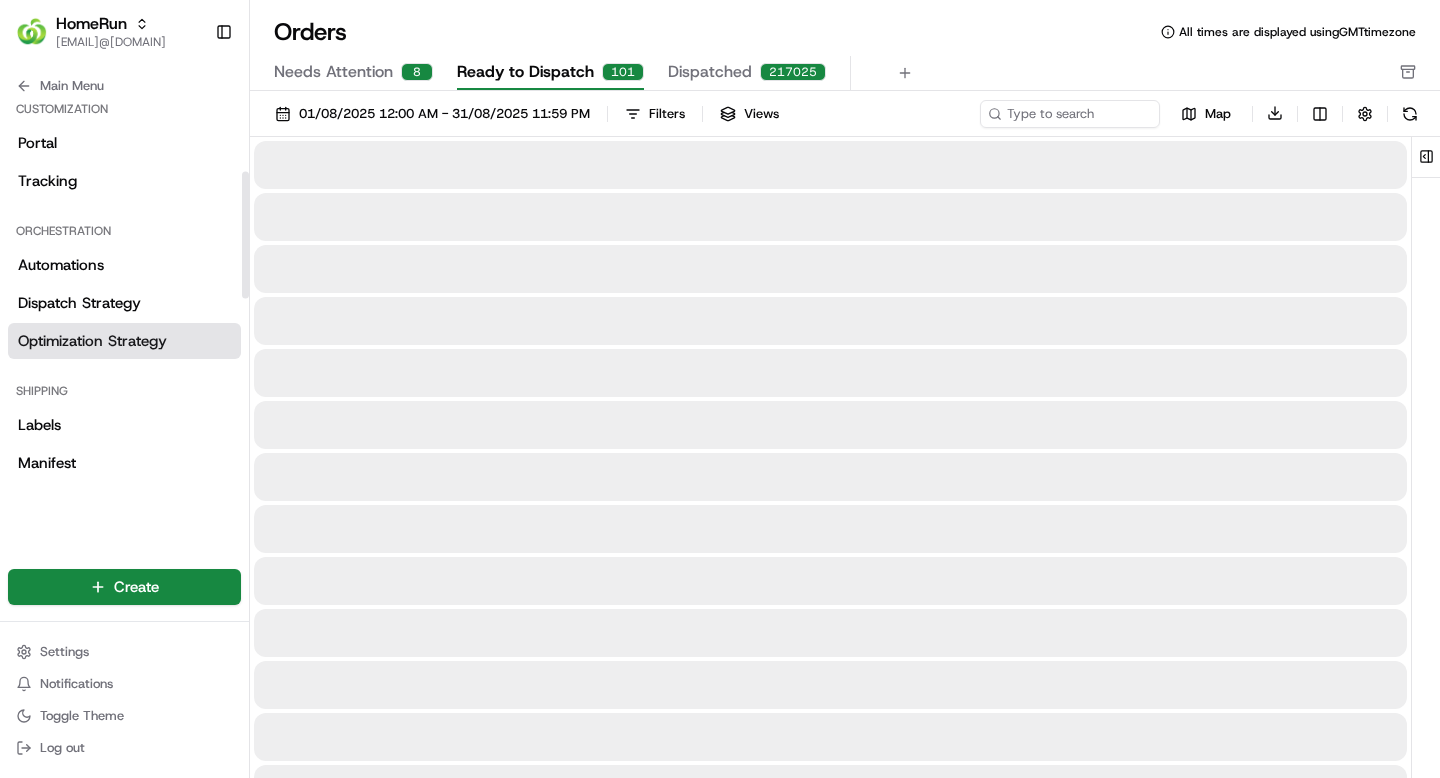 click on "Optimization Strategy" at bounding box center (92, 341) 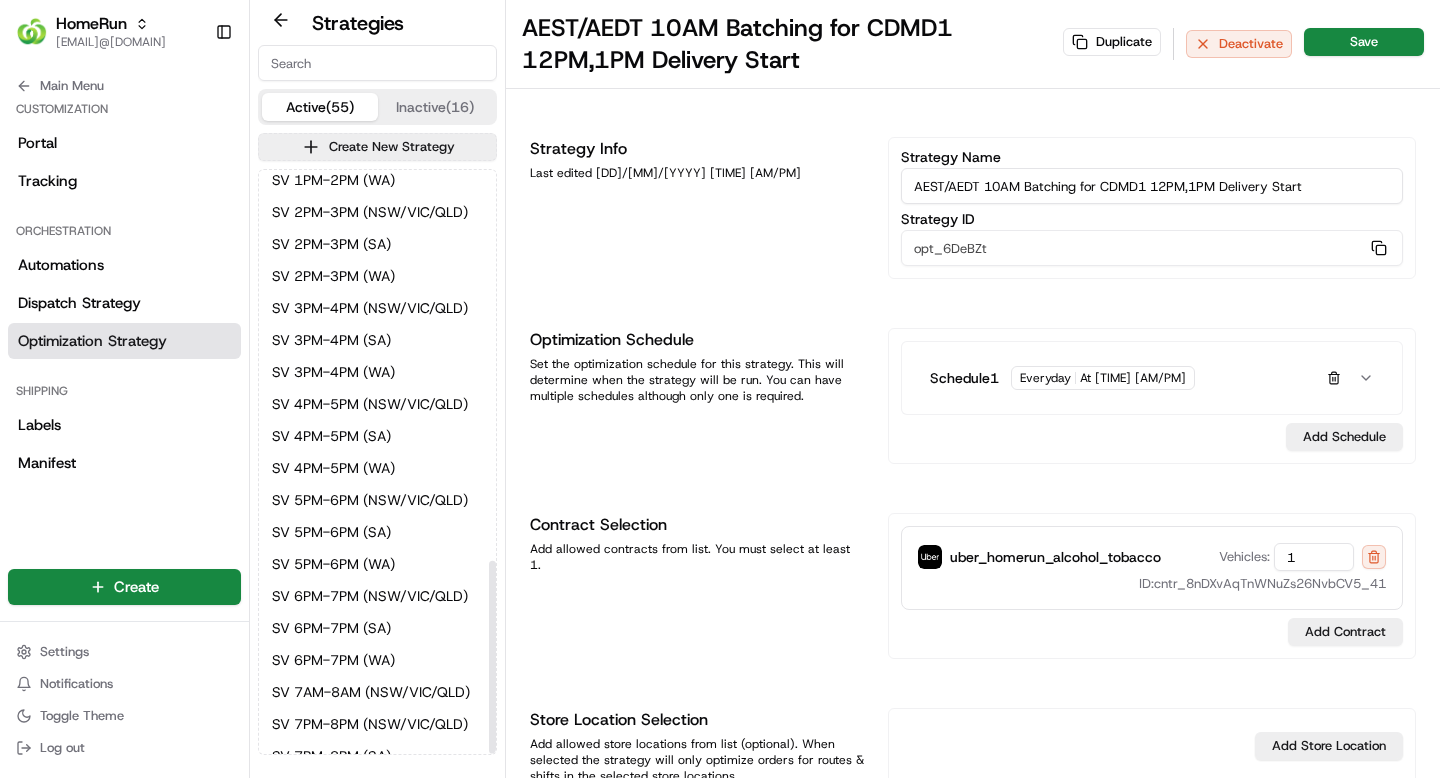 scroll, scrollTop: 1180, scrollLeft: 0, axis: vertical 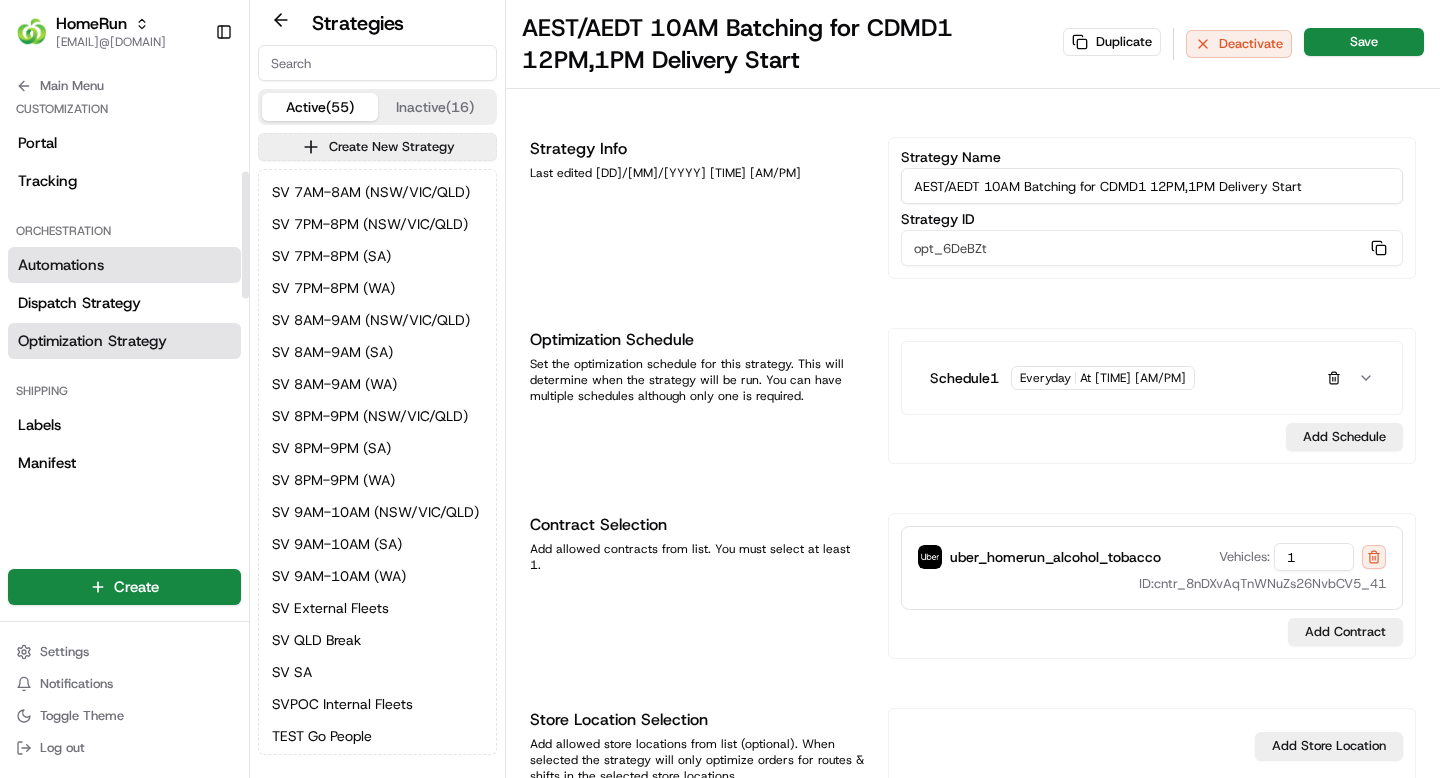 click on "Automations" at bounding box center (61, 265) 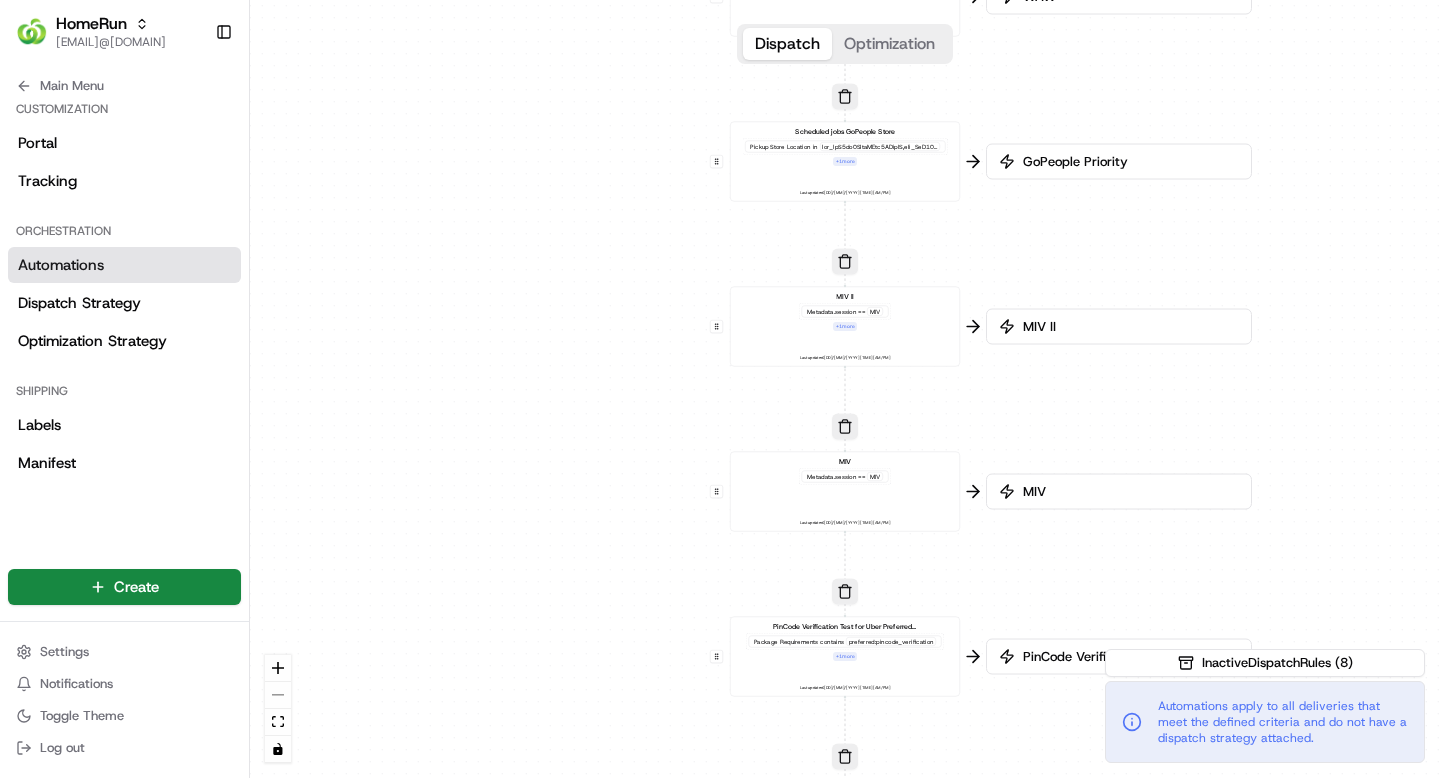 click on "Optimization" at bounding box center (889, 44) 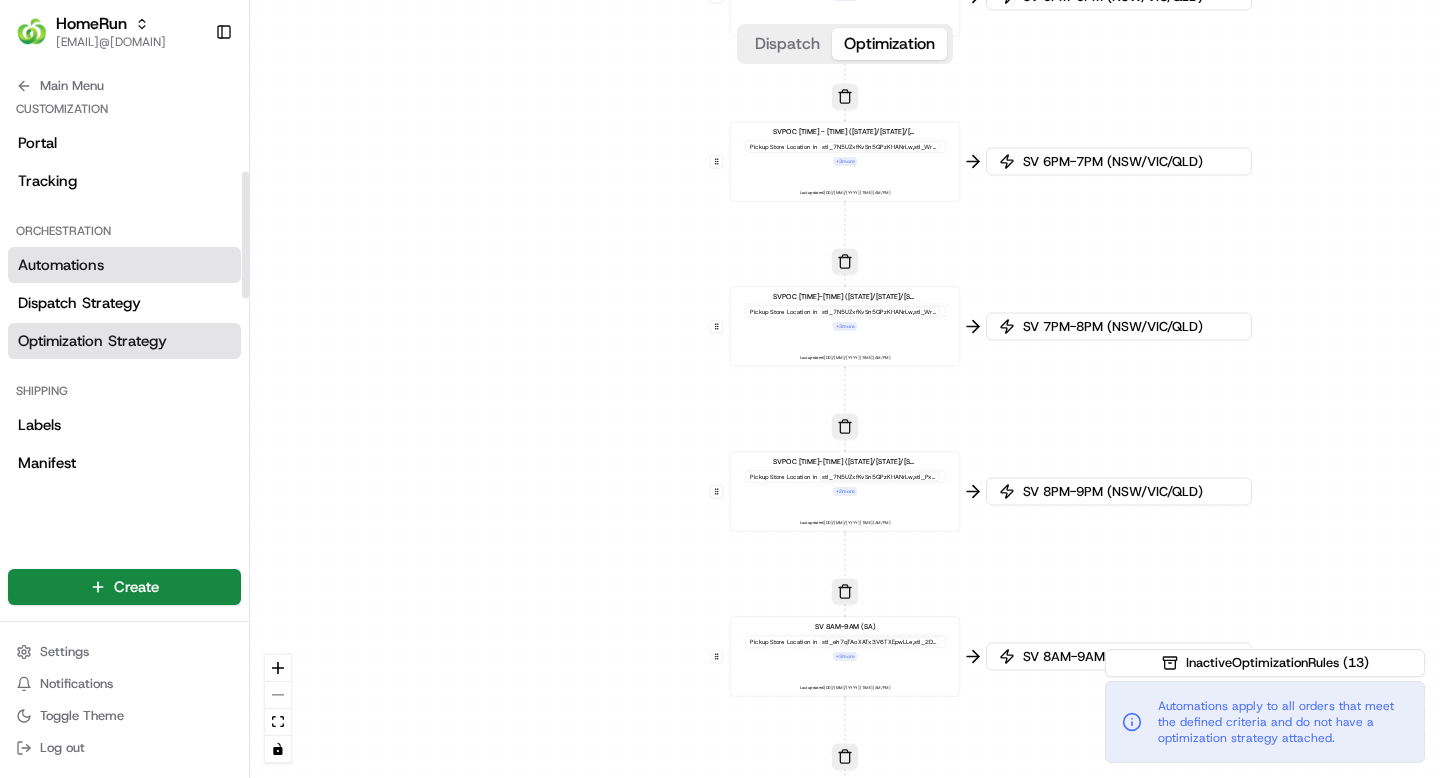 click on "Optimization Strategy" at bounding box center (124, 341) 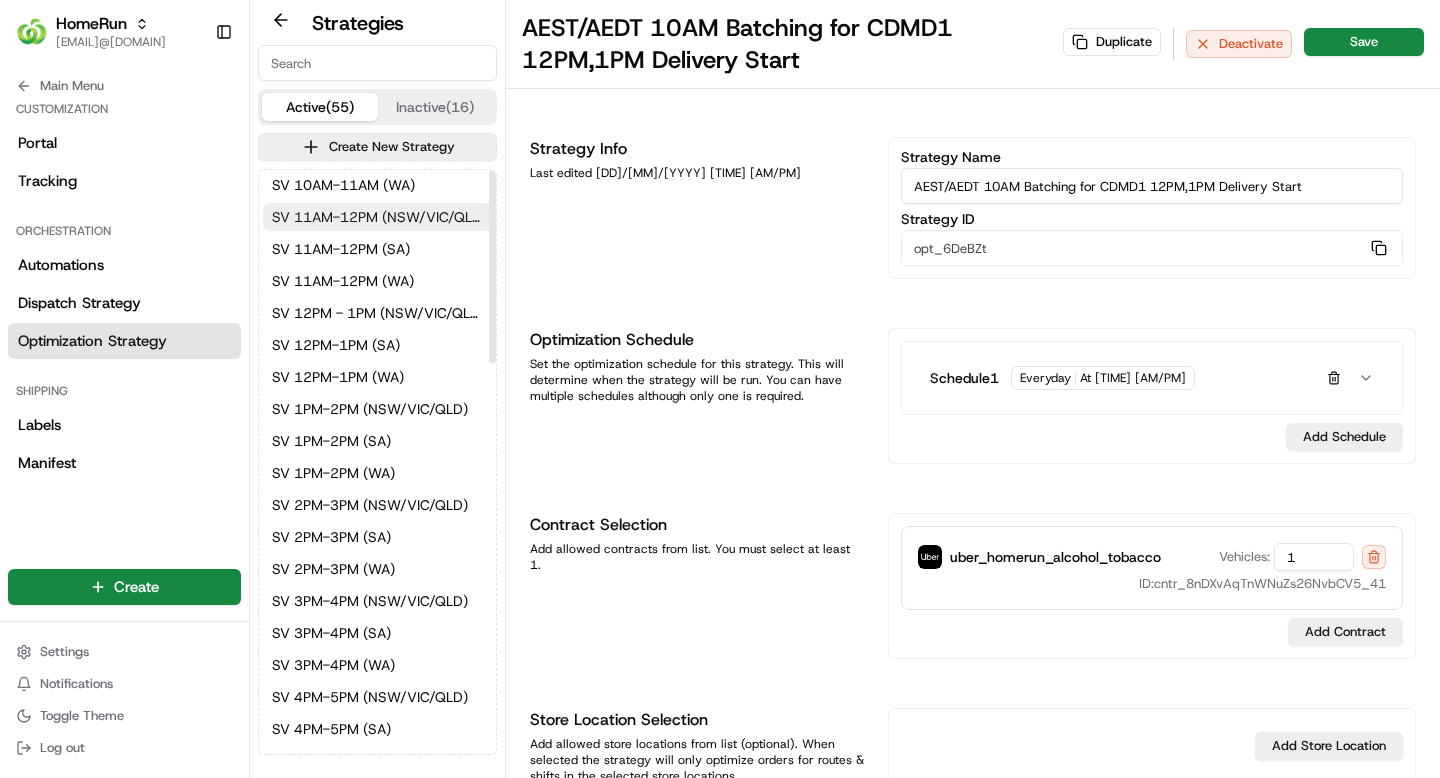 scroll, scrollTop: 0, scrollLeft: 0, axis: both 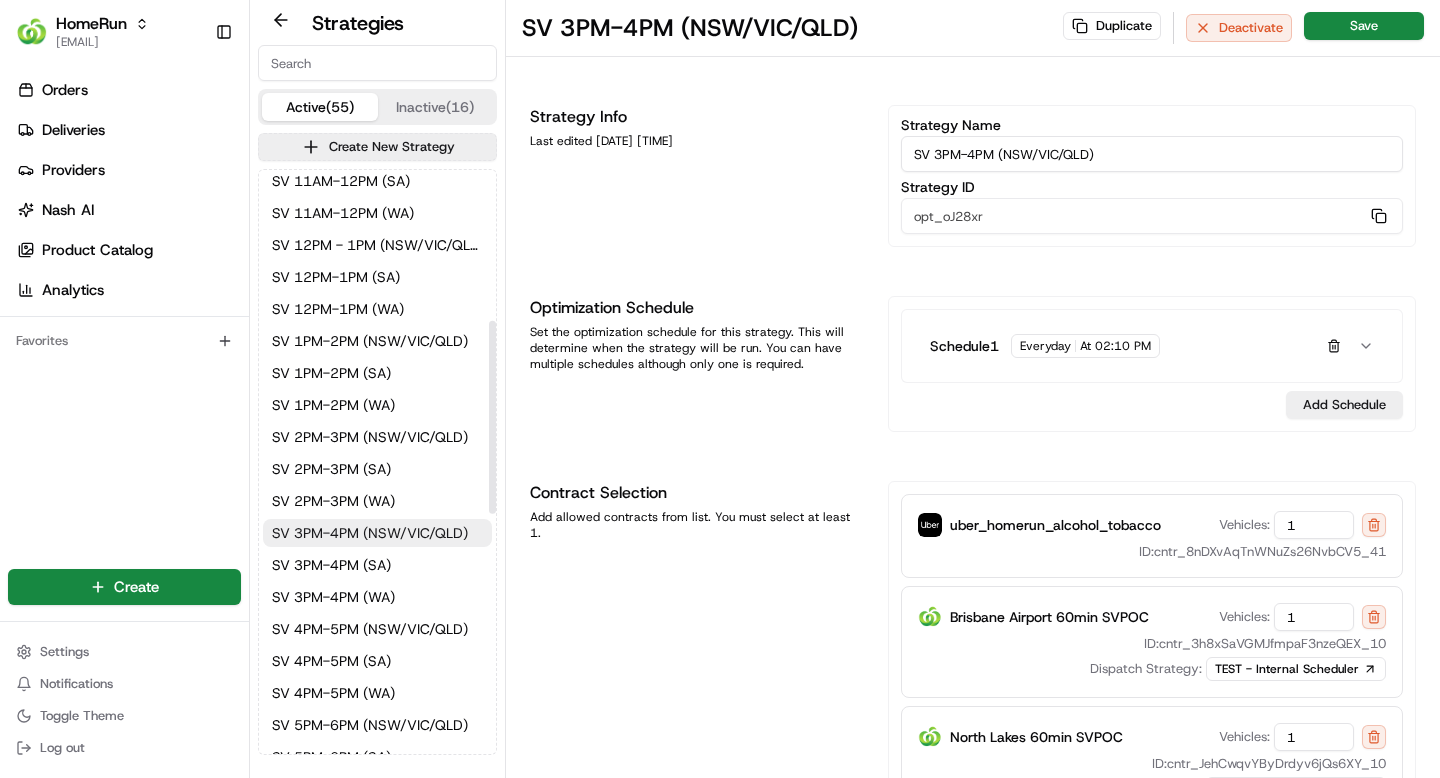 click on "SV 3PM-4PM (NSW/VIC/QLD)" at bounding box center [370, 533] 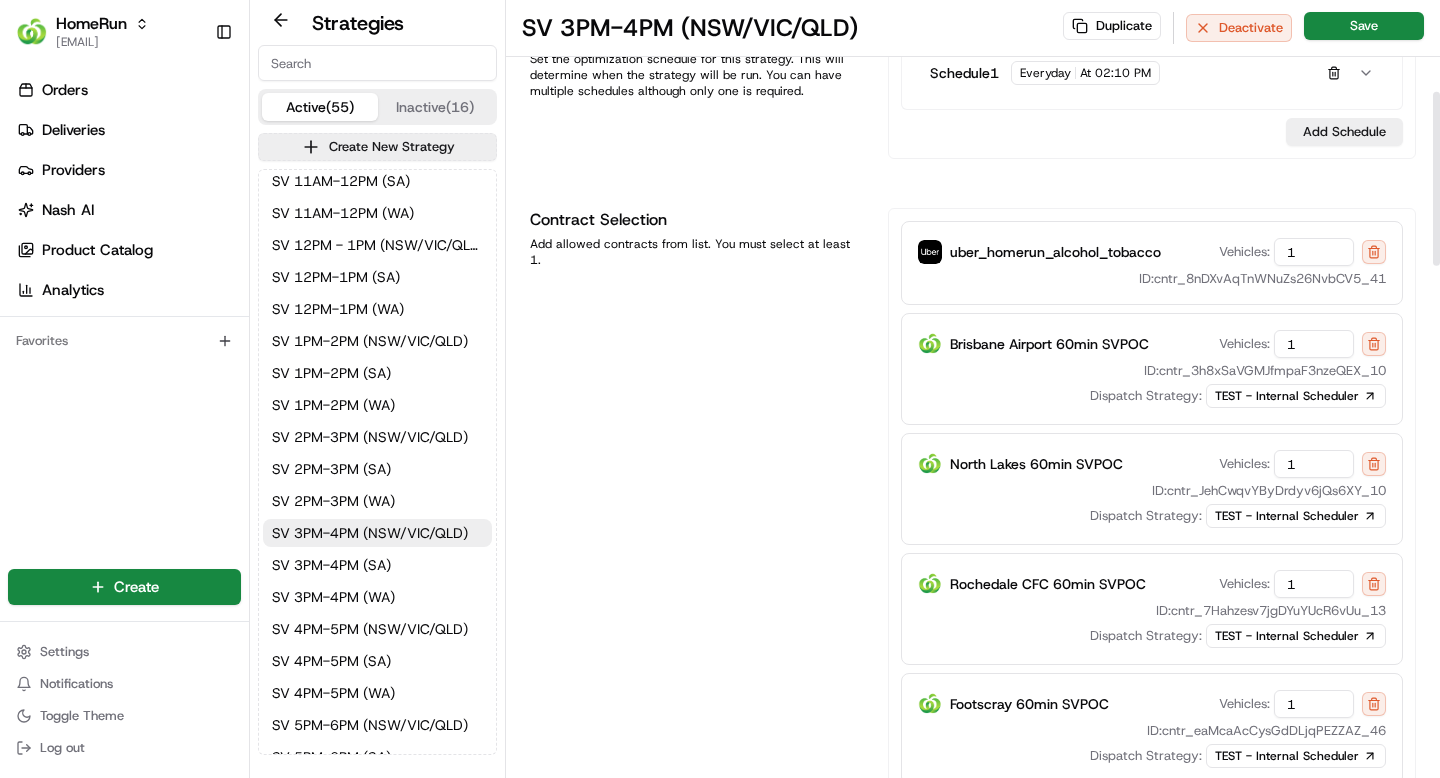 scroll, scrollTop: 207, scrollLeft: 0, axis: vertical 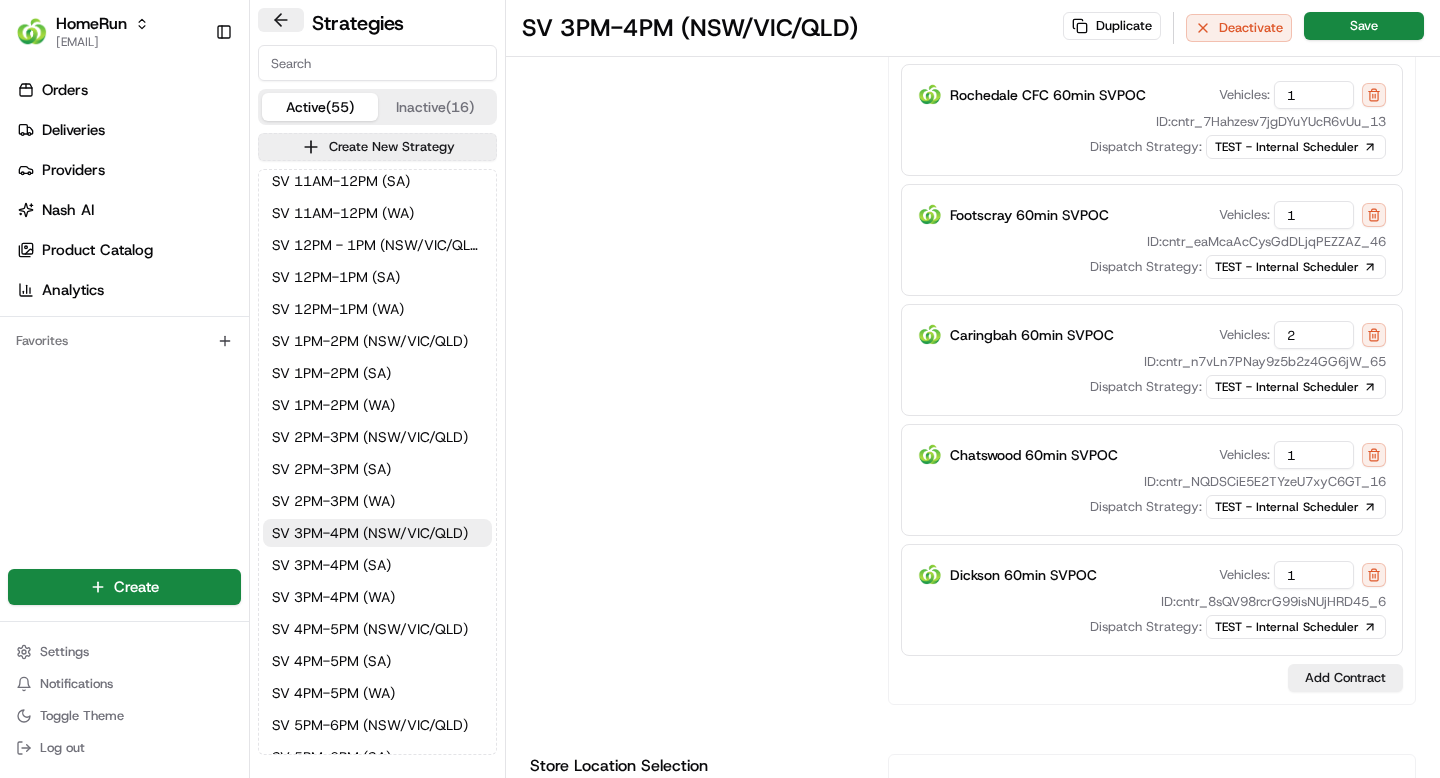 click at bounding box center (281, 20) 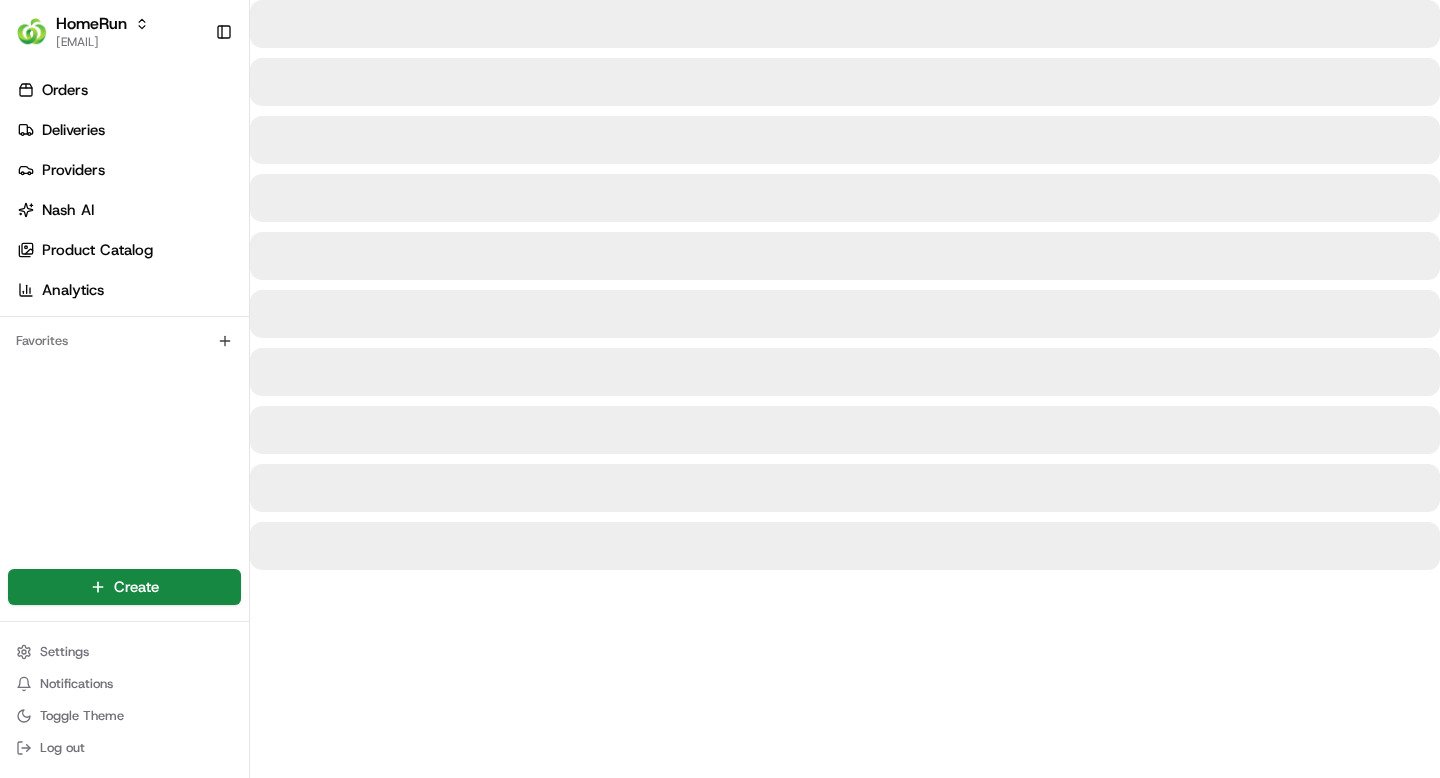 scroll, scrollTop: 0, scrollLeft: 0, axis: both 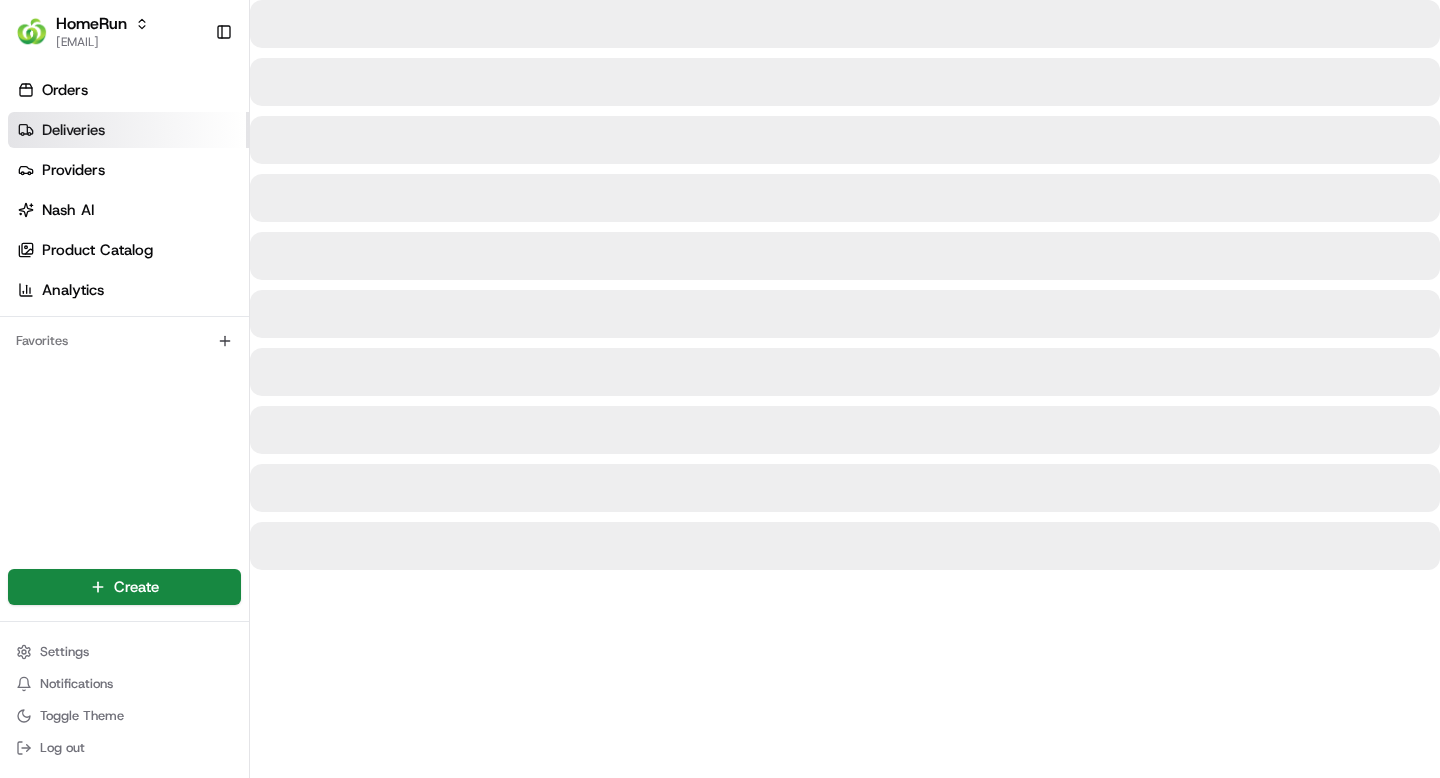 click on "Deliveries" at bounding box center (73, 130) 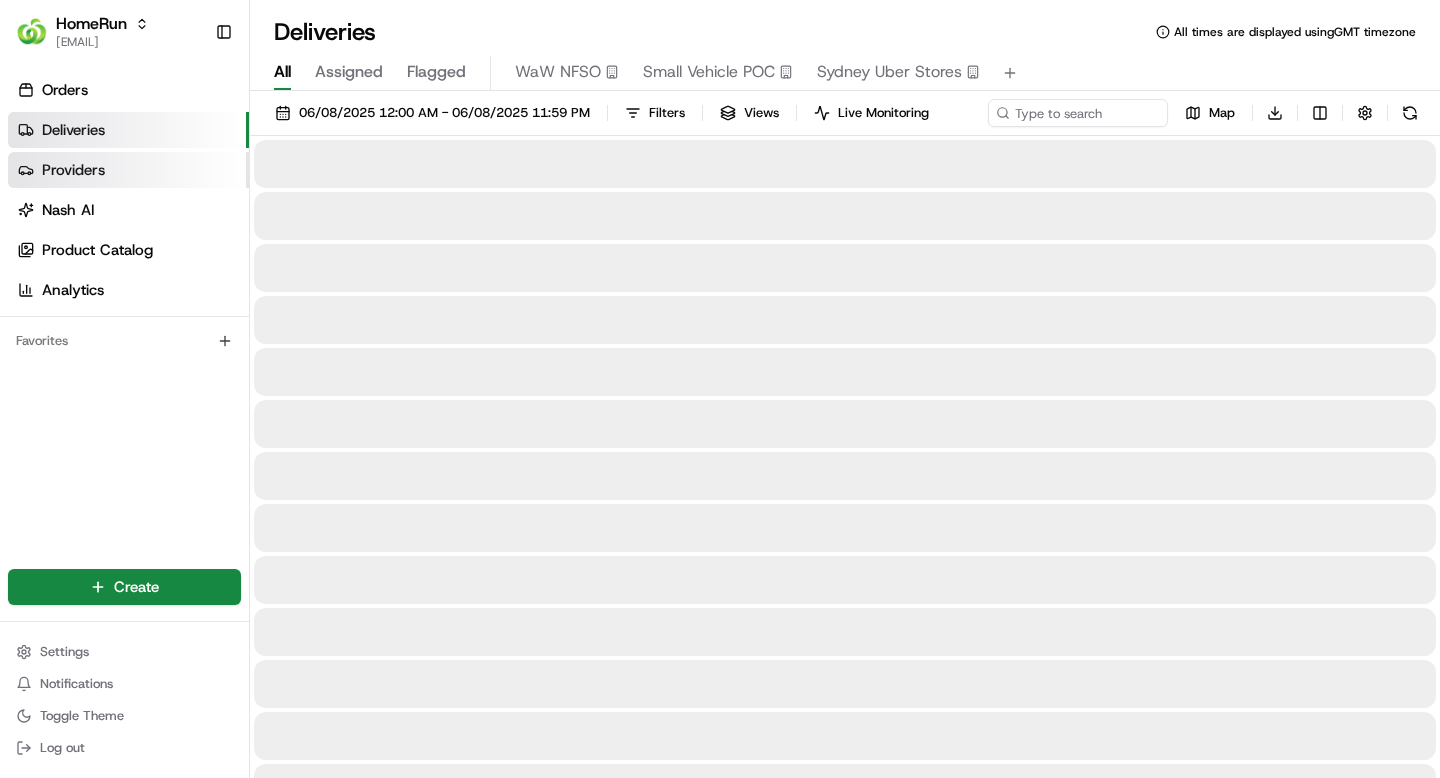 click on "Providers" at bounding box center (73, 170) 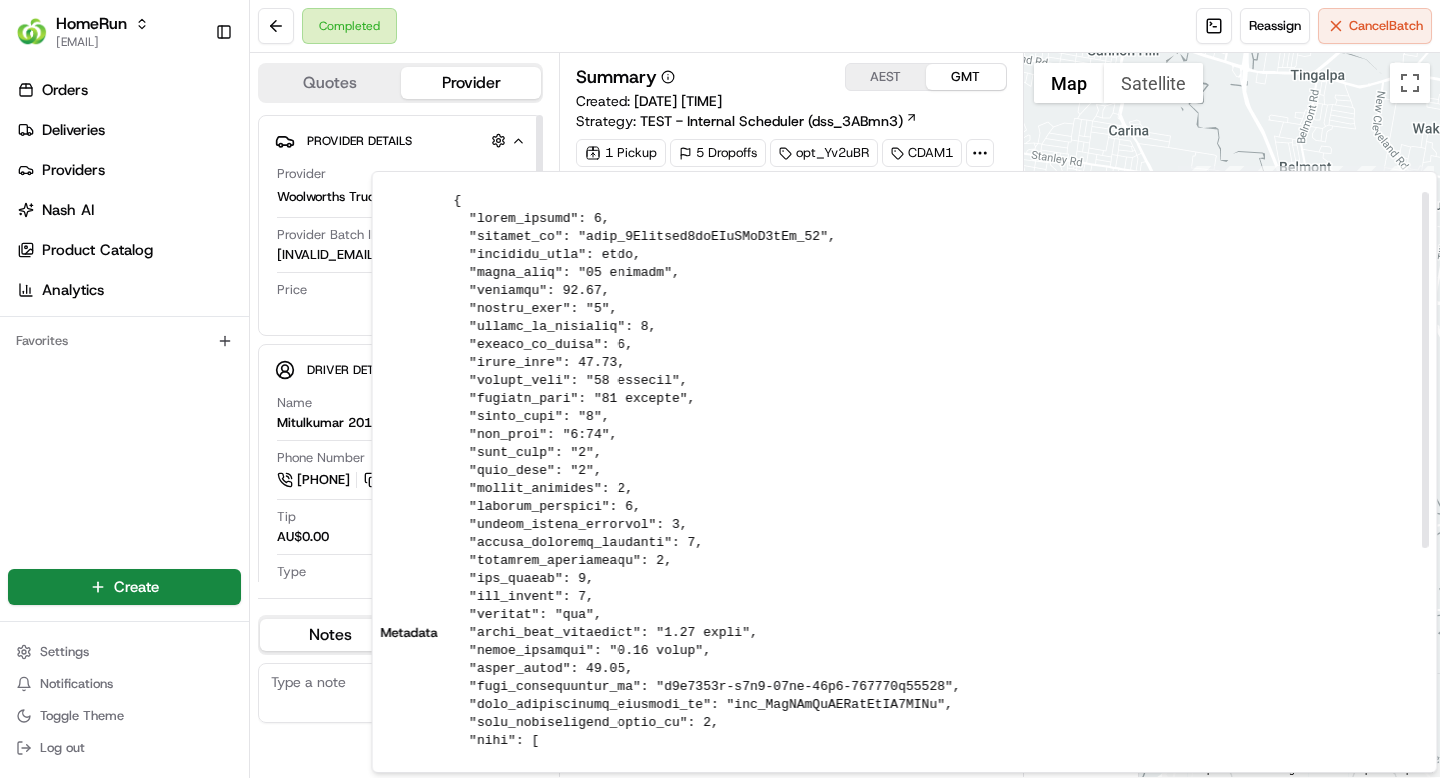 scroll, scrollTop: 0, scrollLeft: 0, axis: both 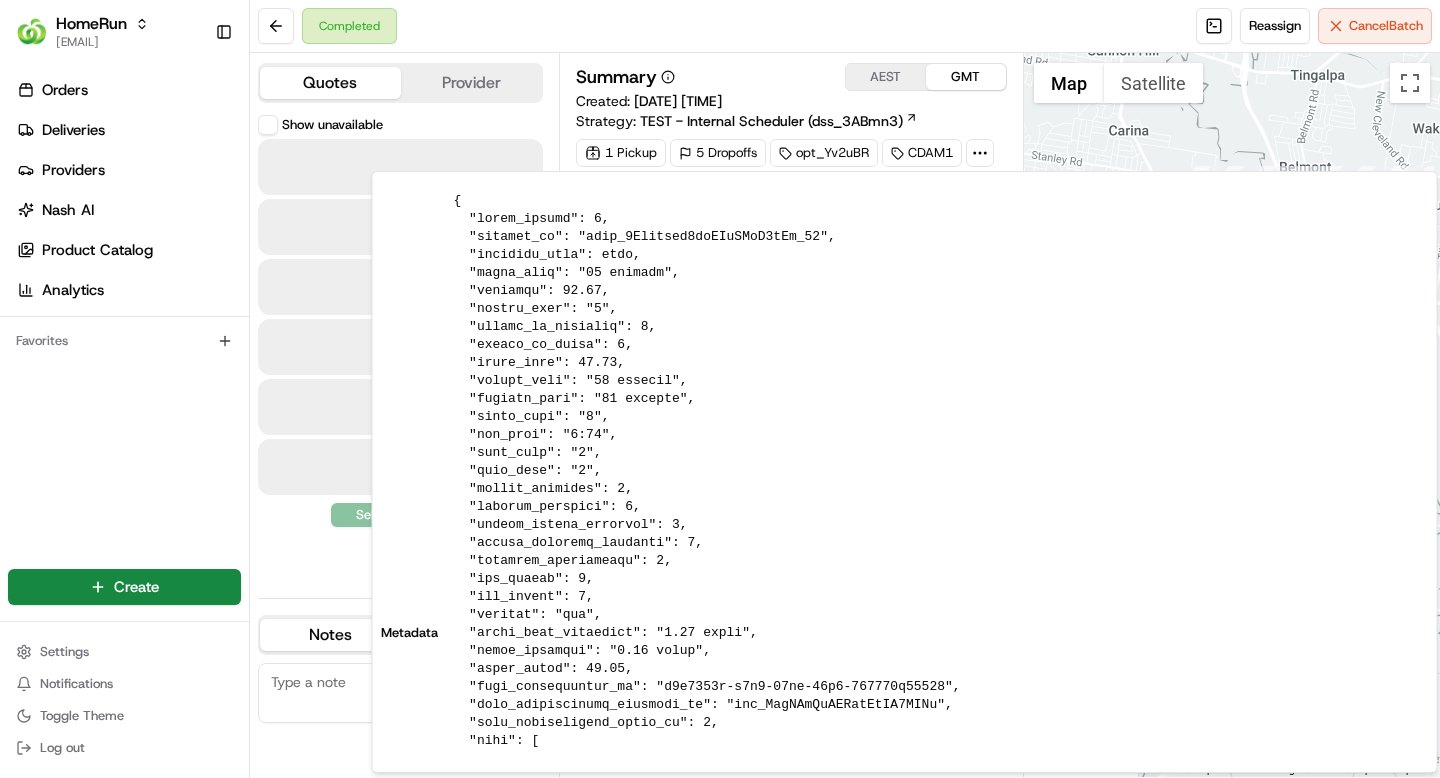 click on "Quotes" at bounding box center (330, 83) 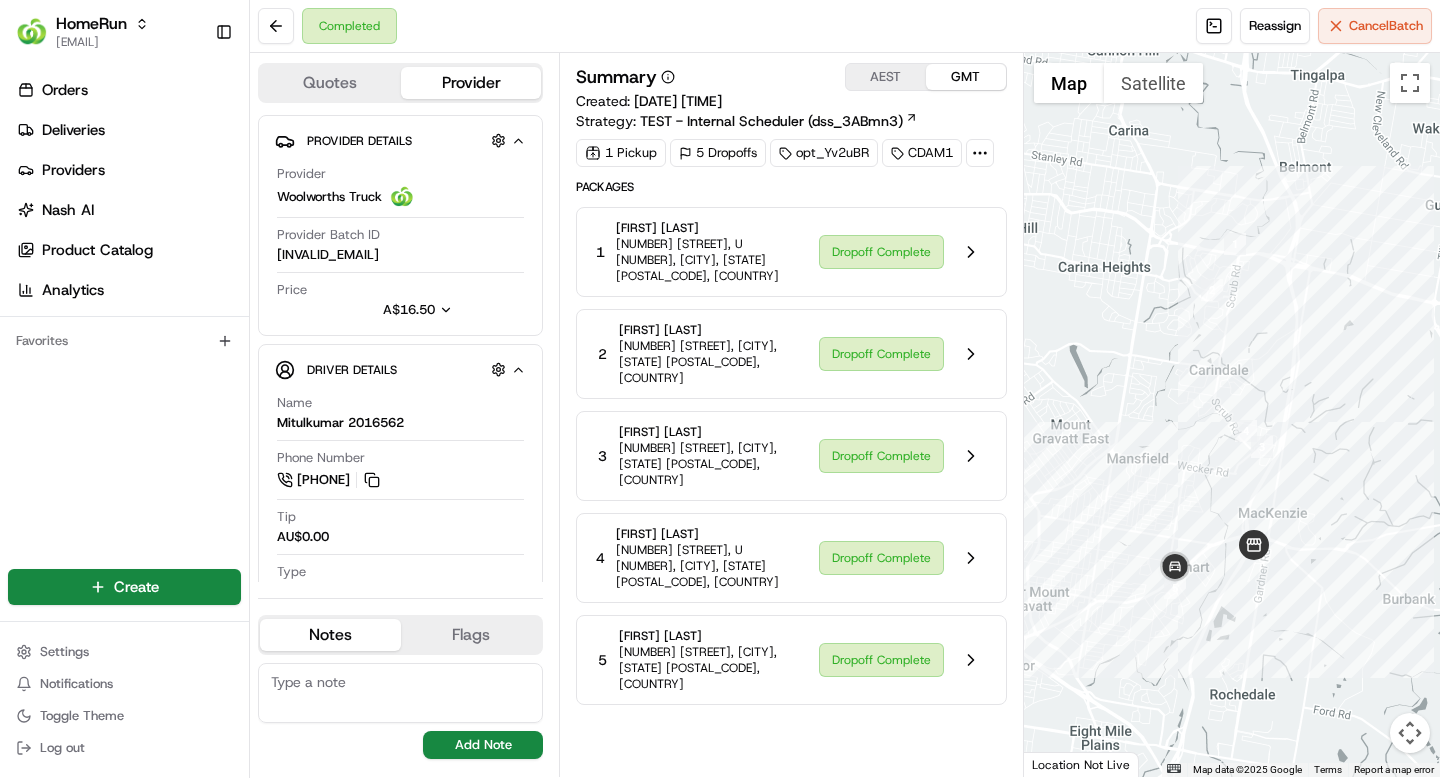 click on "Provider" at bounding box center (471, 83) 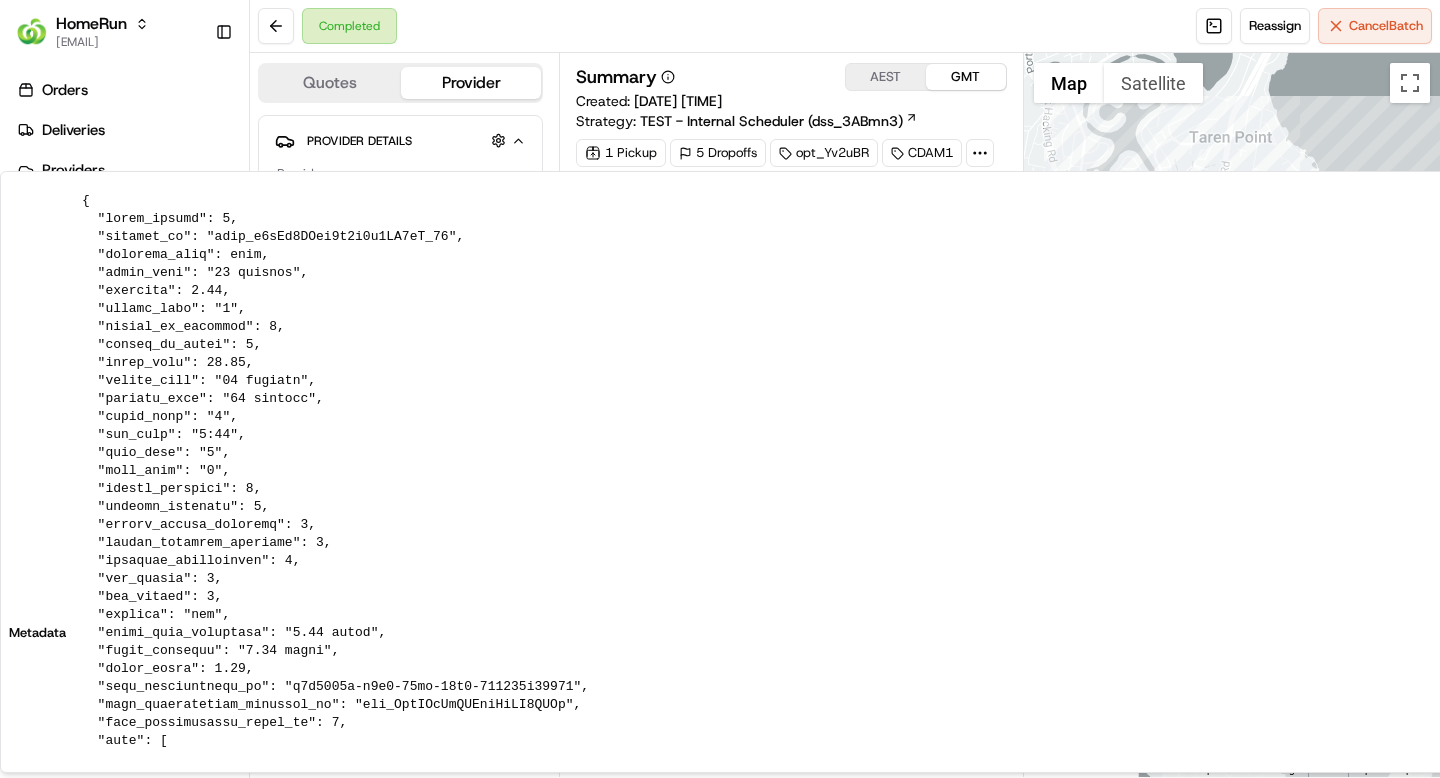 scroll, scrollTop: 0, scrollLeft: 0, axis: both 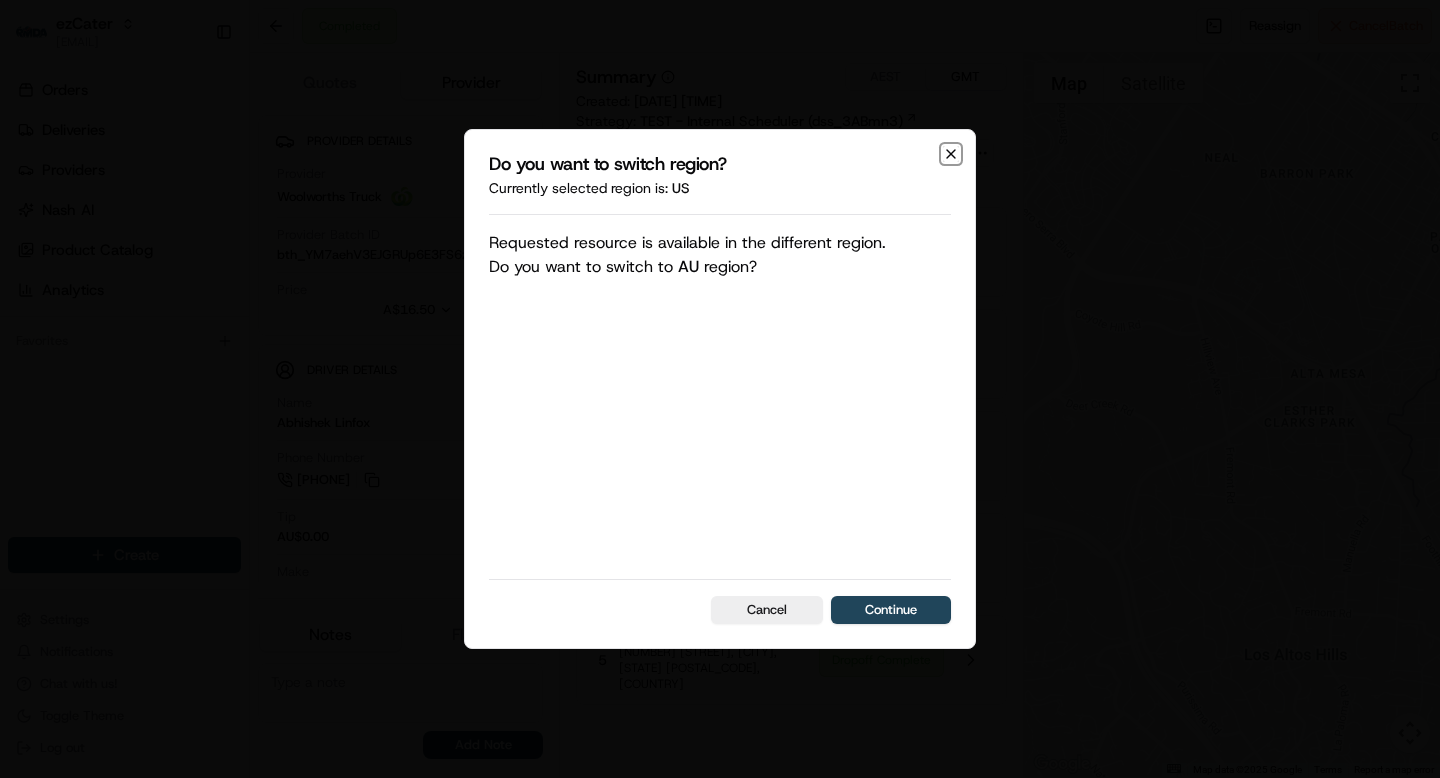 click 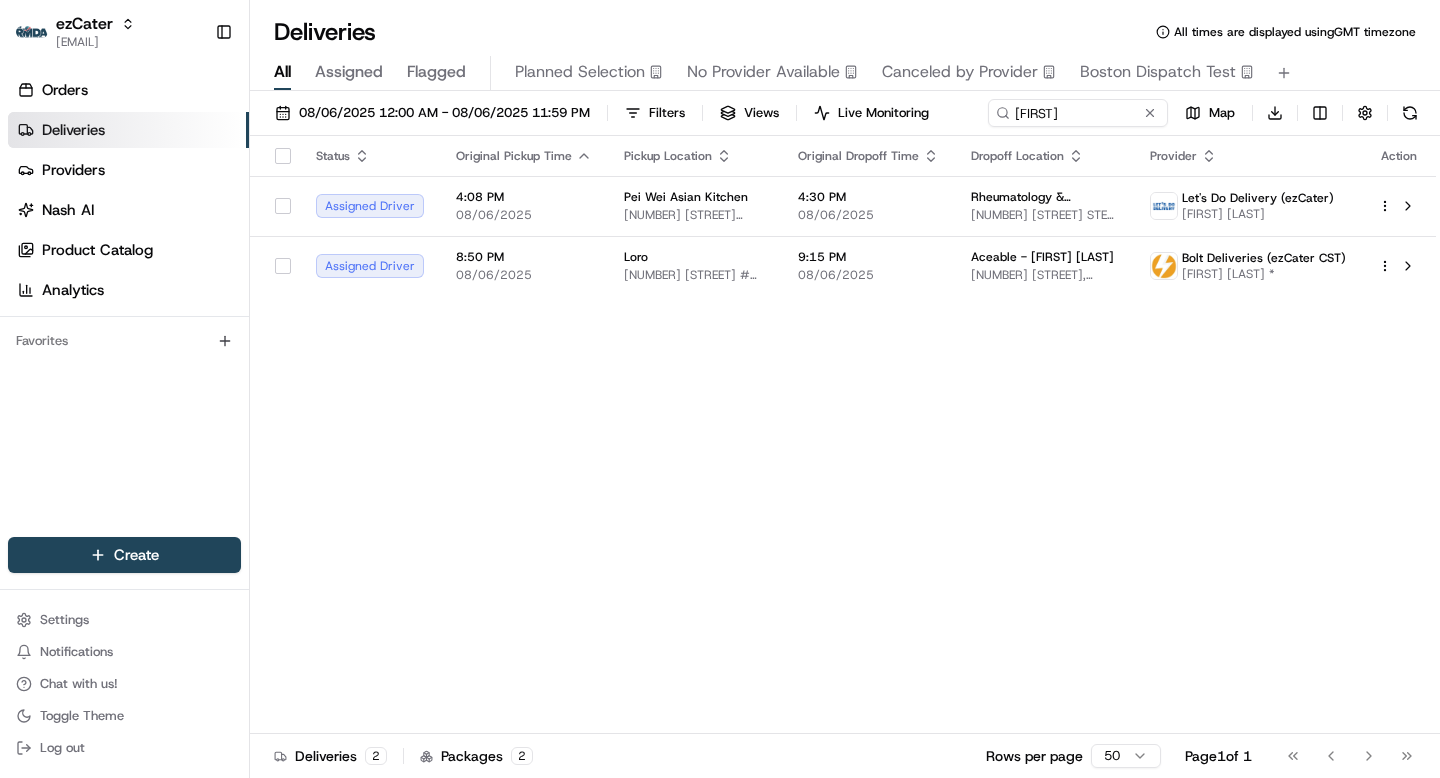 scroll, scrollTop: 0, scrollLeft: 0, axis: both 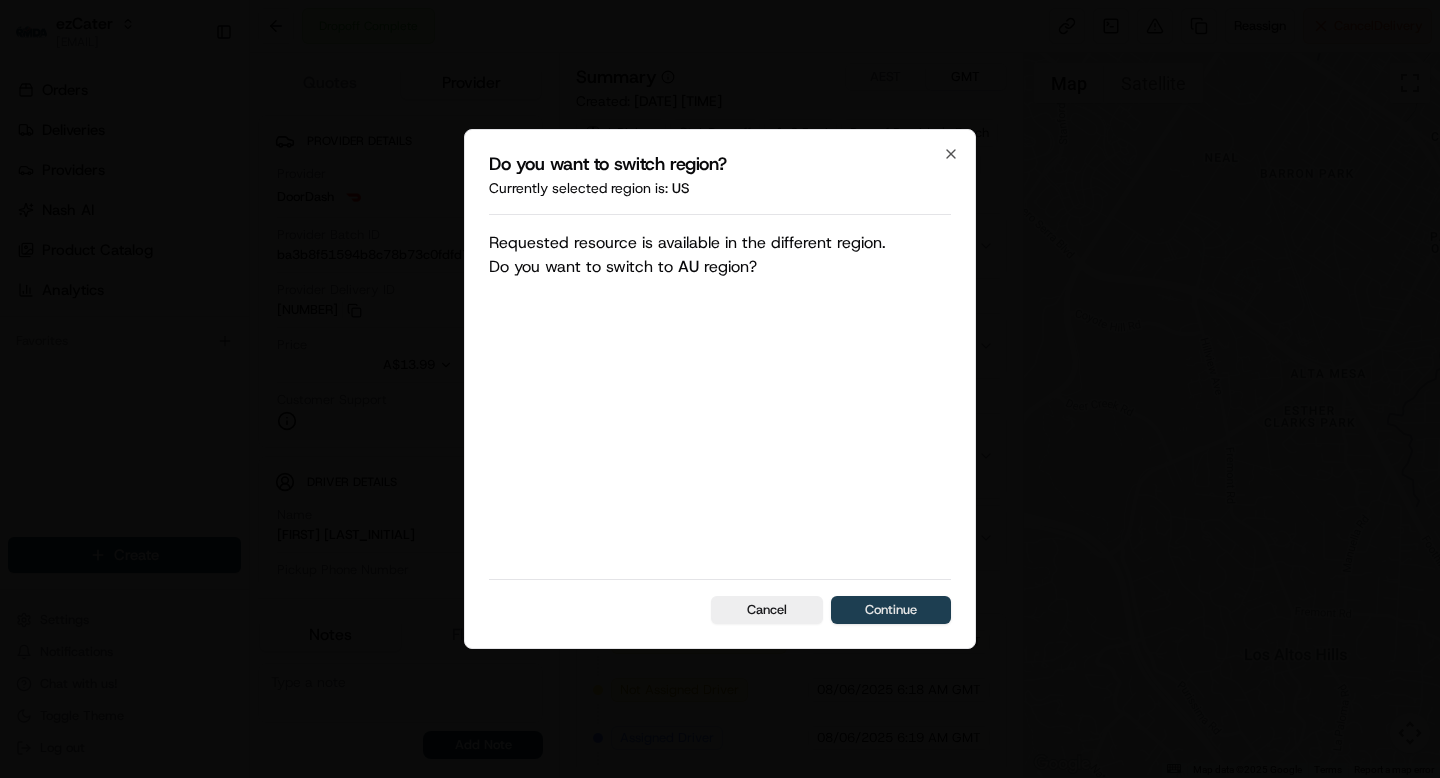 click on "Continue" at bounding box center [891, 610] 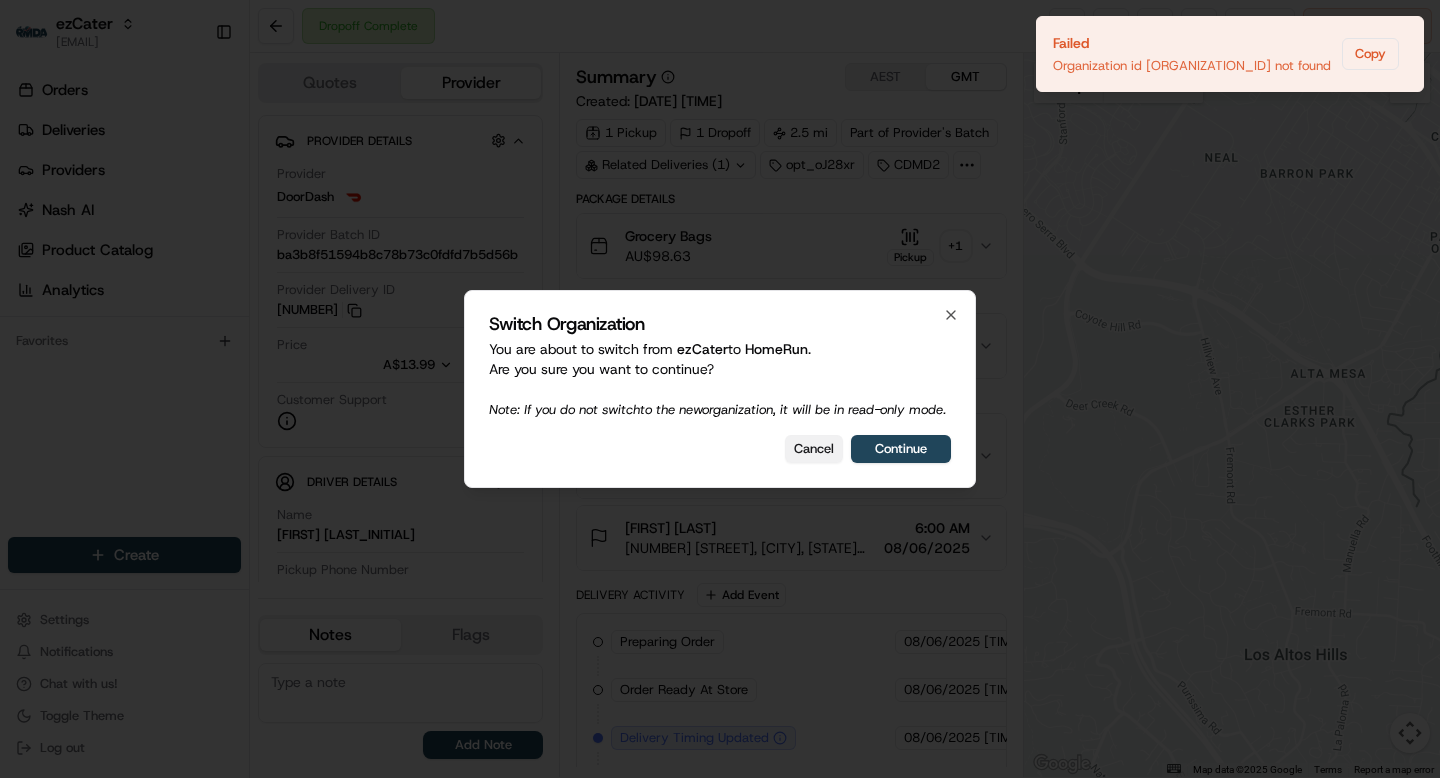 click on "Cancel" at bounding box center [814, 449] 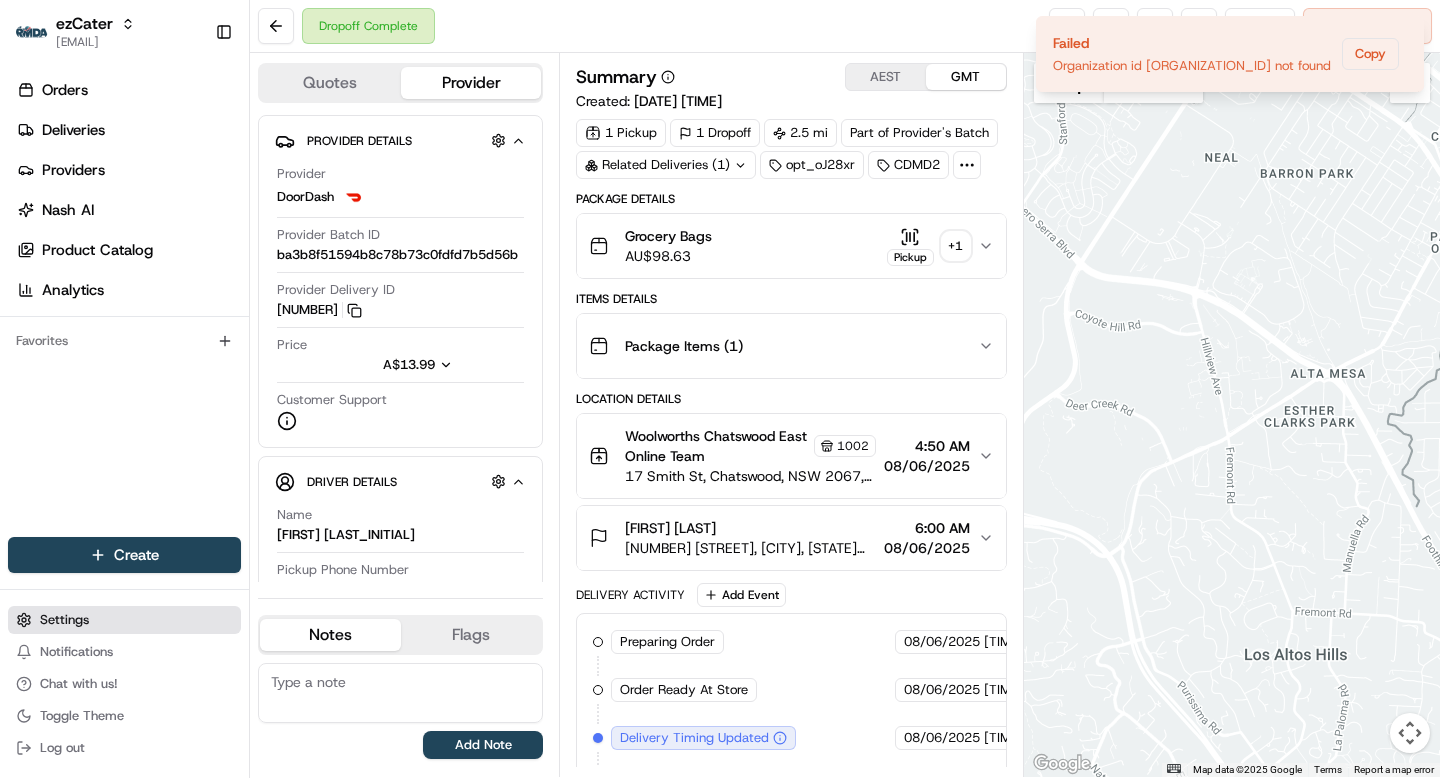 click on "Settings" at bounding box center (64, 620) 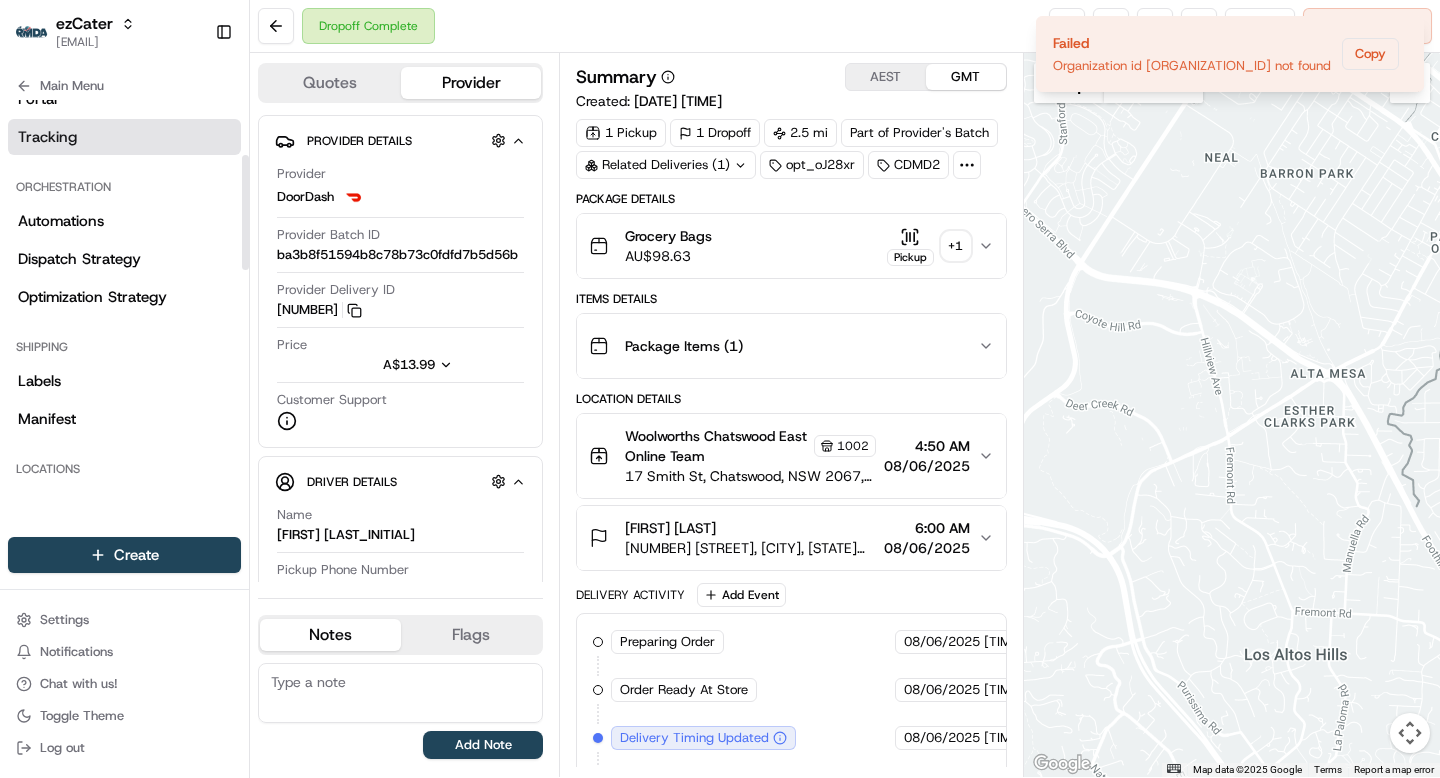 scroll, scrollTop: 360, scrollLeft: 0, axis: vertical 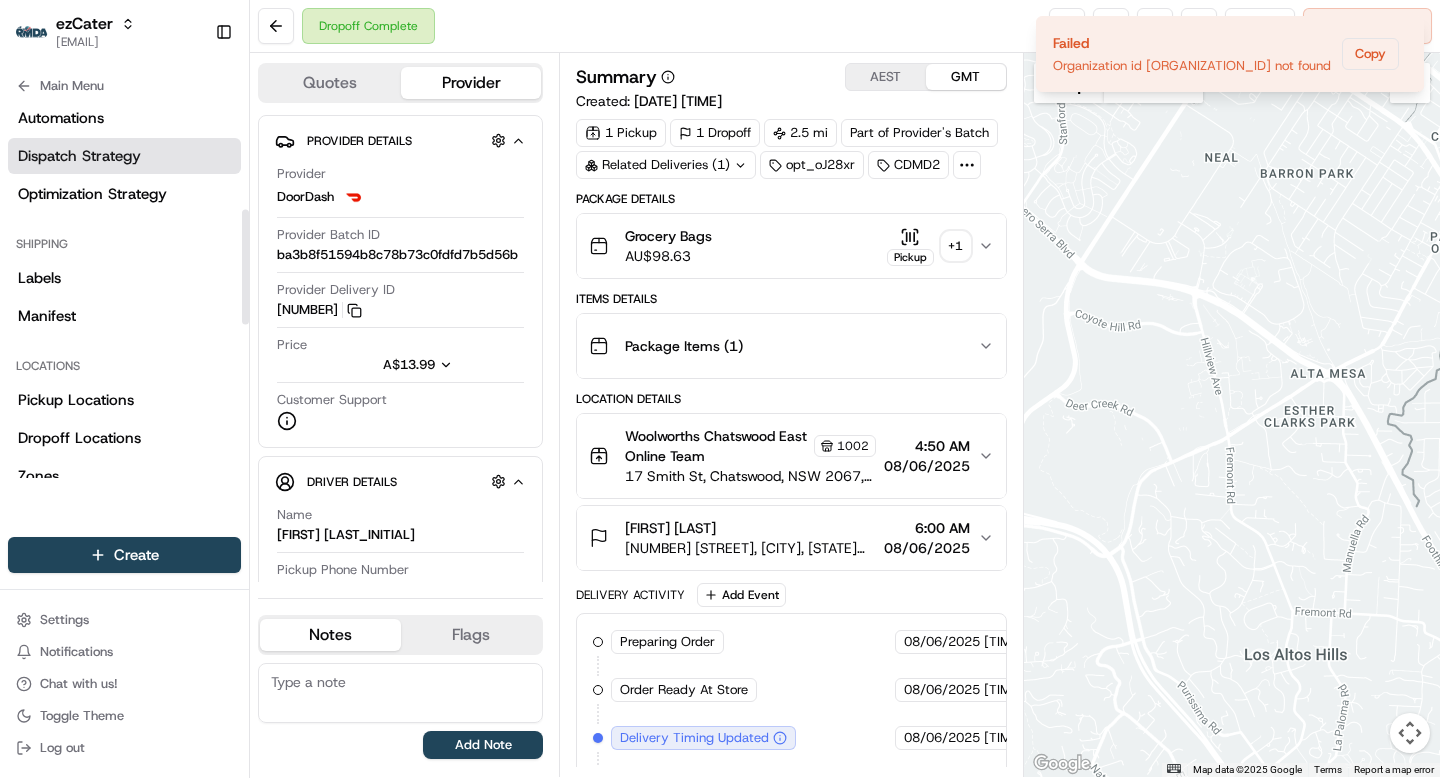 click on "Dispatch Strategy" at bounding box center (79, 156) 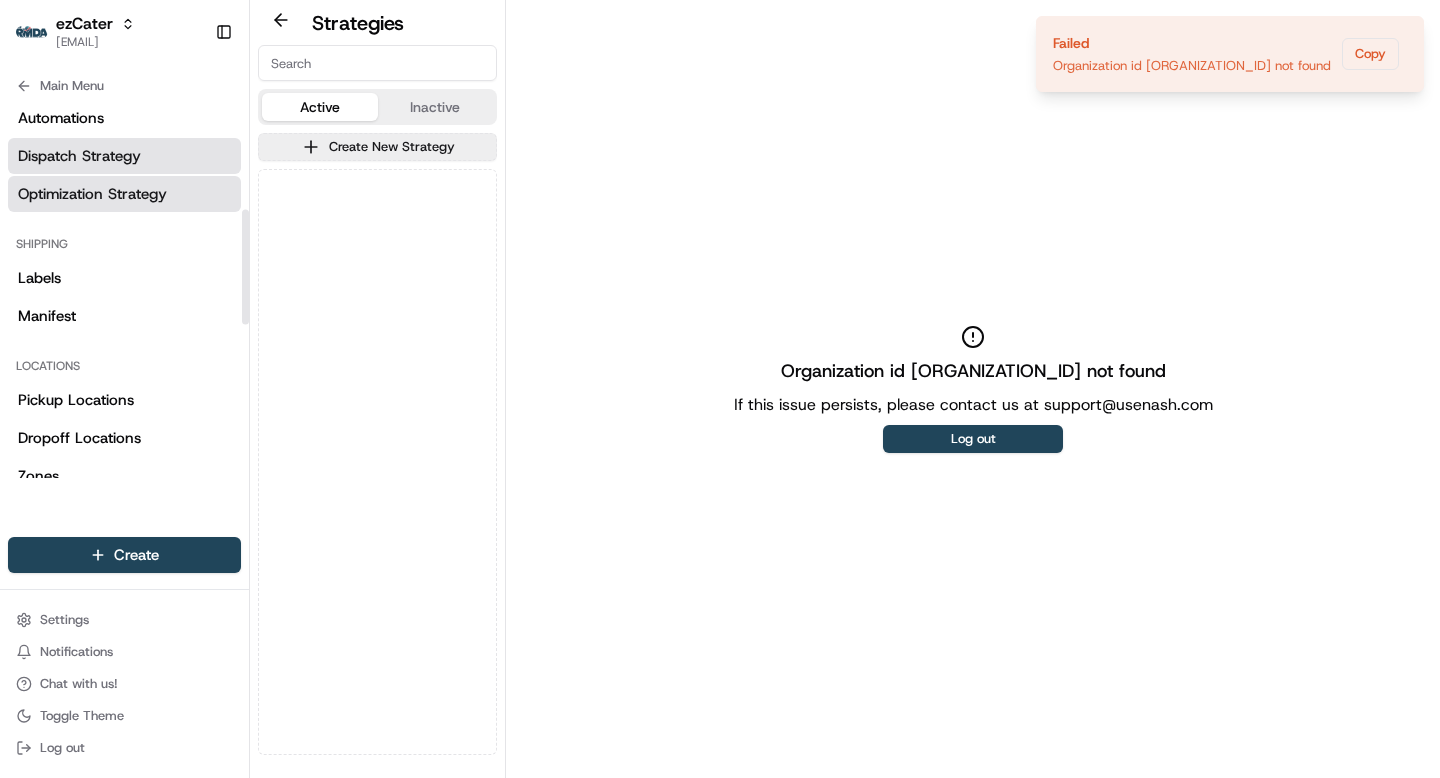 click on "Optimization Strategy" at bounding box center [92, 194] 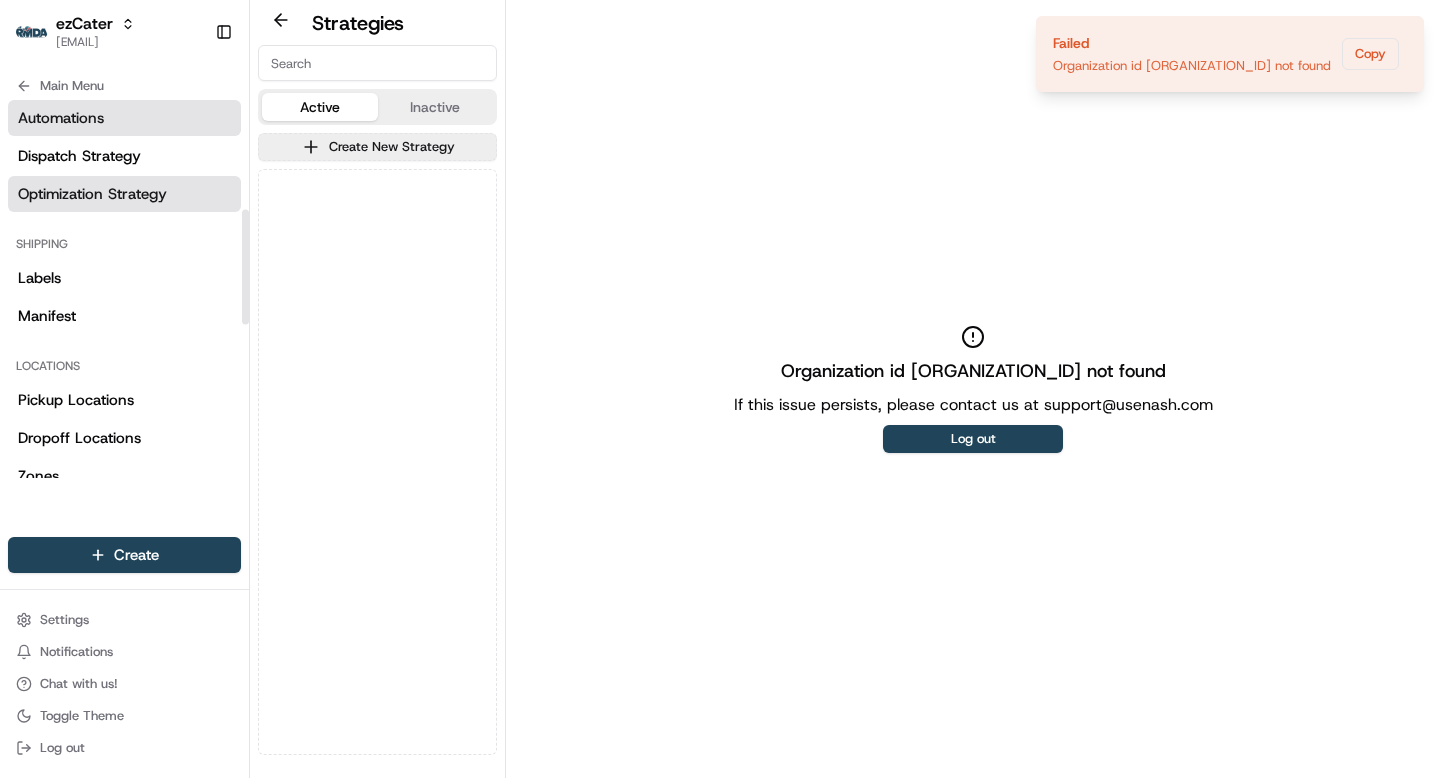 click on "Automations" at bounding box center [61, 118] 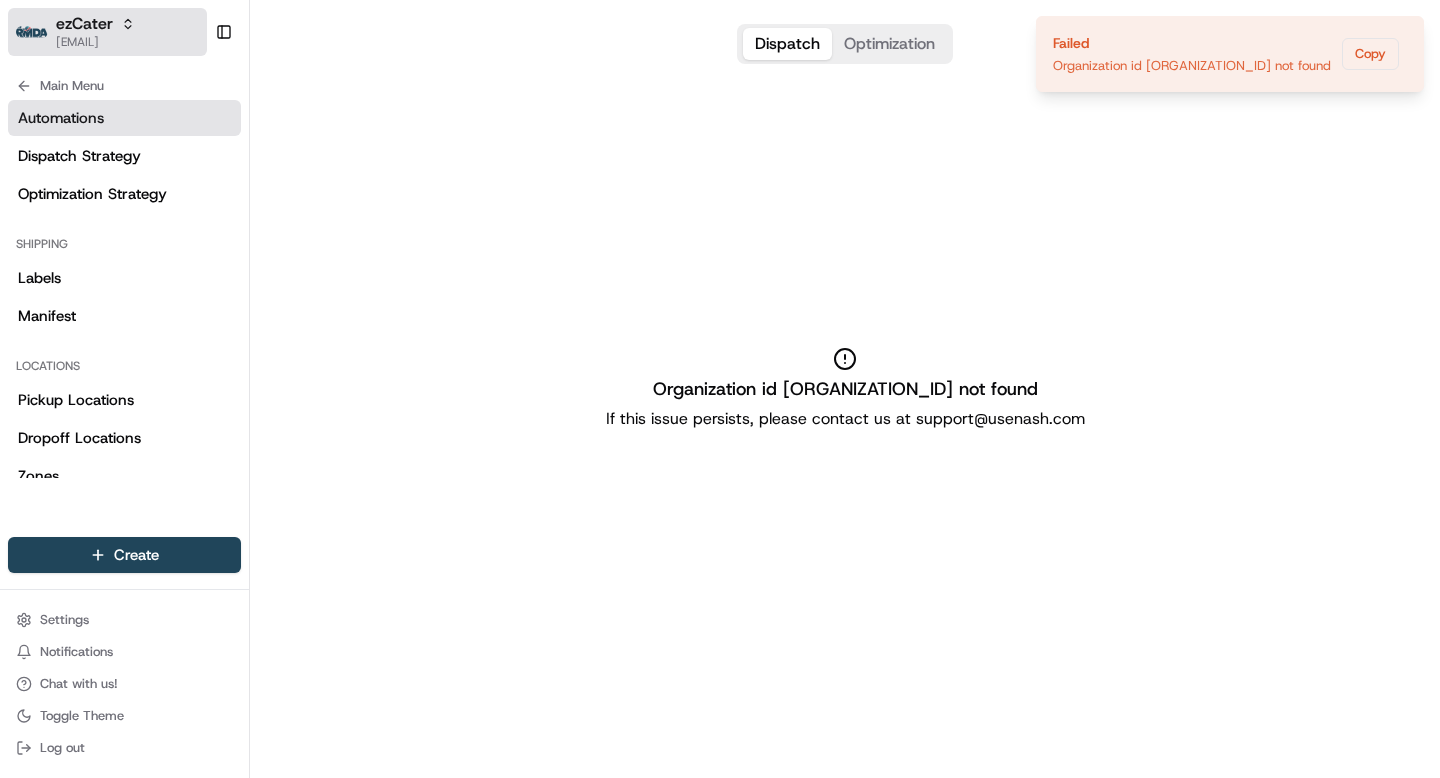 click on "ezCater" at bounding box center (84, 24) 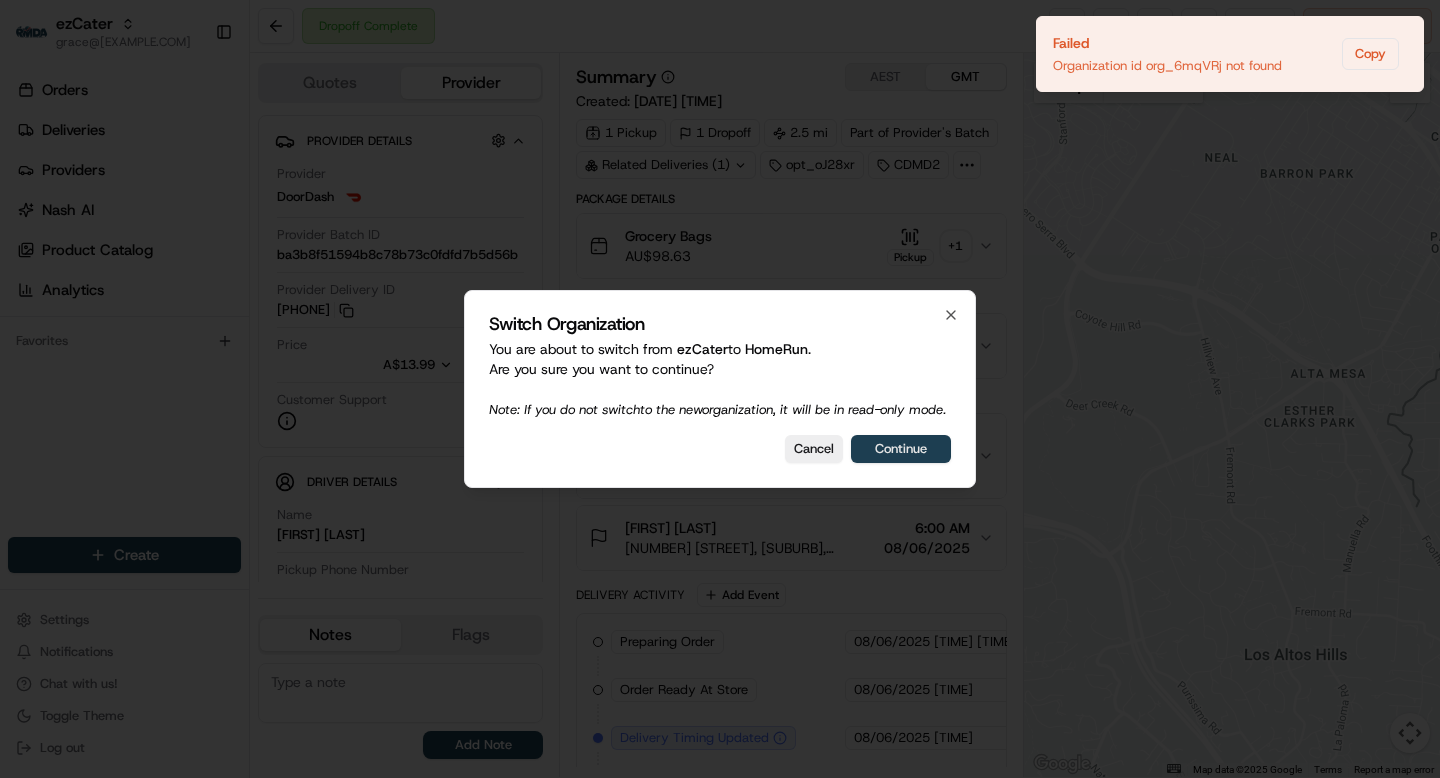 scroll, scrollTop: 0, scrollLeft: 0, axis: both 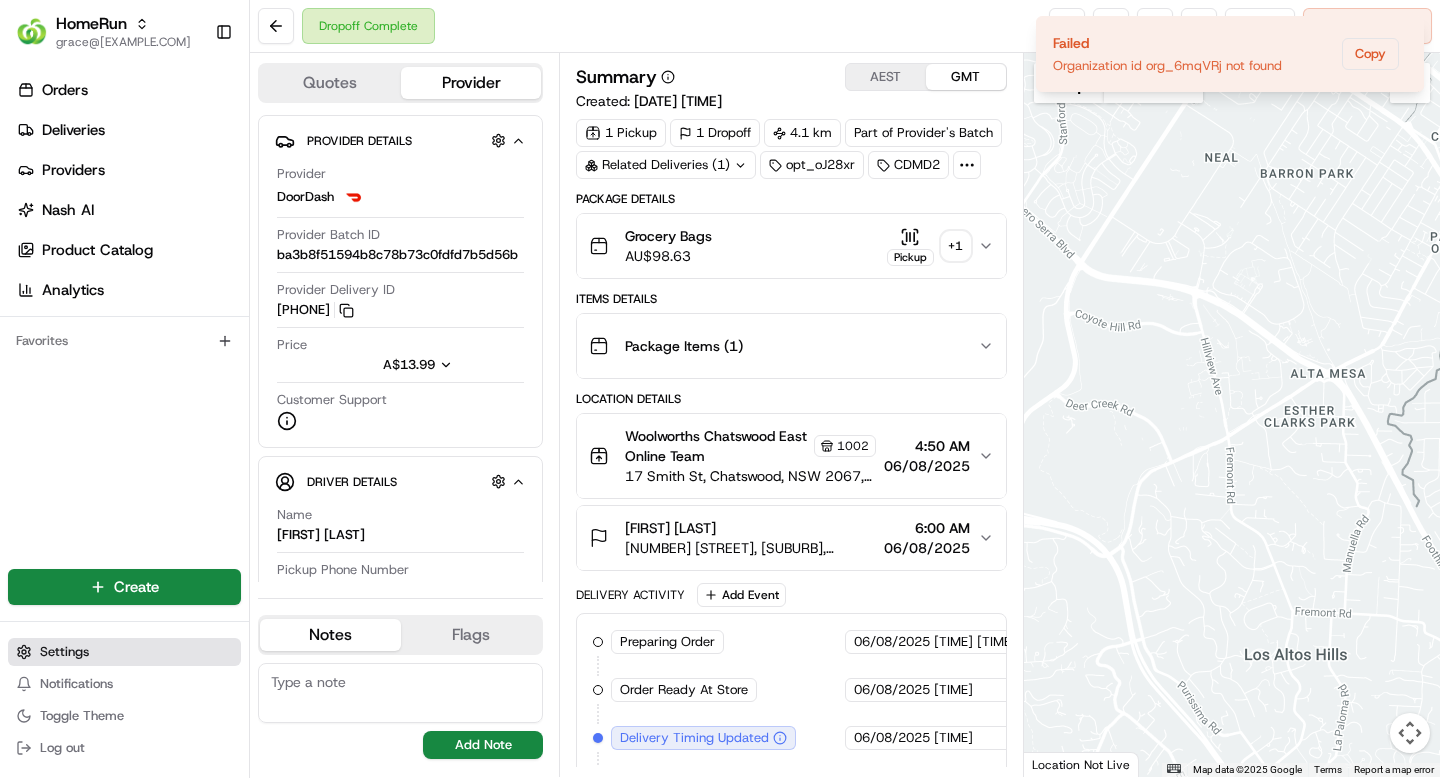 click on "Settings" at bounding box center [64, 652] 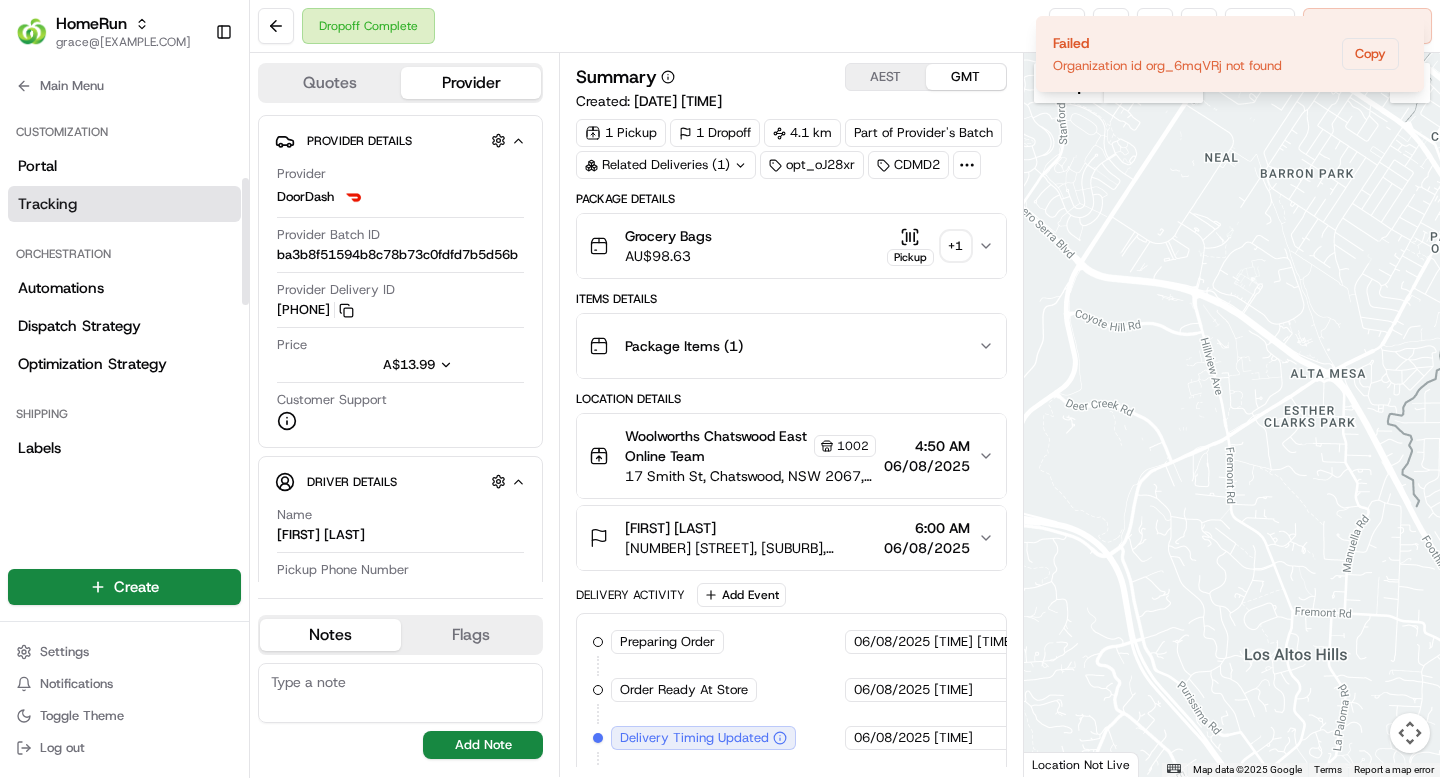 scroll, scrollTop: 233, scrollLeft: 0, axis: vertical 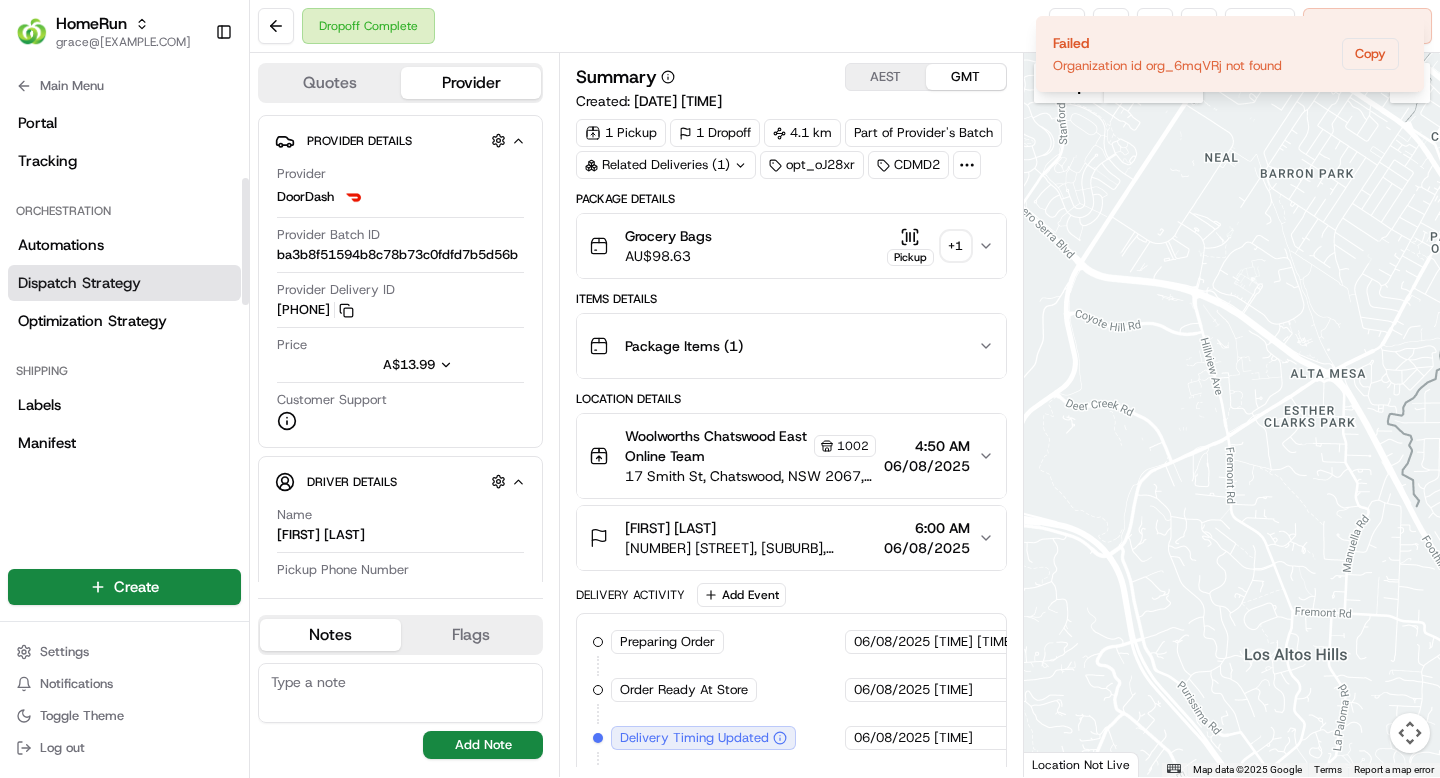 click on "Dispatch Strategy" at bounding box center [124, 283] 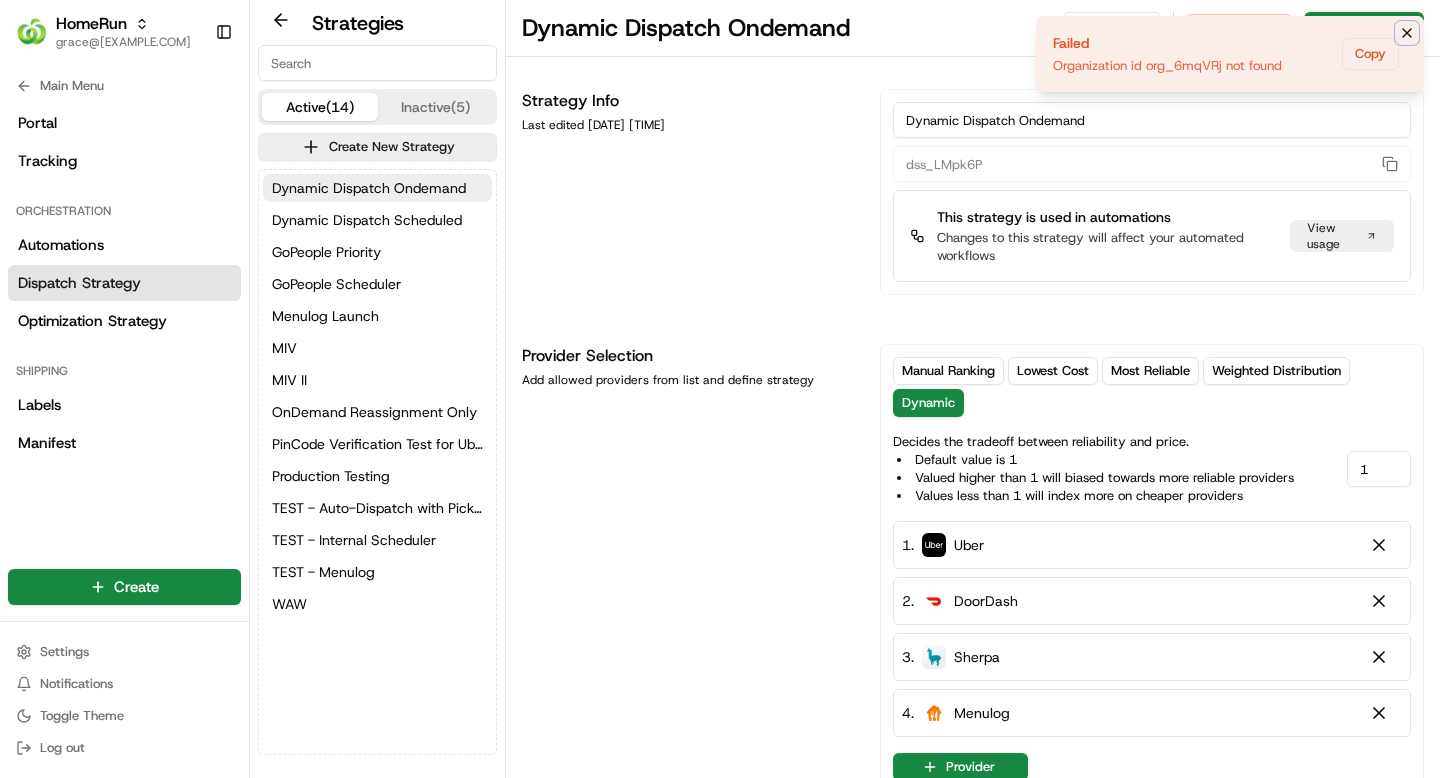 click at bounding box center (1407, 33) 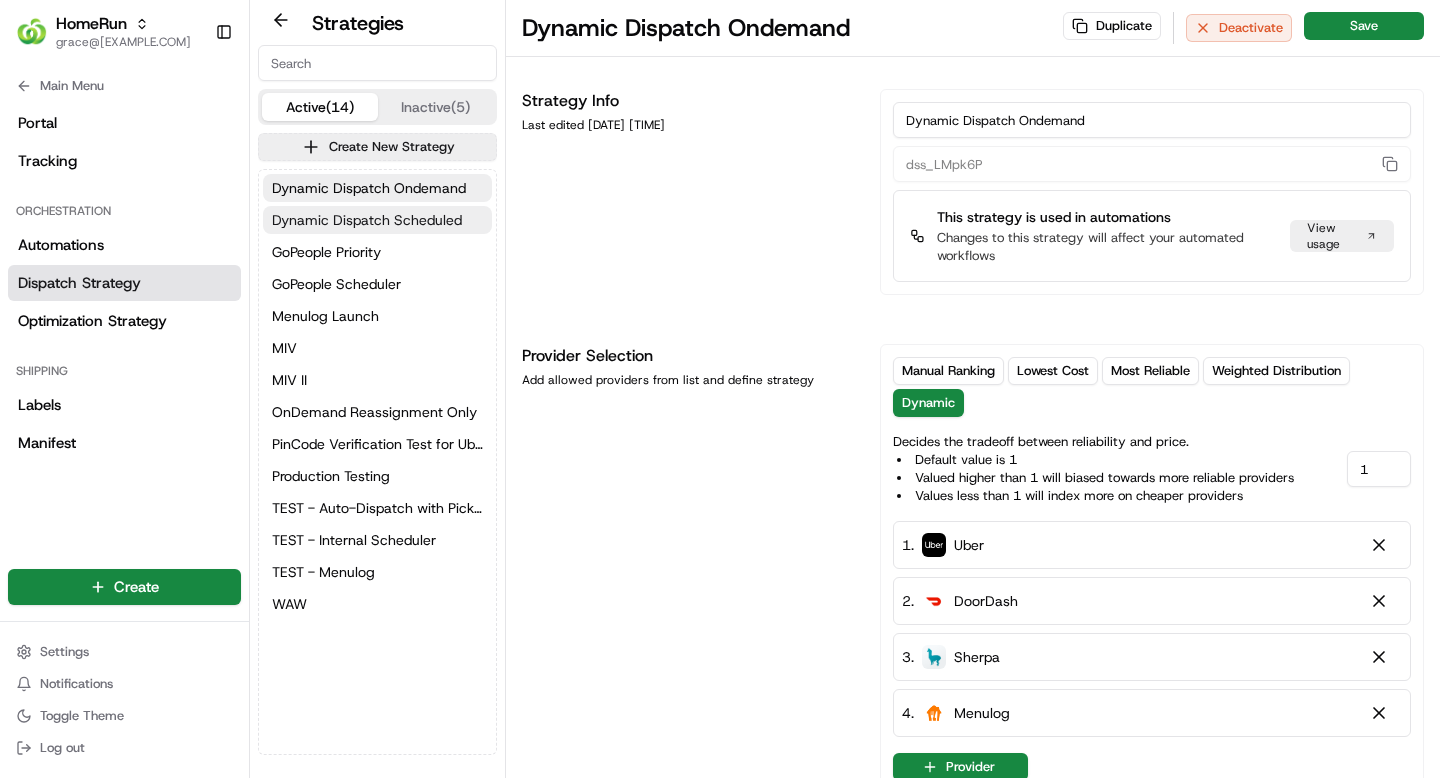 click on "Dynamic Dispatch Scheduled" at bounding box center (367, 220) 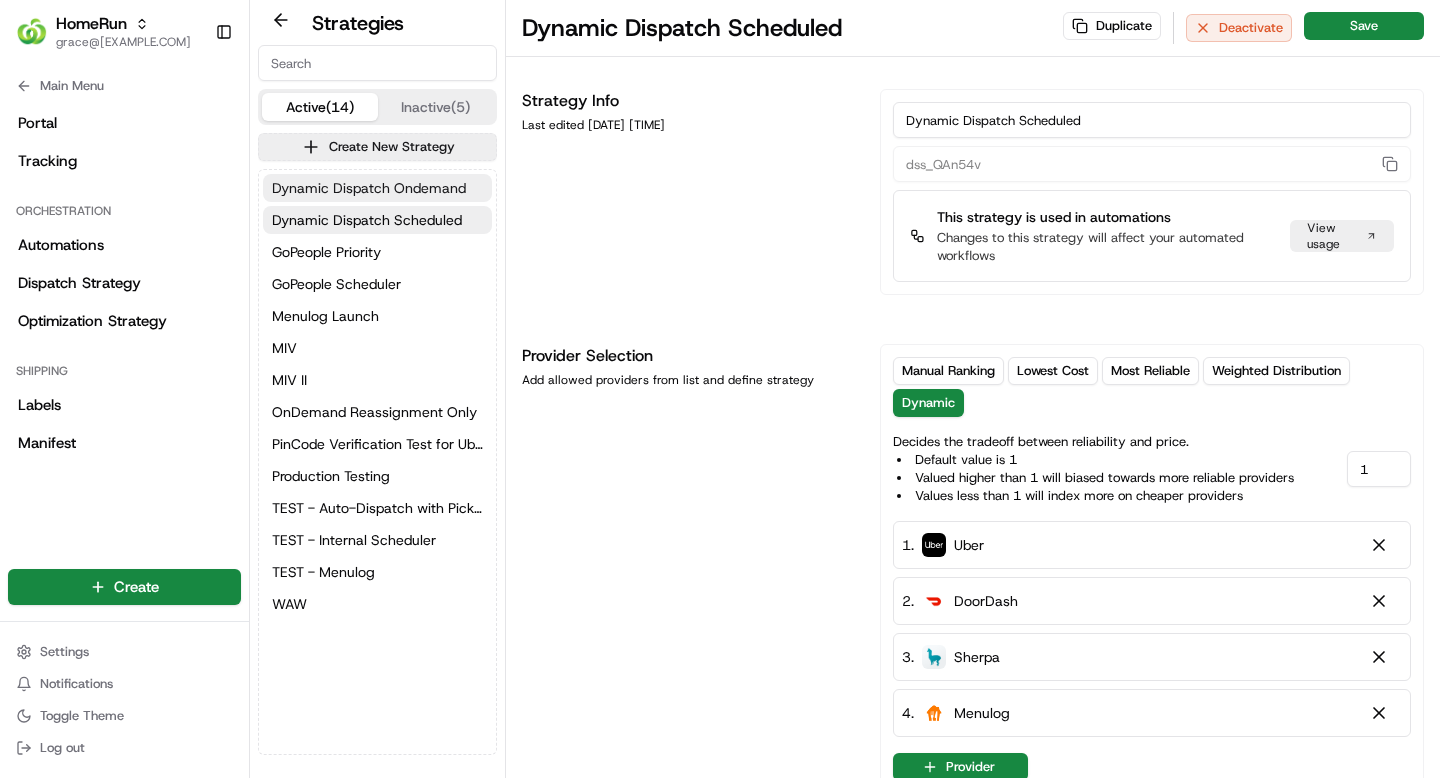 click on "Dynamic Dispatch Ondemand" at bounding box center [369, 188] 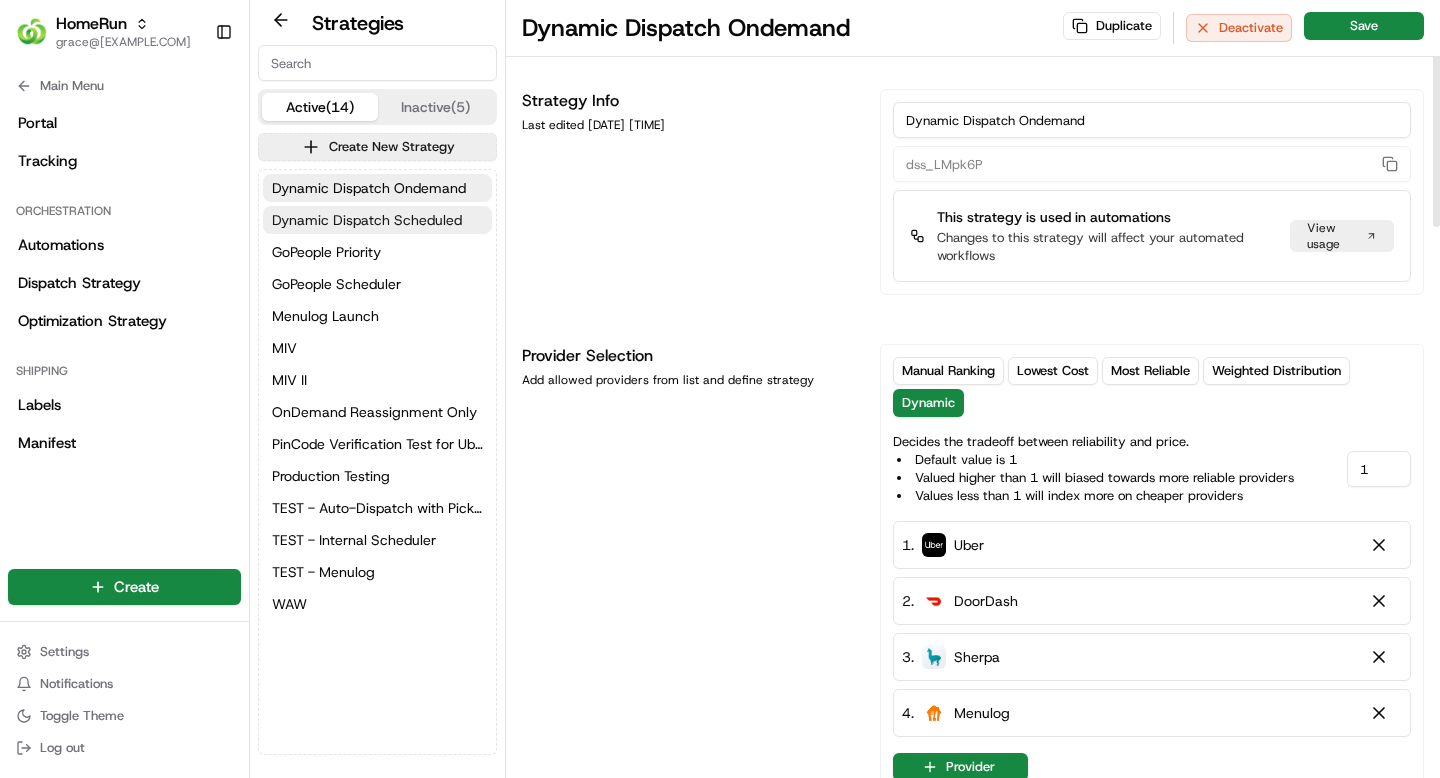 click on "Dynamic Dispatch Scheduled" at bounding box center [367, 220] 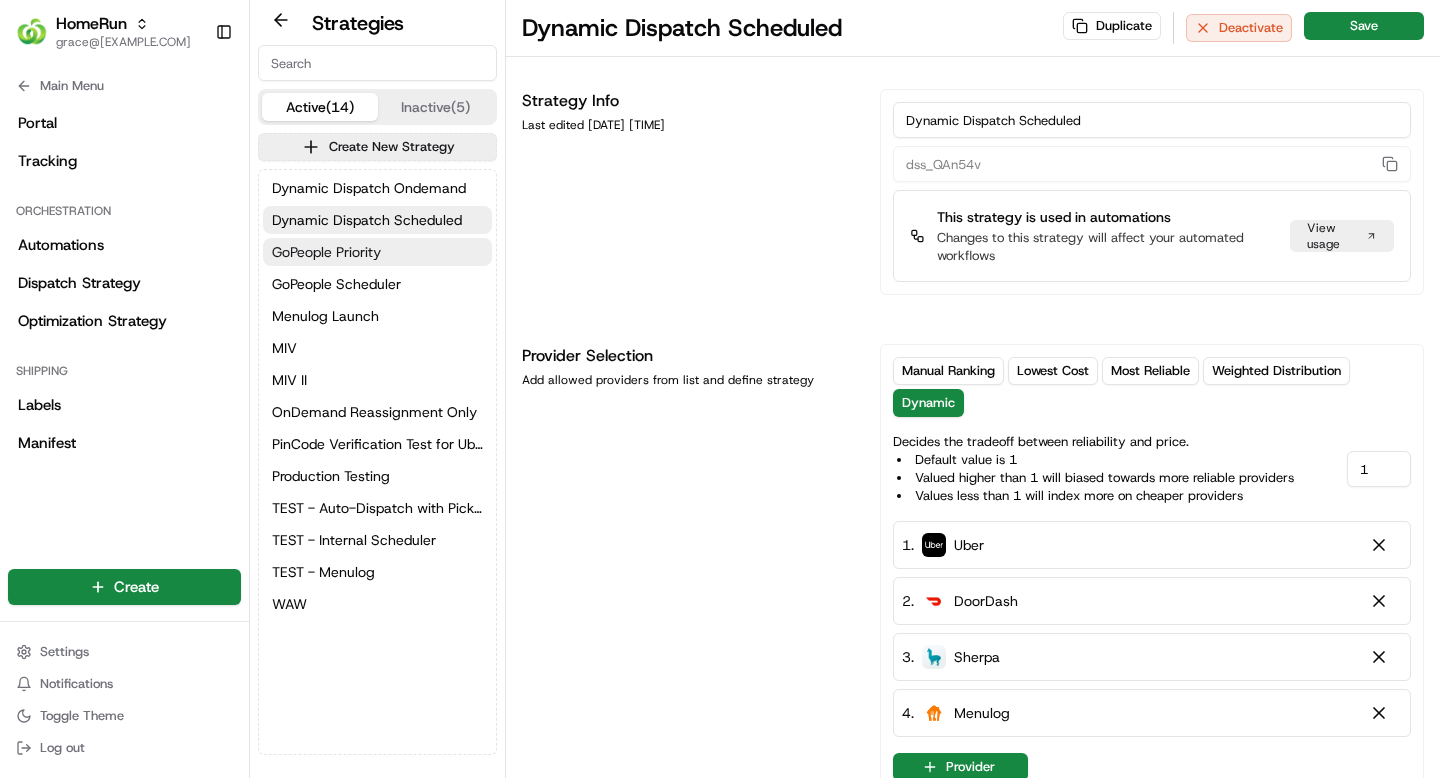 click on "GoPeople Priority" at bounding box center (326, 252) 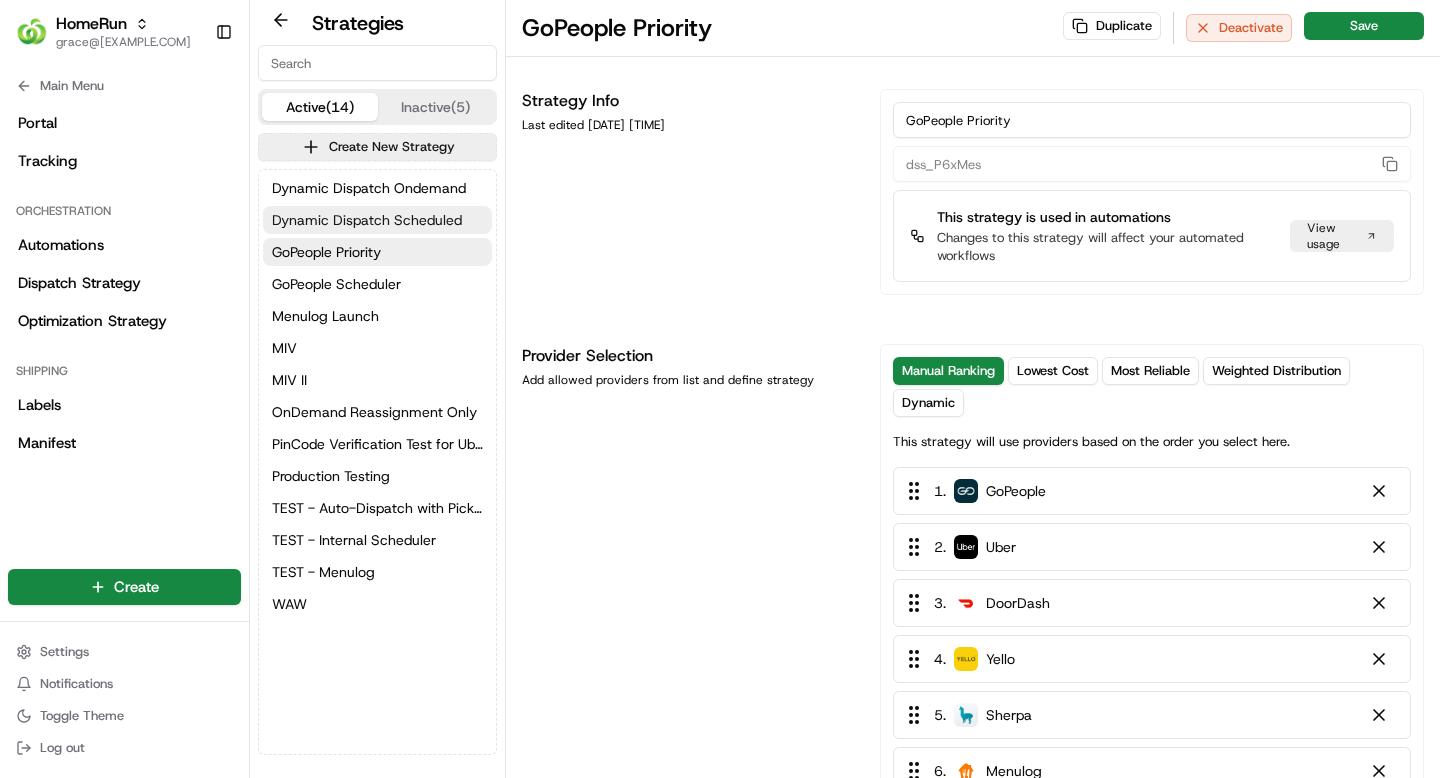 click on "Dynamic Dispatch Scheduled" at bounding box center (367, 220) 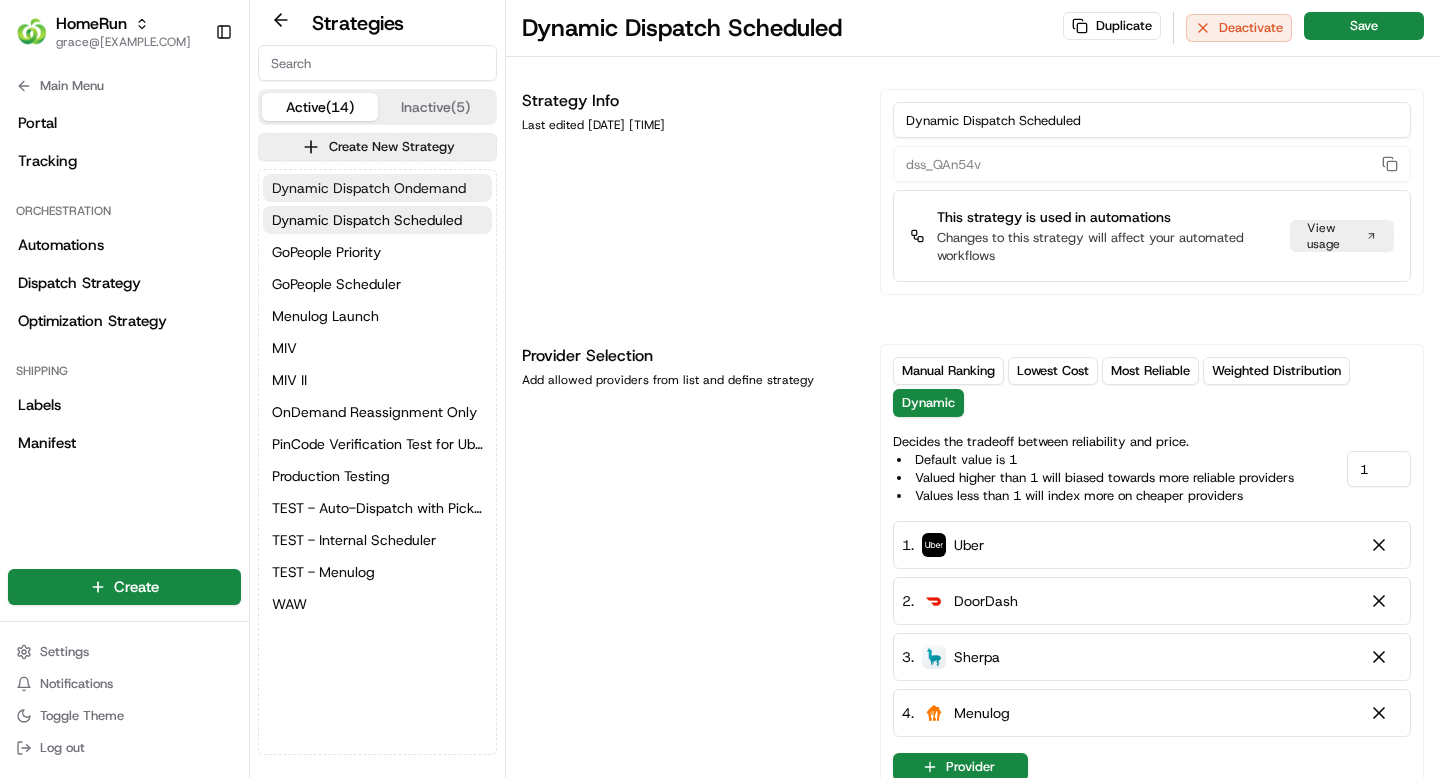 click on "Dynamic Dispatch Ondemand" at bounding box center (369, 188) 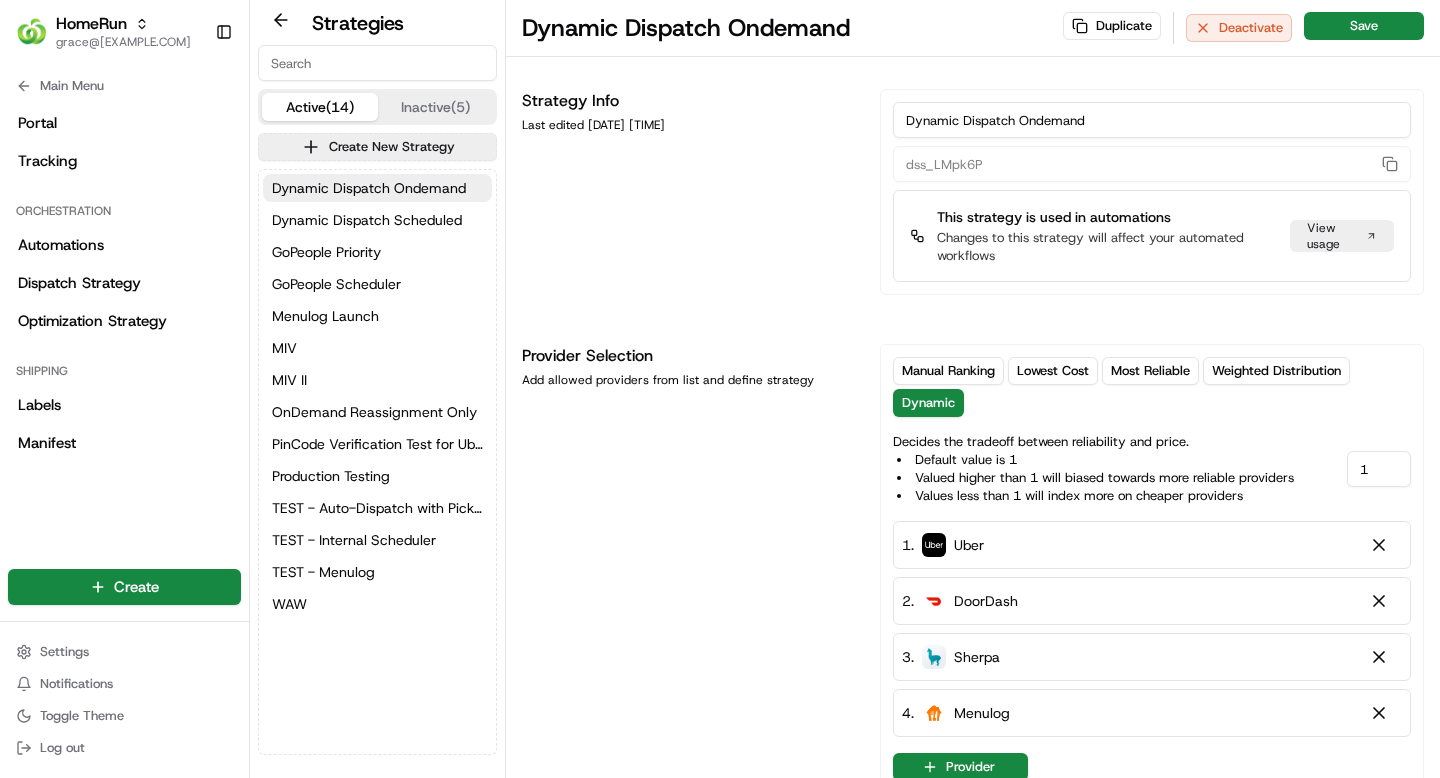 click on "Dynamic Dispatch Ondemand Dynamic Dispatch Scheduled GoPeople Priority GoPeople Scheduler Menulog Launch MIV MIV II OnDemand Reassignment Only PinCode Verification Test for Uber Preferred Vendor Production Testing TEST - Auto-Dispatch with Pickup Start Time TEST - Internal Scheduler TEST - Menulog WAW" at bounding box center (377, 396) 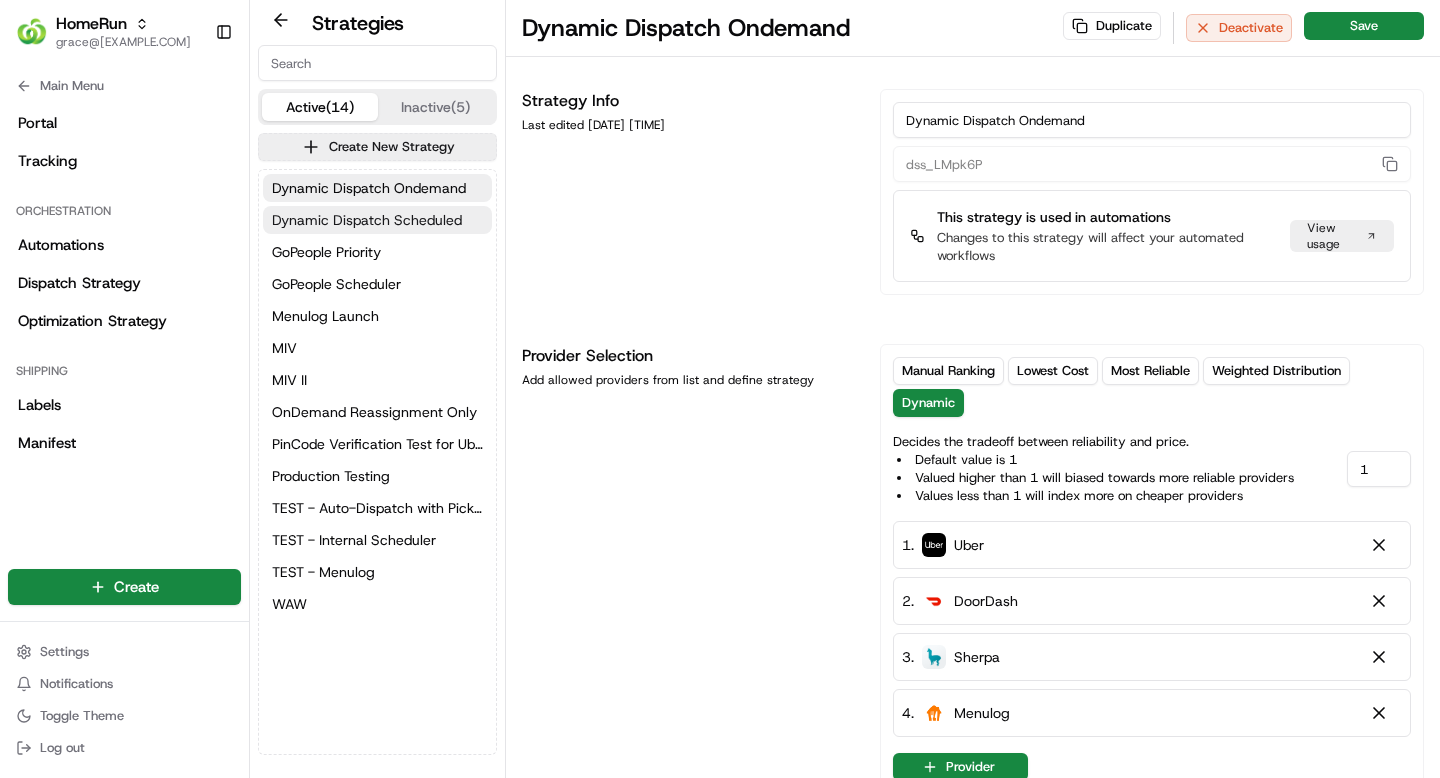 click on "Dynamic Dispatch Scheduled" at bounding box center (367, 220) 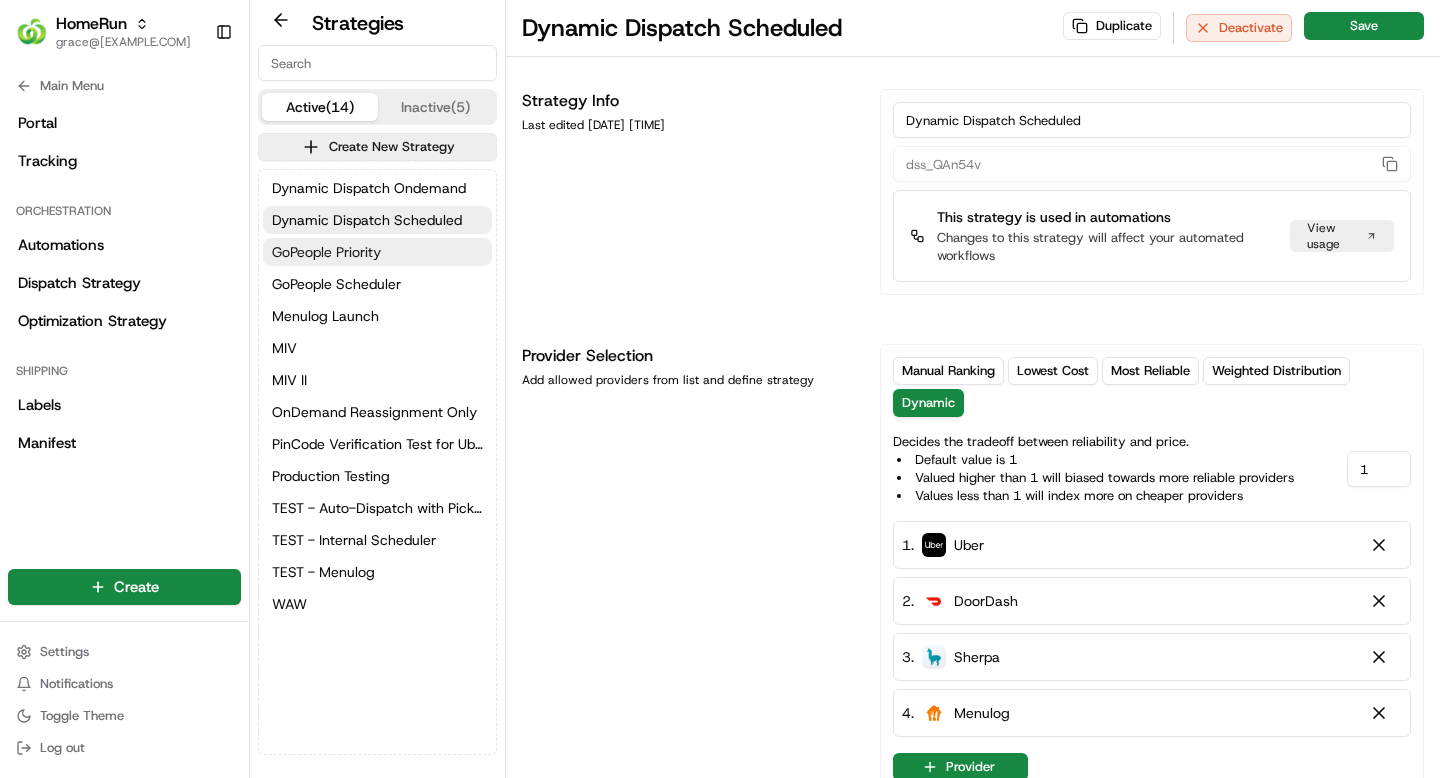 click on "GoPeople Priority" at bounding box center (326, 252) 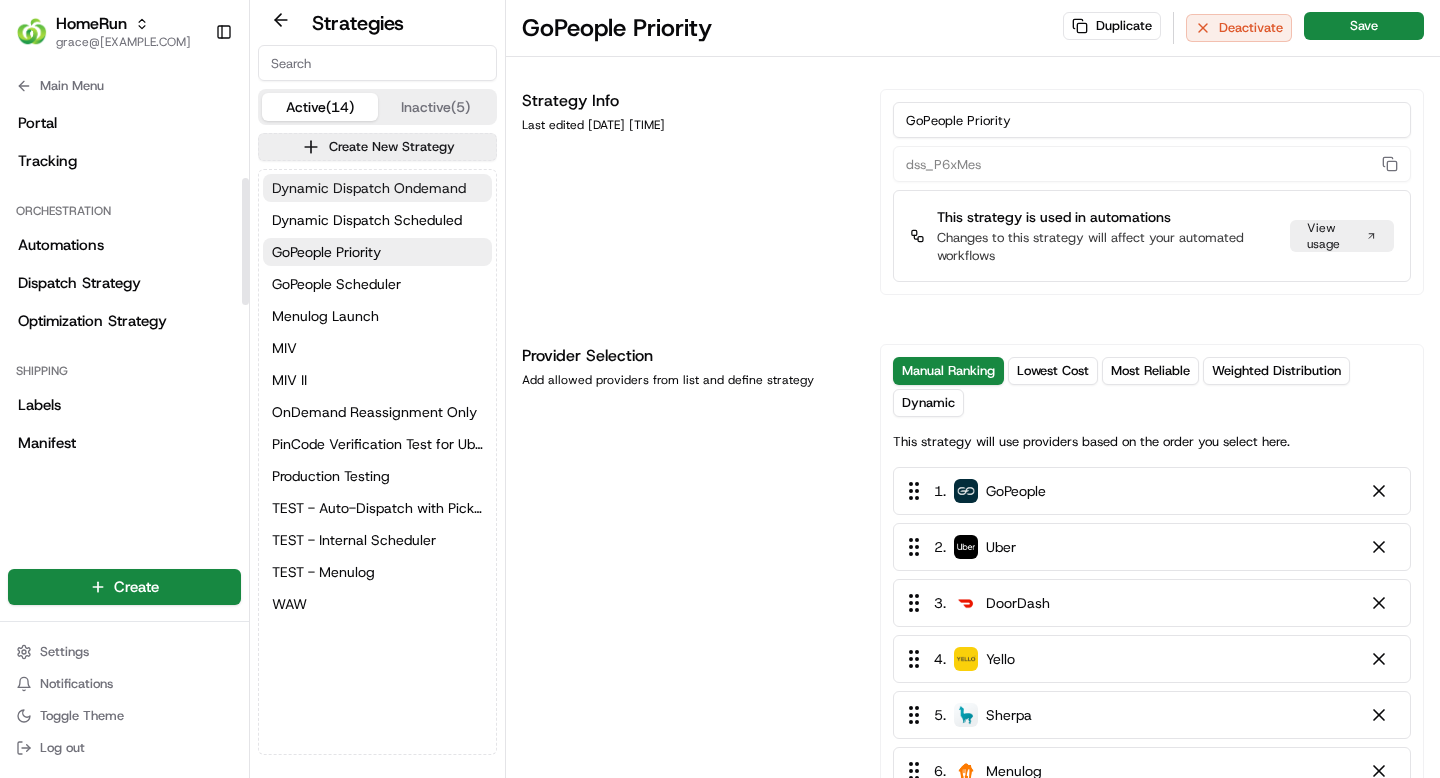 click on "Dynamic Dispatch Ondemand" at bounding box center (369, 188) 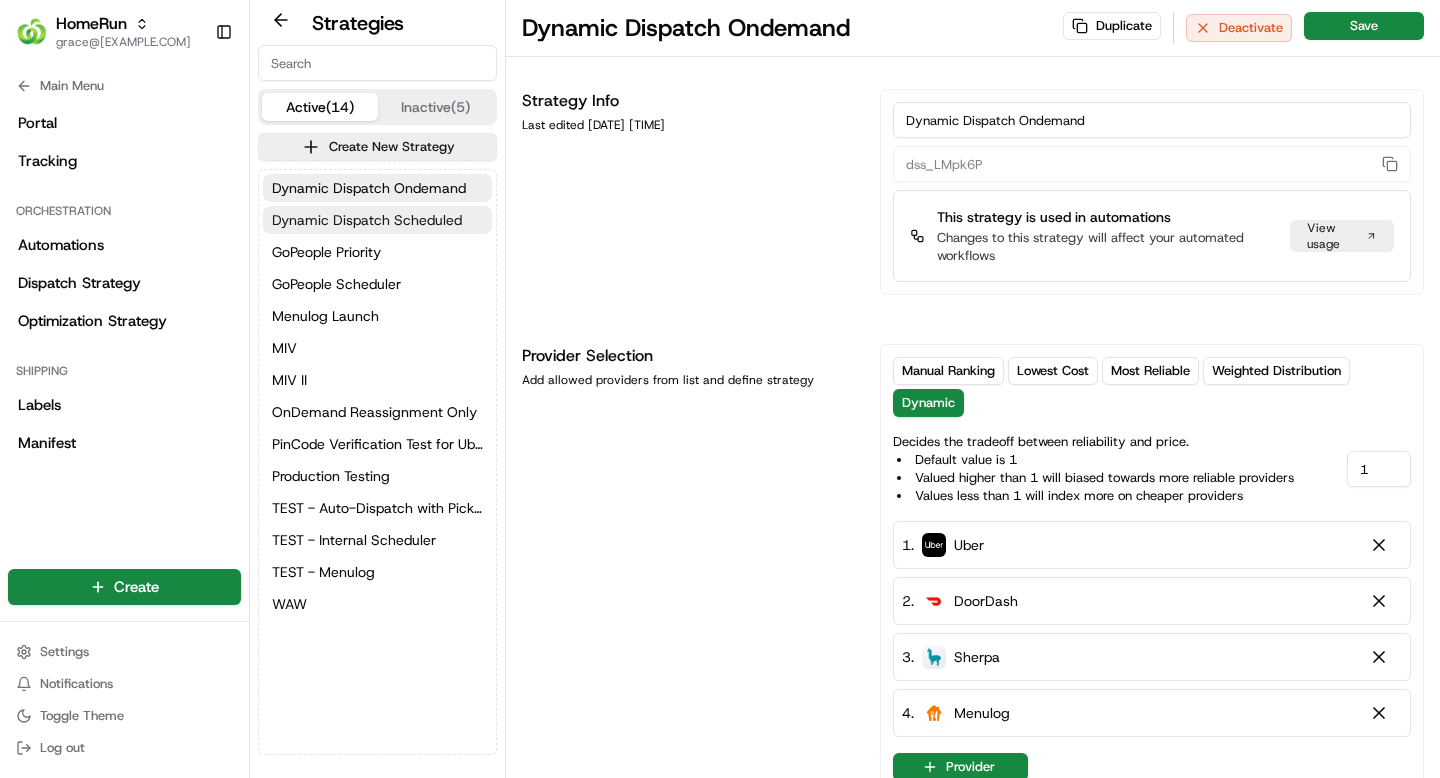 click on "Dynamic Dispatch Scheduled" at bounding box center (367, 220) 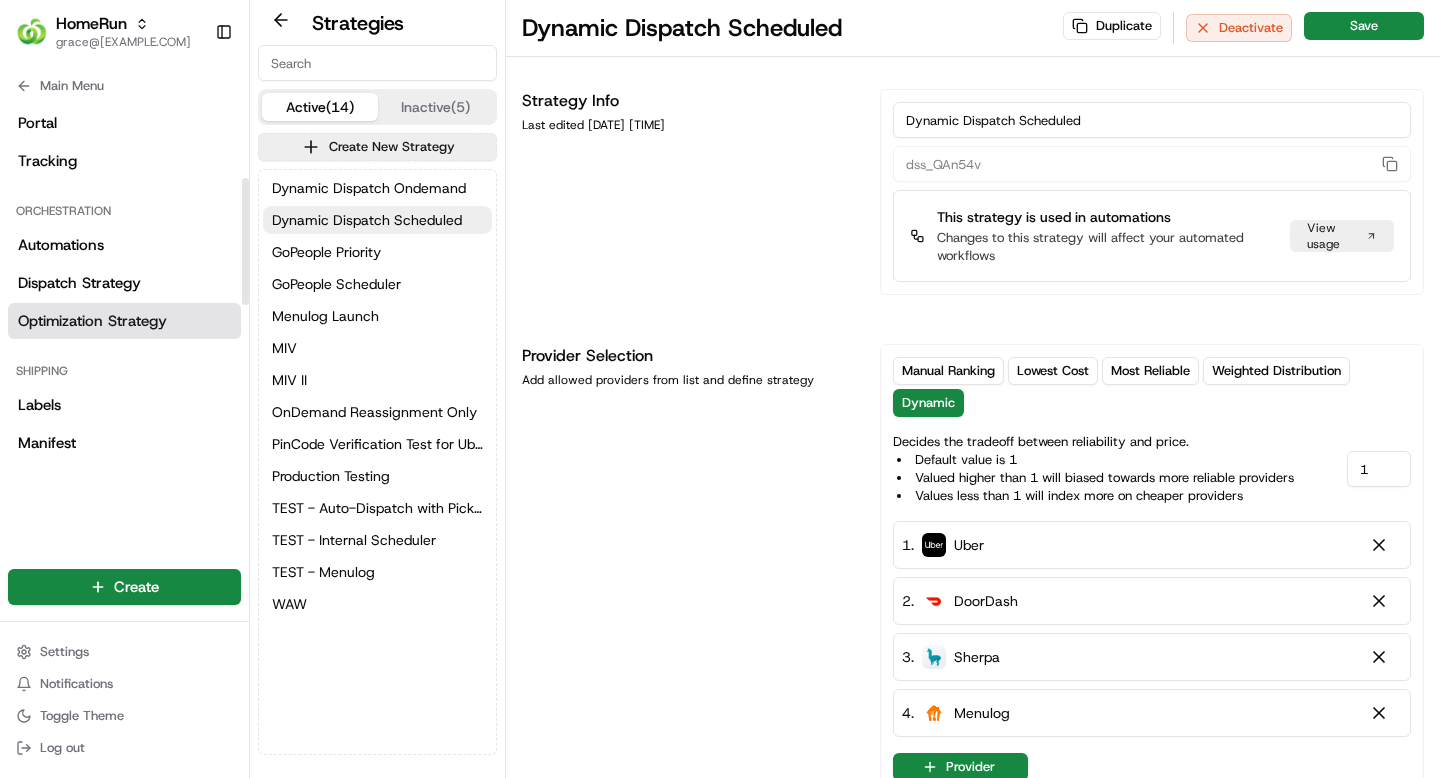 click on "Optimization Strategy" at bounding box center (92, 321) 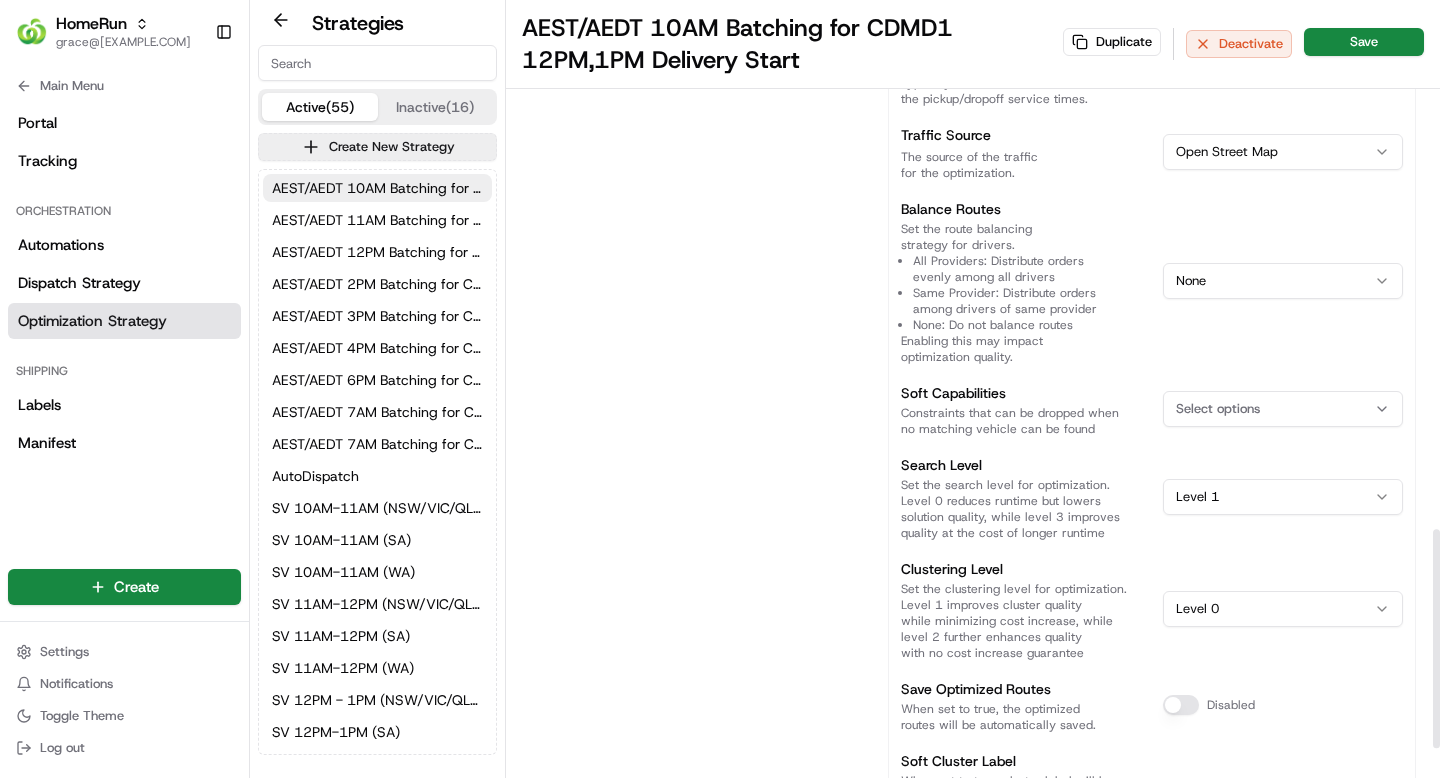 scroll, scrollTop: 1882, scrollLeft: 0, axis: vertical 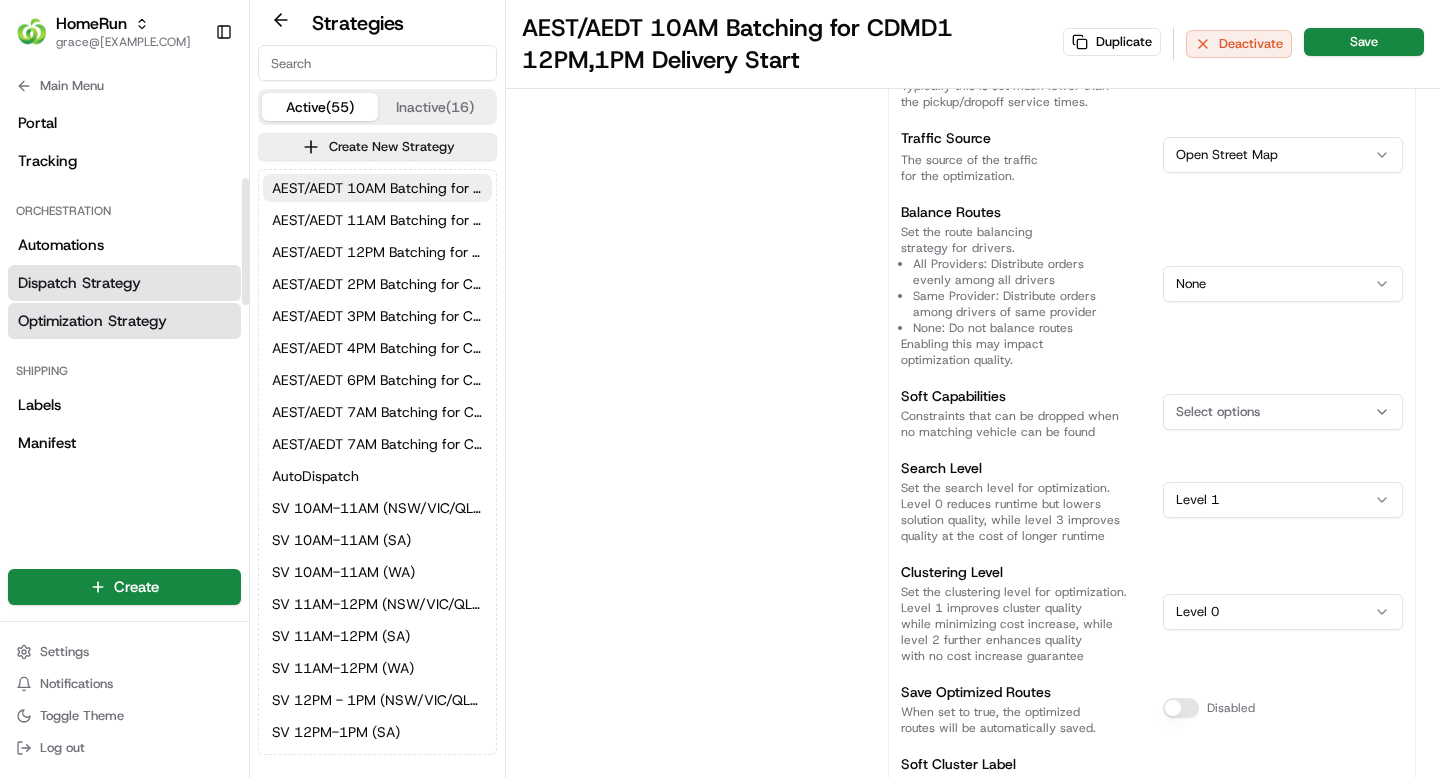 click on "Dispatch Strategy" at bounding box center [79, 283] 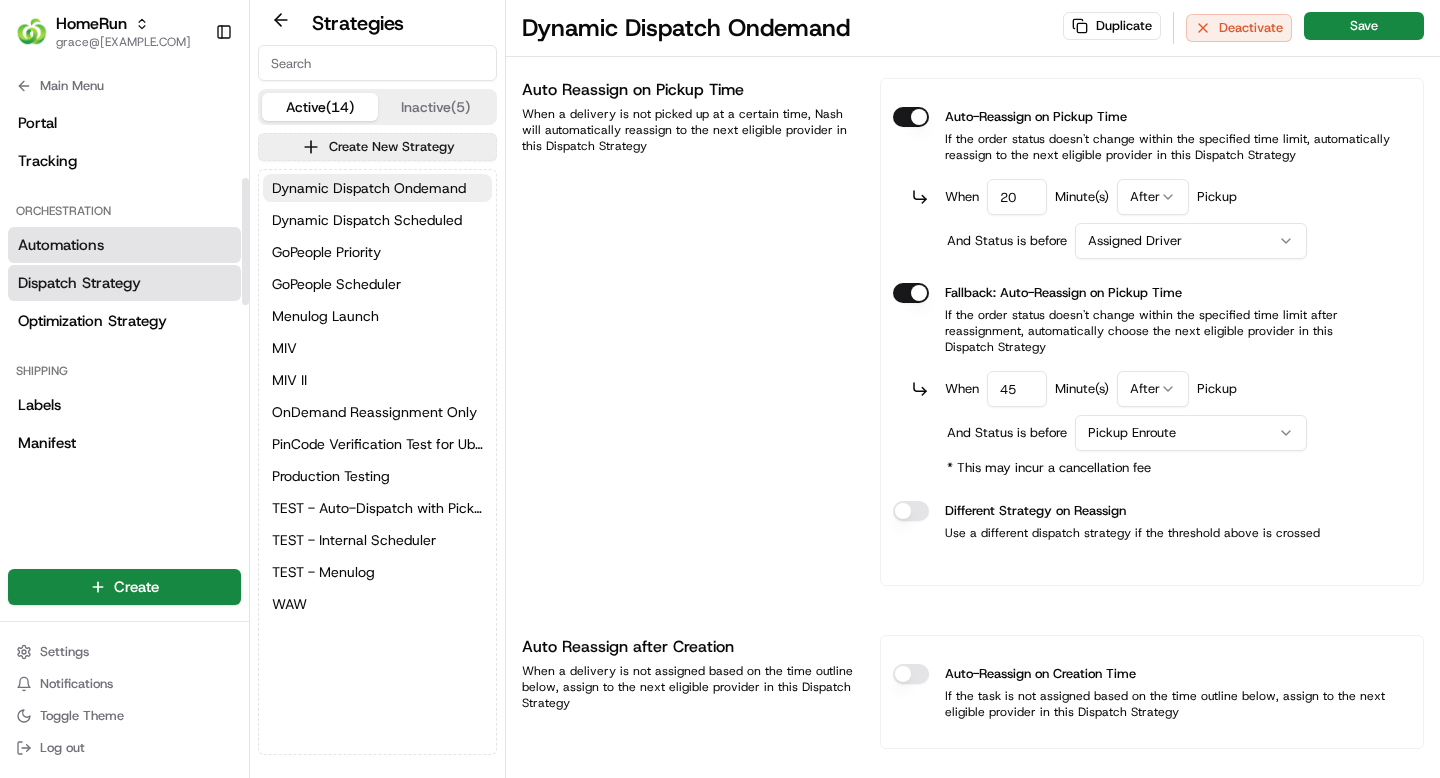 click on "Automations" at bounding box center (61, 245) 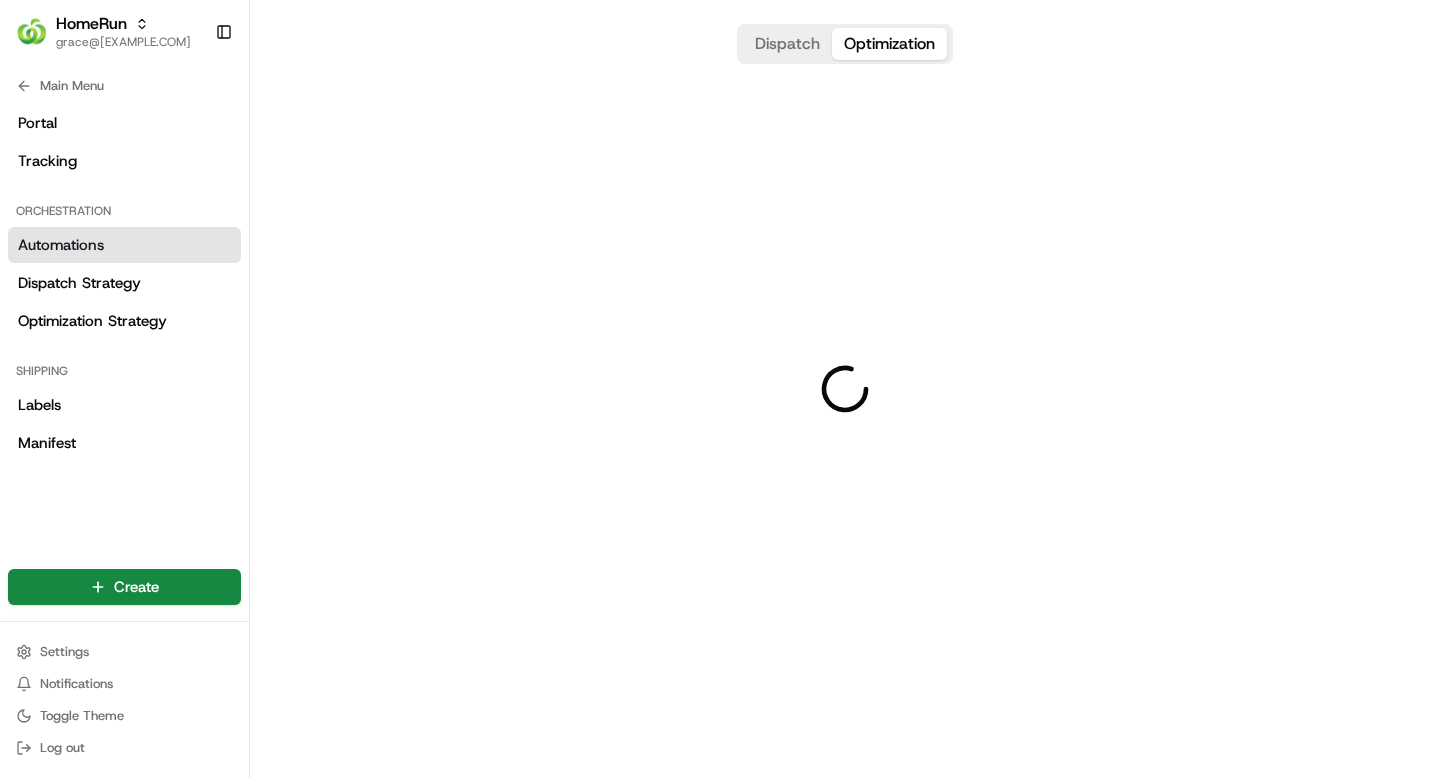 click on "Optimization" at bounding box center [889, 44] 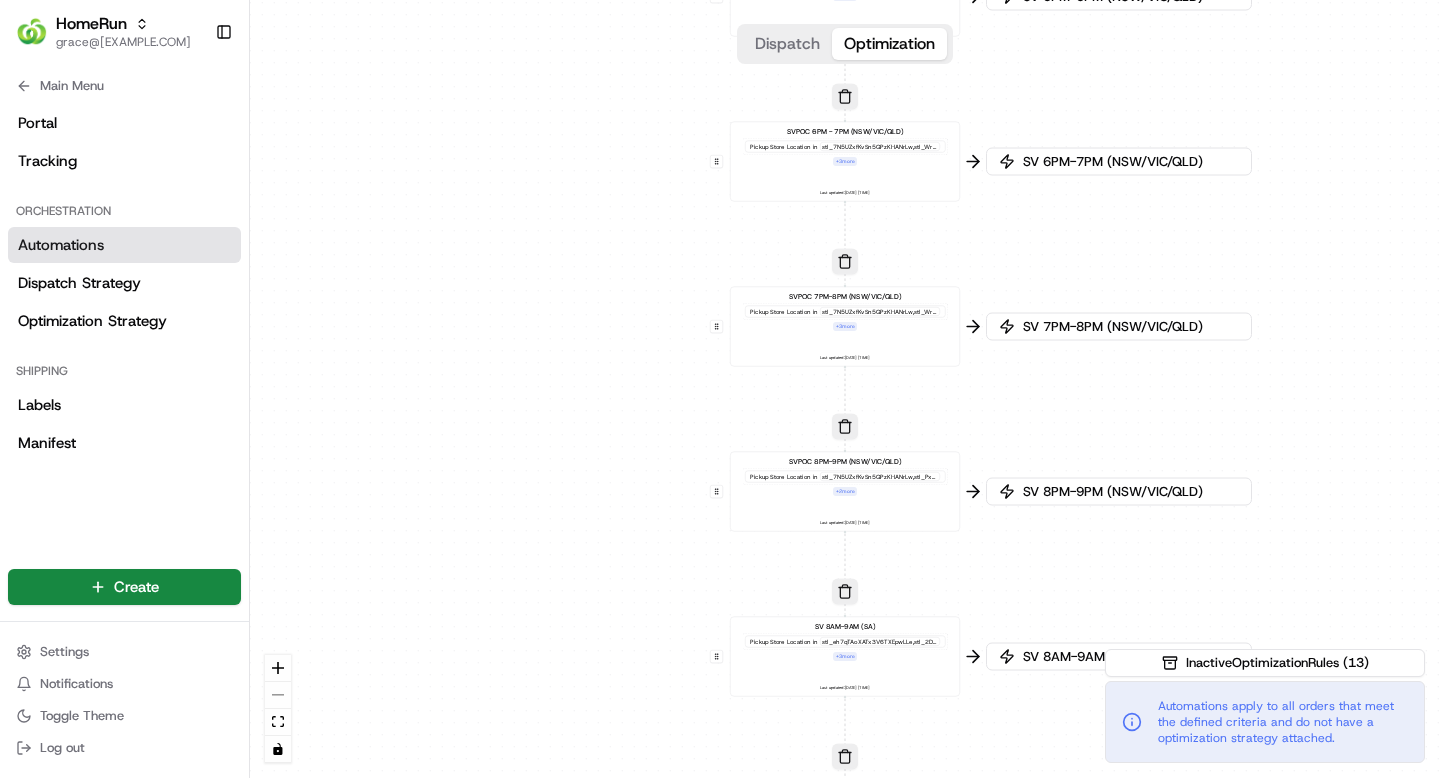 click on "0 0 0 0 0 0 0 0 0 0 0 0 0 0 0 0 0 0 0 0 0 0 0 0 0 0 0 0 0 0 0 0 0 0 0 0 0 0 0 0 0 0 0 0 0 0 0 0 0 0 0 0 0 Order Received GoPeople Prod Test Metadata .hint == BatchMe   Last updated:  17/07/2024 2:05 PM AEST/AEDT 10AM Batching for 12PM,1PM Delivery Start Metadata .session in CDMD1   + 1  more Last updated:  08/10/2024 10:48 AM AEST/AEDT 12PM Batching for 2PM,3PM Delivery Start Metadata .session in CDMD2   + 1  more Last updated:  08/10/2024 10:49 AM AEST/AEDT 2PM Batching for 4PM,5PM Delivery Start Metadata .session in CDPM1   + 1  more Last updated:  08/10/2024 10:49 AM AEST/AEDT 4PM Batching for 6PM,7PM Delivery Start Metadata .session in CDPM2   + 1  more Last updated:  08/10/2024 10:50 AM AEST/AEDT 6PM Batching for 8AM Delivery Start Metadata .session in CDAM1,CDAM   + 1  more Last updated:  10/10/2024 5:50 AM AEST/AEDT 7AM Batching for 9AM,10AM,11AM Delivery Start Metadata .session in CDAM2   + 1  more Last updated:  08/10/2024 10:50 AM AEST/AEDT 7AM Batching for 9AM,10AM,11AM,12PM Delivery Start Metadata" at bounding box center (845, 389) 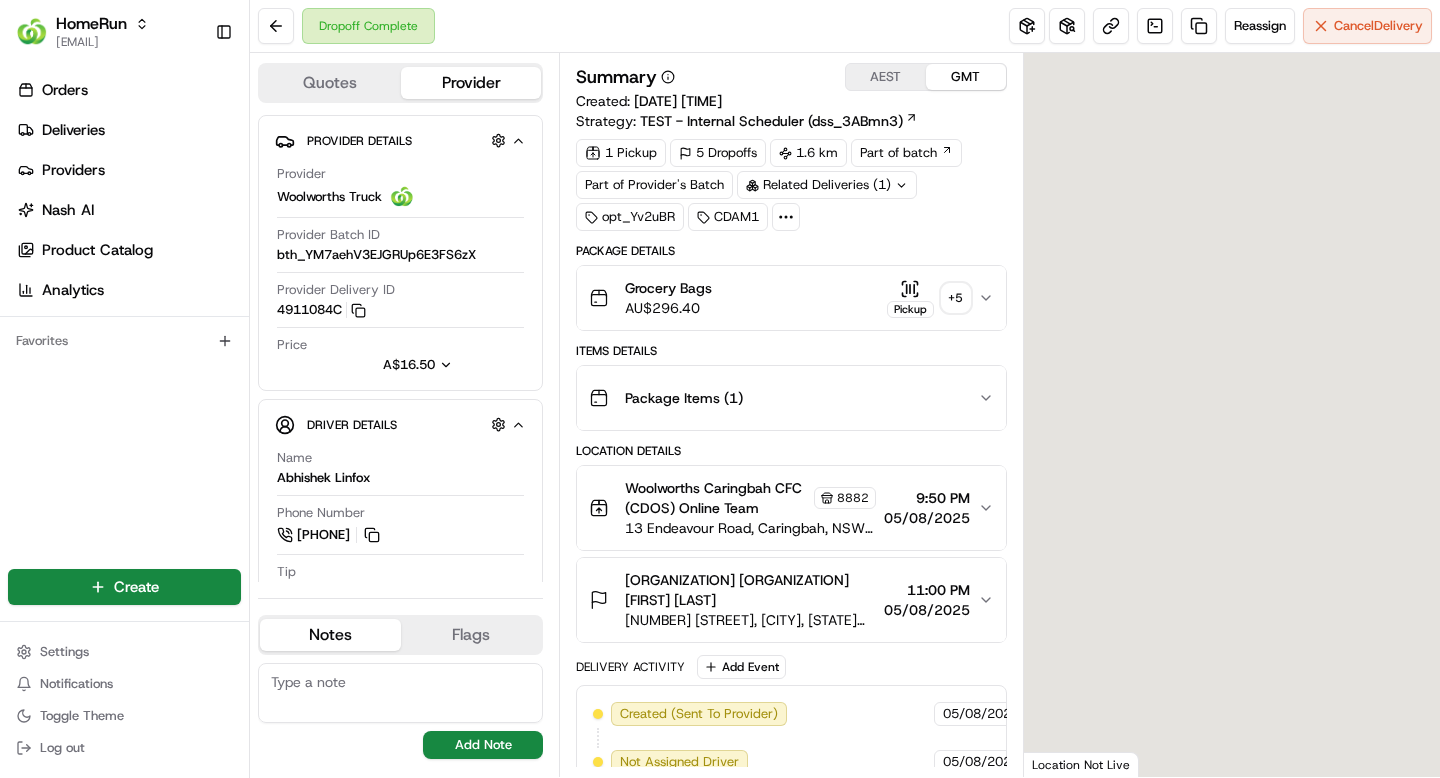 scroll, scrollTop: 0, scrollLeft: 0, axis: both 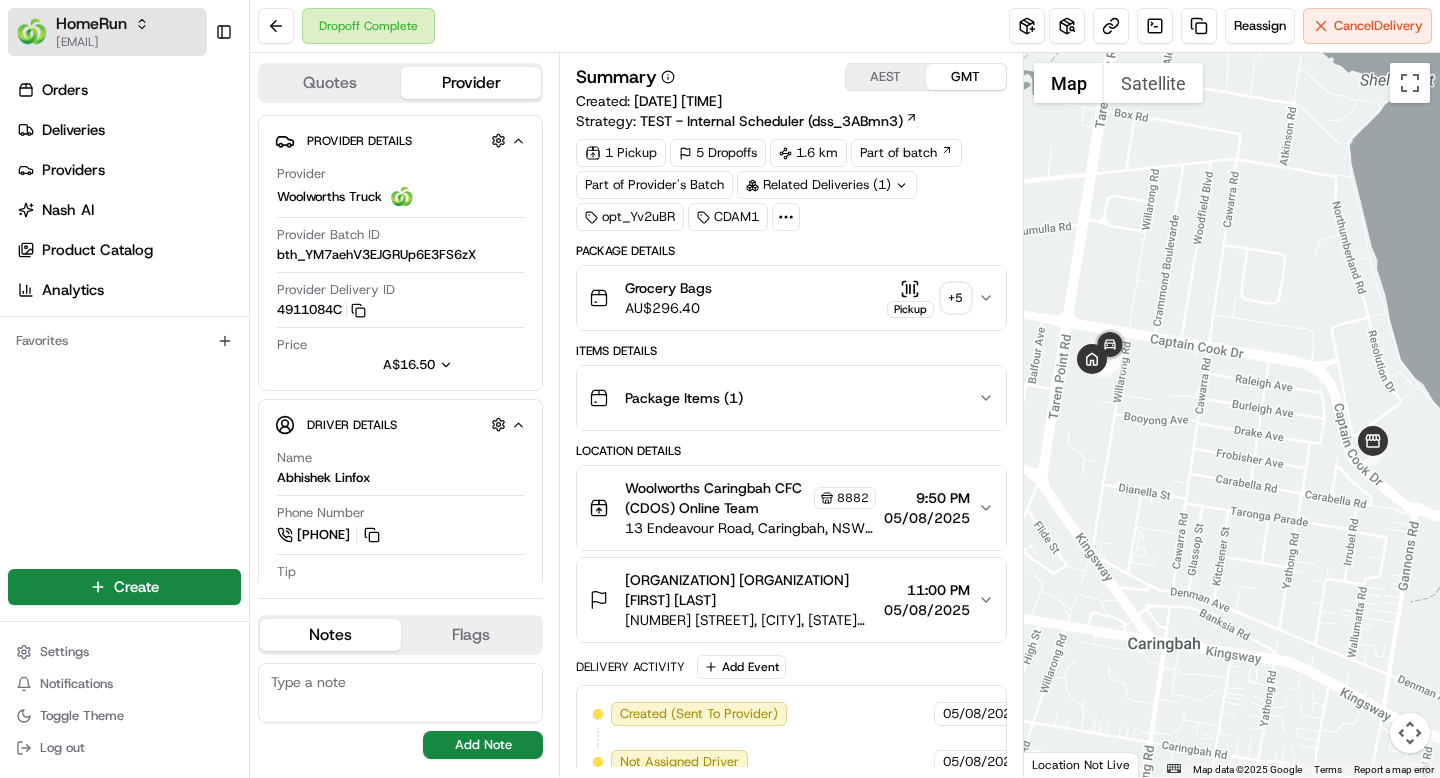 click on "[EMAIL]" at bounding box center [102, 42] 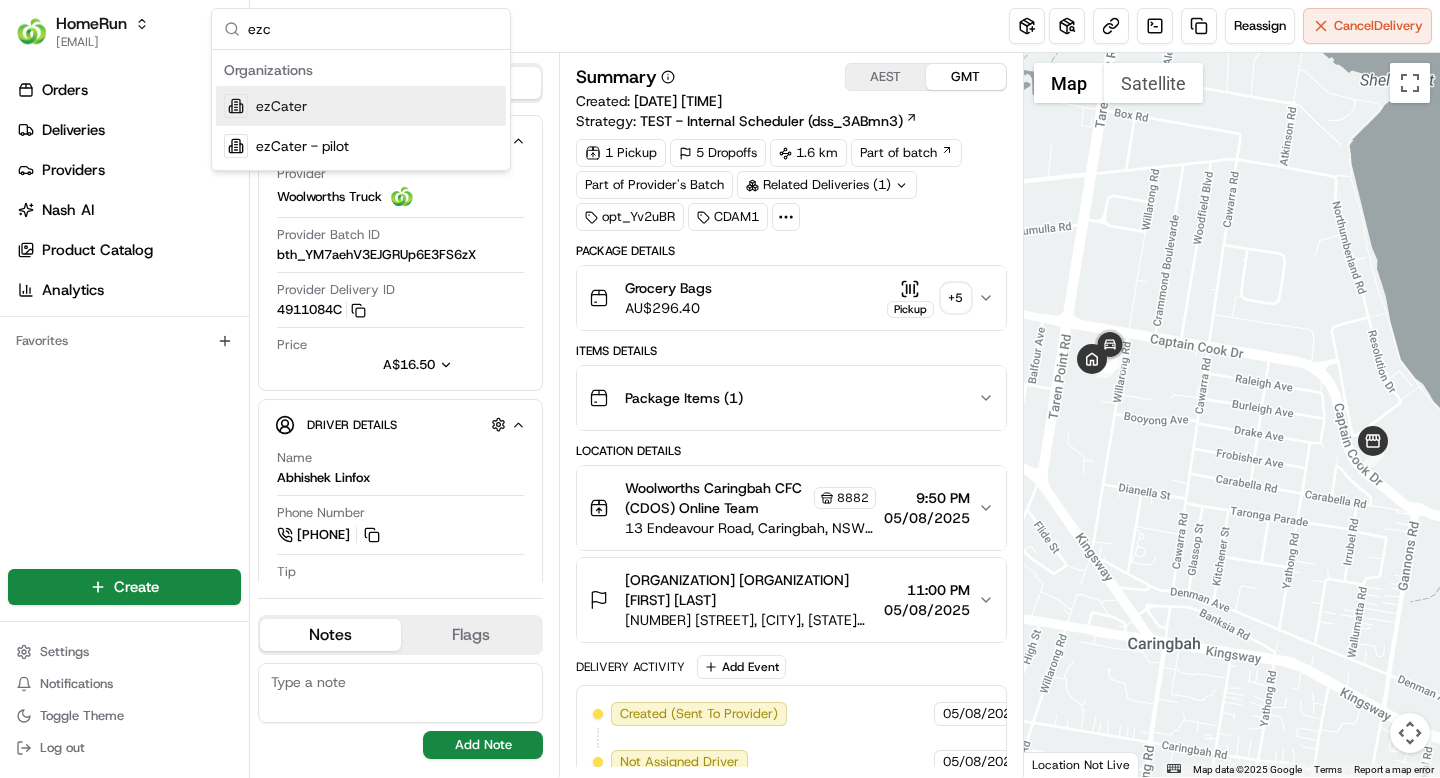type on "ezc" 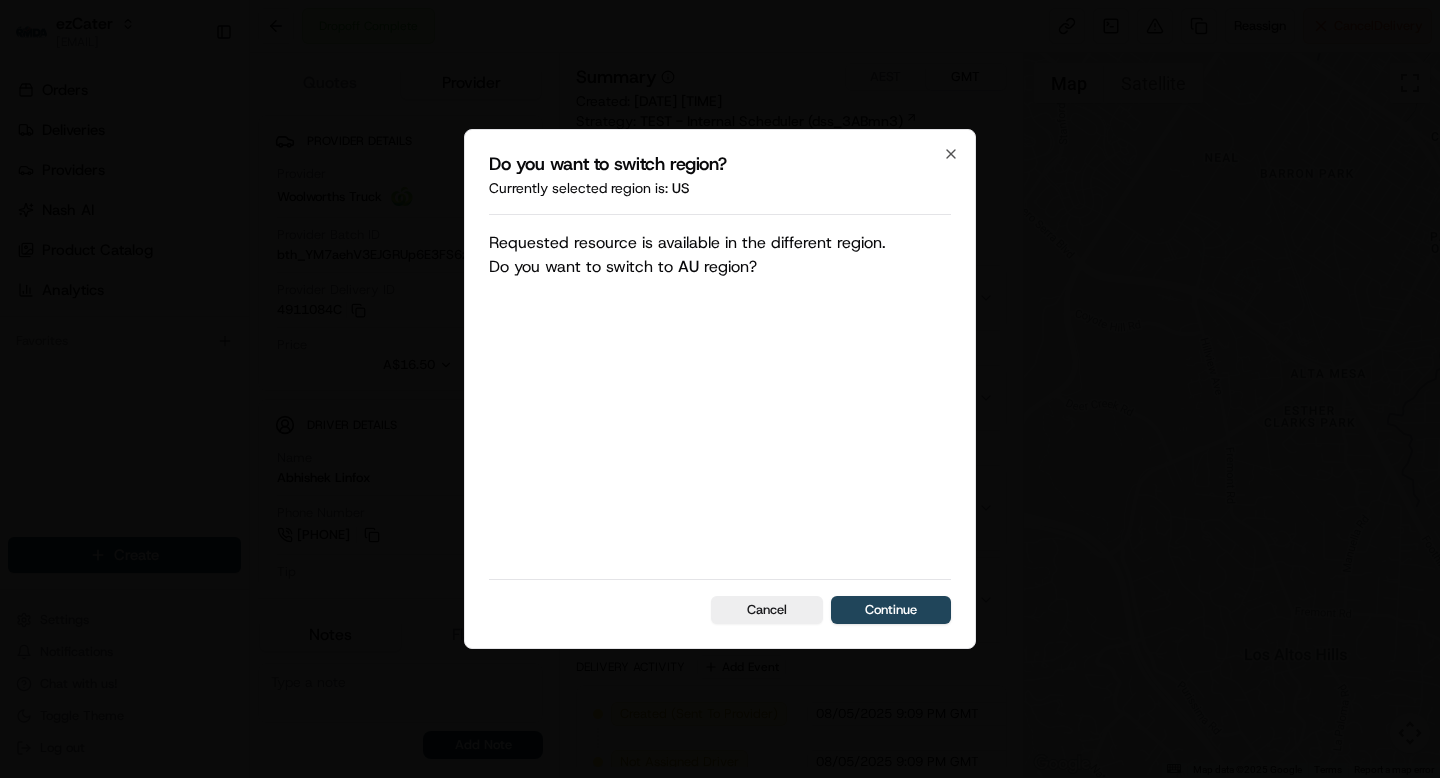 click on "Do you want to switch region? Currently selected region is:   us   Requested resource is available in the different region.   Do you want to switch to   AU   region? Cancel Continue Close" at bounding box center (720, 389) 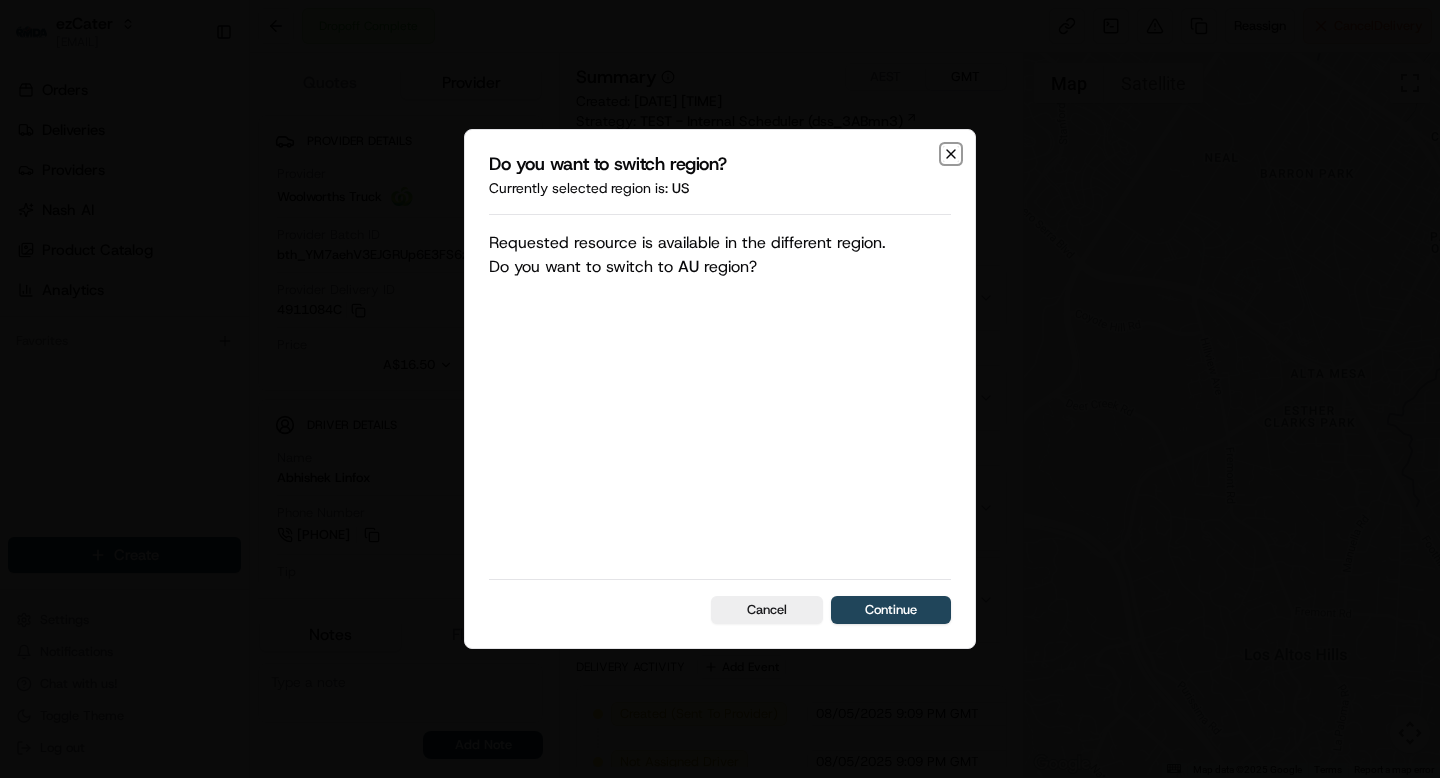 click 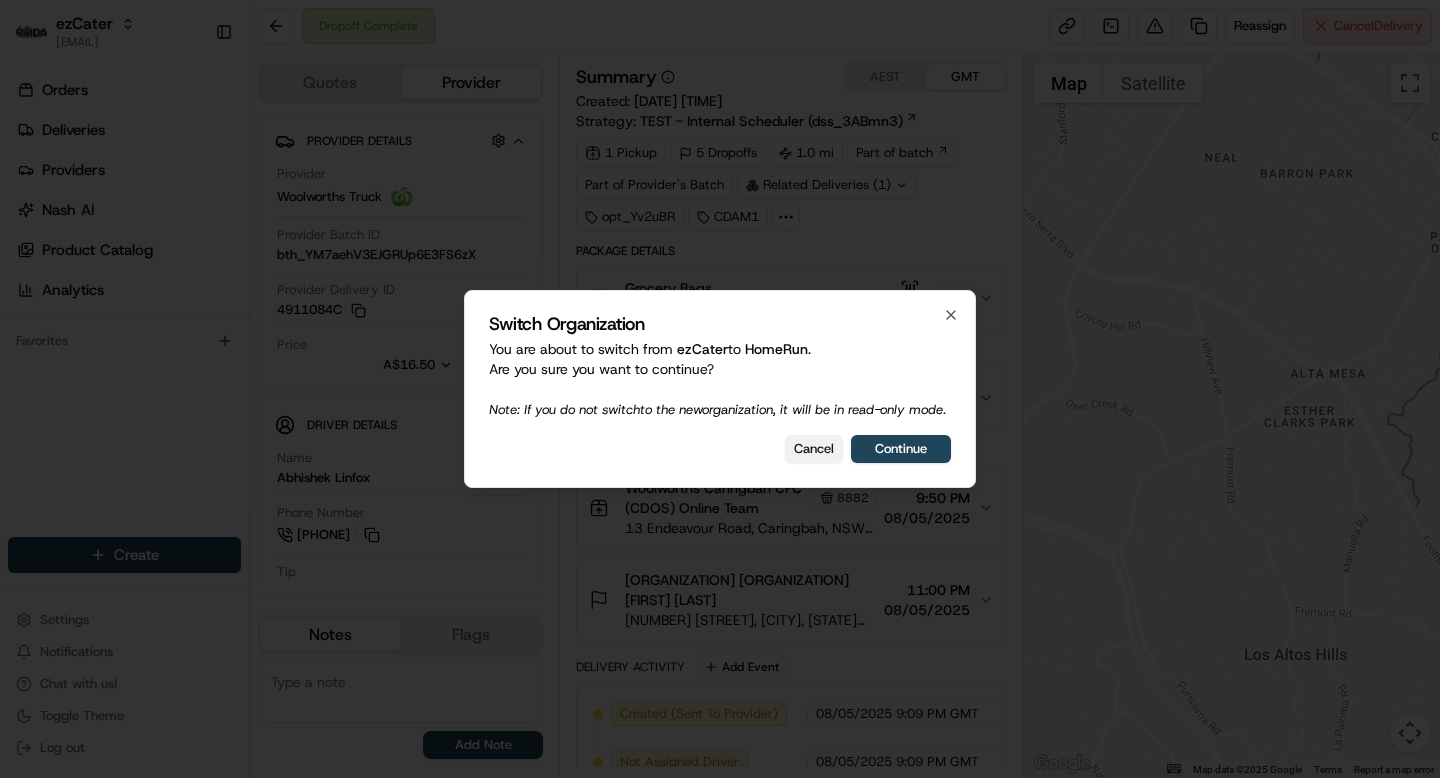 click on "Cancel" at bounding box center [814, 449] 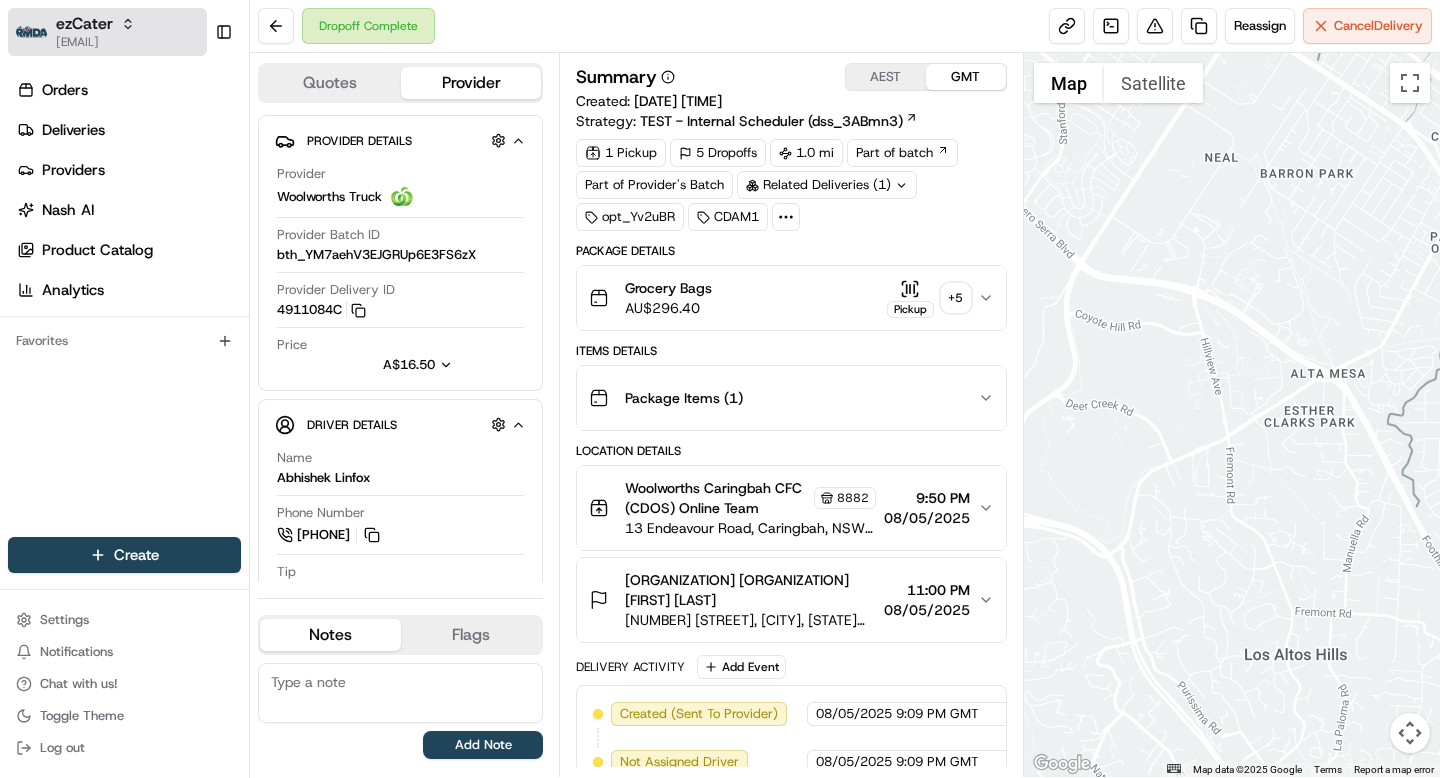 click on "[EMAIL]" at bounding box center [95, 42] 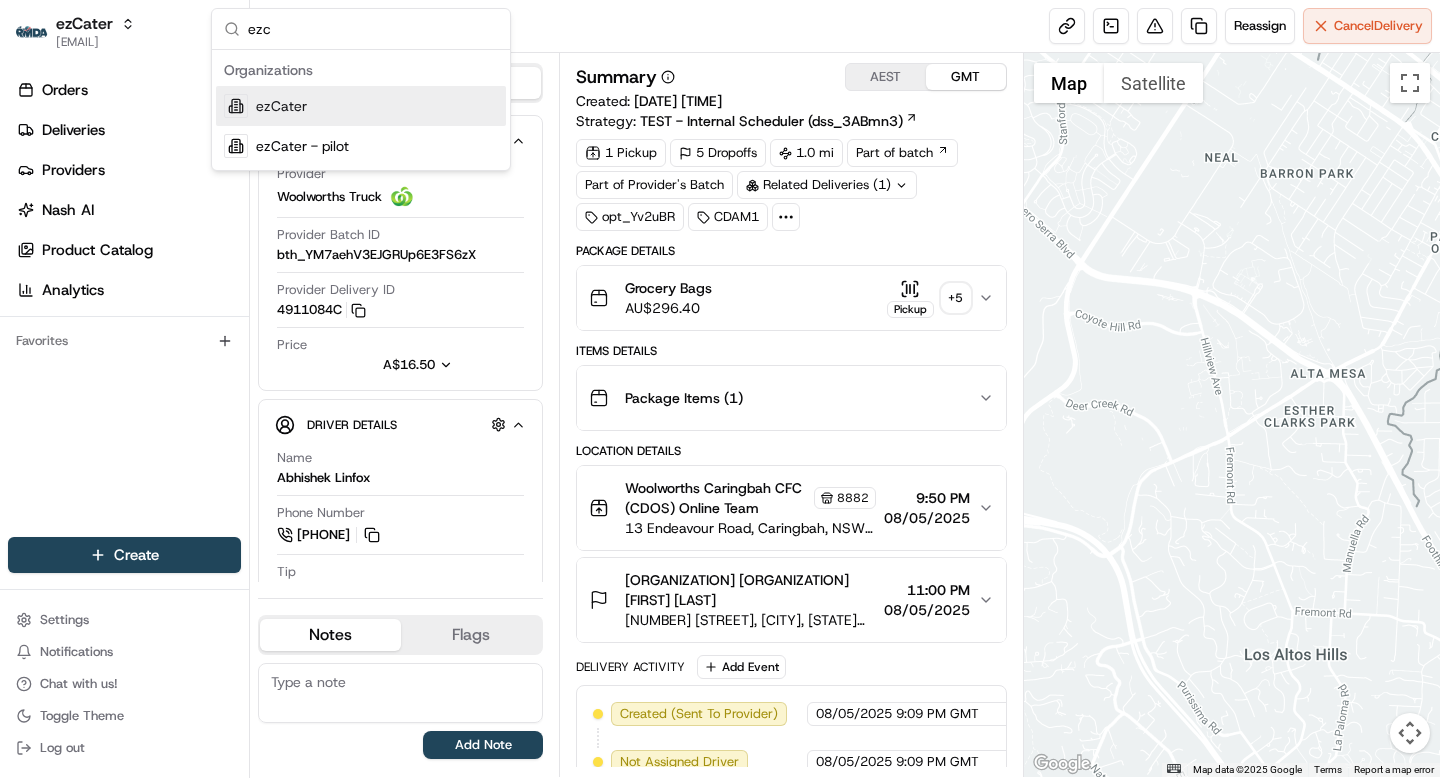 type on "ezc" 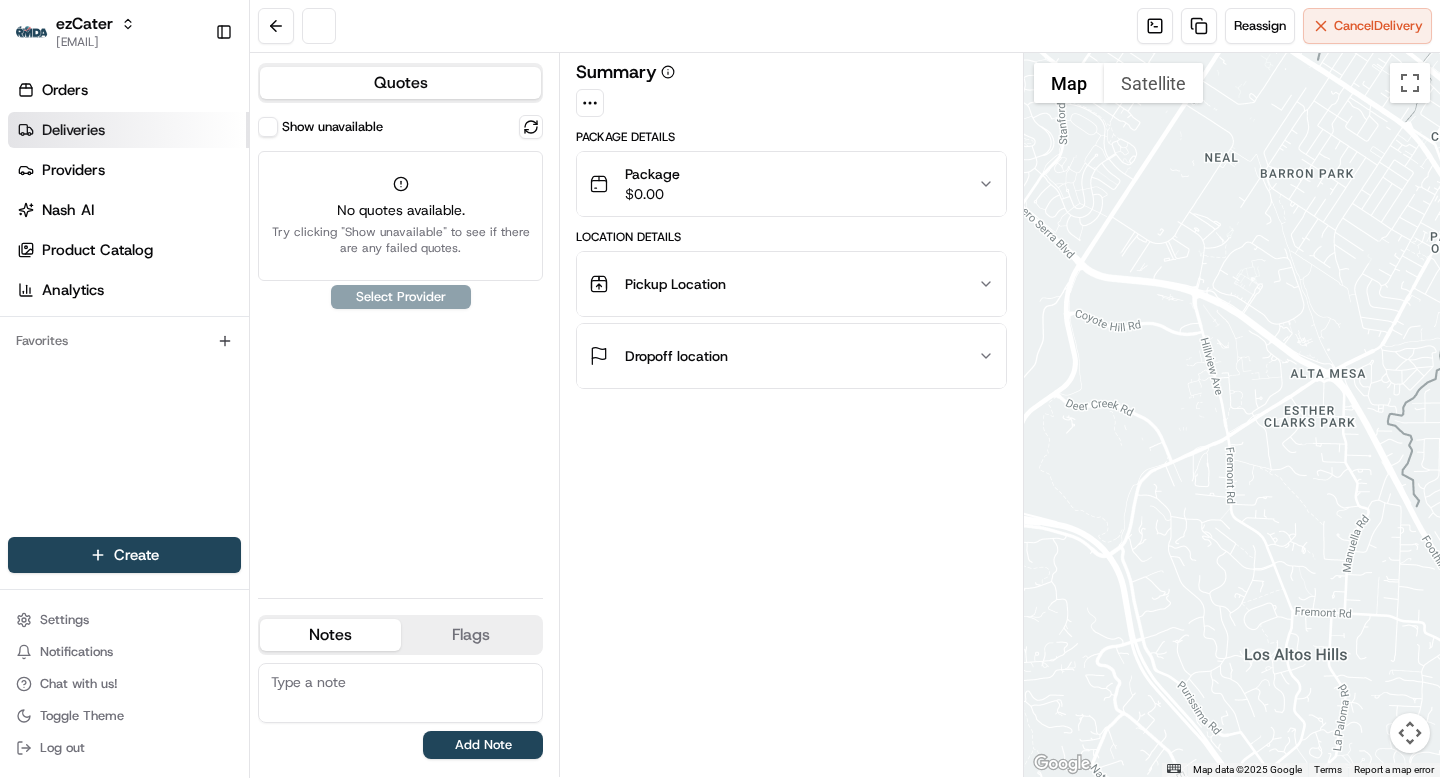 click on "Deliveries" at bounding box center (73, 130) 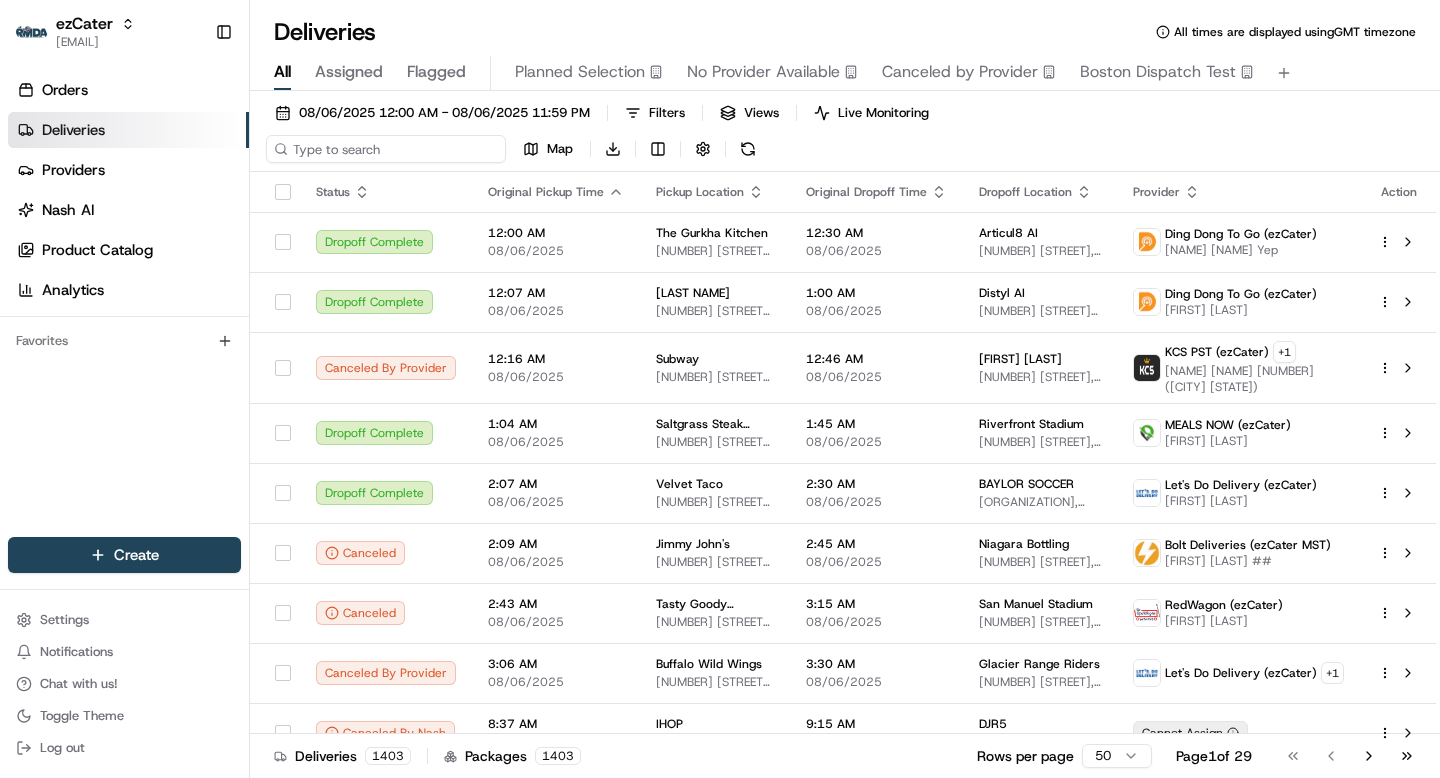 click at bounding box center (386, 149) 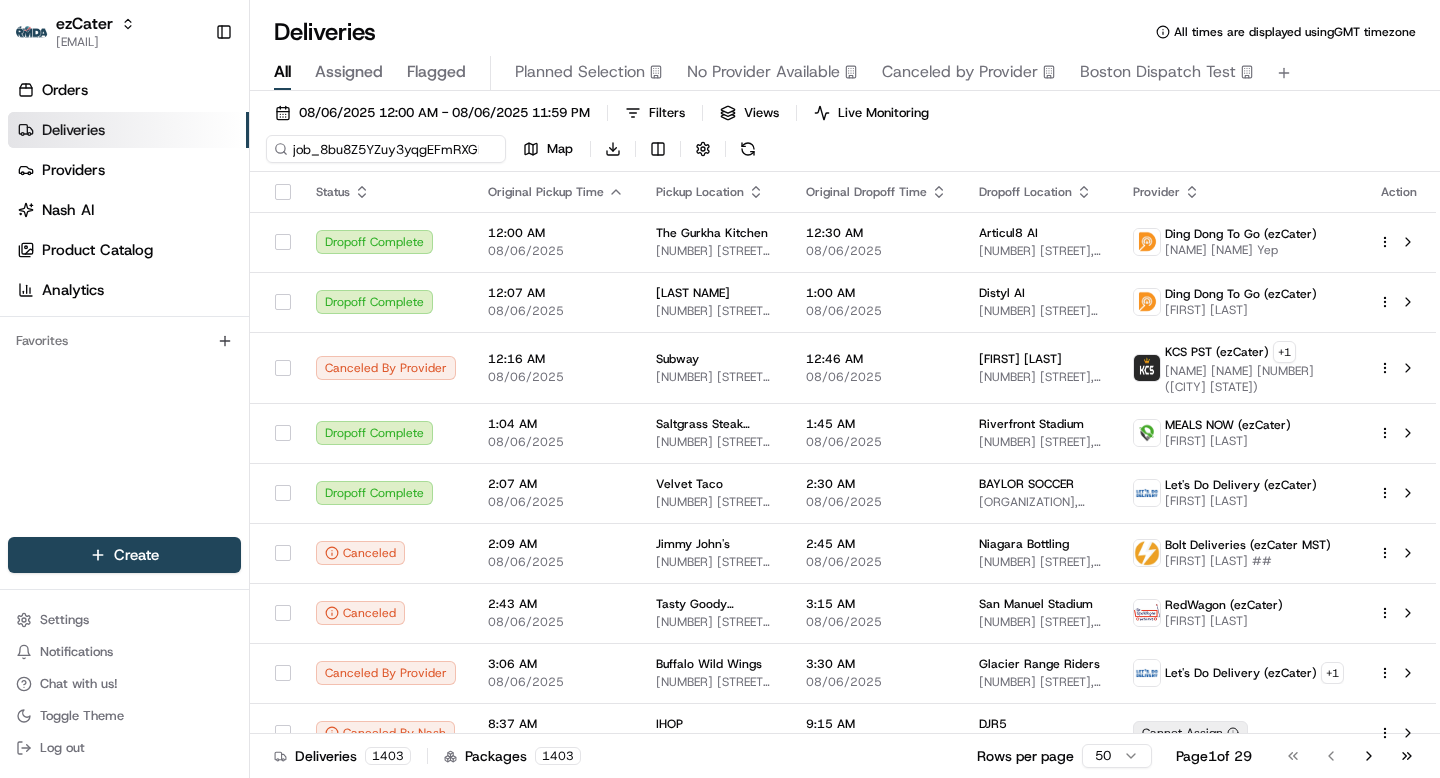 scroll, scrollTop: 0, scrollLeft: 18, axis: horizontal 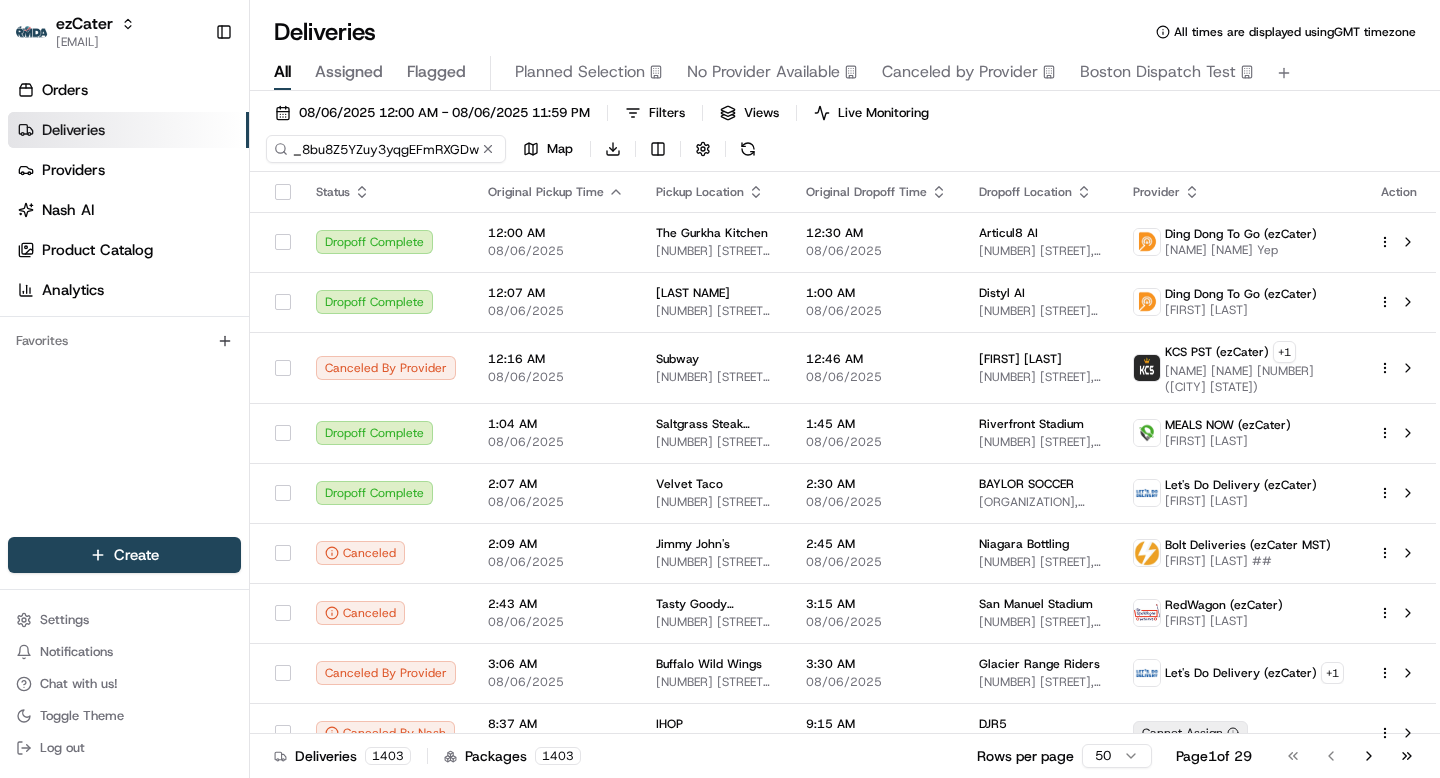 type on "job_8bu8Z5YZuy3yqgEFmRXGDw" 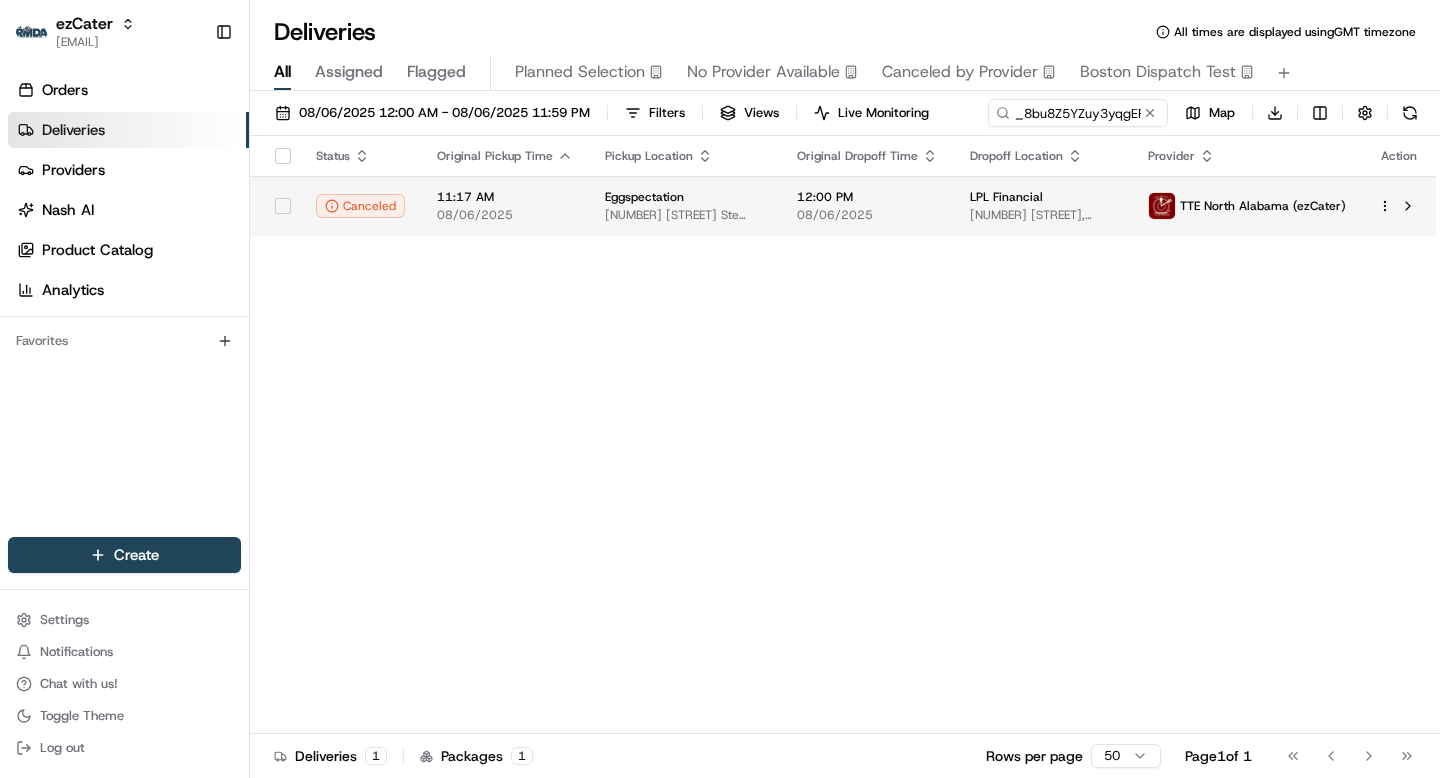 scroll, scrollTop: 0, scrollLeft: 0, axis: both 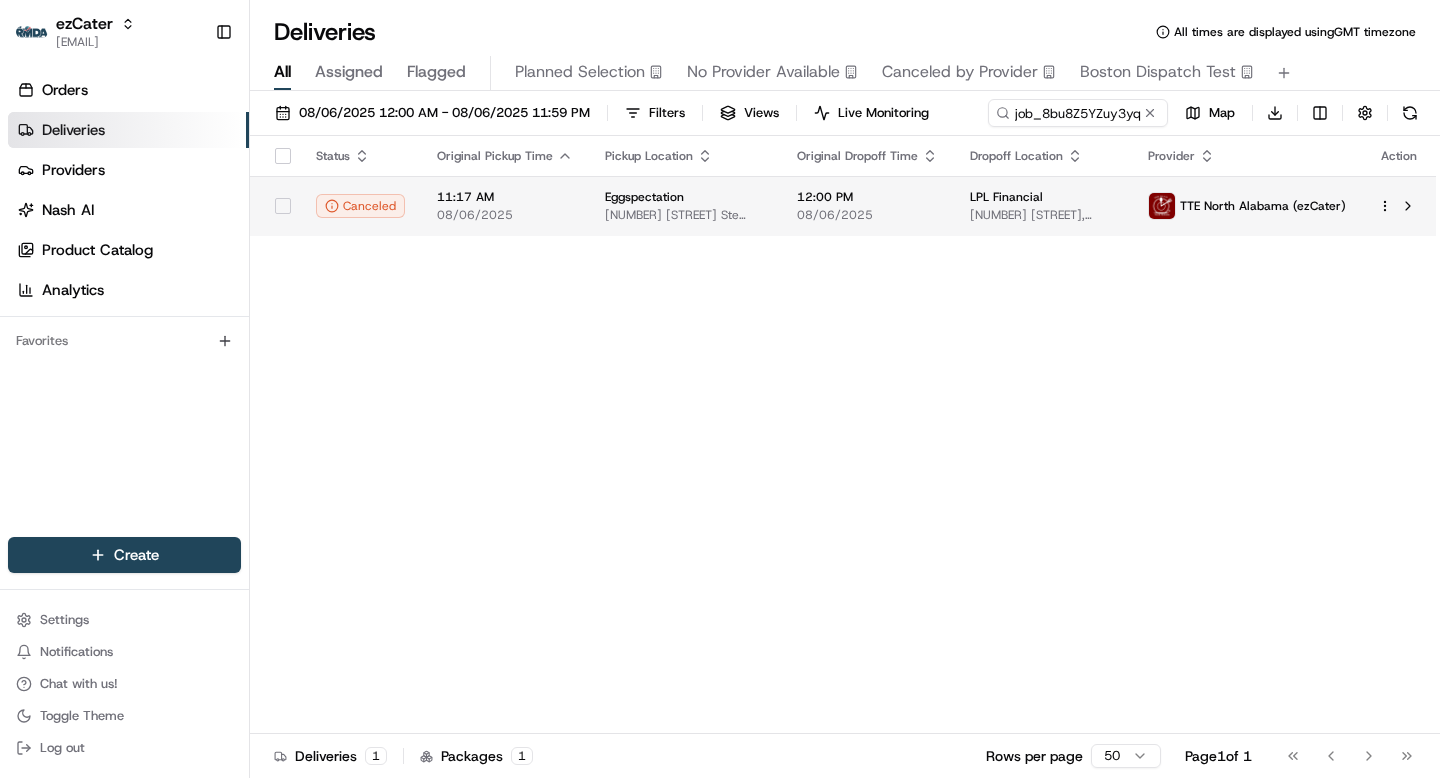 click on "Status Original Pickup Time Pickup Location Original Dropoff Time Dropoff Location Provider Action Canceled 11:17 AM 08/06/2025 Eggspectation 14815 Ballantyne Village Way Ste 150-160, Charlotte, NC 28277, USA 12:00 PM 08/06/2025 LPL Financial 1055 LPL Wy, Fort Mill, SC 29715, USA TTE North Alabama (ezCater)" at bounding box center (843, 435) 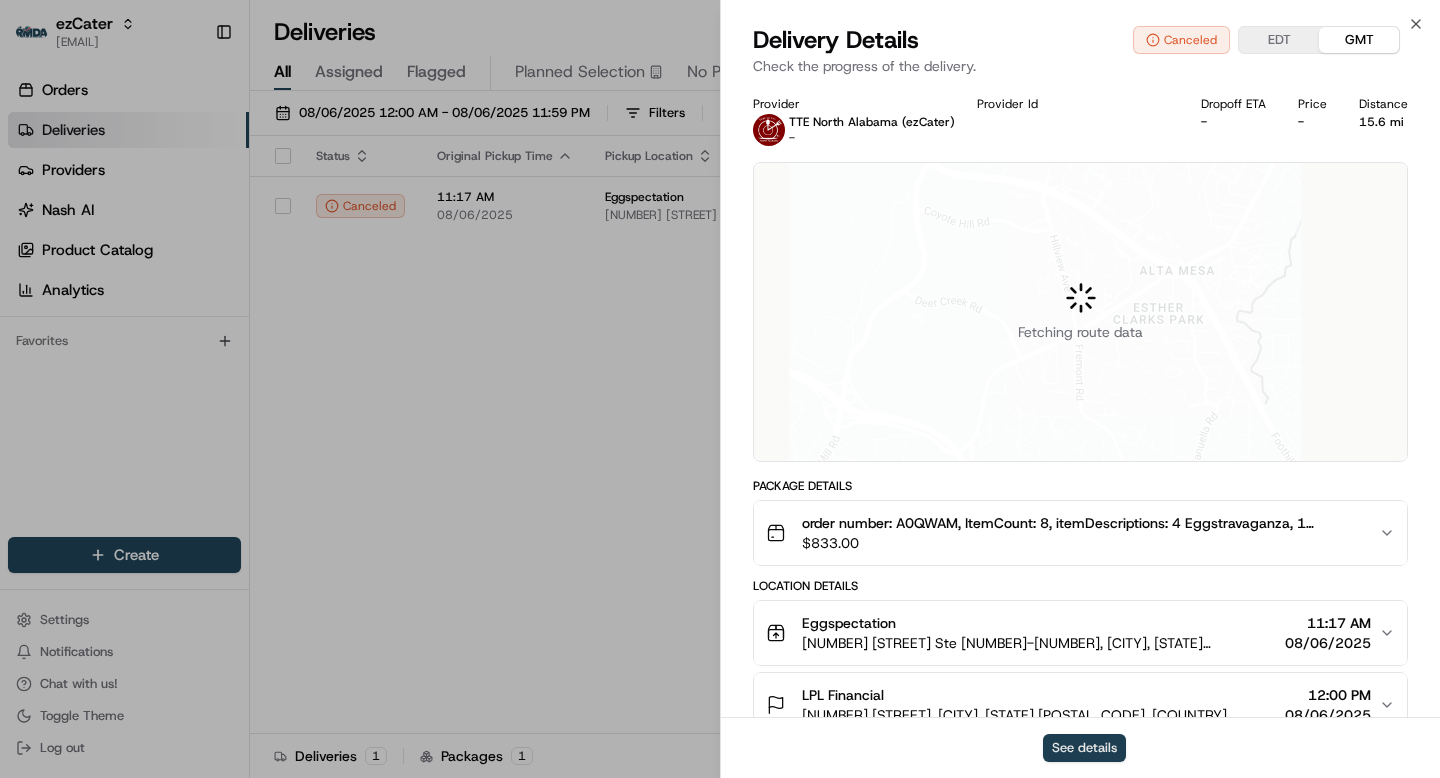 click on "See details" at bounding box center (1084, 748) 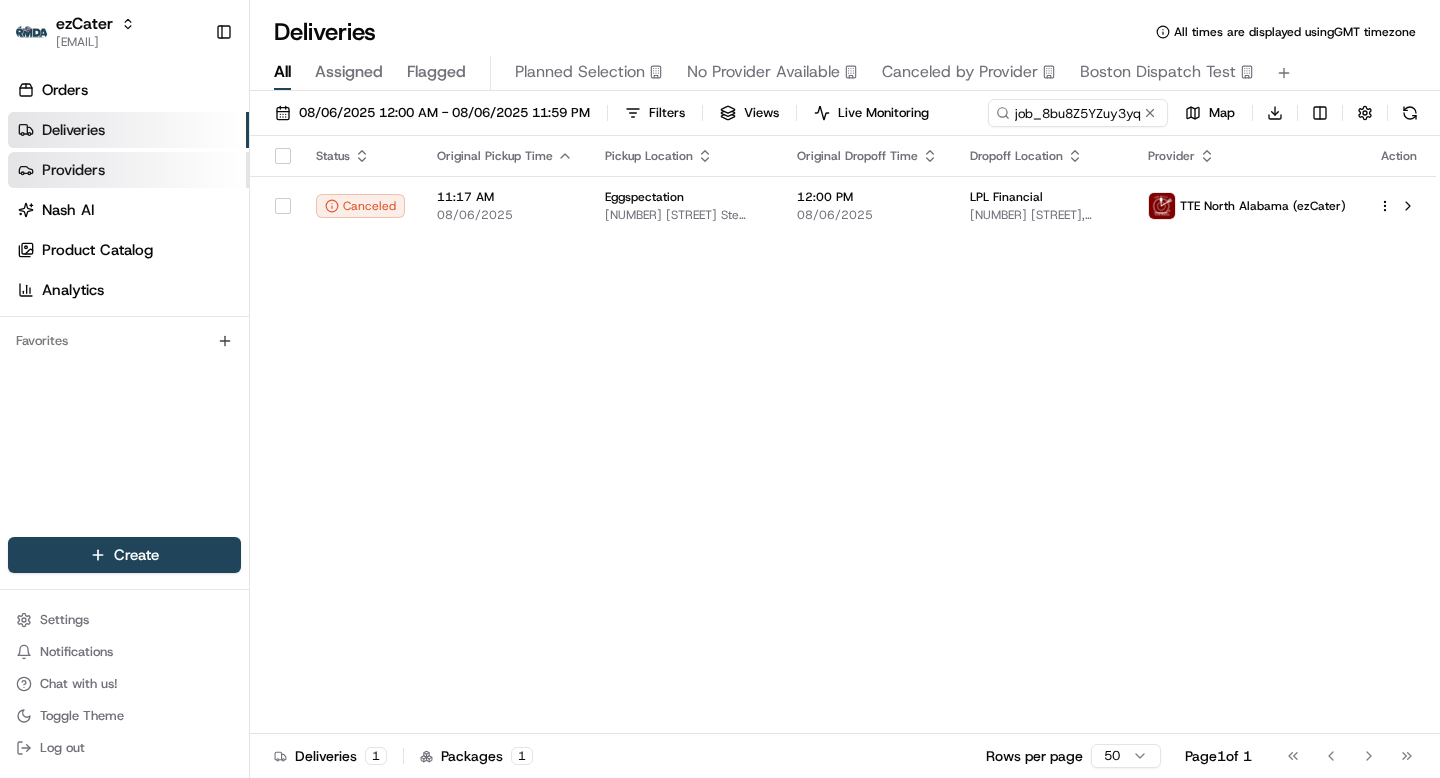 click on "Providers" at bounding box center (73, 170) 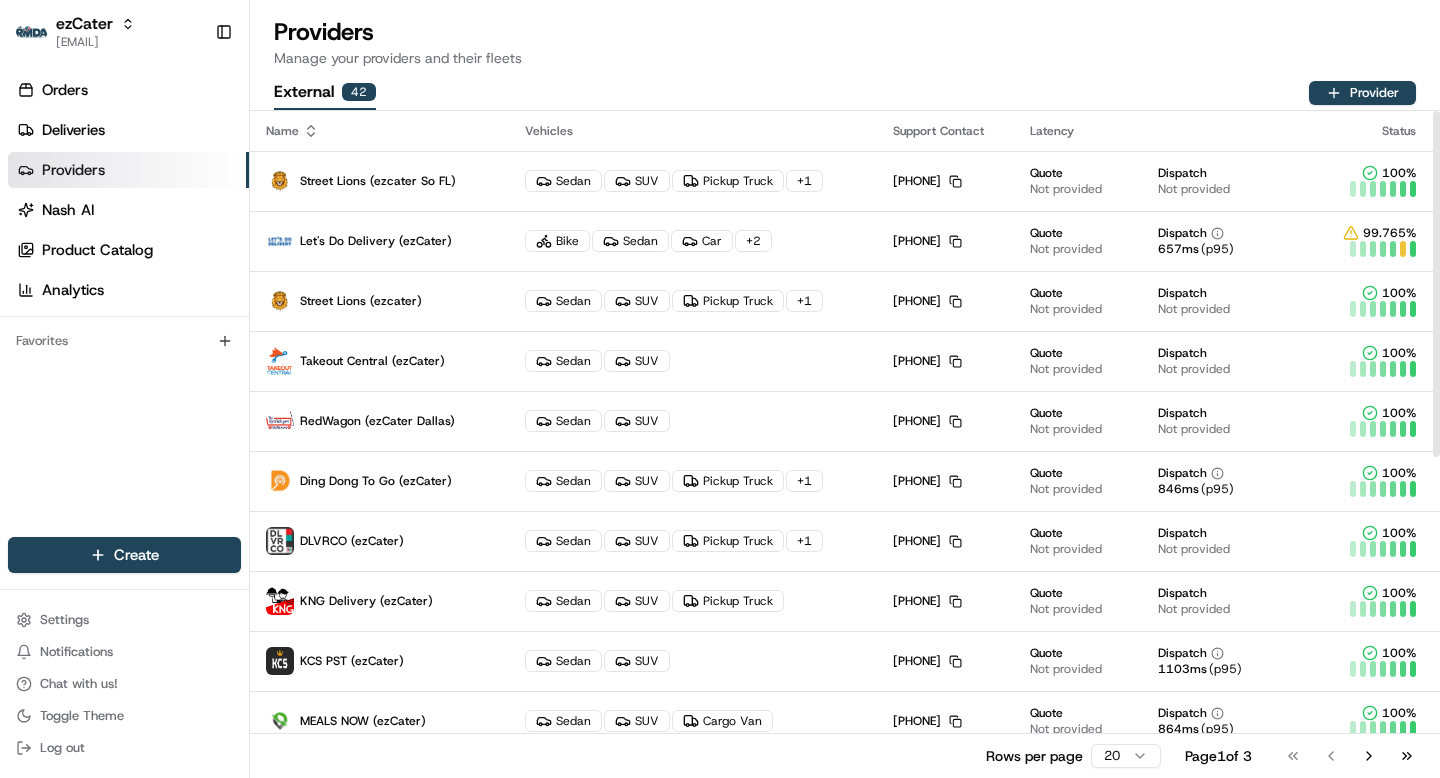 scroll, scrollTop: 618, scrollLeft: 0, axis: vertical 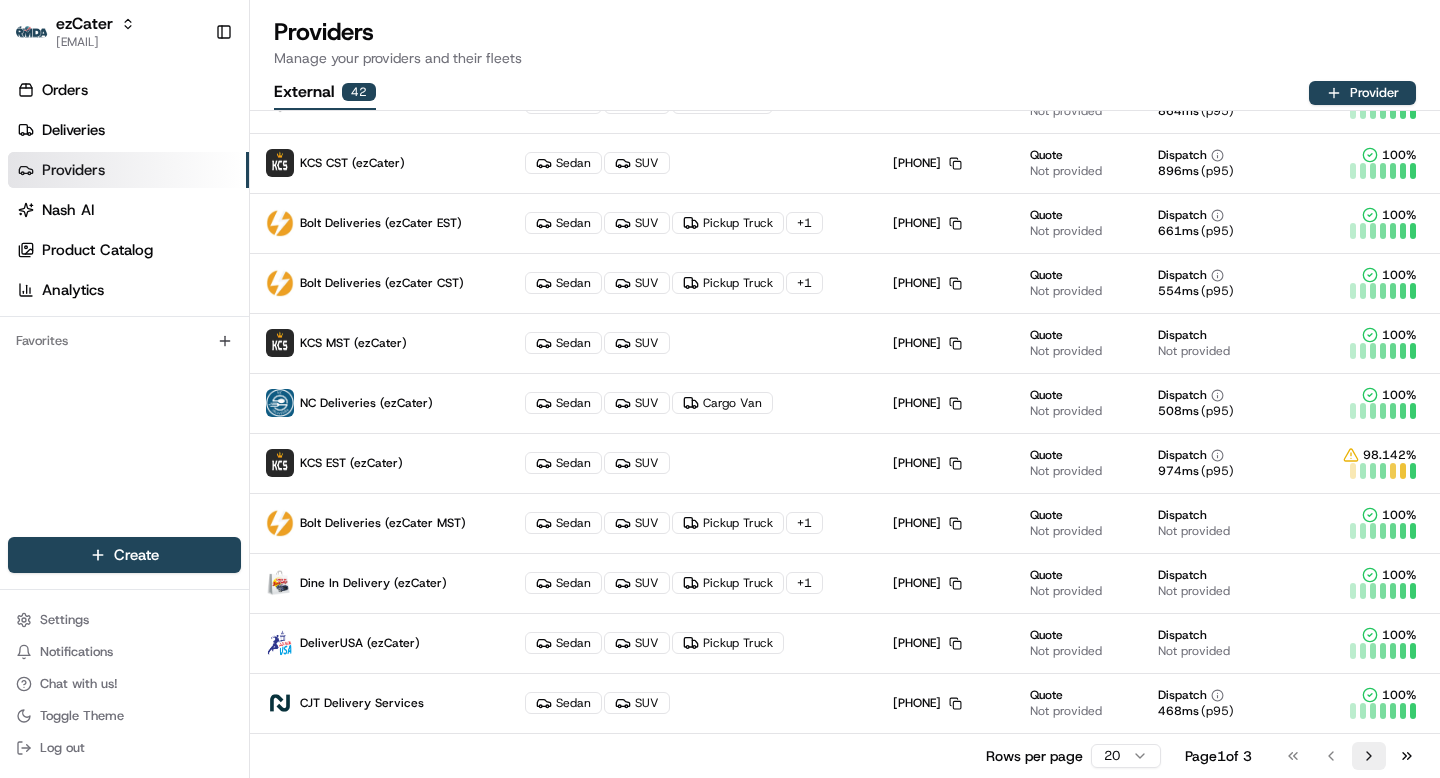 click on "Go to next page" at bounding box center [1369, 756] 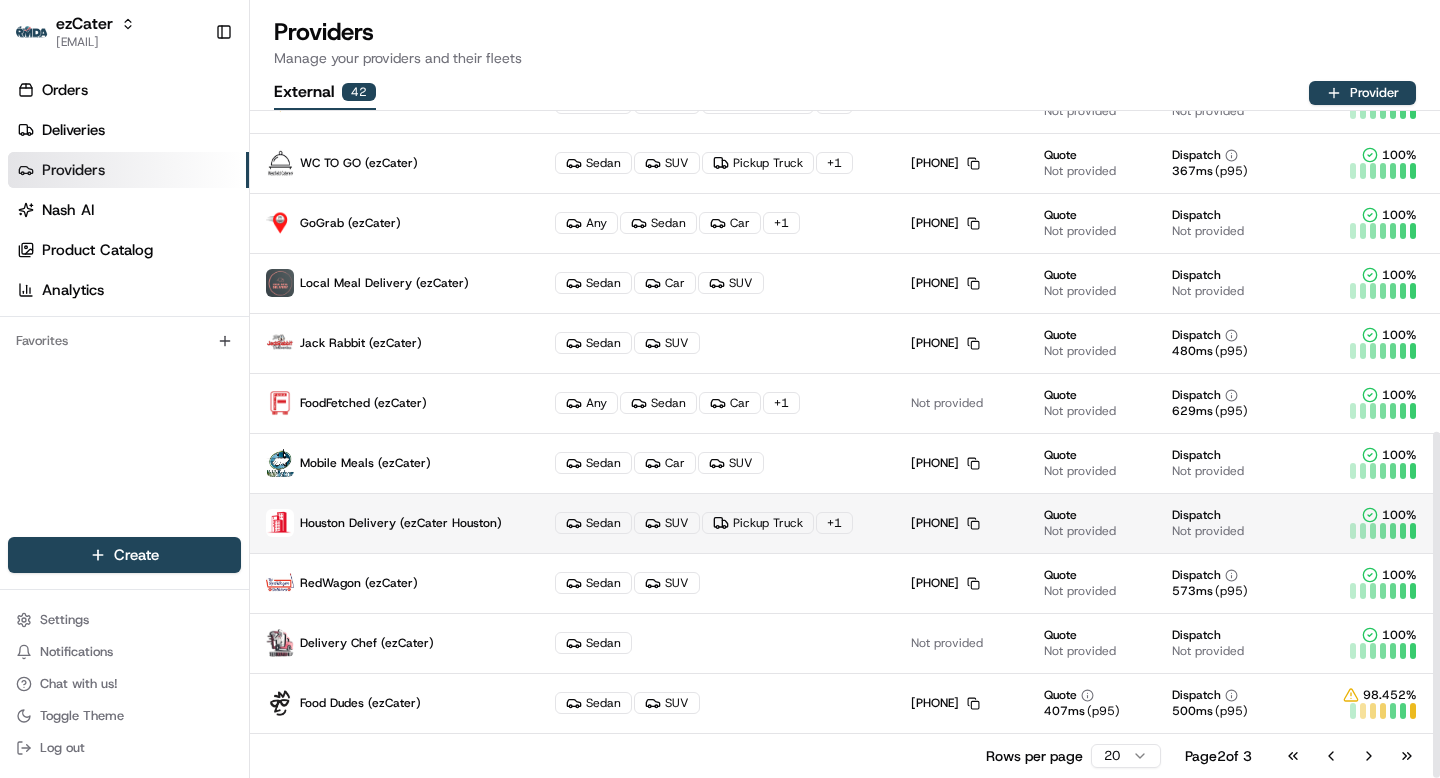 scroll, scrollTop: 0, scrollLeft: 0, axis: both 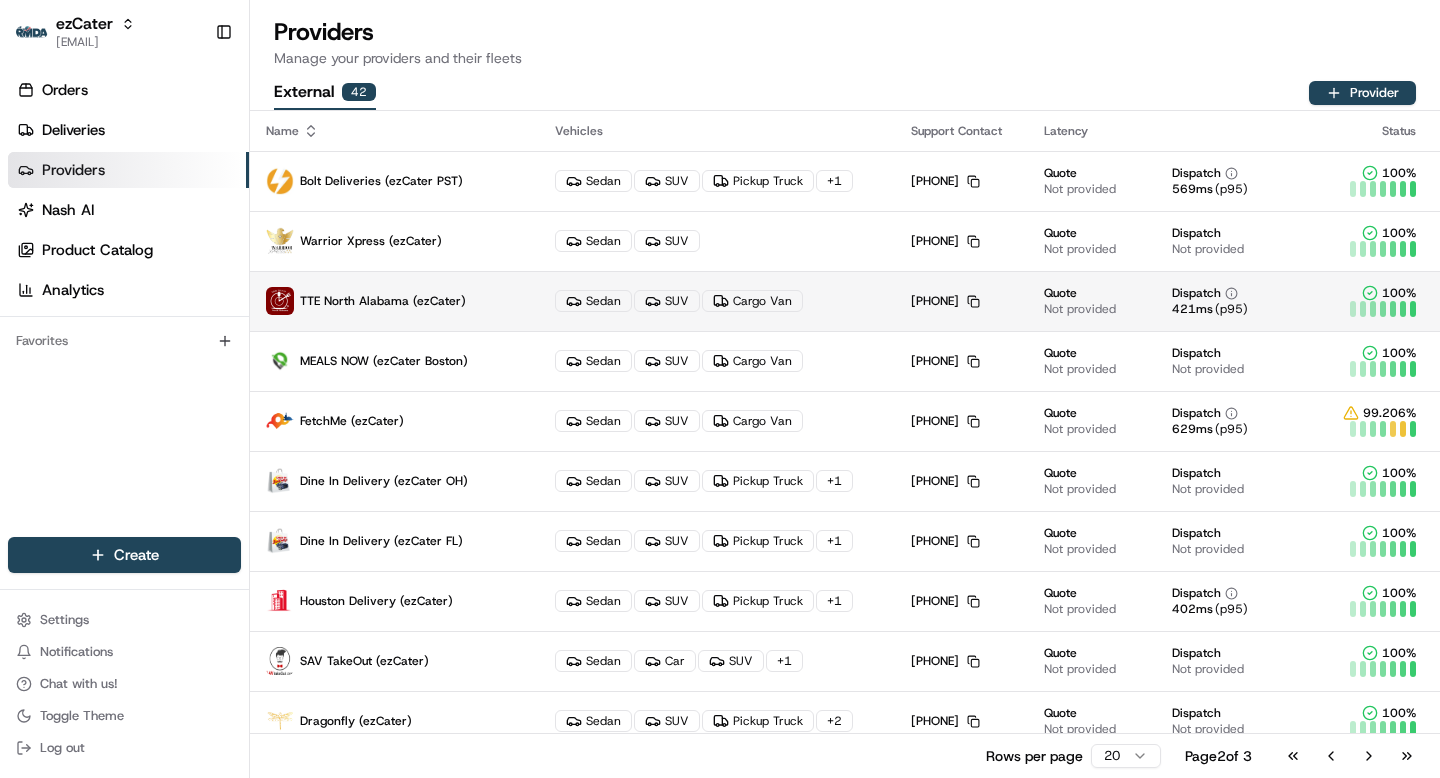 click on "TTE North Alabama (ezCater)" at bounding box center (383, 301) 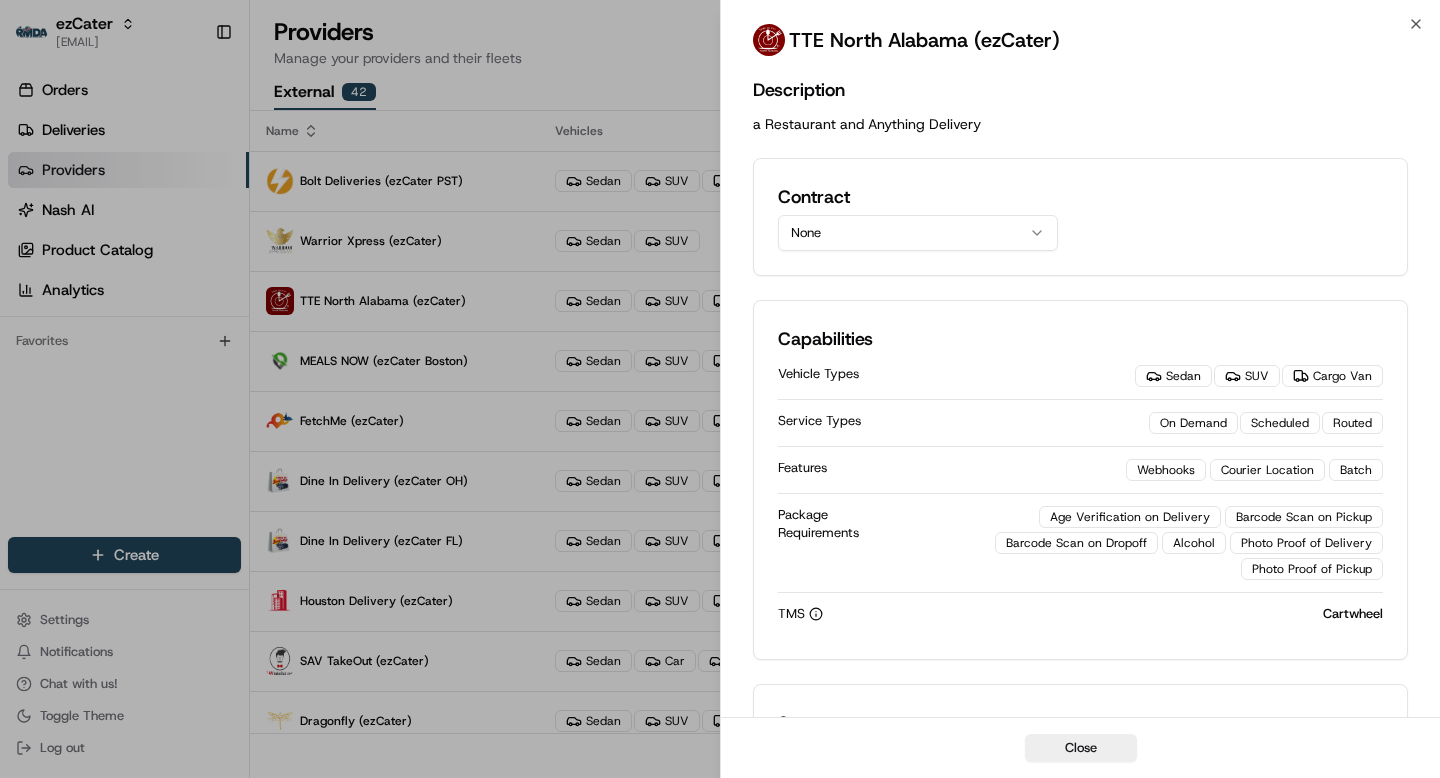 click 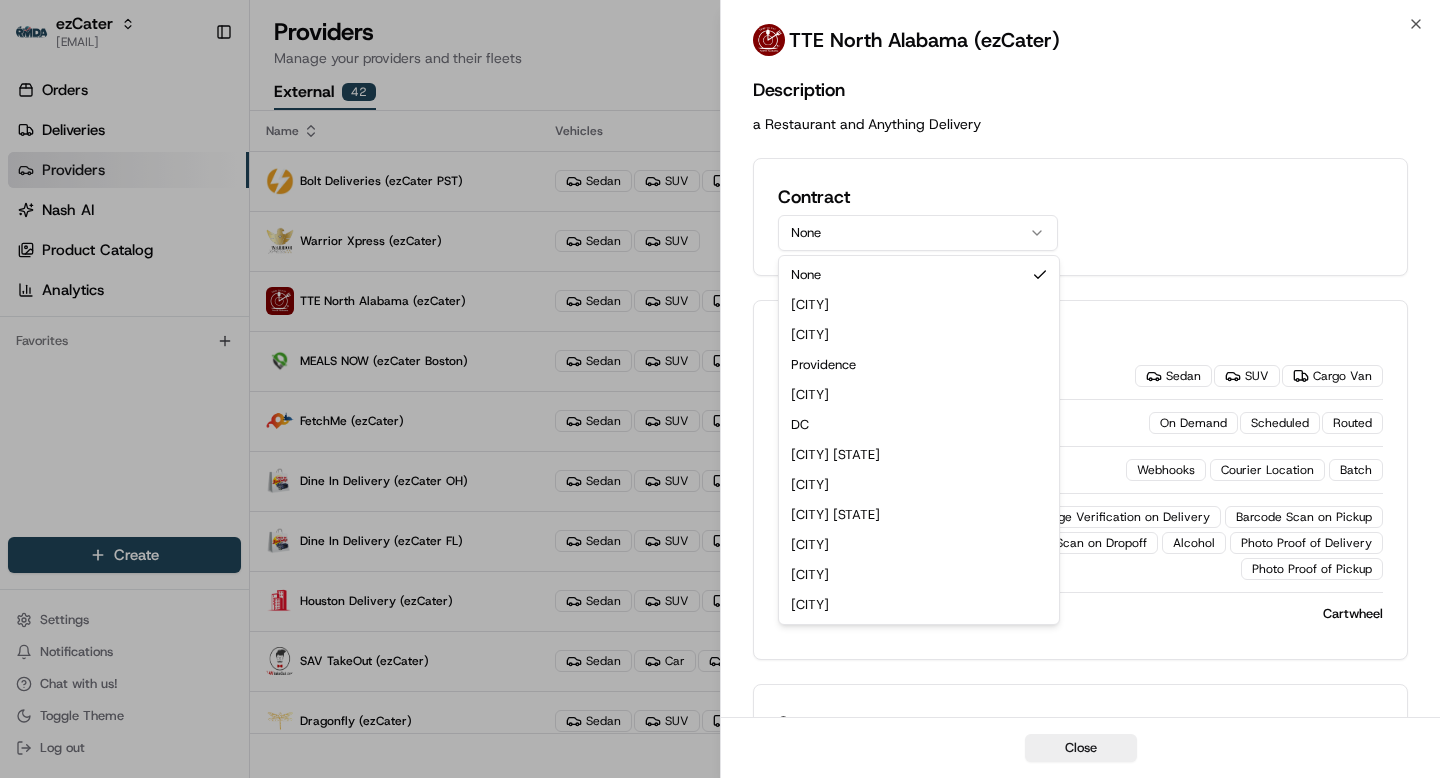 click on "None" at bounding box center (918, 233) 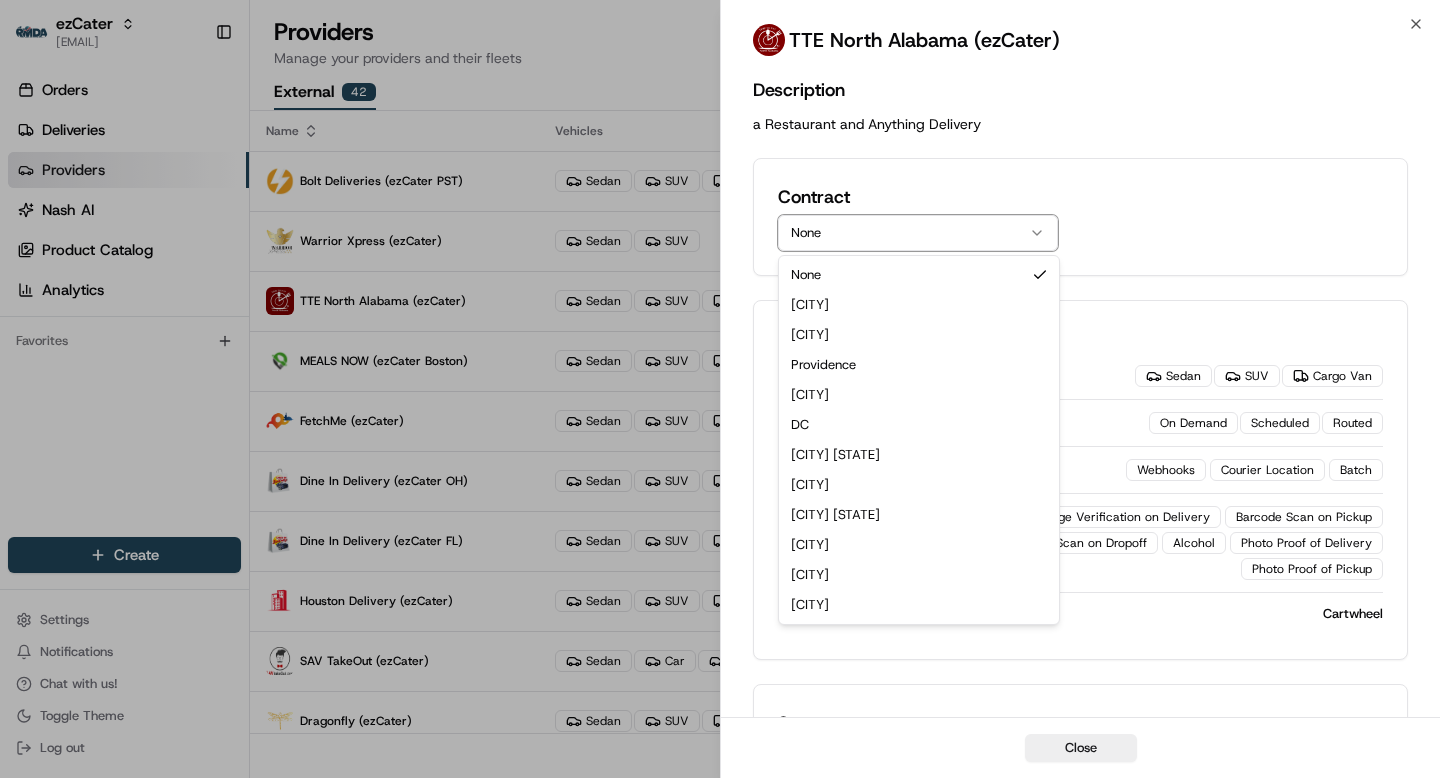 click on "Capabilities Vehicle Types Sedan SUV Cargo Van Service Types On Demand Scheduled Routed Features Webhooks Courier Location Batch Package Requirements Age Verification on Delivery Barcode Scan on Pickup Barcode Scan on Dropoff Alcohol Photo Proof of Delivery Photo Proof of Pickup TMS Cartwheel" at bounding box center (1080, 480) 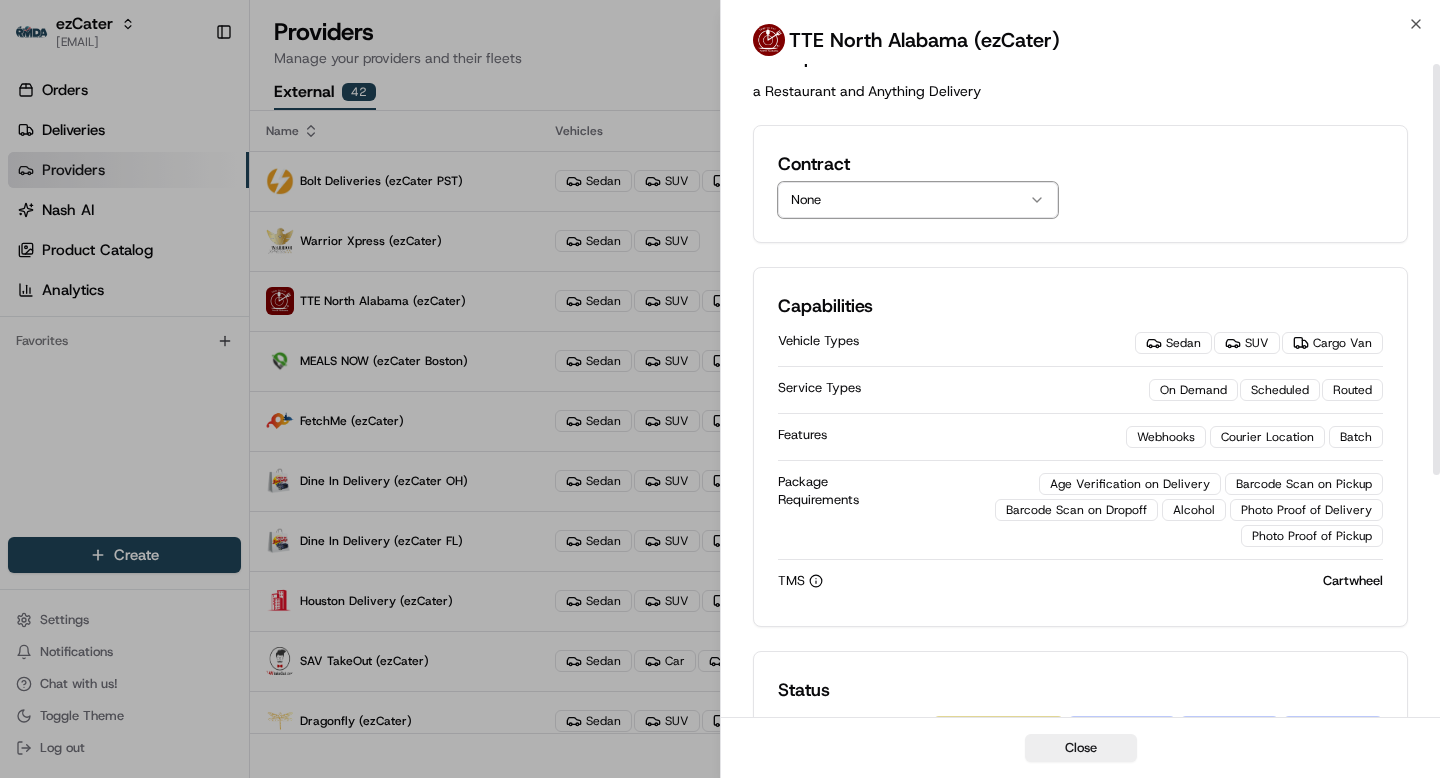 scroll, scrollTop: 0, scrollLeft: 0, axis: both 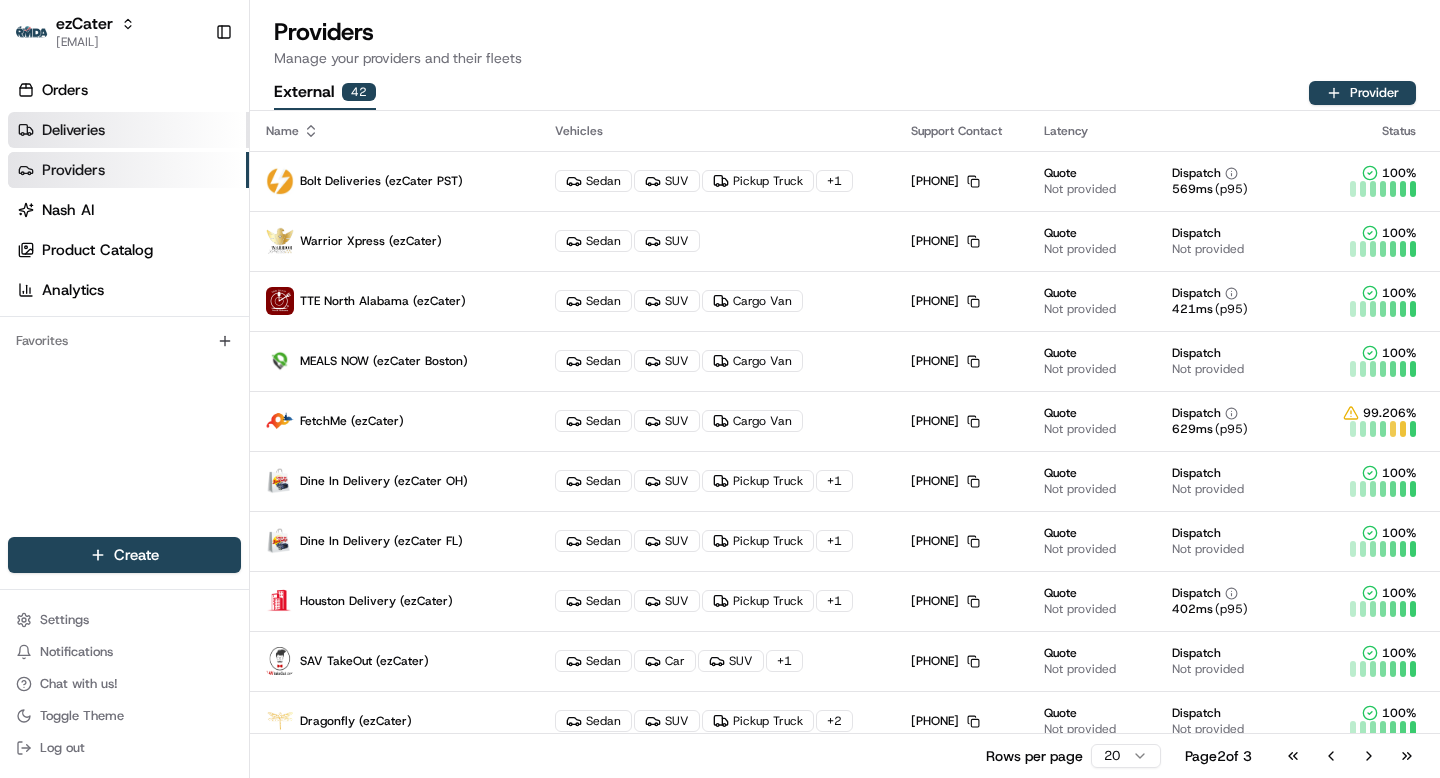 click on "Deliveries" at bounding box center [128, 130] 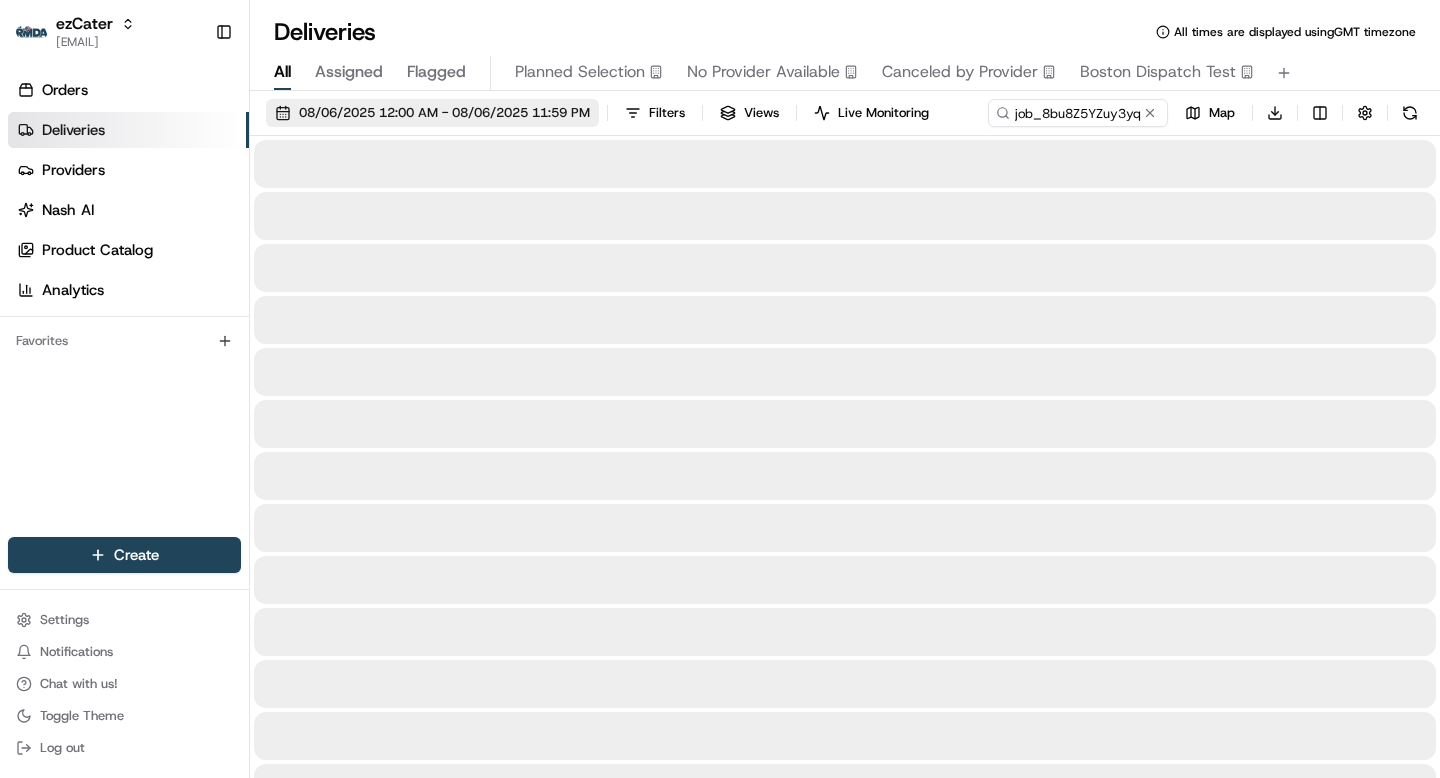 click on "08/06/2025 12:00 AM - 08/06/2025 11:59 PM" at bounding box center [444, 113] 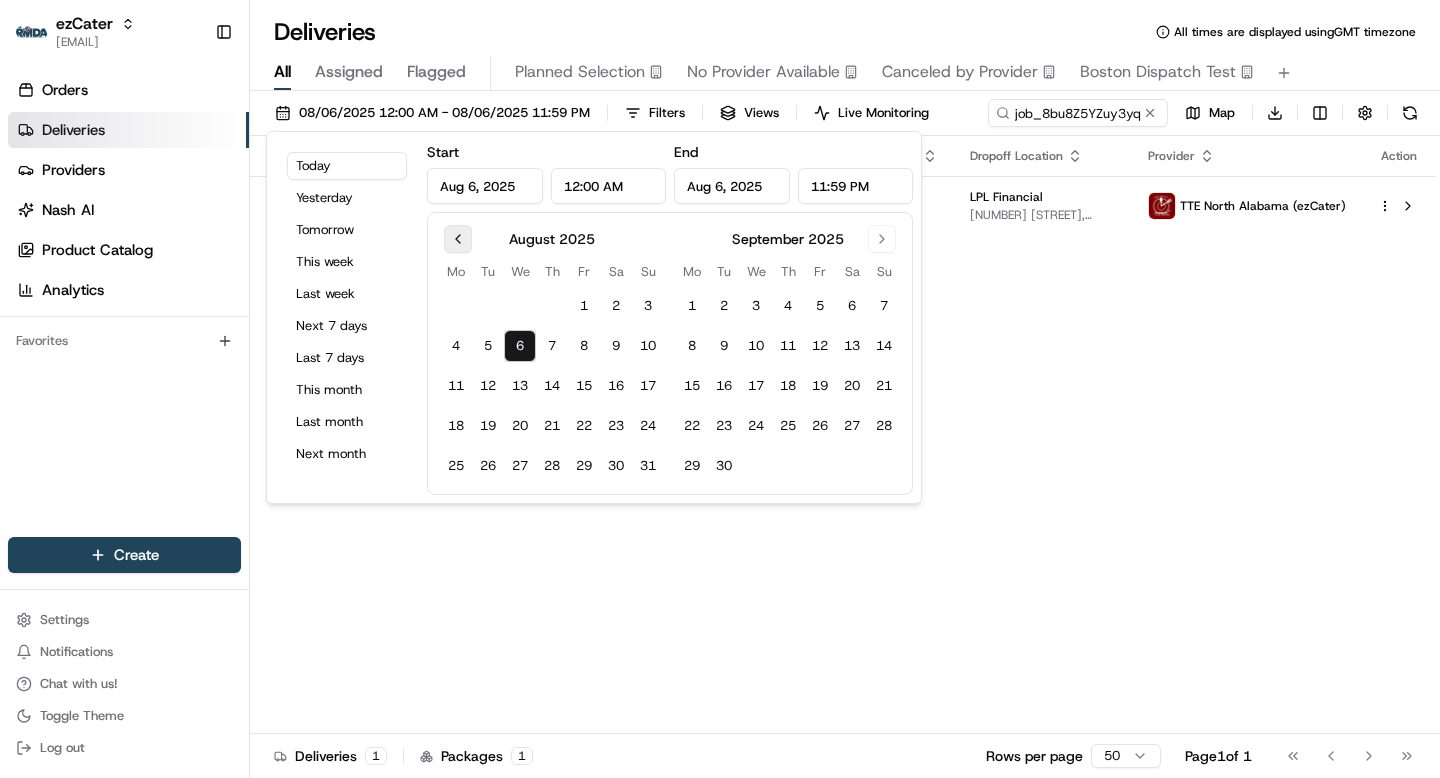 click at bounding box center [458, 239] 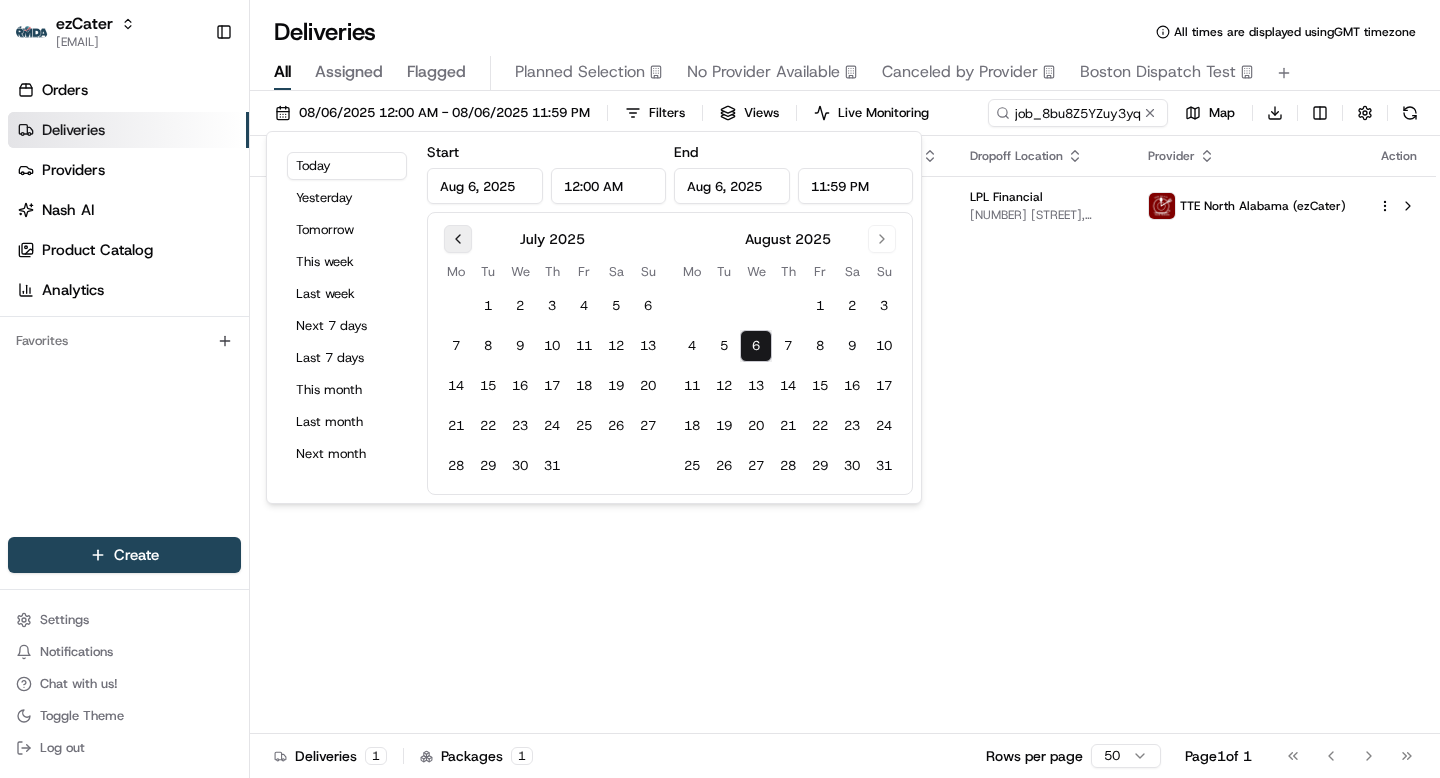 click at bounding box center [458, 239] 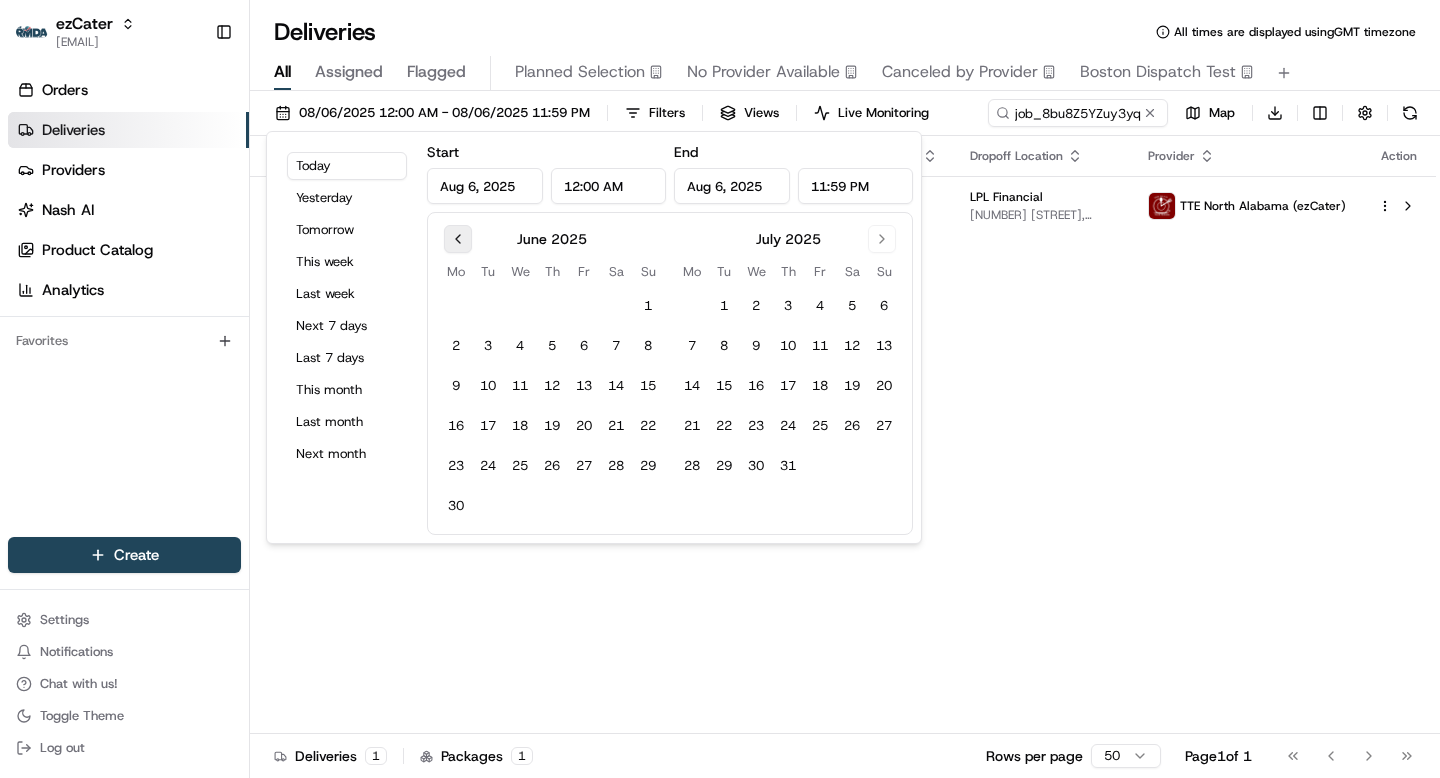 click at bounding box center [458, 239] 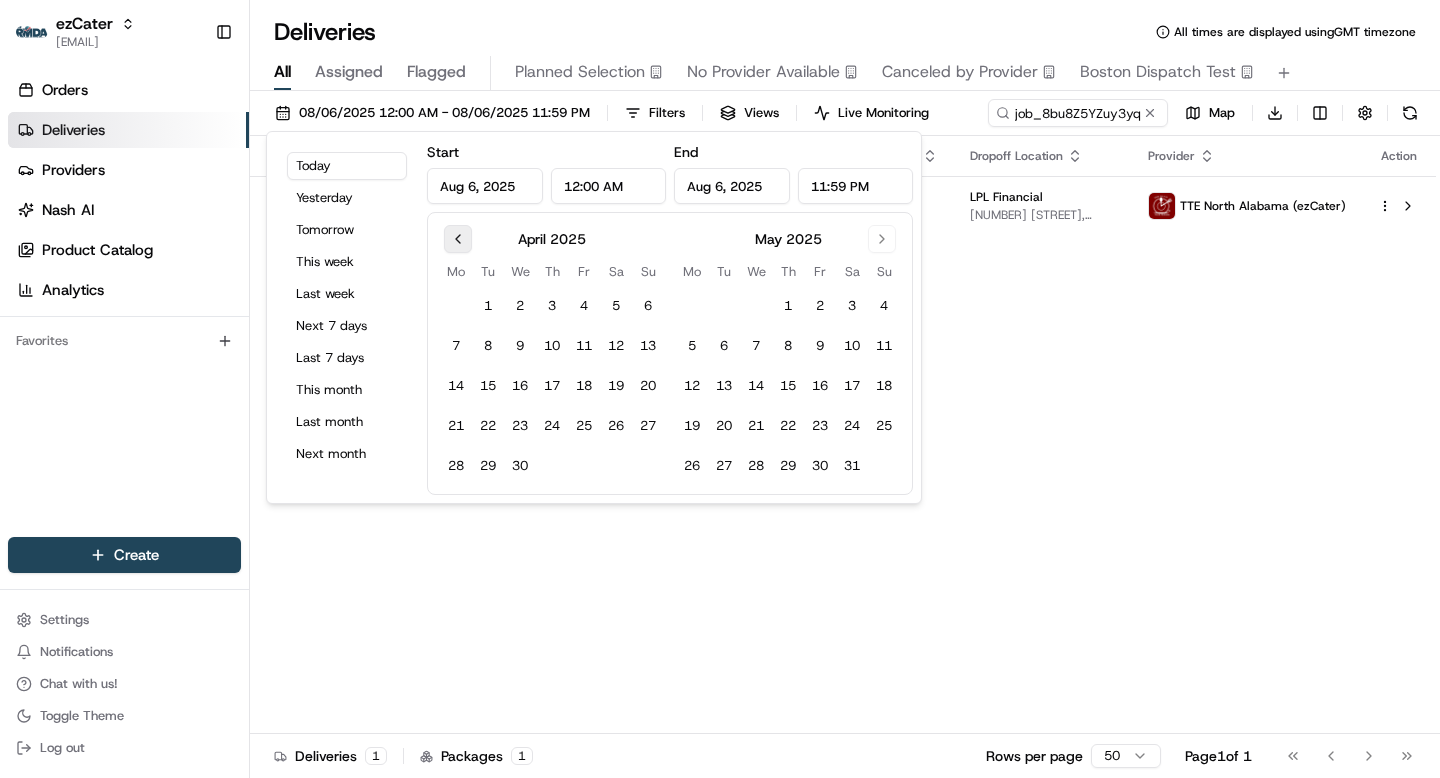 click at bounding box center [458, 239] 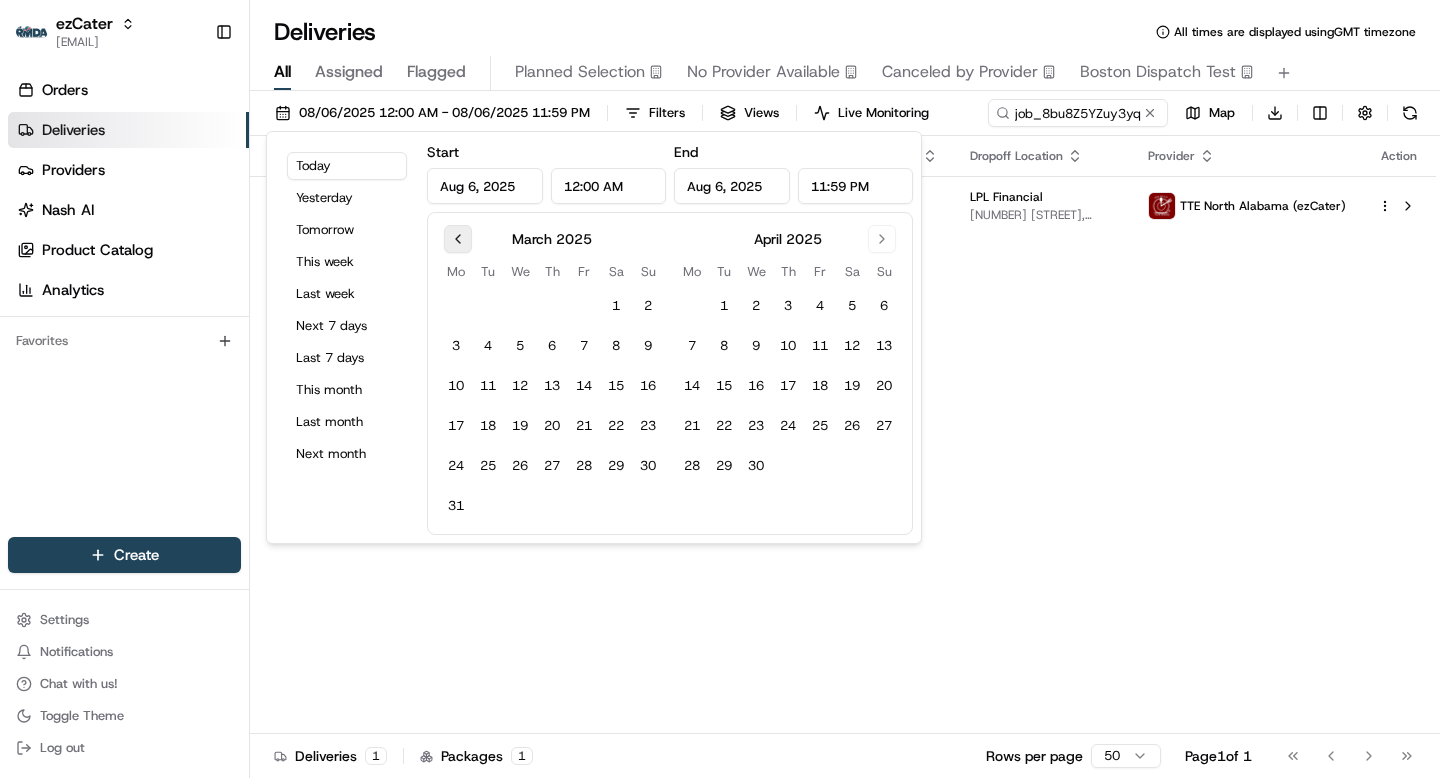 click at bounding box center (458, 239) 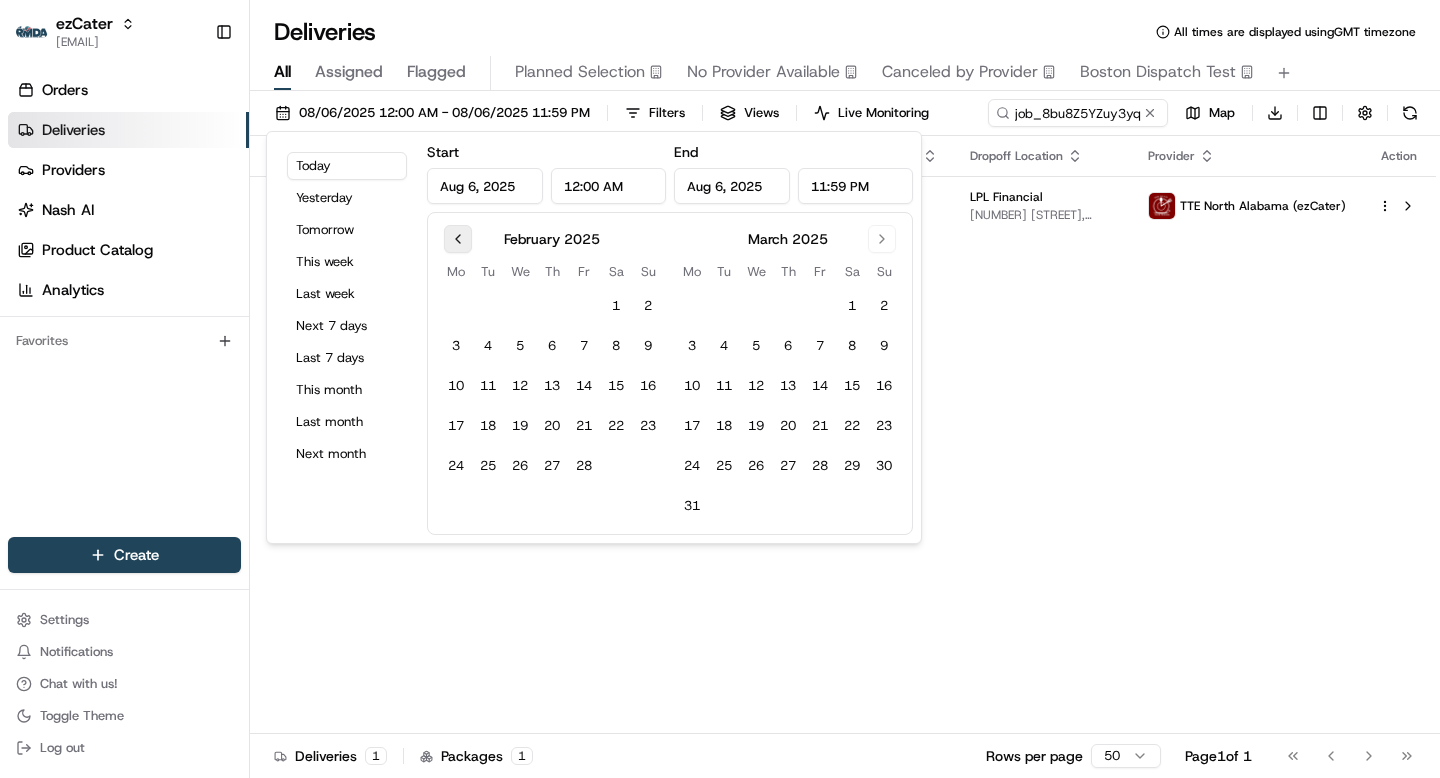 click at bounding box center (458, 239) 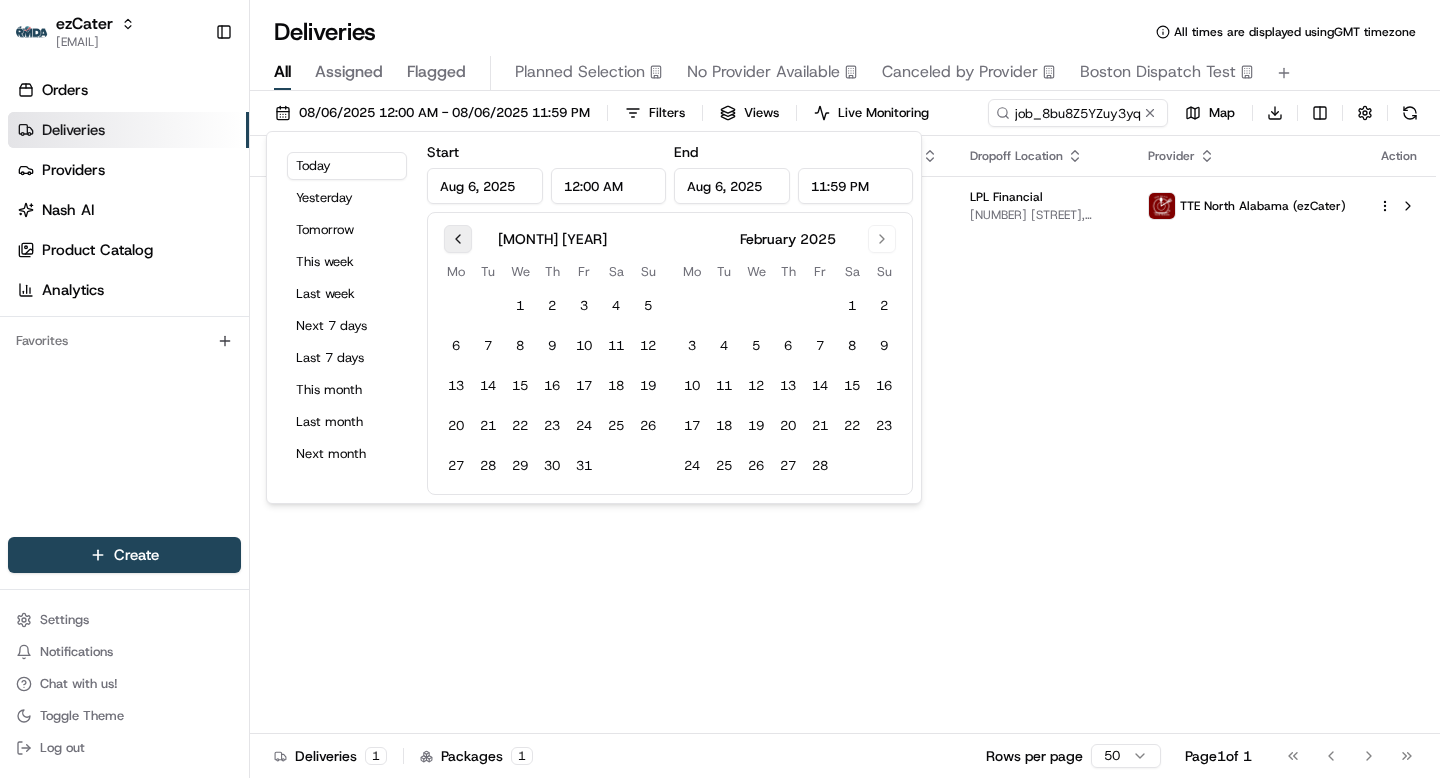 click at bounding box center (458, 239) 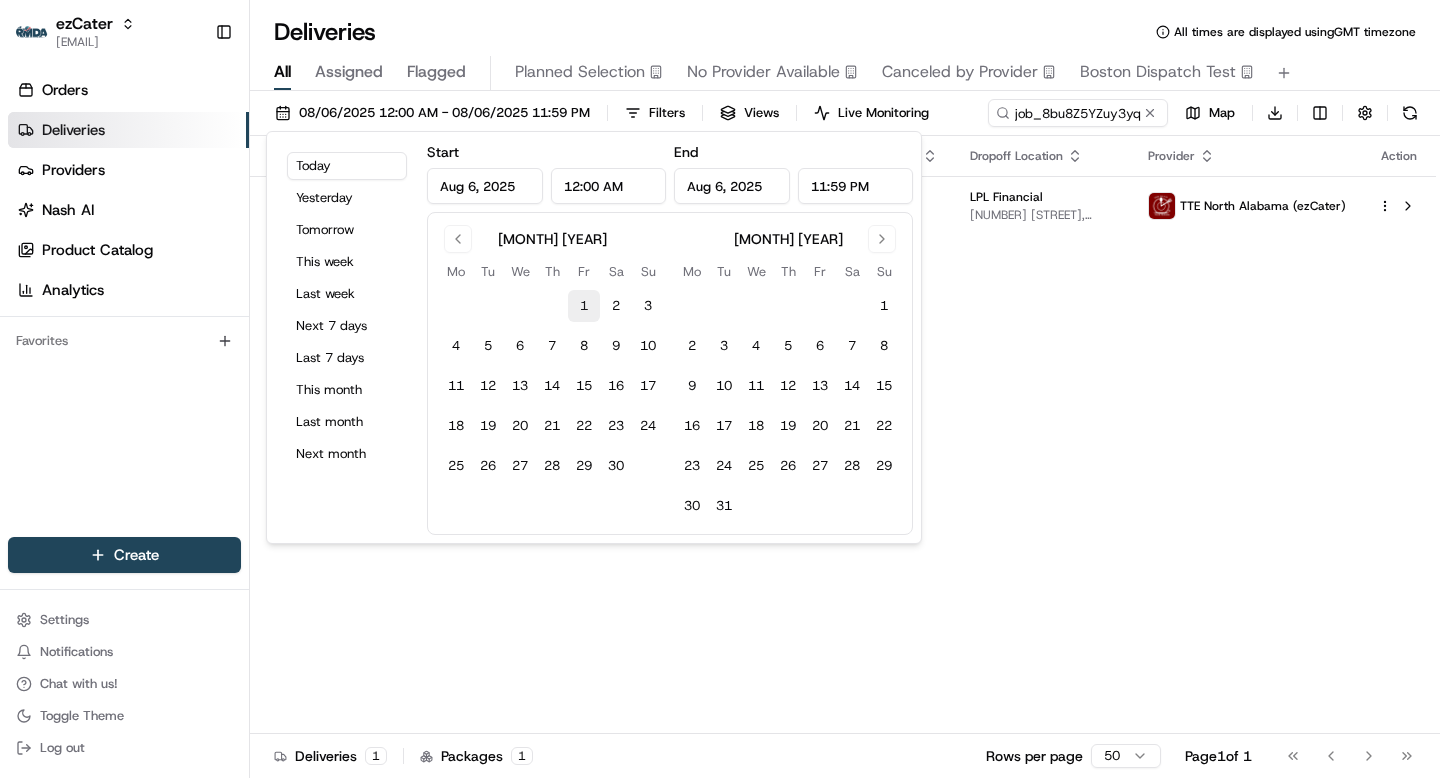 click on "1" at bounding box center [584, 306] 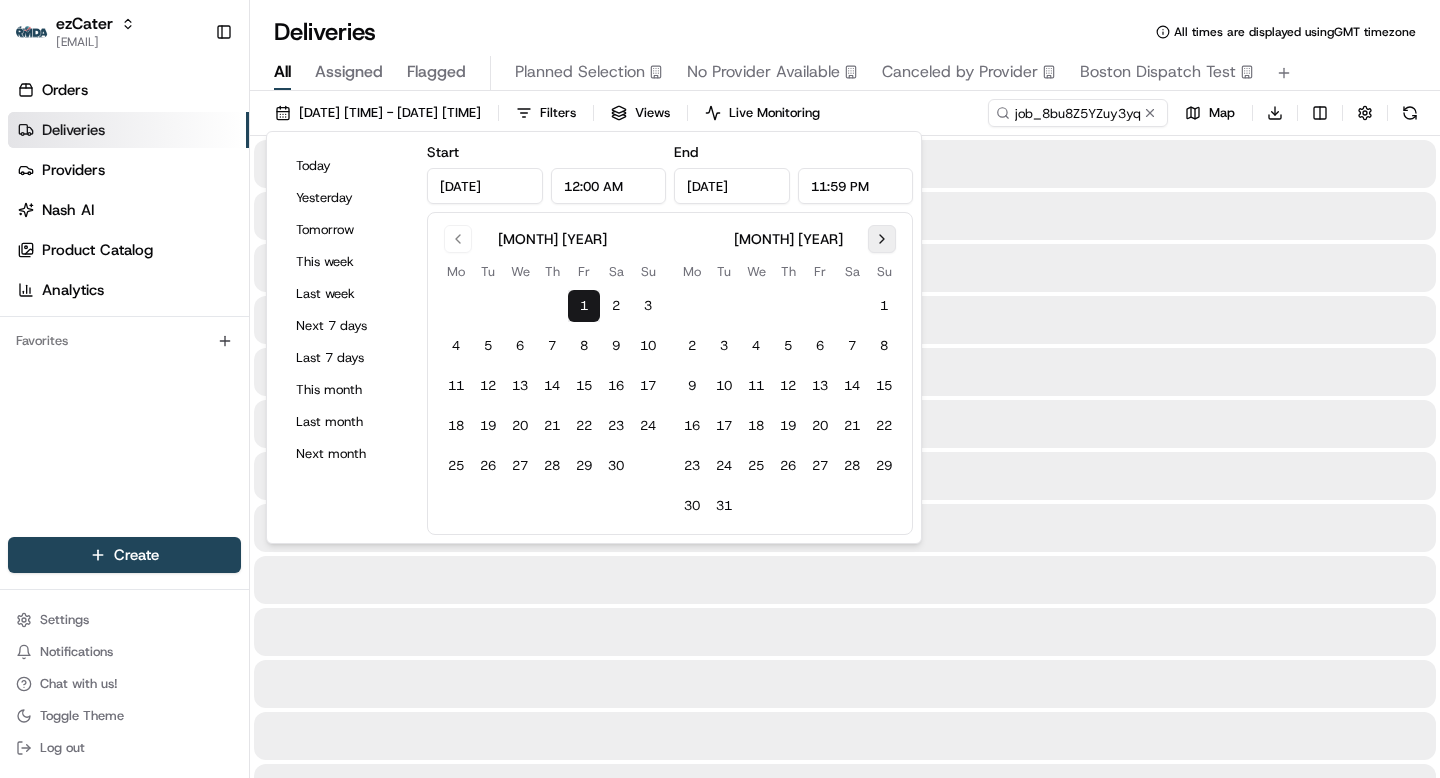click at bounding box center [882, 239] 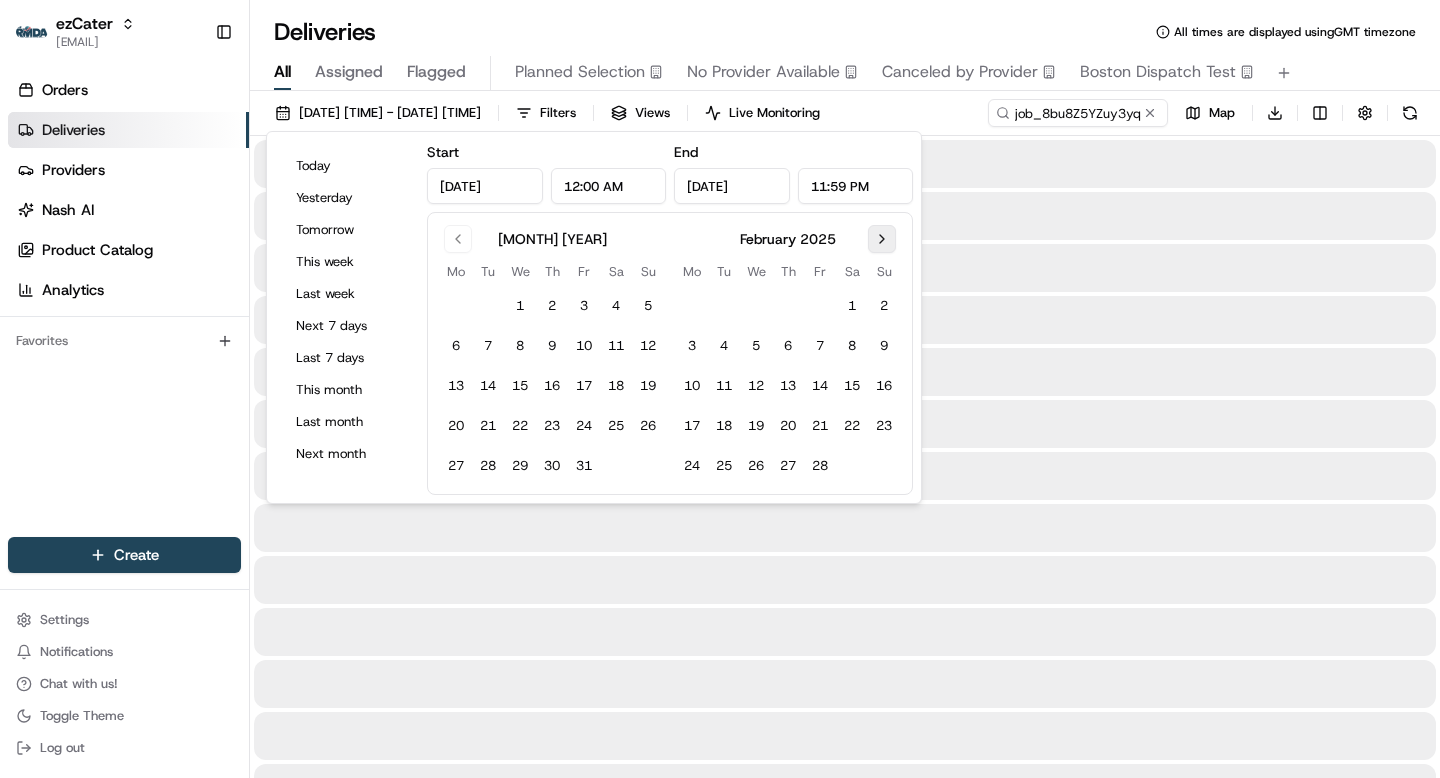click at bounding box center (882, 239) 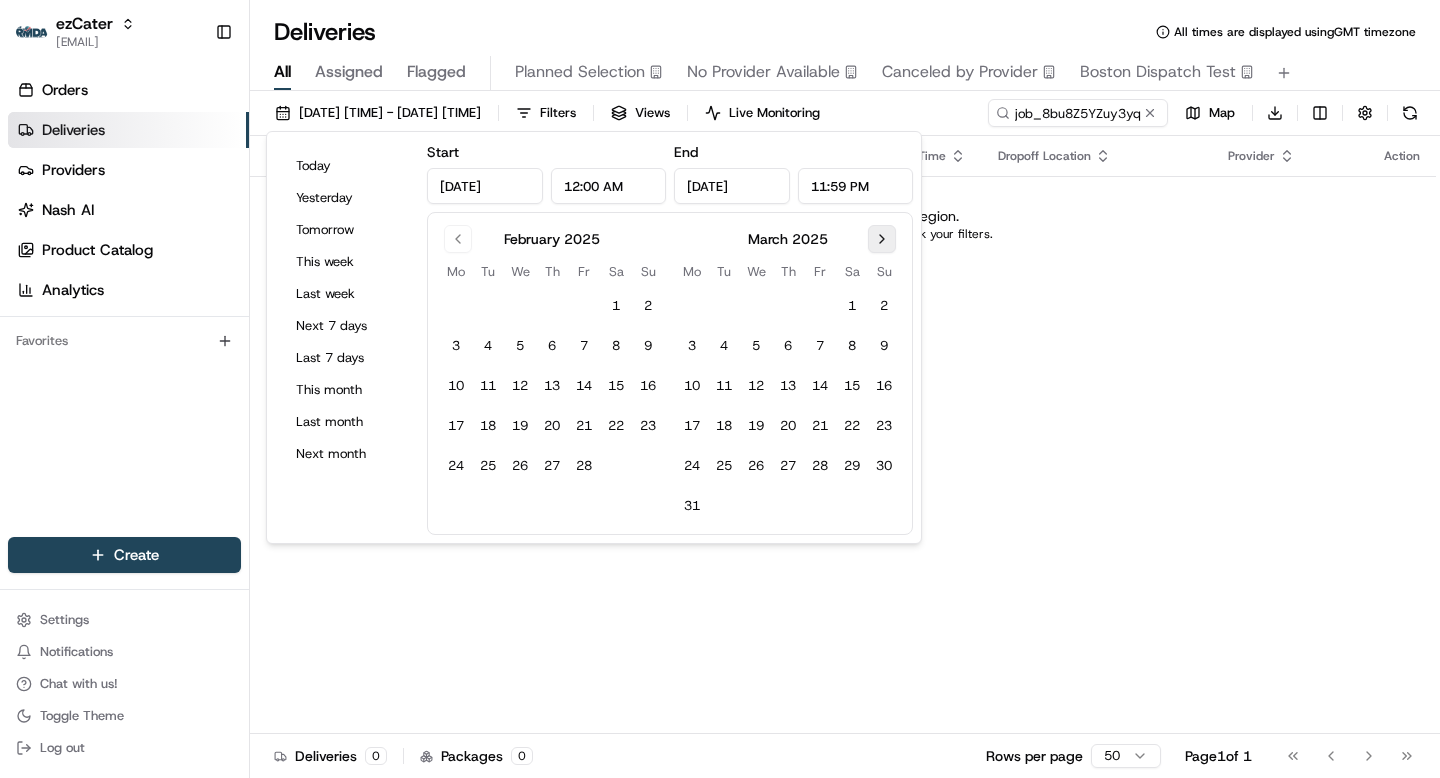 click at bounding box center (882, 239) 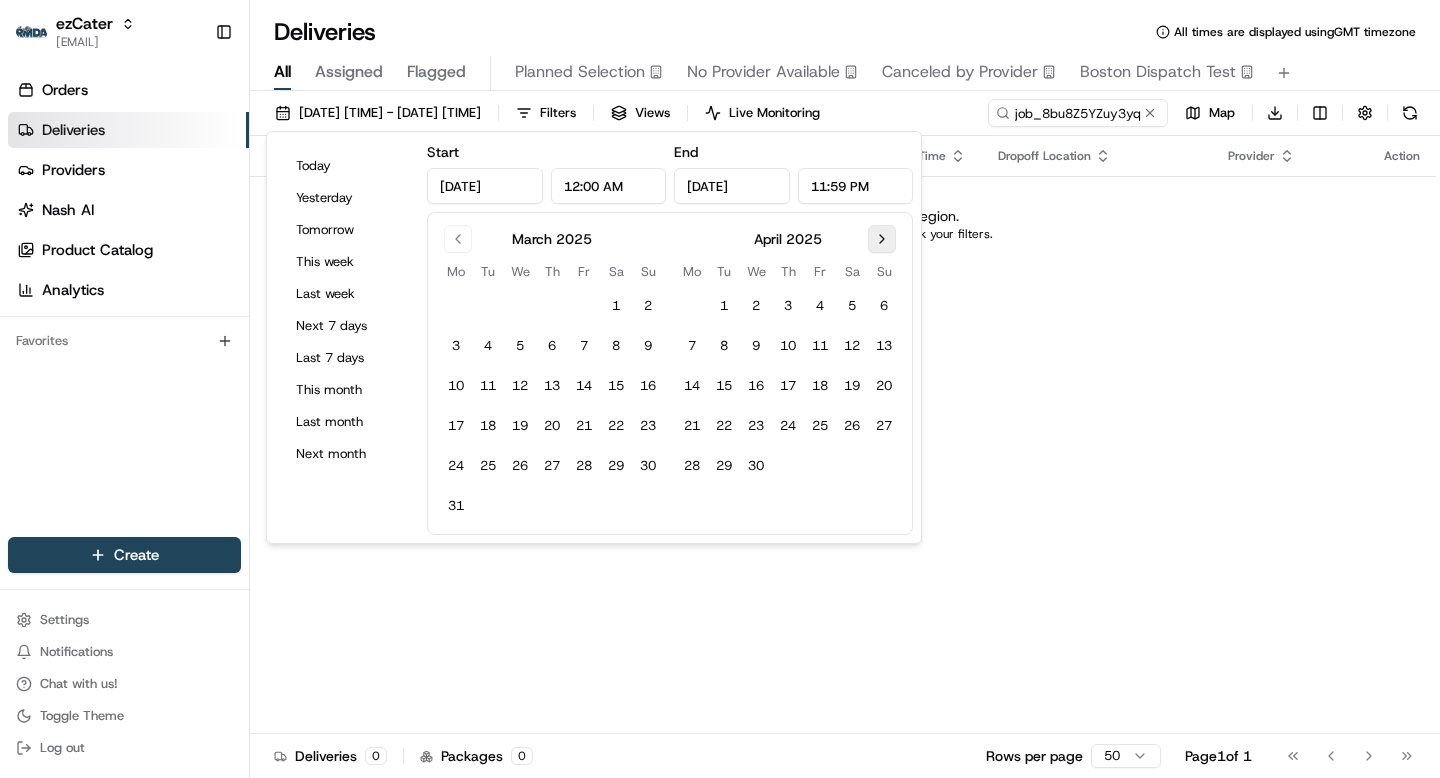 click at bounding box center (882, 239) 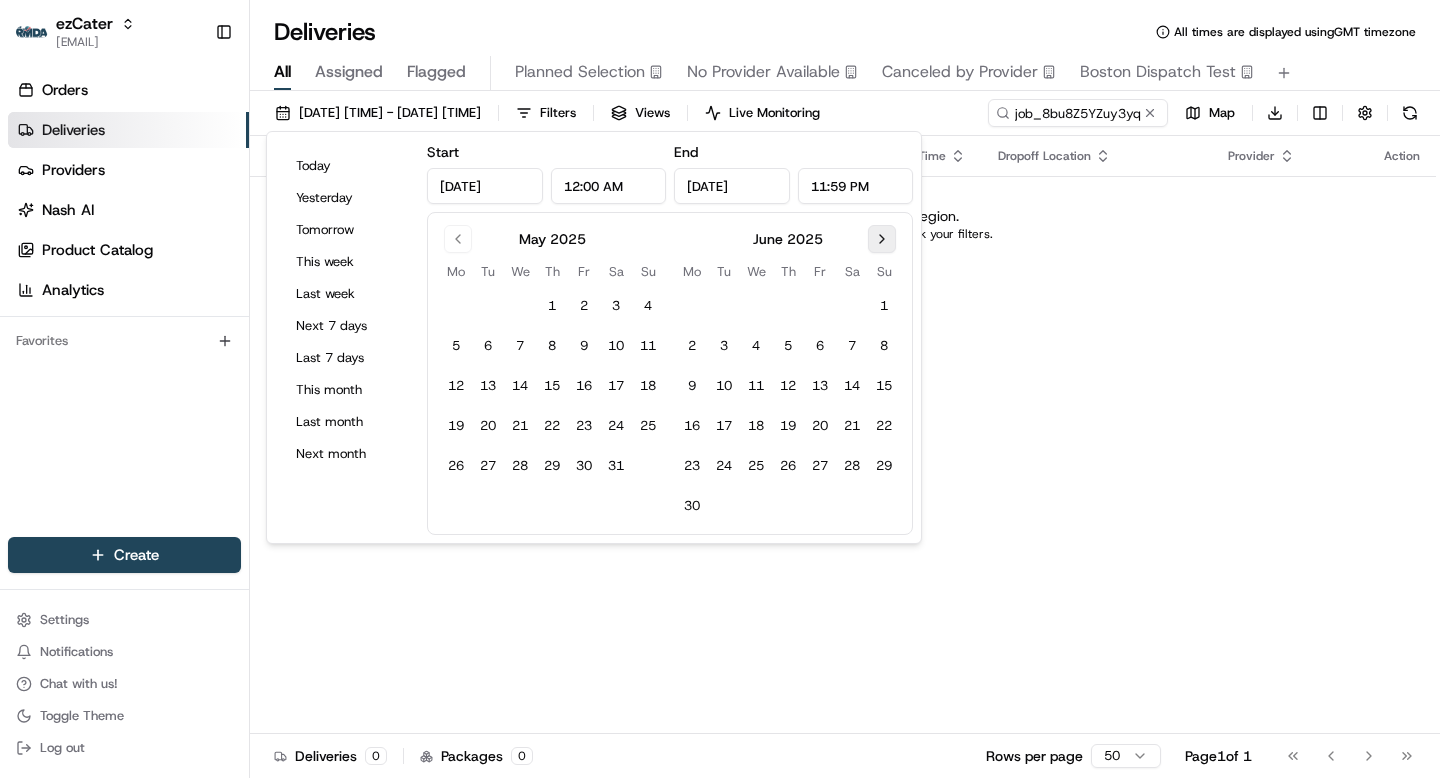 click at bounding box center (882, 239) 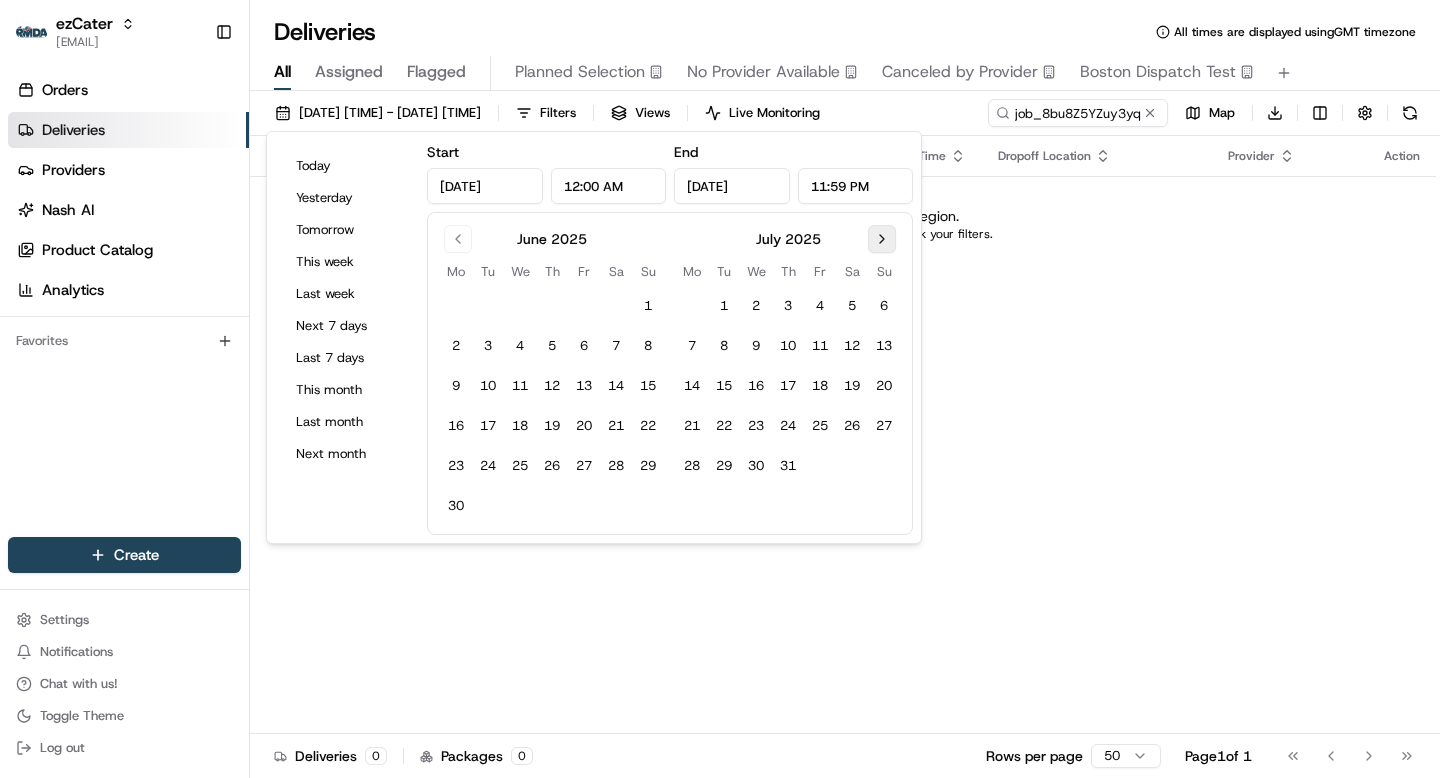 click at bounding box center [882, 239] 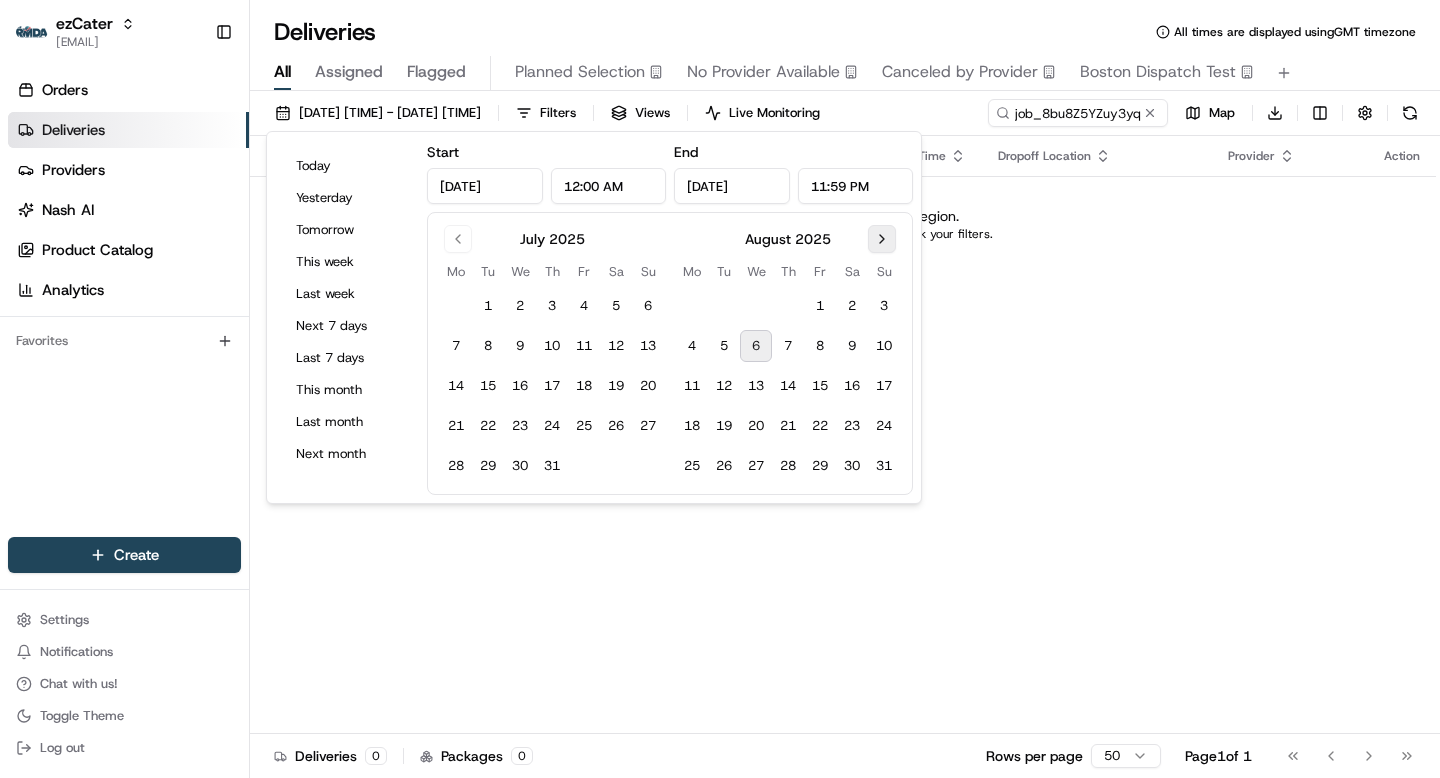 click at bounding box center (882, 239) 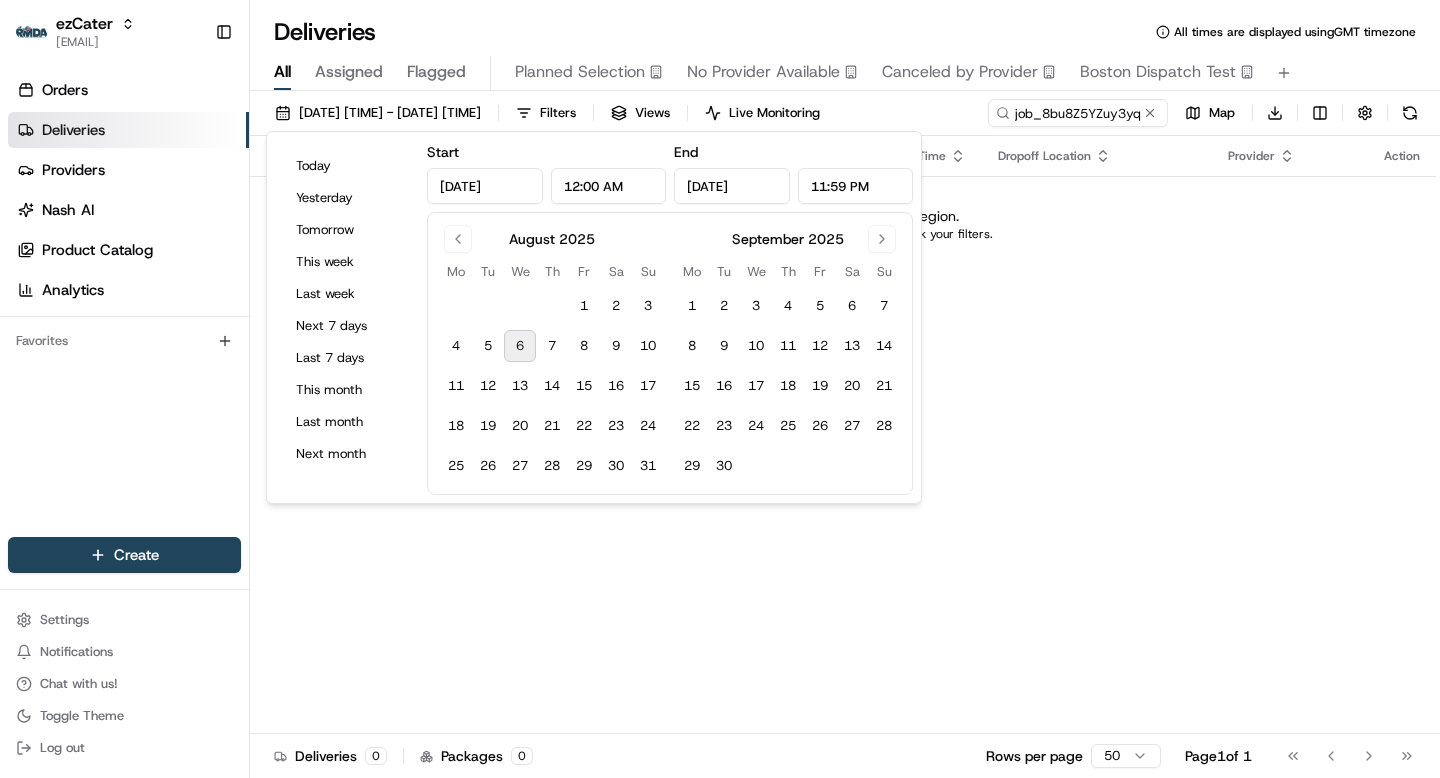 click on "6" at bounding box center [520, 346] 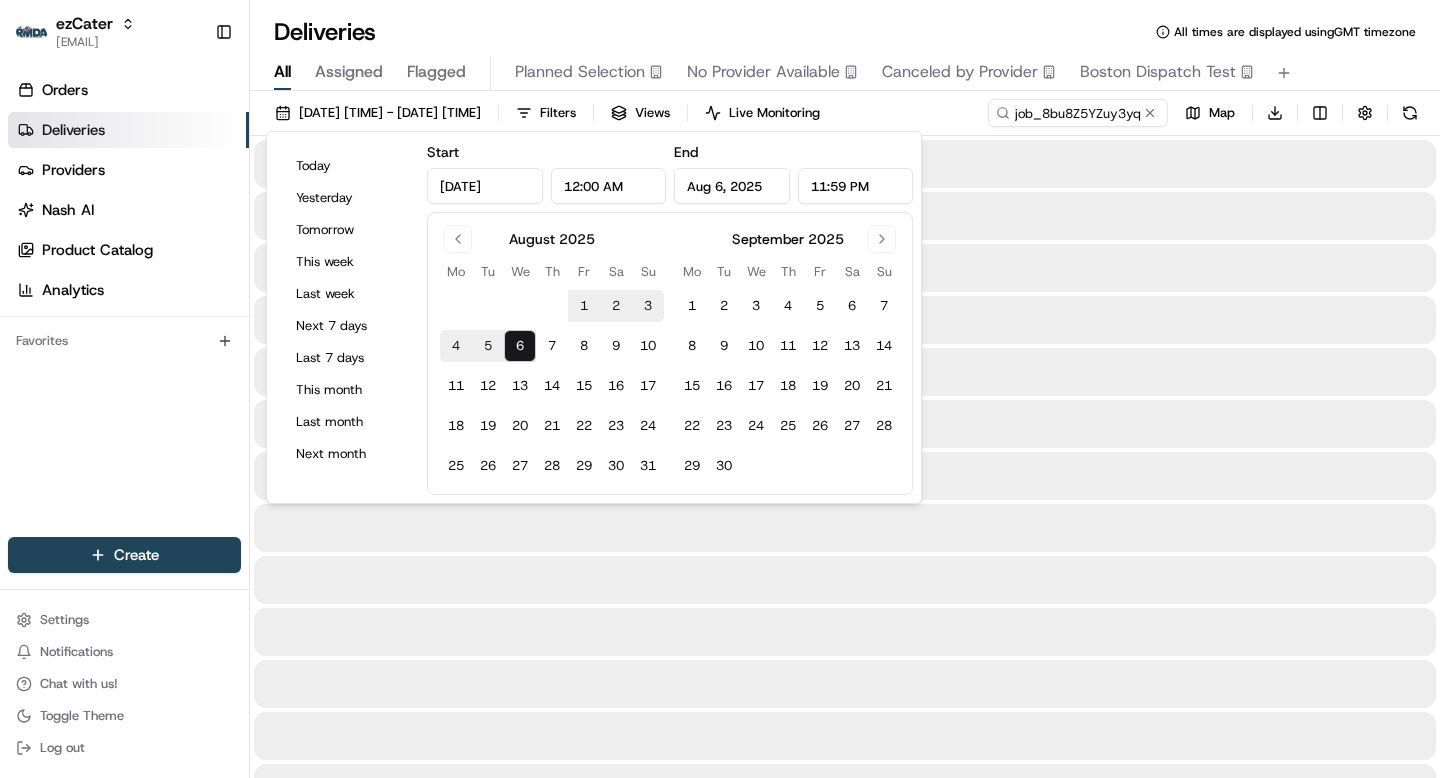 click at bounding box center [845, 632] 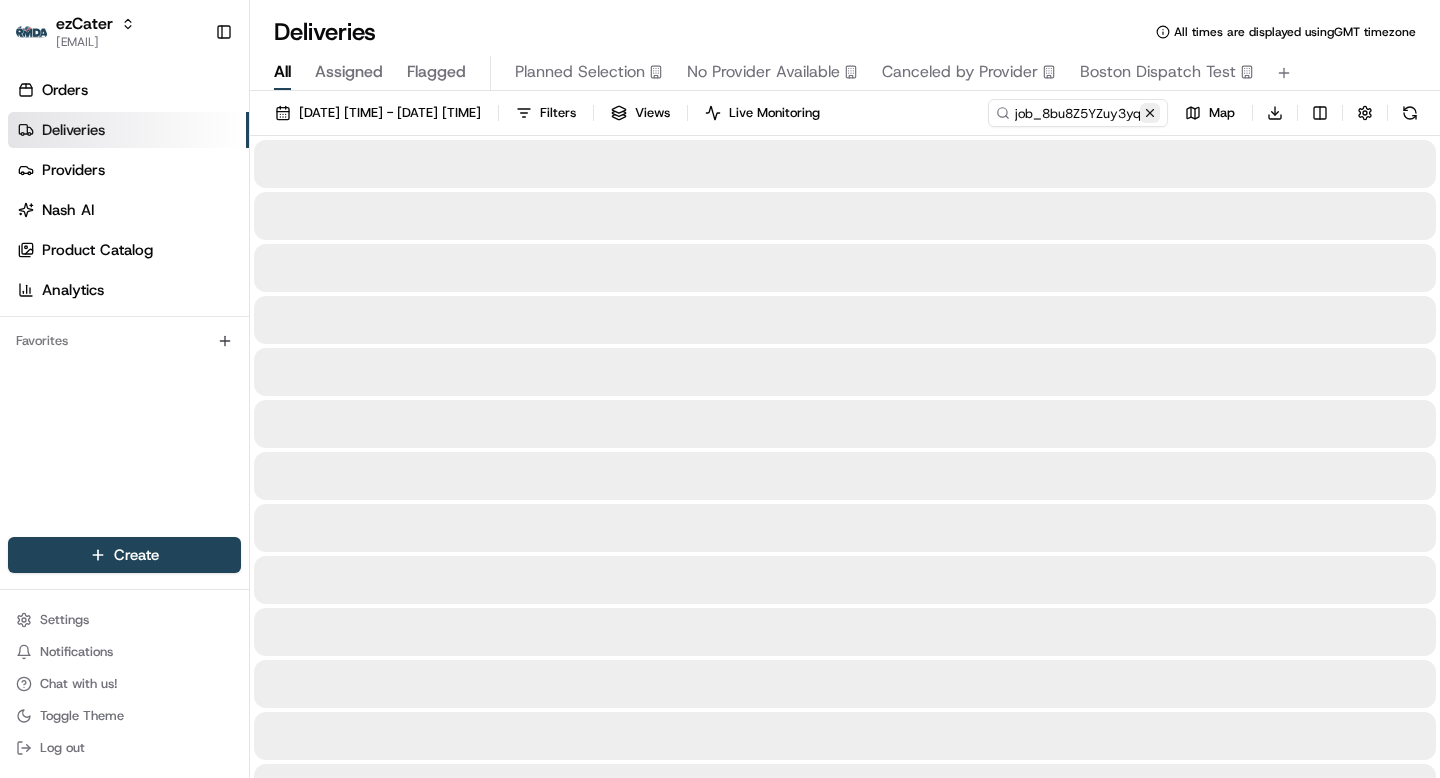 click at bounding box center (1150, 113) 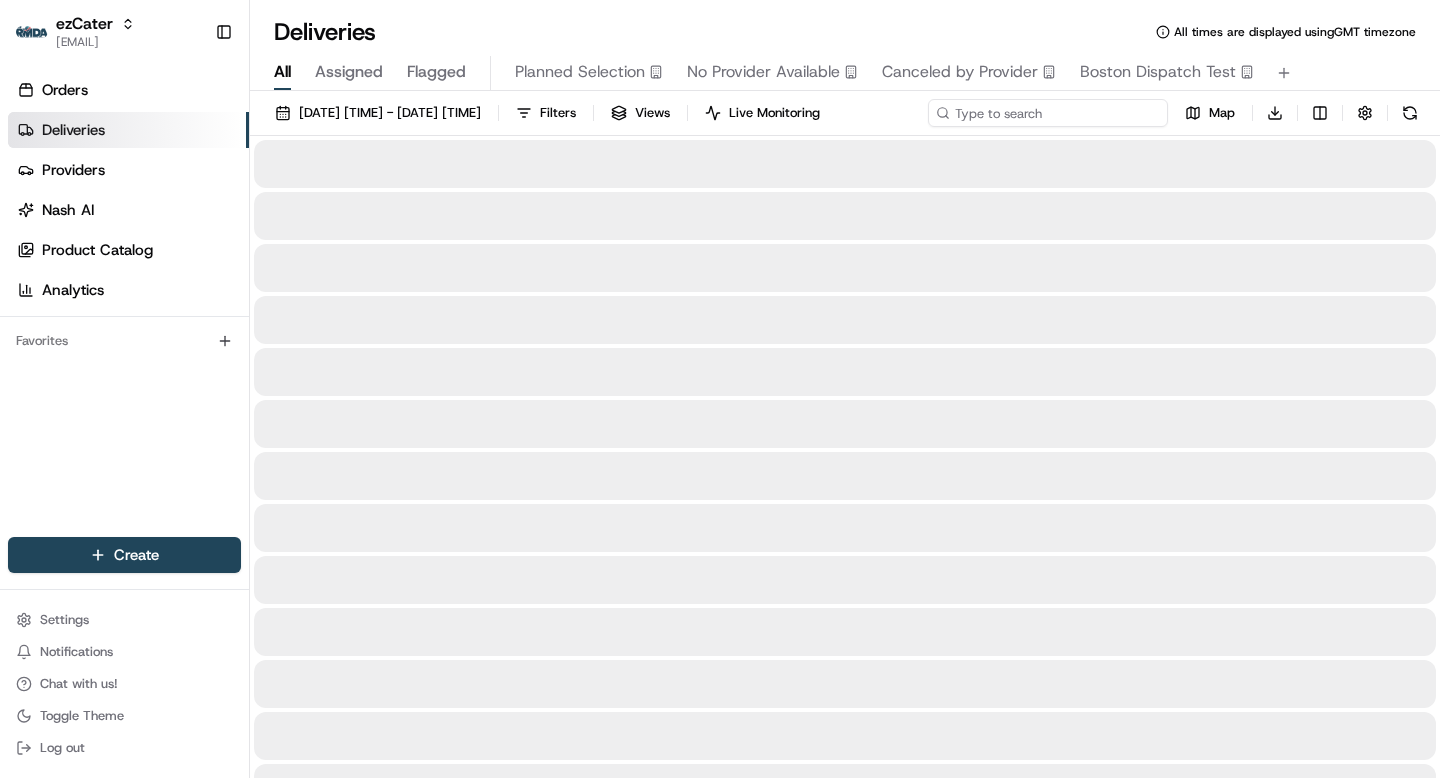 click on "11/01/2024 12:00 AM - 08/06/2025 11:59 PM Filters Views Live Monitoring Map Download" at bounding box center [845, 117] 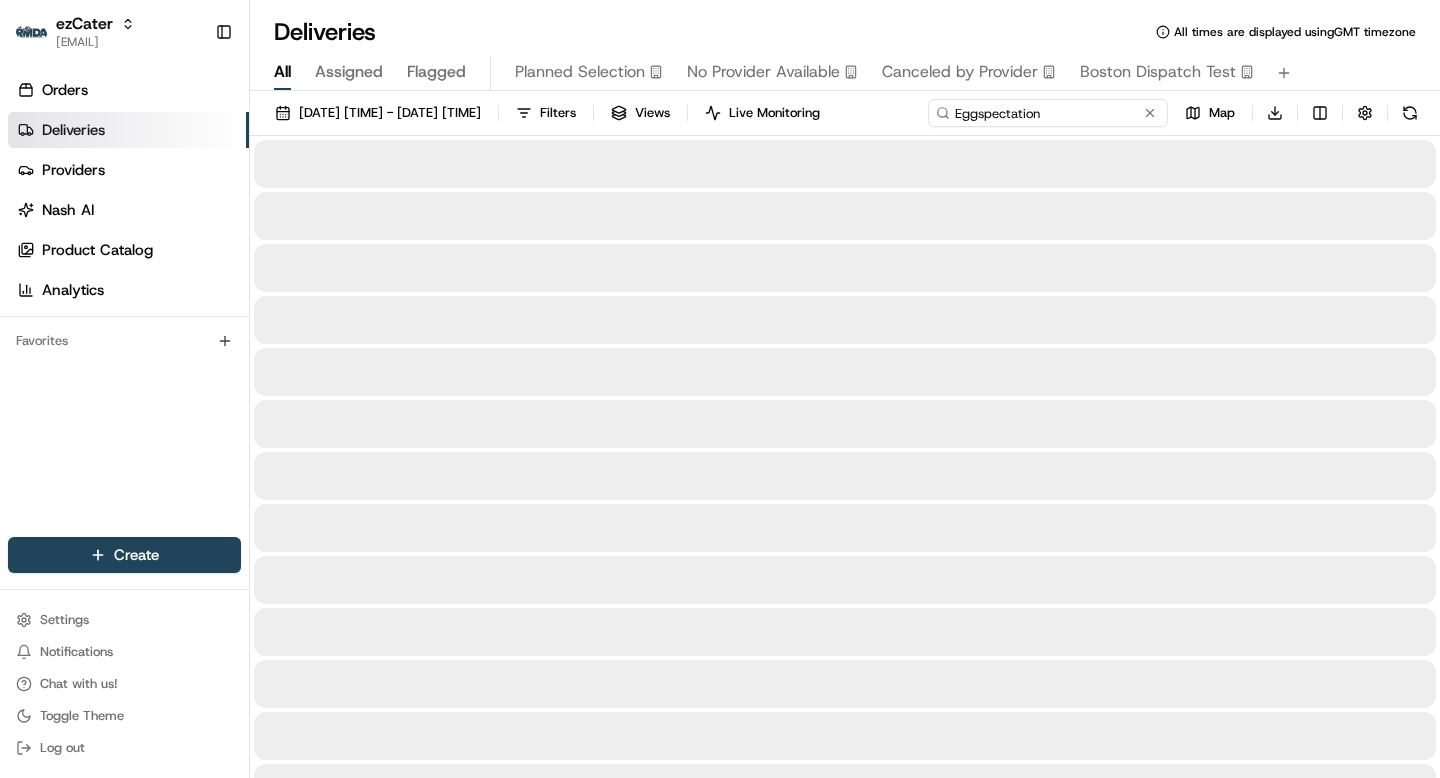 type on "Eggspectation" 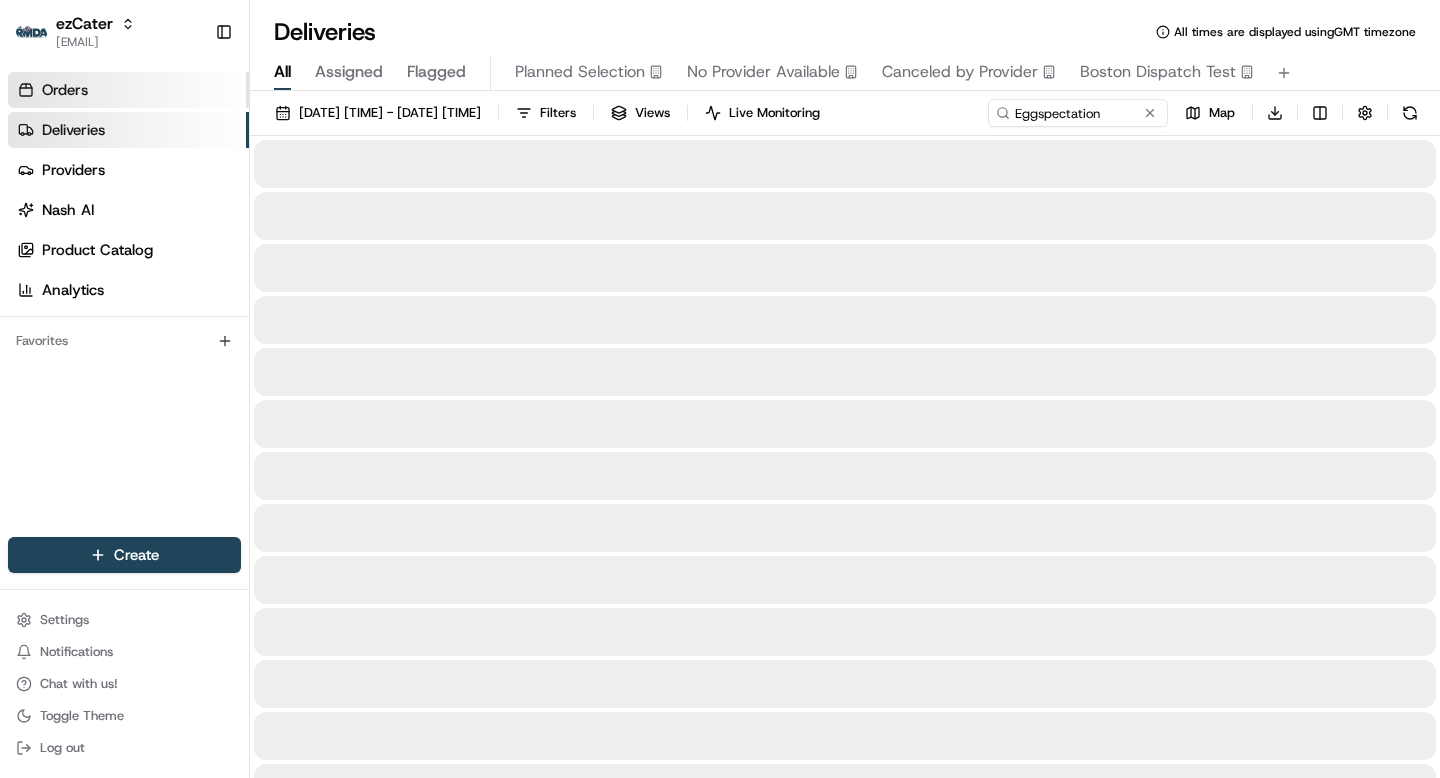 click on "Orders" at bounding box center [65, 90] 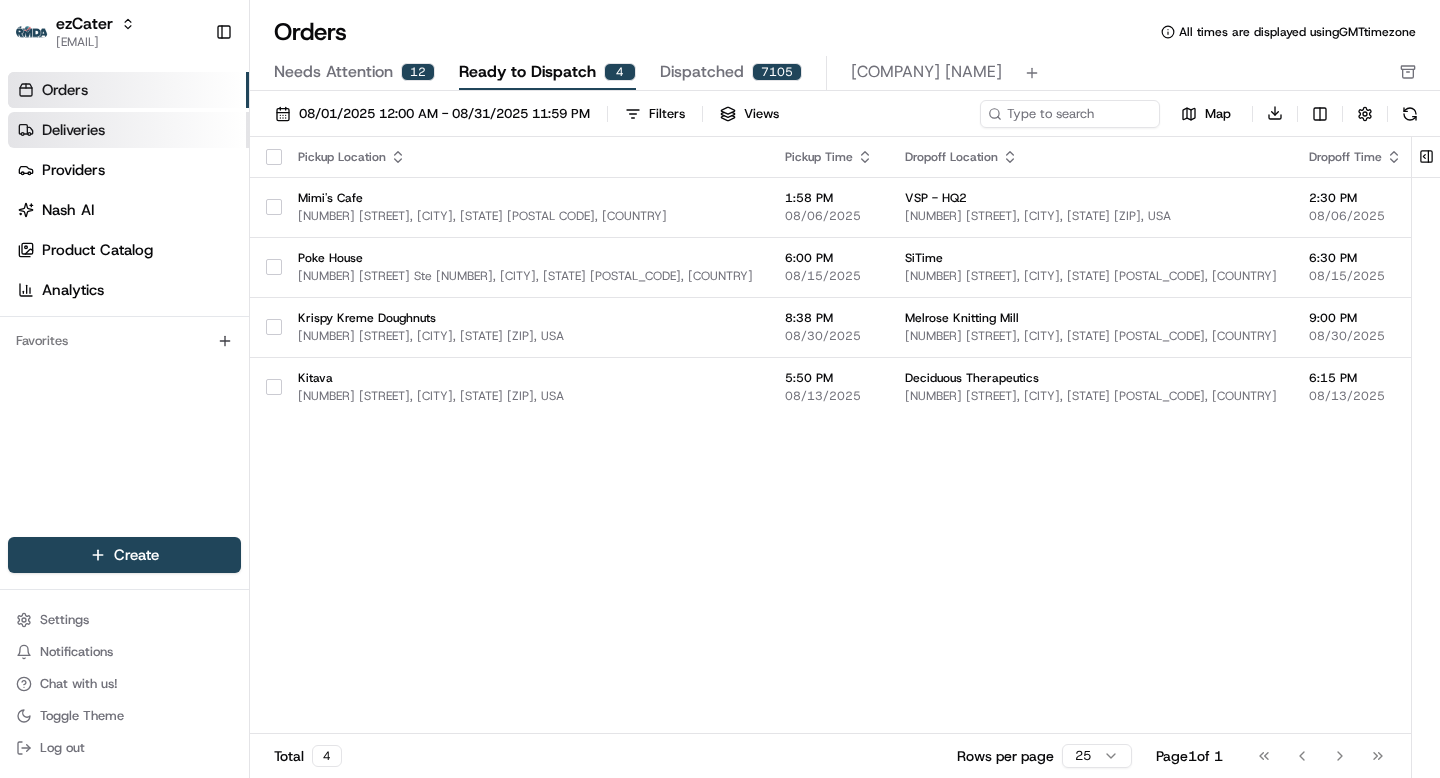 click on "Deliveries" at bounding box center (73, 130) 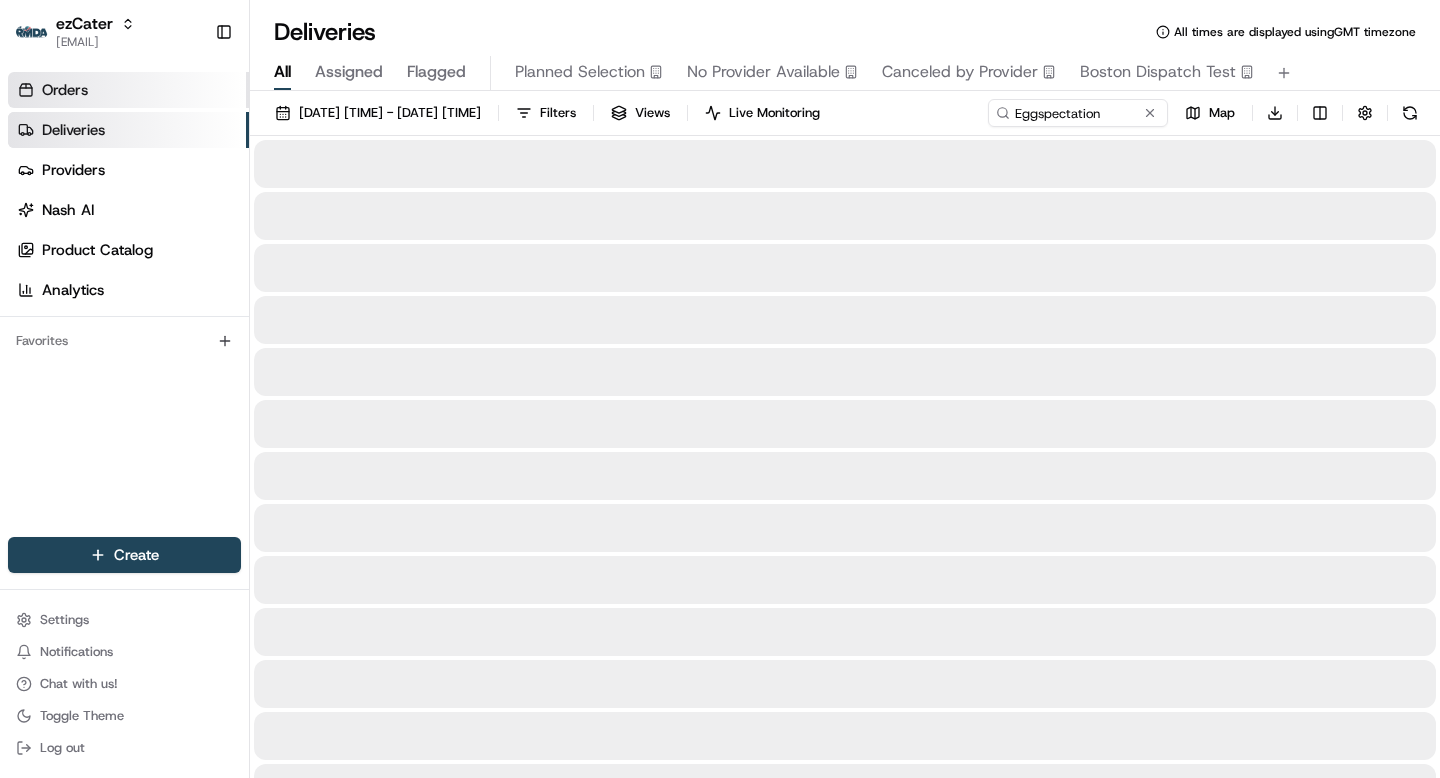 click on "Orders" at bounding box center [128, 90] 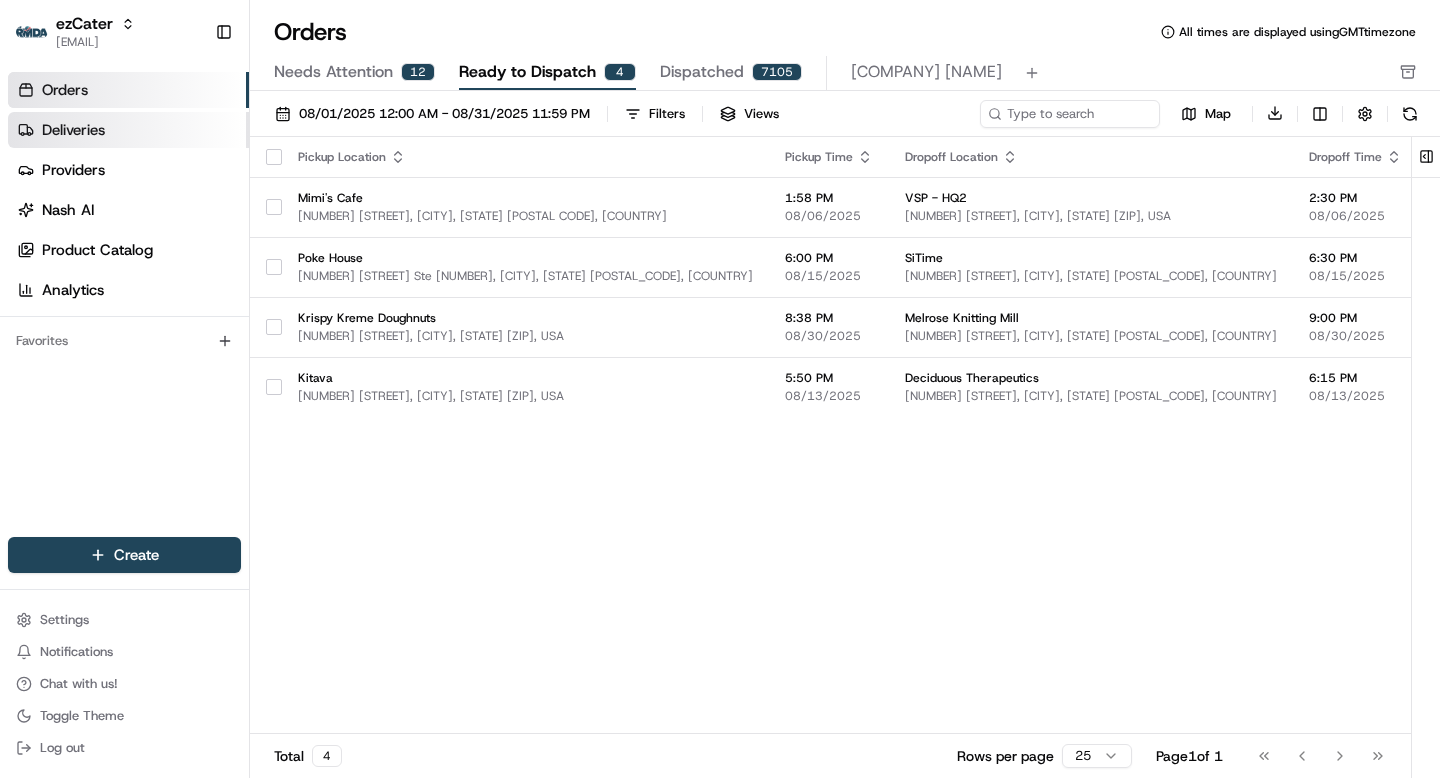click on "Deliveries" at bounding box center (128, 130) 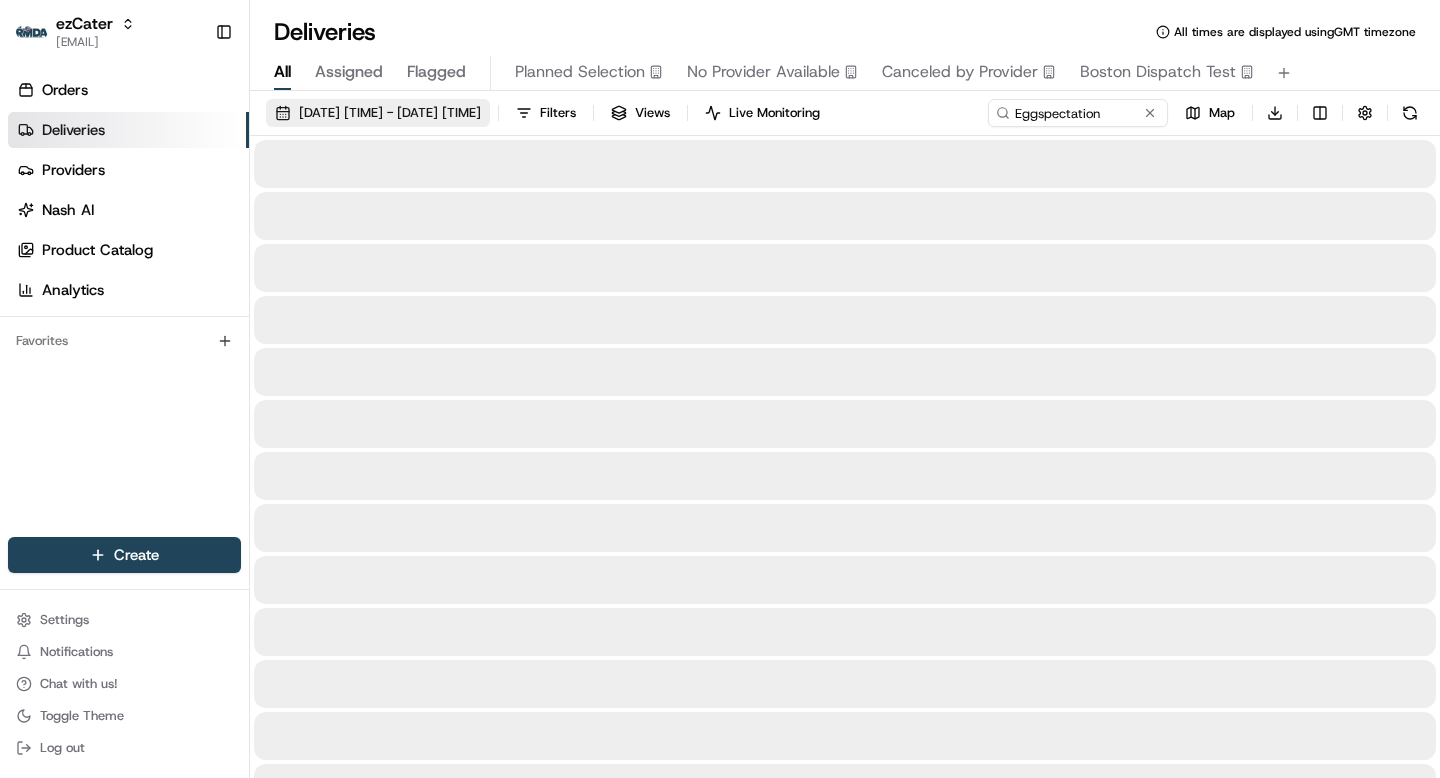 click on "11/01/2024 12:00 AM - 08/06/2025 11:59 PM" at bounding box center [390, 113] 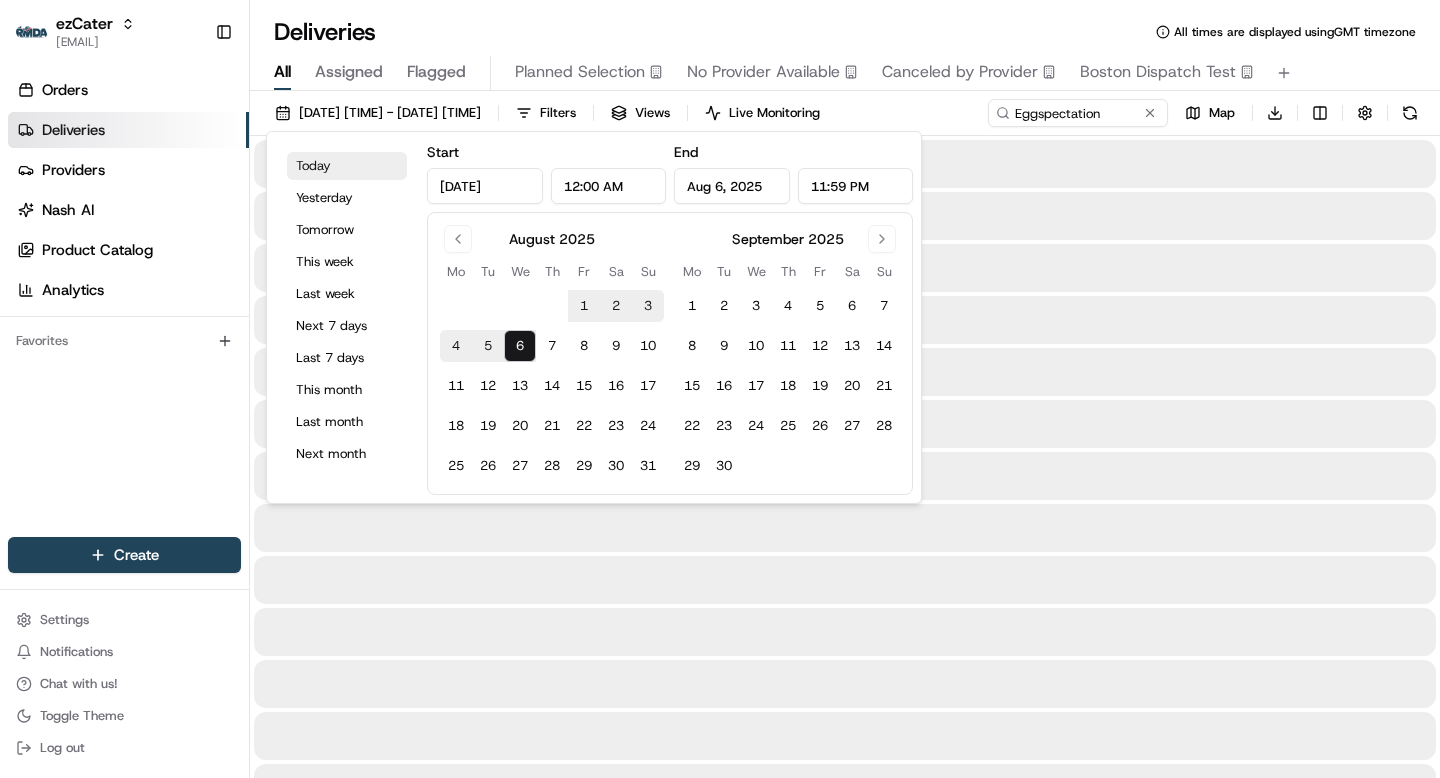 click on "Today" at bounding box center [347, 166] 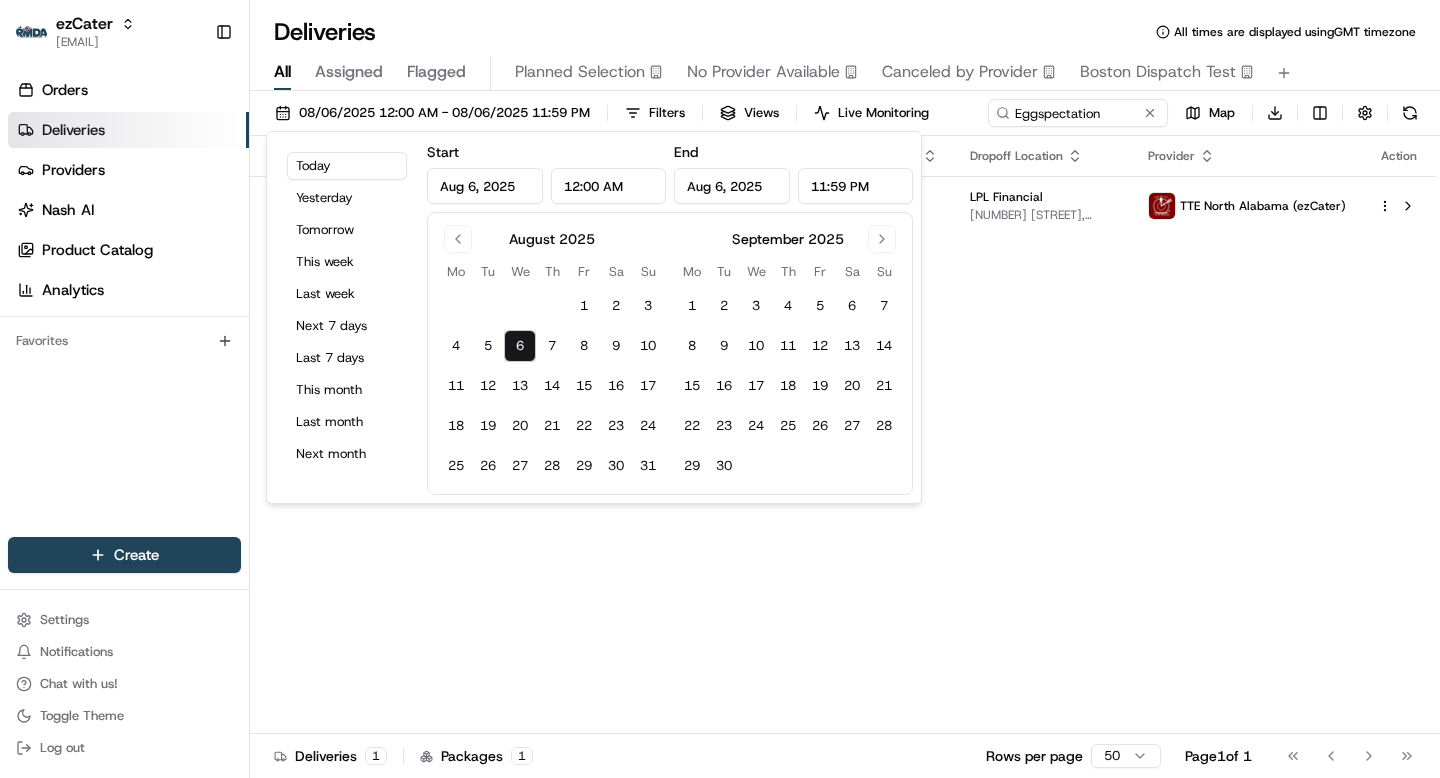 click on "Status Original Pickup Time Pickup Location Original Dropoff Time Dropoff Location Provider Action Canceled 11:17 AM 08/06/2025 Eggspectation 14815 Ballantyne Village Way Ste 150-160, Charlotte, NC 28277, USA 12:00 PM 08/06/2025 LPL Financial 1055 LPL Wy, Fort Mill, SC 29715, USA TTE North Alabama (ezCater)" at bounding box center (843, 435) 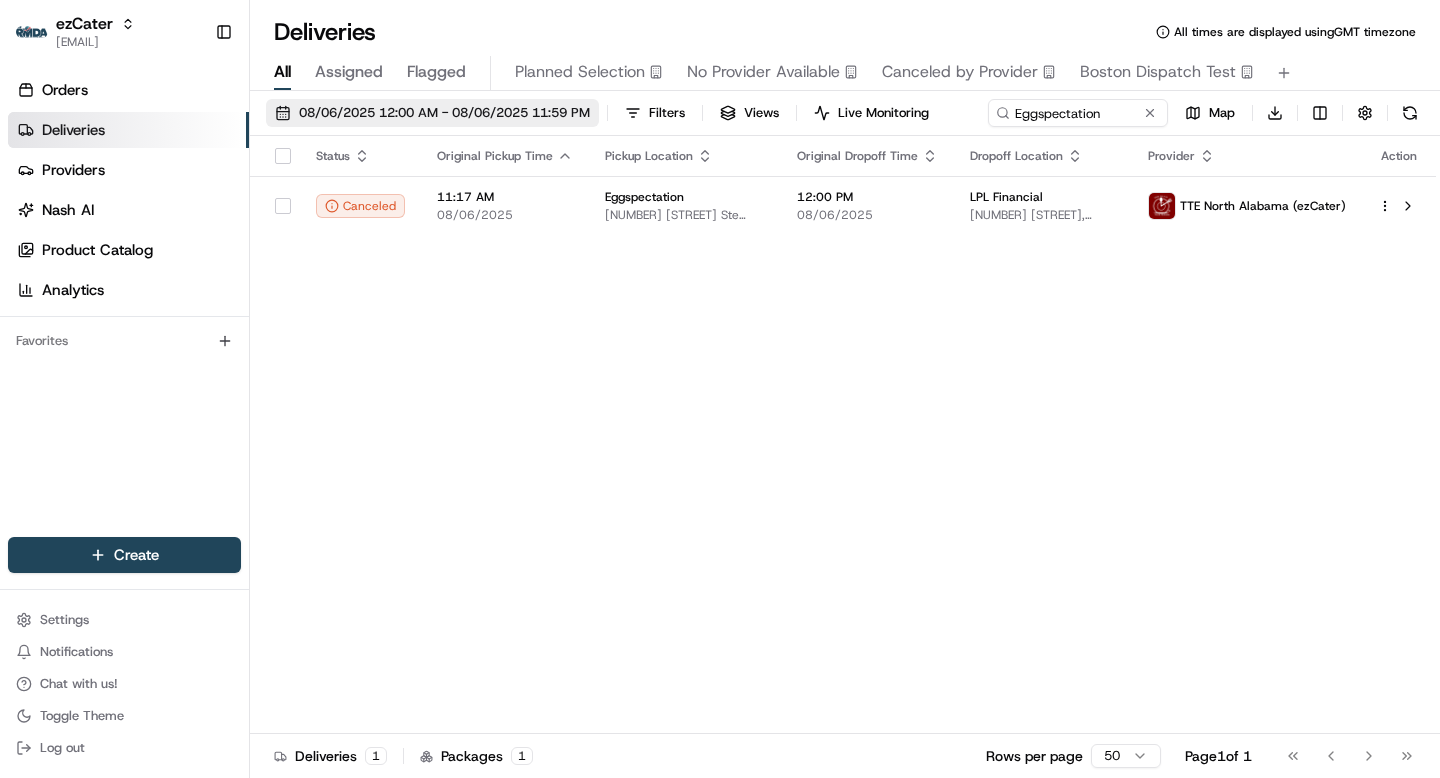click on "08/06/2025 12:00 AM - 08/06/2025 11:59 PM" at bounding box center (444, 113) 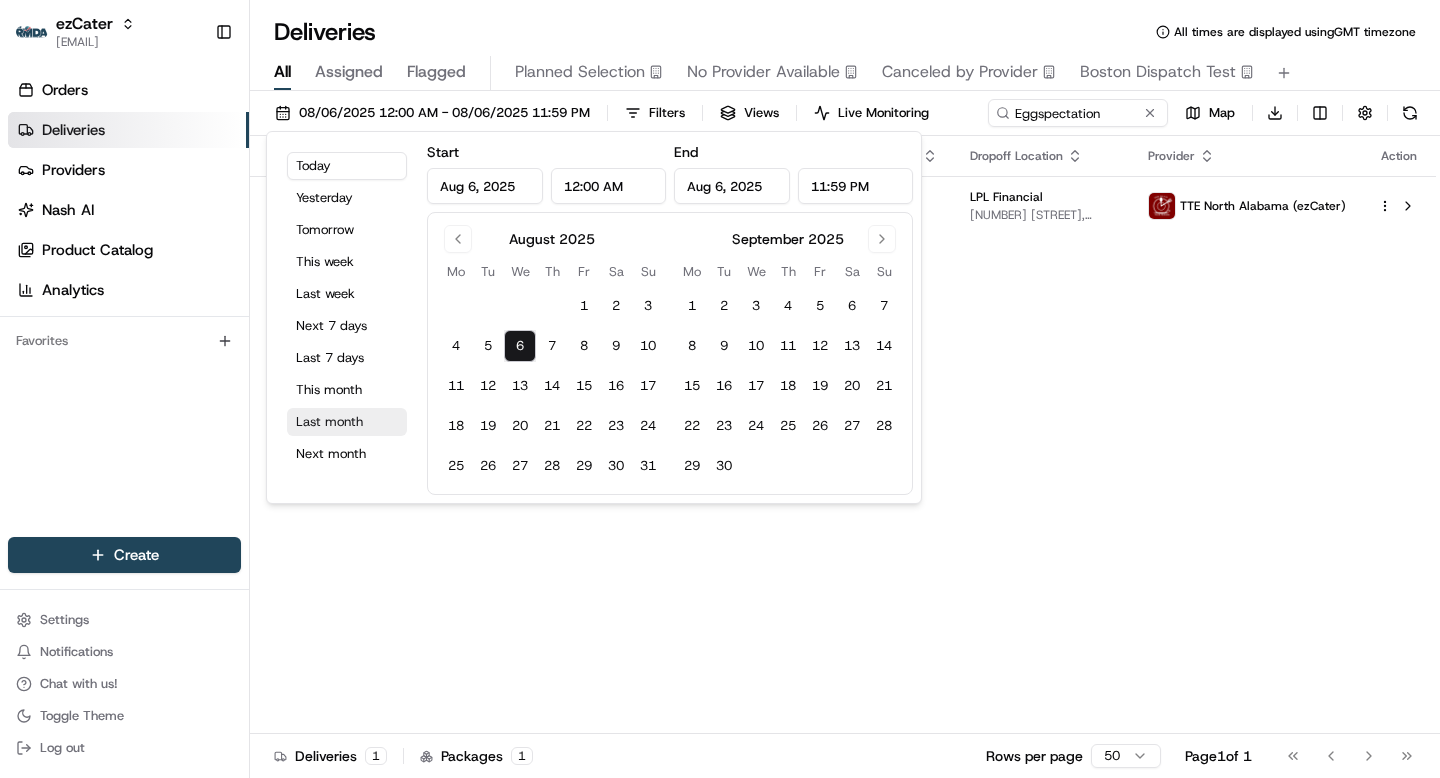 click on "Last month" at bounding box center (347, 422) 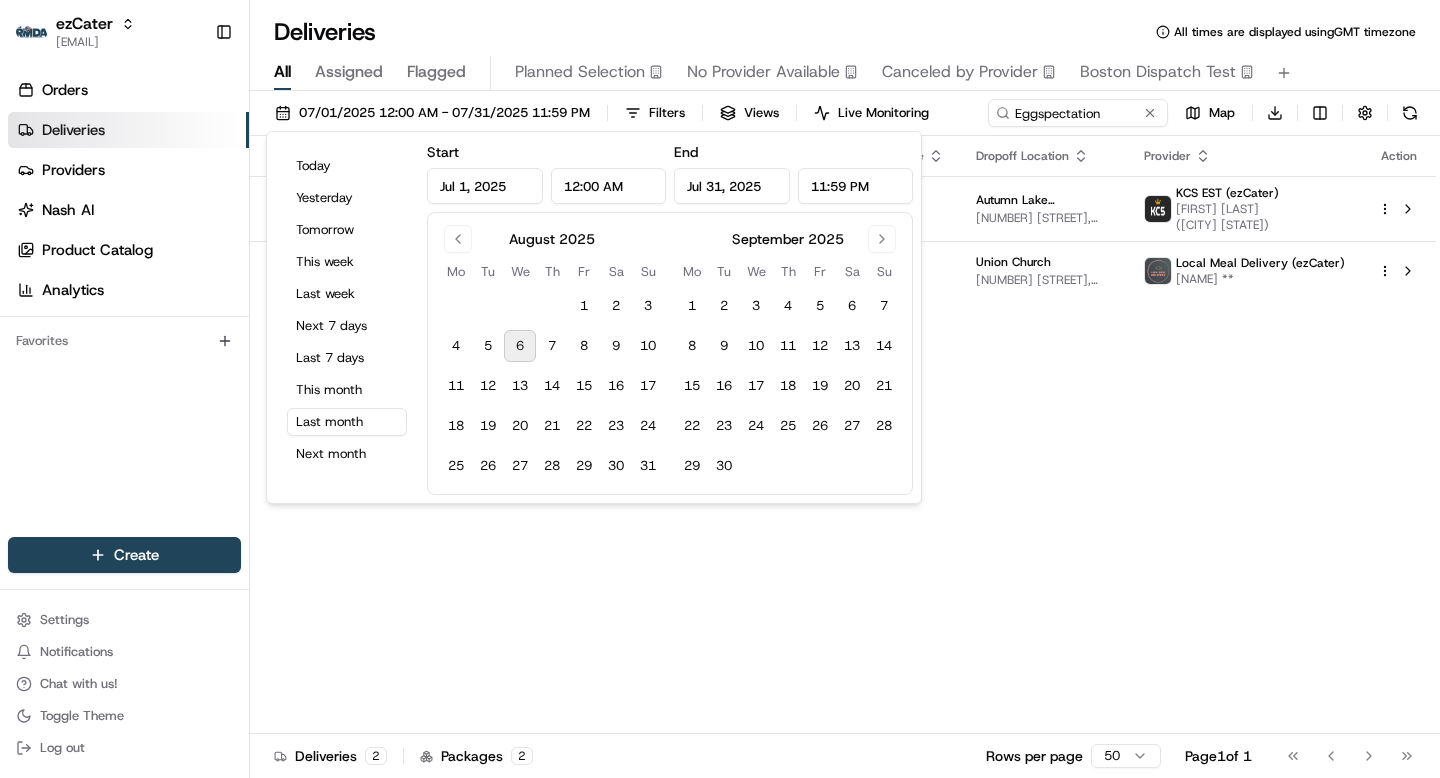 click on "Status Original Pickup Time Pickup Location Original Dropoff Time Dropoff Location Provider Action Dropoff Complete 11:27 AM 07/01/2025 Eggspectation 10209 Grand Central Ave #126, Owings Mills, MD 21117, USA 12:00 PM 07/01/2025 Autumn Lake Healthcare at Pikesville 7 Sudbrook Ln, Pikesville, MD 21208, USA KCS EST (ezCater) Payton  Green  11 (Baltimore MD) Dropoff Complete 10:48 AM 07/09/2025 Eggspectation 2402 Brandermill Blvd, Gambrills, MD 21054, USA 11:30 AM 07/09/2025 Union Church 681 Hollins Ferry Rd a, Glen Burnie, MD 21061, USA Local Meal Delivery (ezCater) Keenan  Ellerbe **" at bounding box center [843, 435] 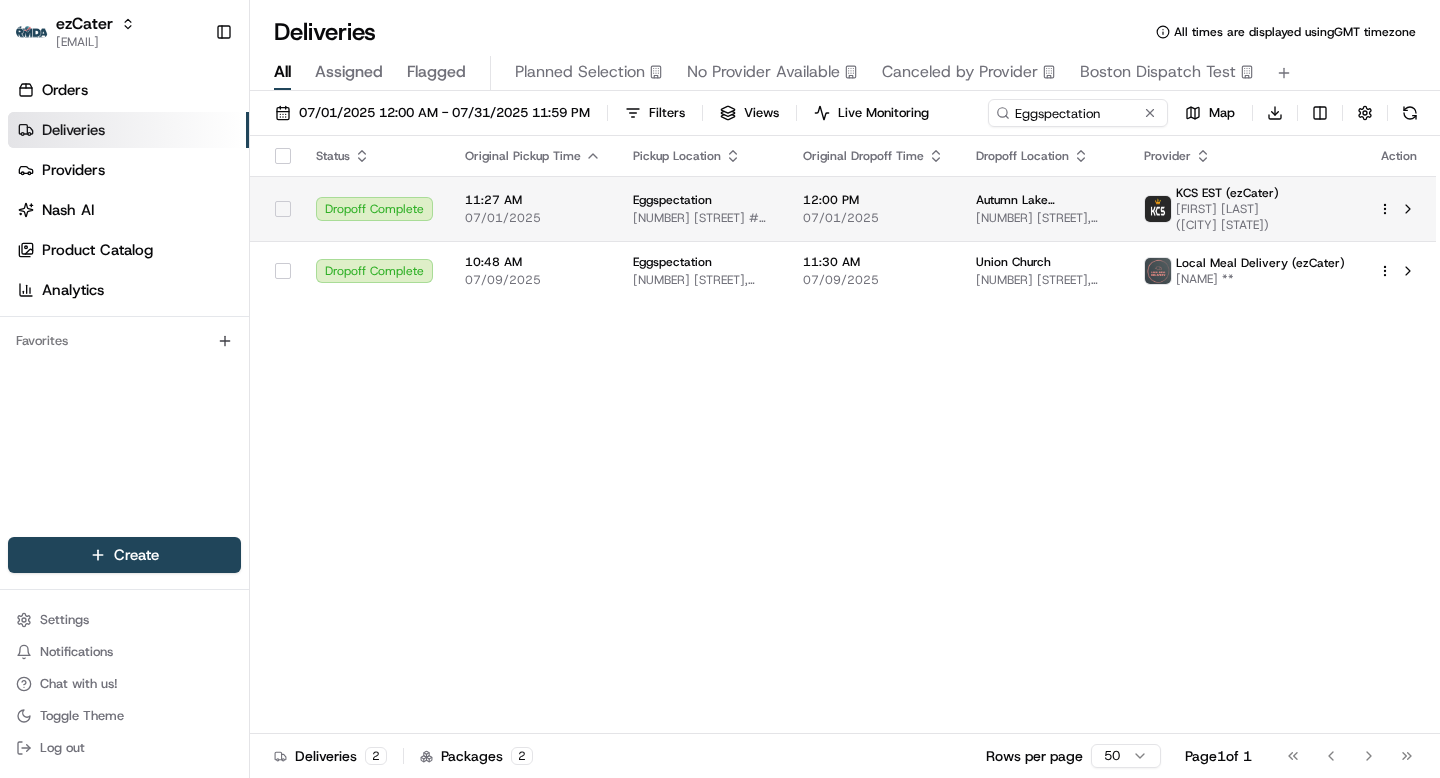 click on "07/01/2025" at bounding box center (873, 218) 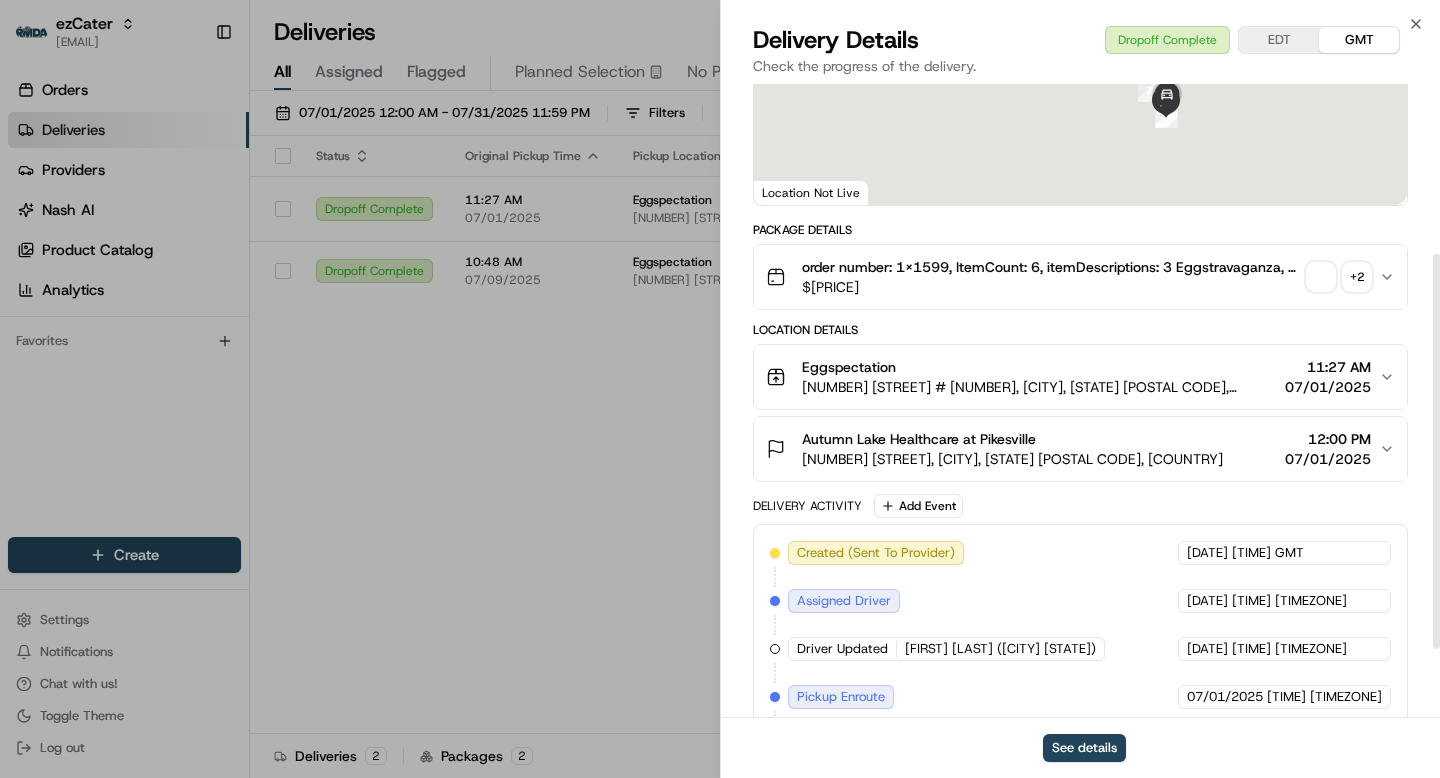 scroll, scrollTop: 405, scrollLeft: 0, axis: vertical 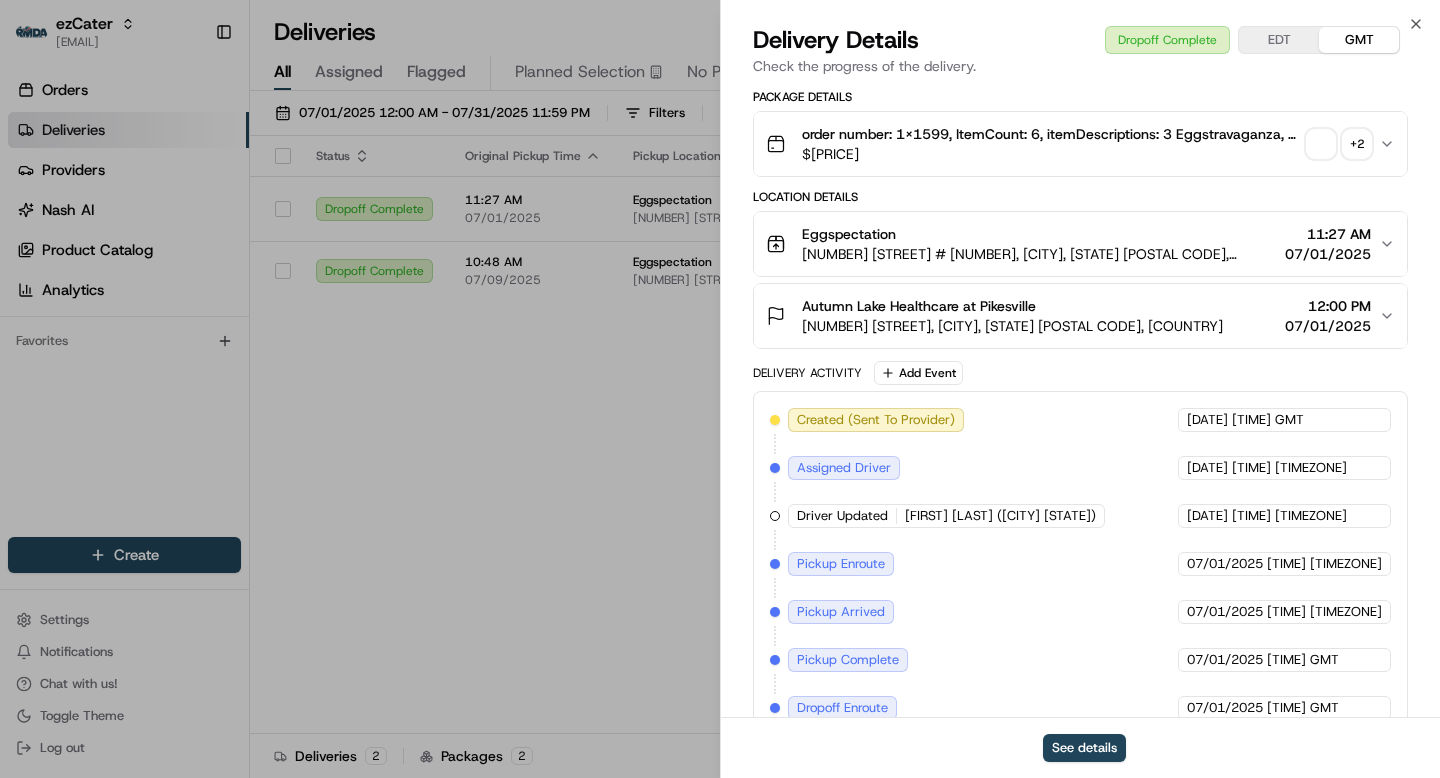 click on "Eggspectation 10209 Grand Central Ave #126, Owings Mills, MD 21117, USA 11:27 AM 07/01/2025" at bounding box center [1072, 244] 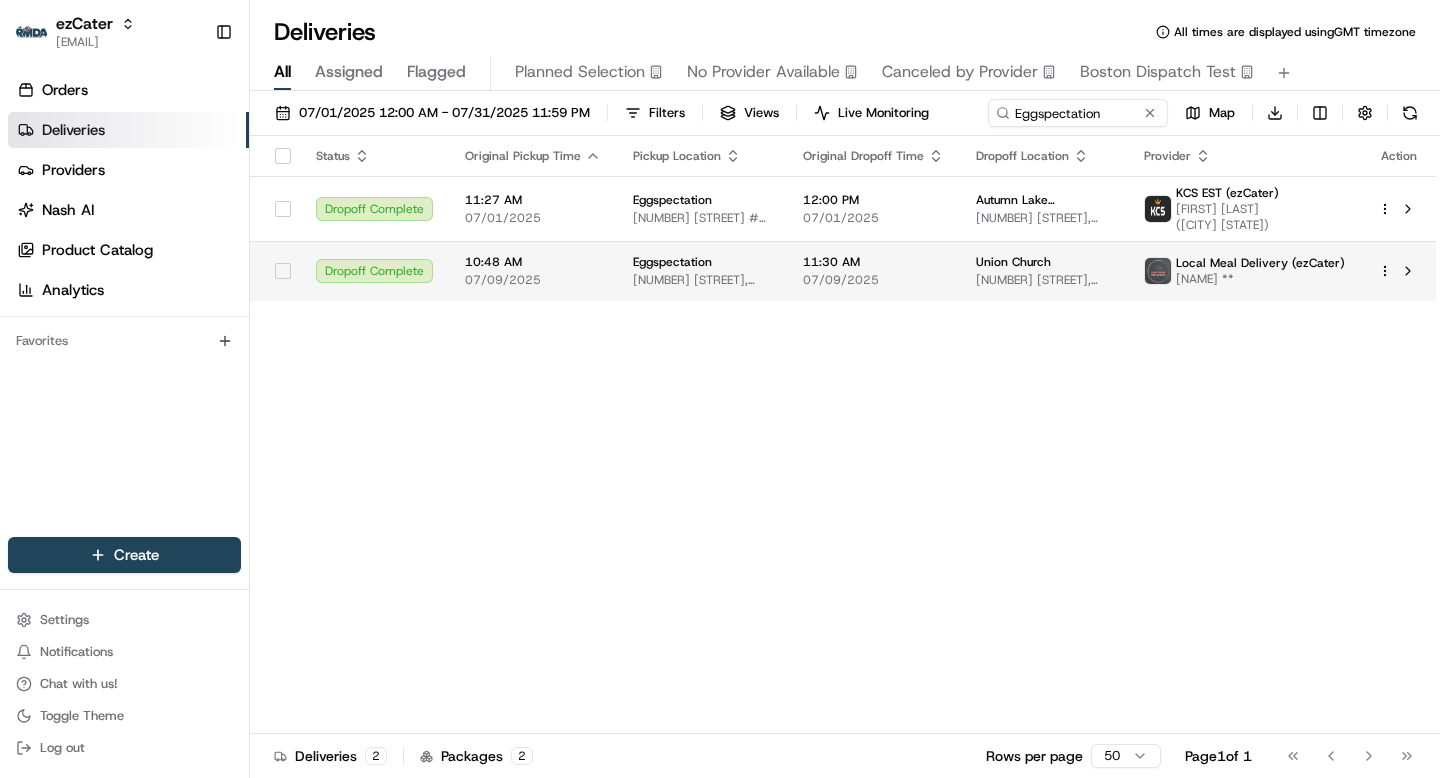 click on "07/09/2025" at bounding box center [873, 280] 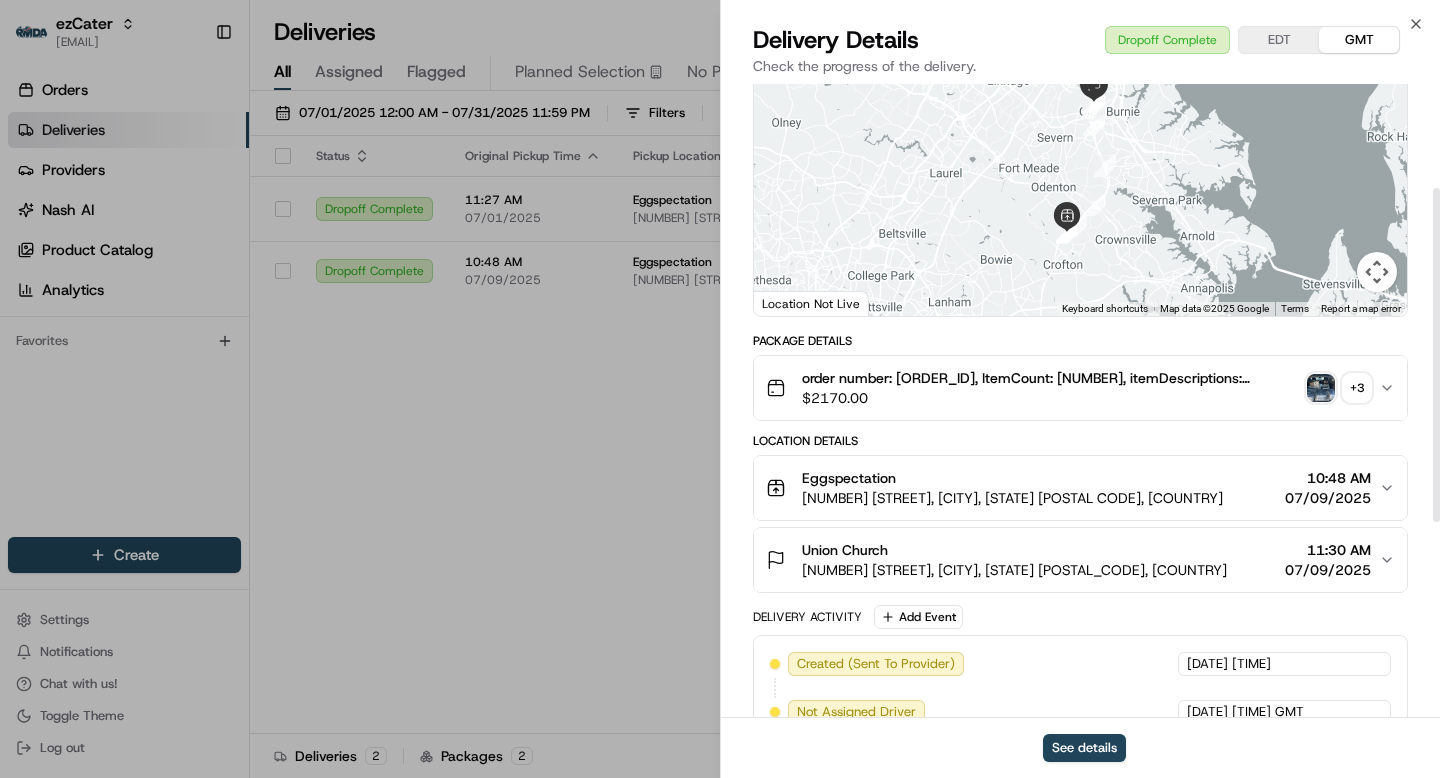 scroll, scrollTop: 208, scrollLeft: 0, axis: vertical 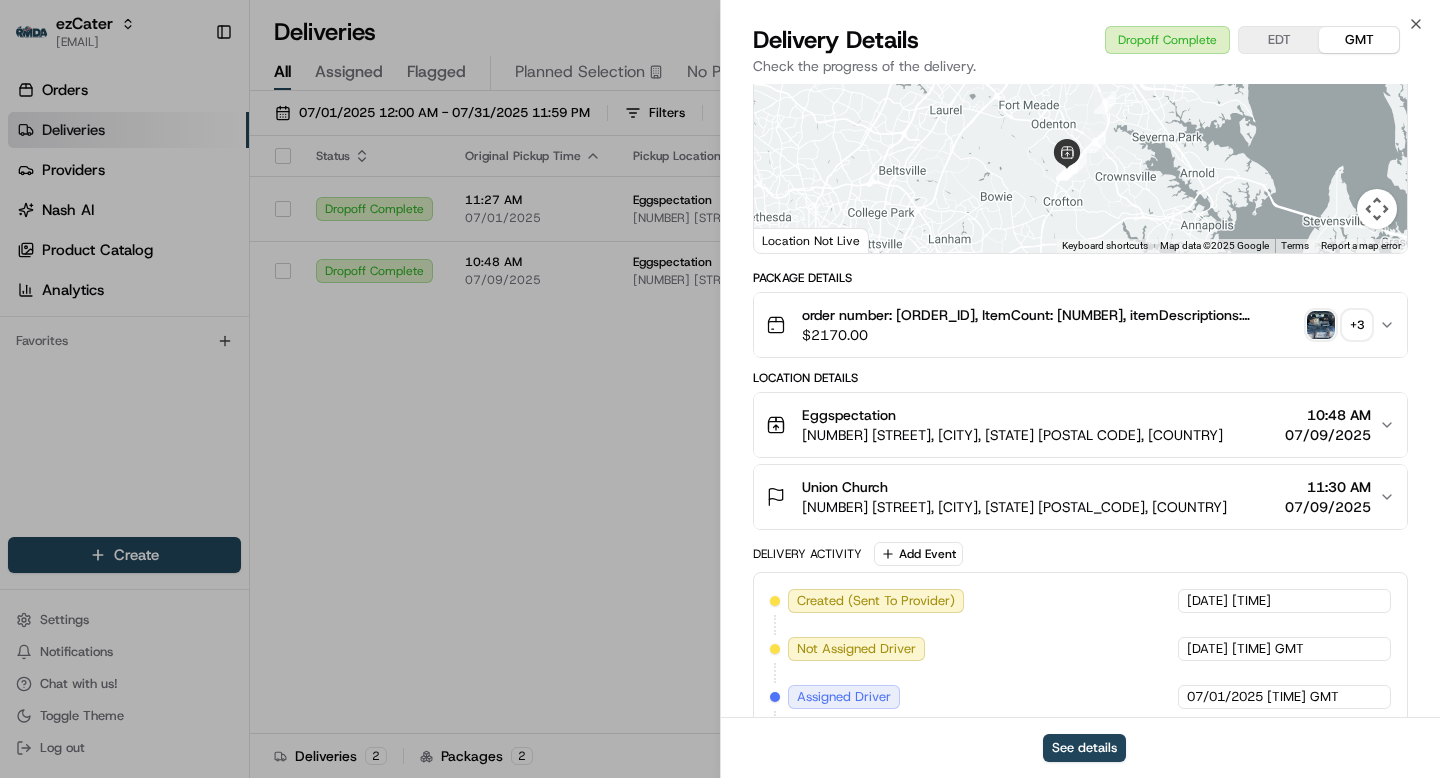click on "Eggspectation 2402 Brandermill Blvd, Gambrills, MD 21054, USA 10:48 AM 07/09/2025" at bounding box center (1072, 425) 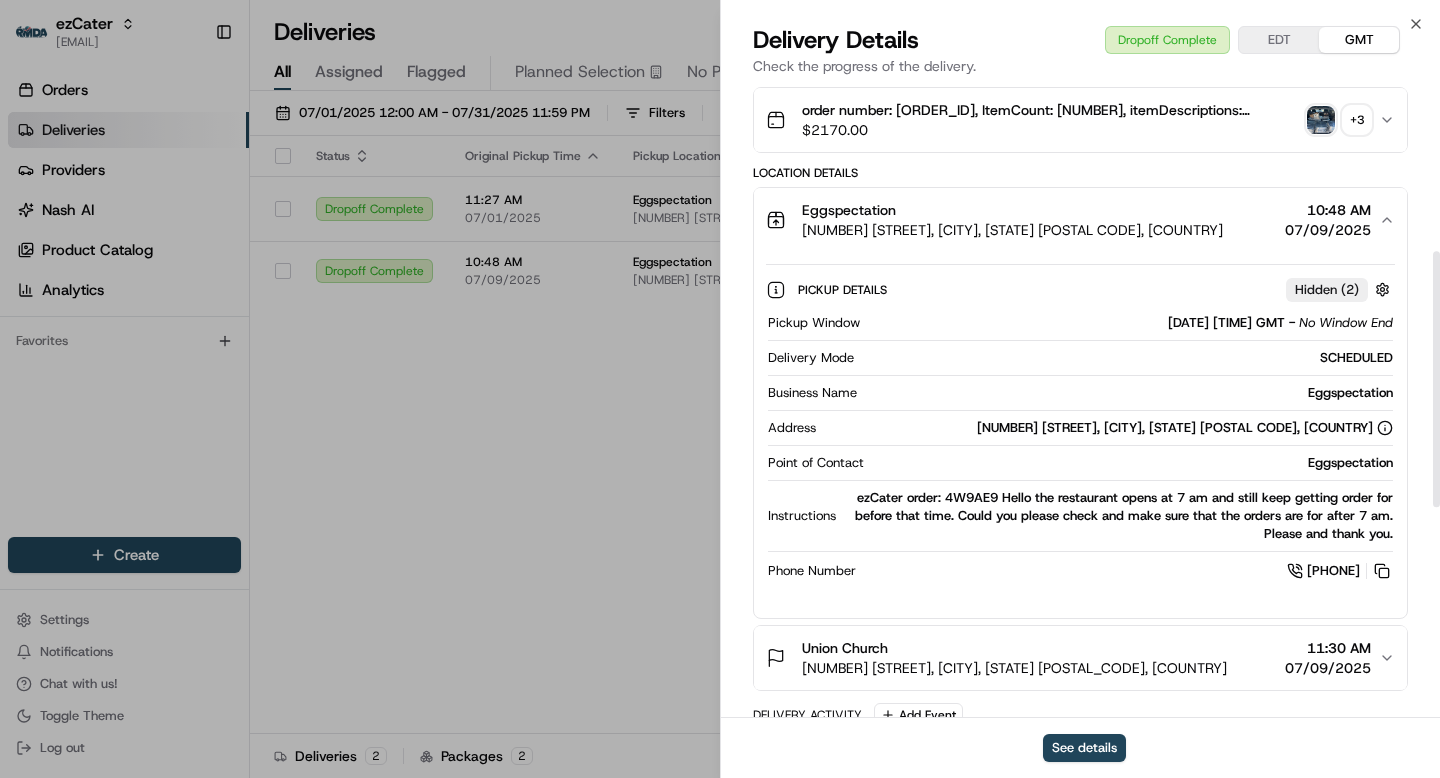 scroll, scrollTop: 416, scrollLeft: 0, axis: vertical 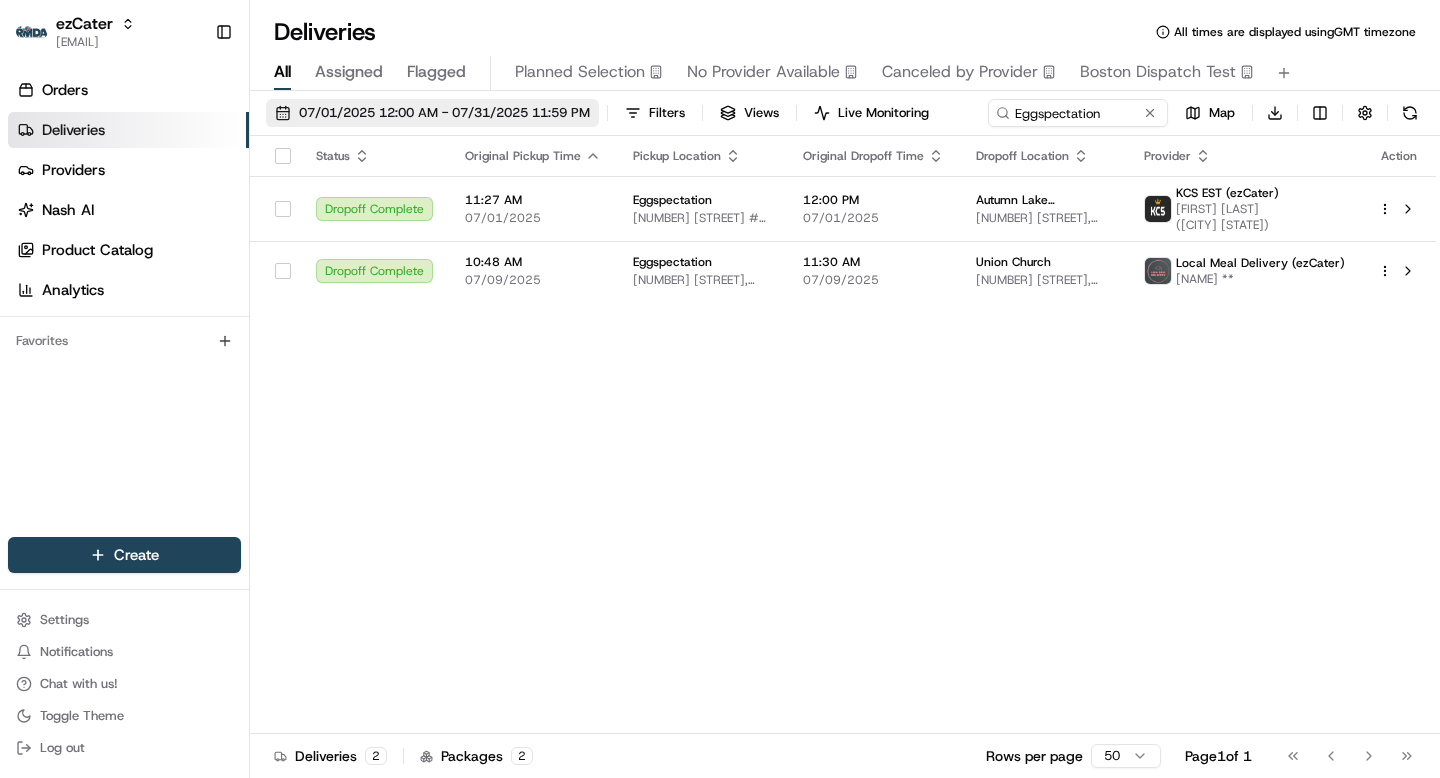 click on "07/01/2025 12:00 AM - 07/31/2025 11:59 PM" at bounding box center [444, 113] 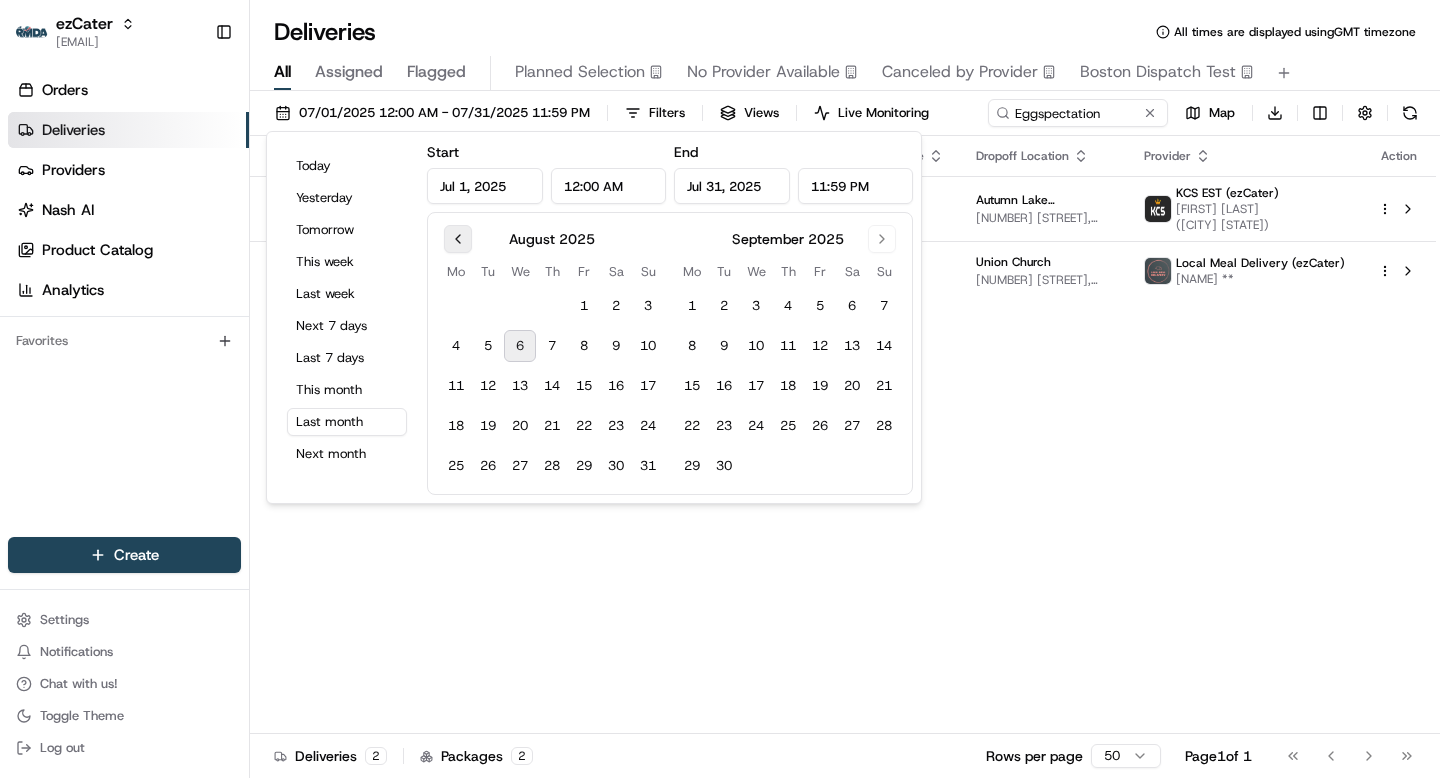 click at bounding box center [458, 239] 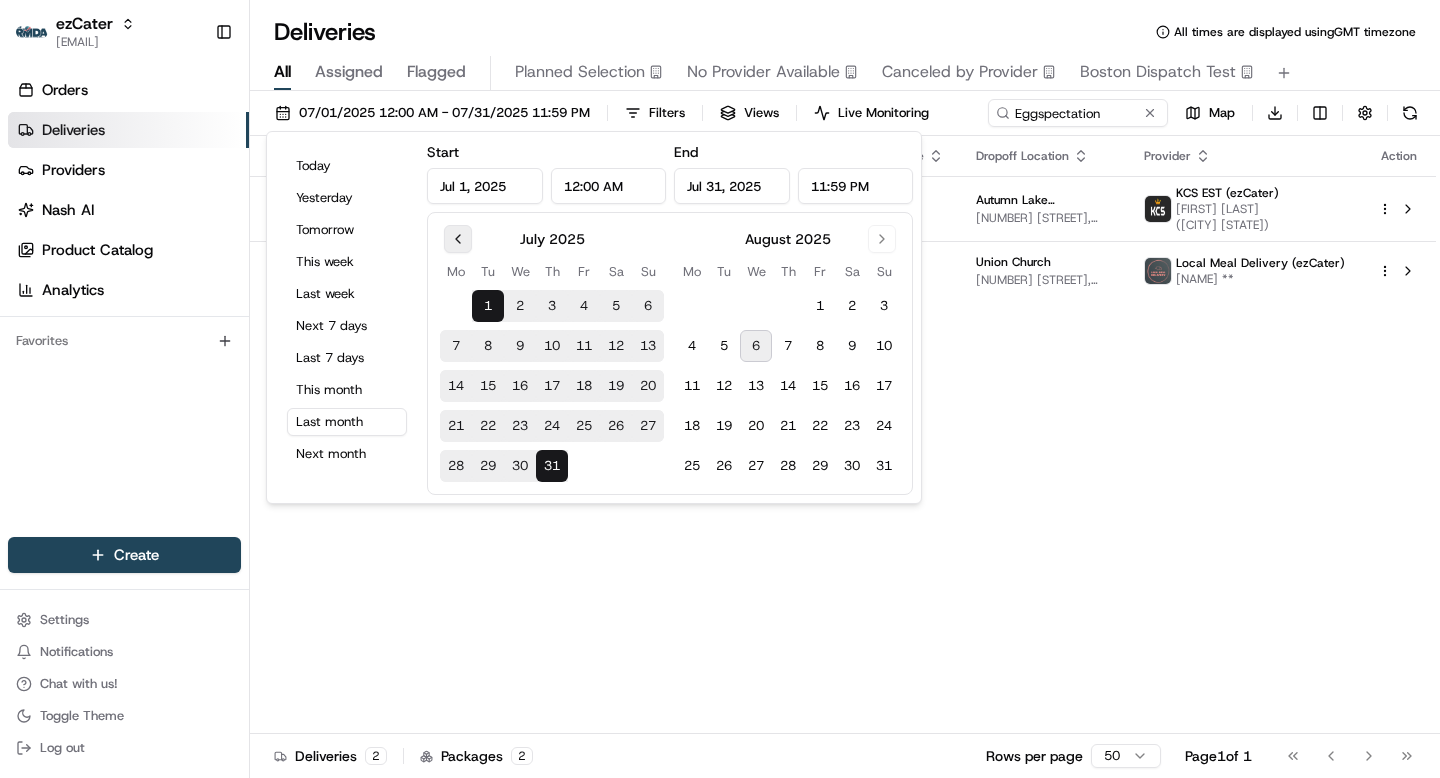 click at bounding box center [458, 239] 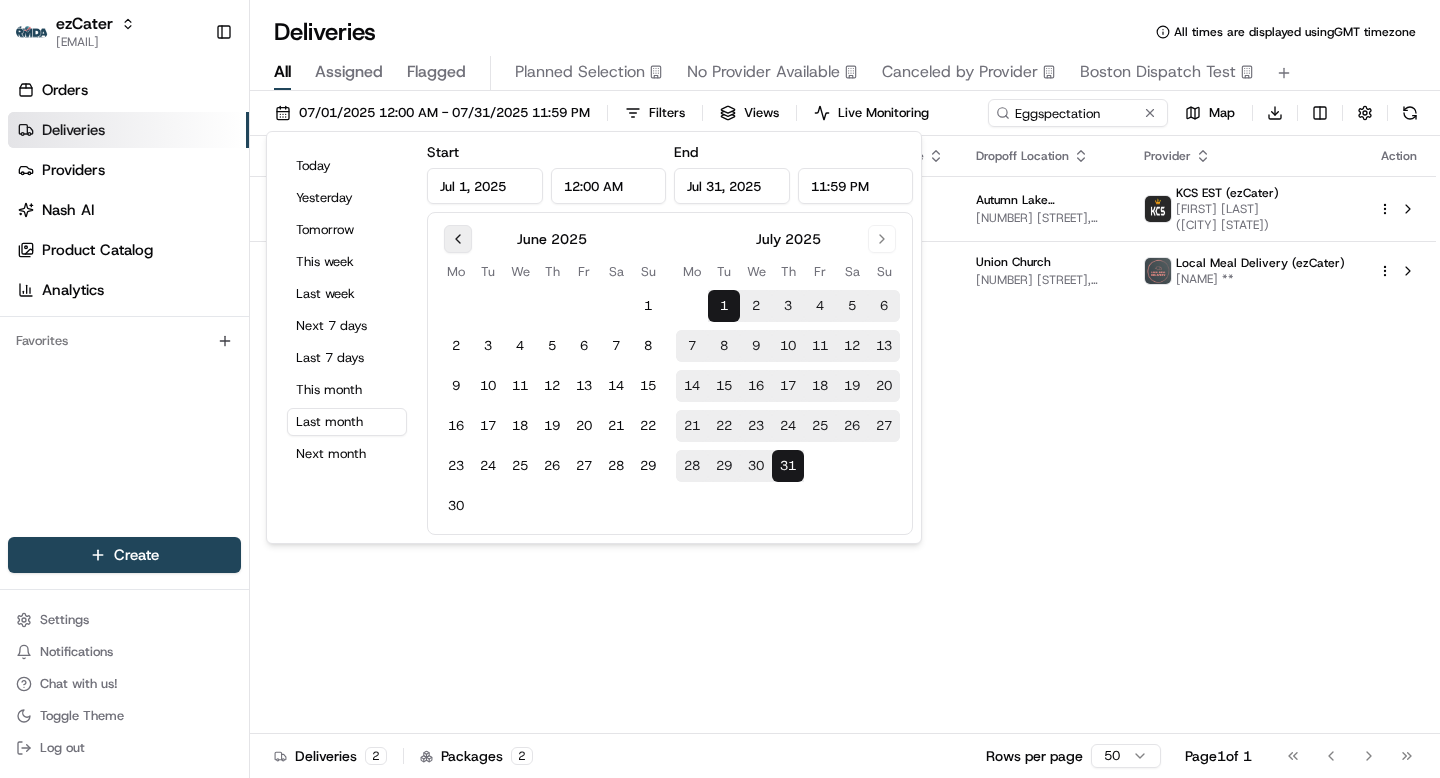 click at bounding box center [458, 239] 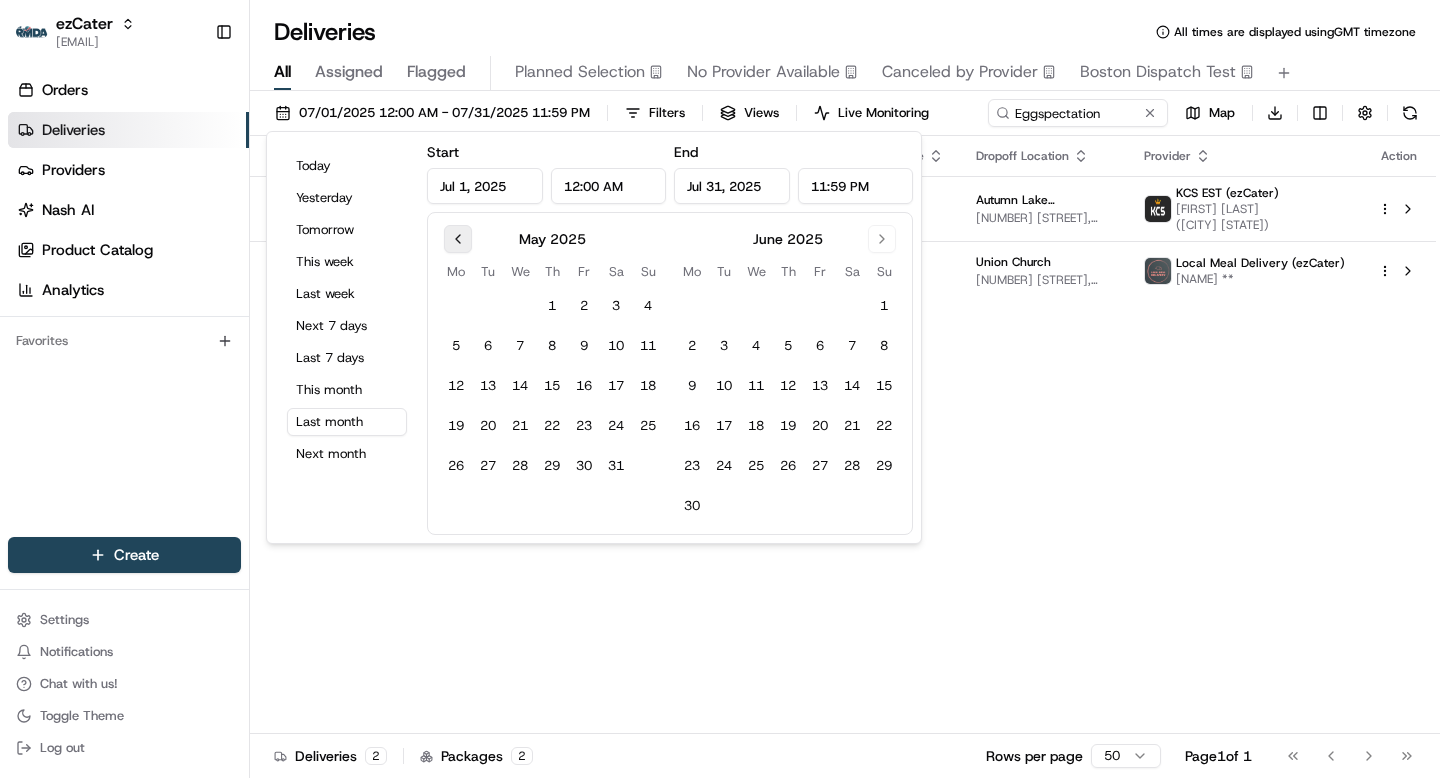 click at bounding box center (458, 239) 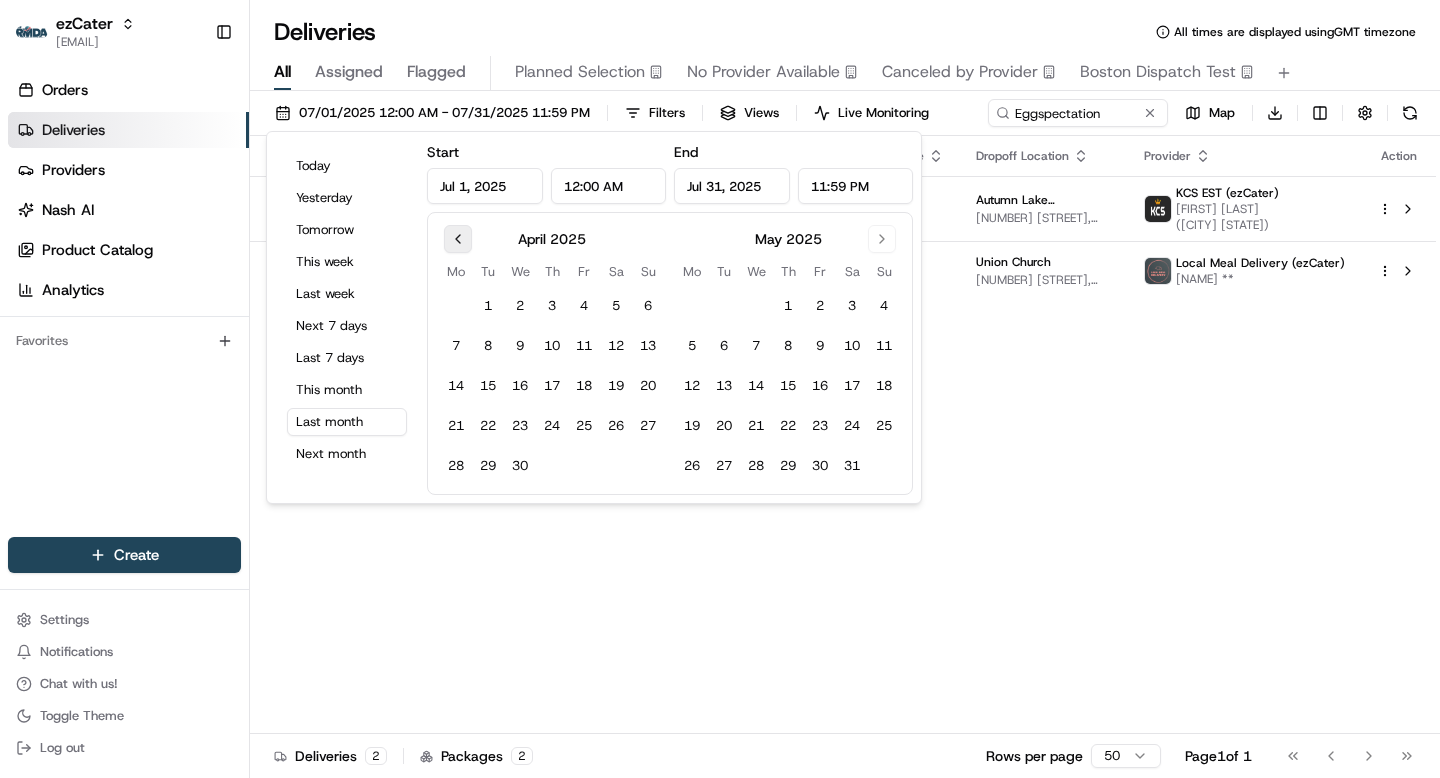 click at bounding box center [458, 239] 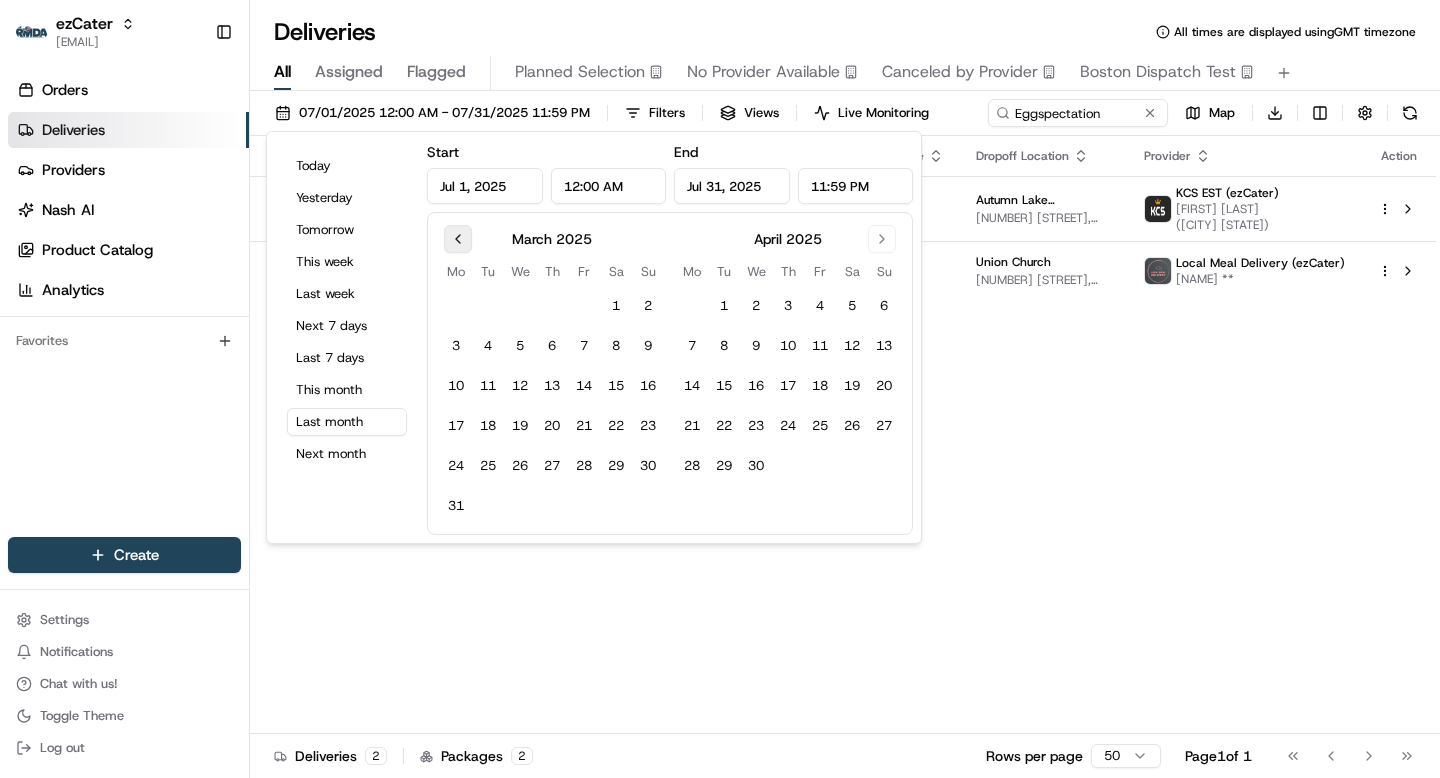 click at bounding box center [458, 239] 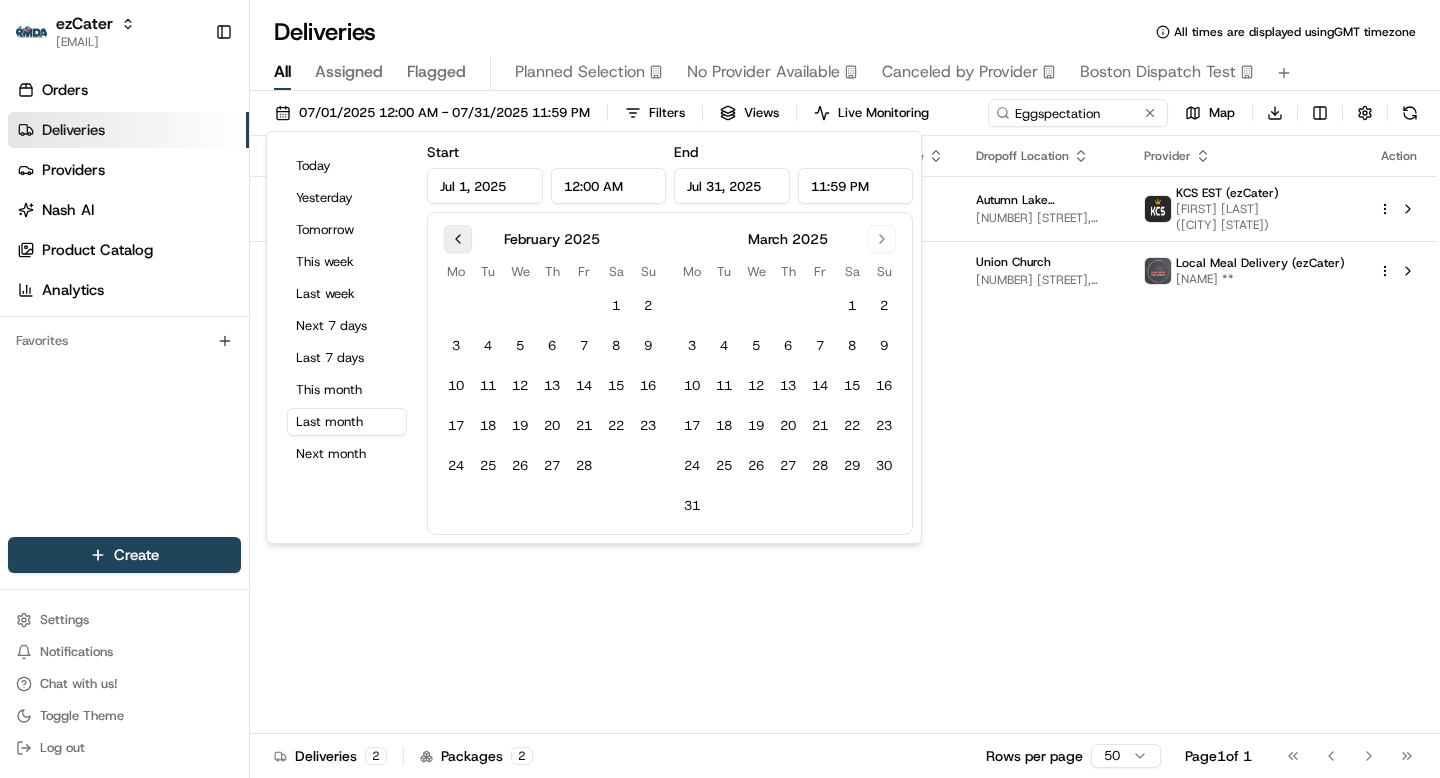 click at bounding box center (458, 239) 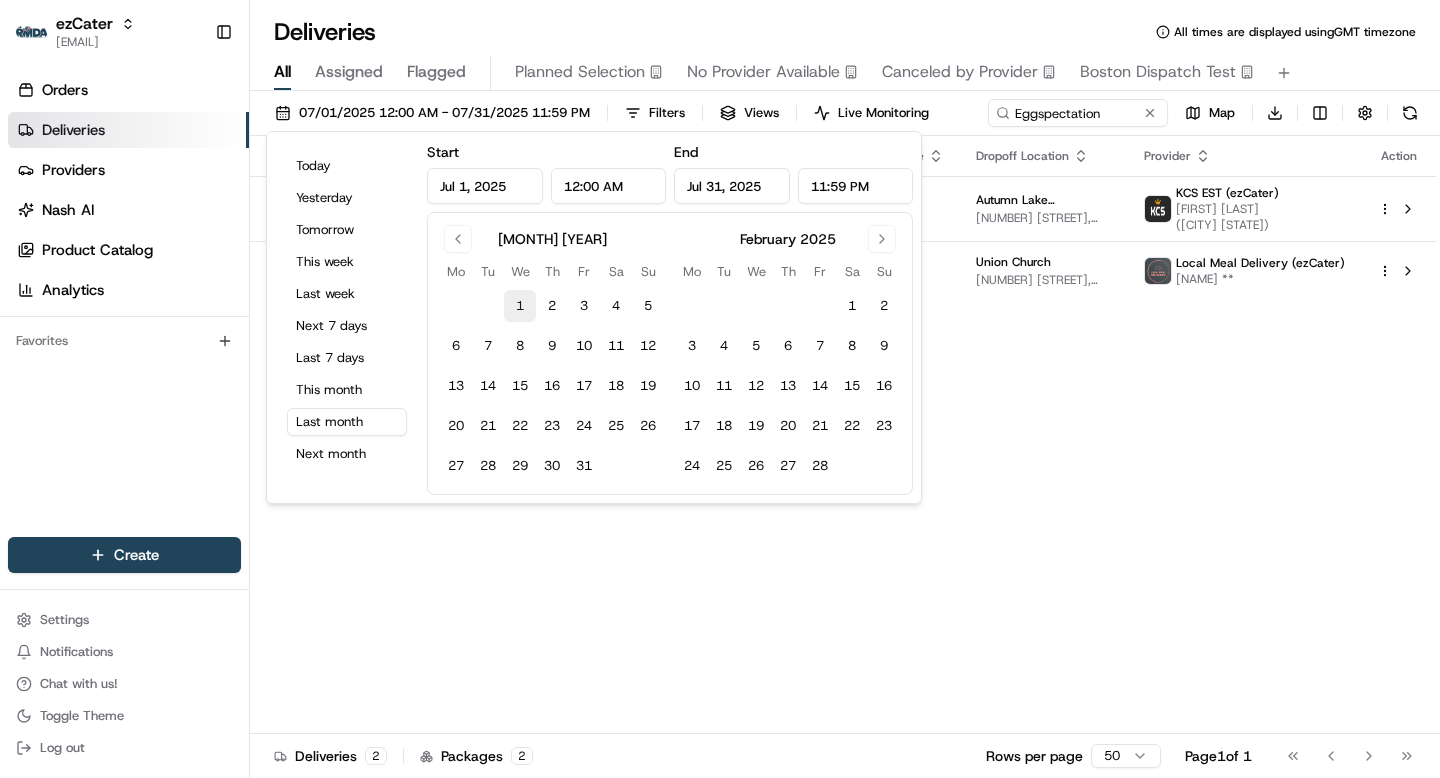 click on "1" at bounding box center (520, 306) 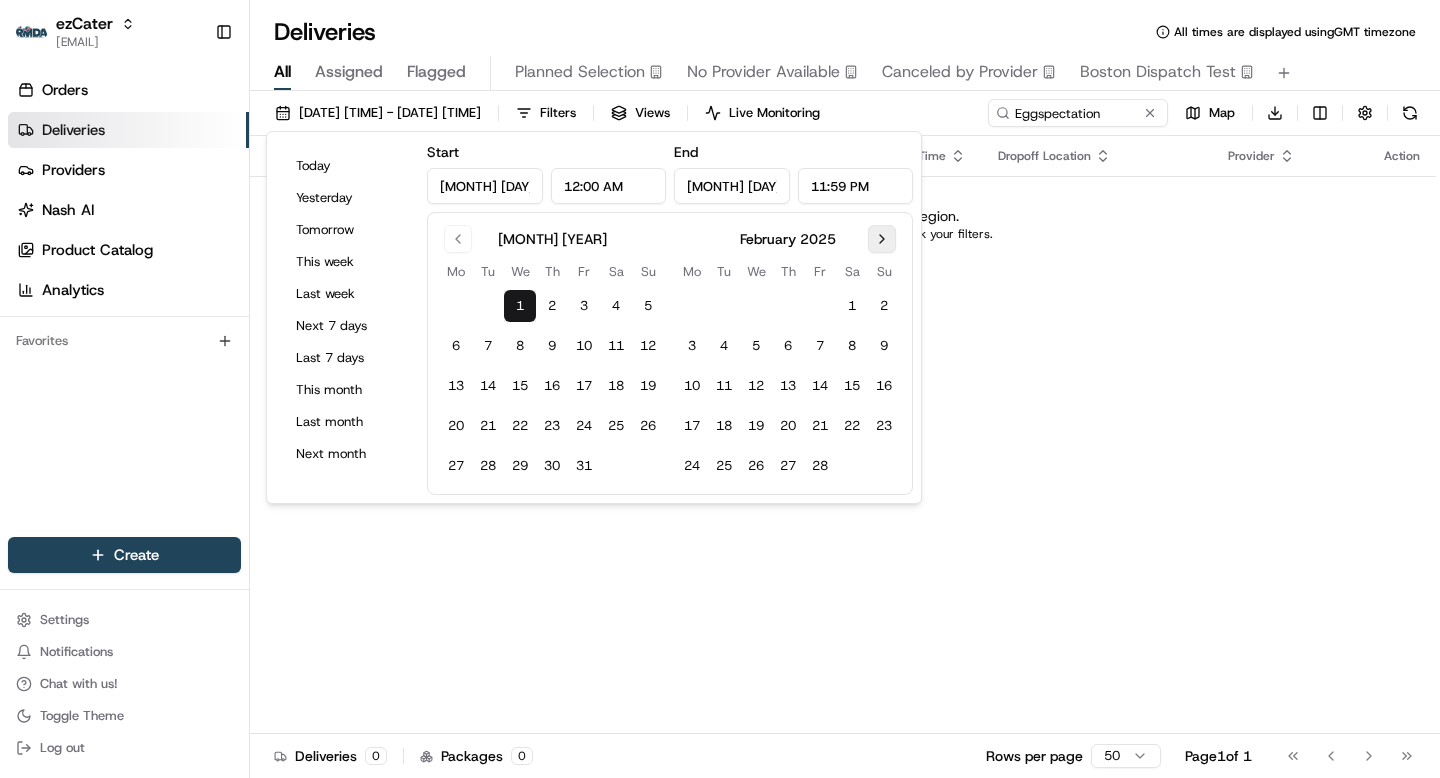 click at bounding box center [882, 239] 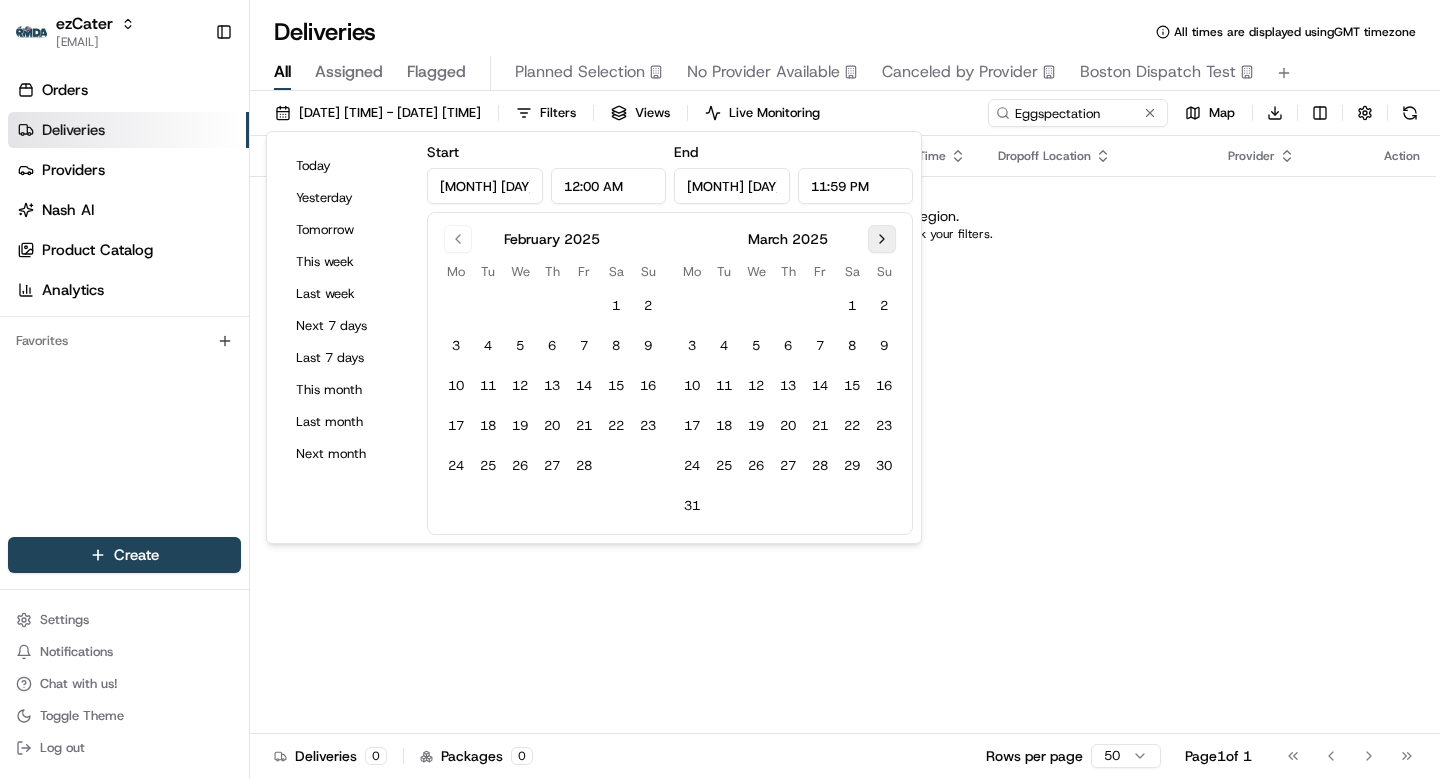 click at bounding box center (882, 239) 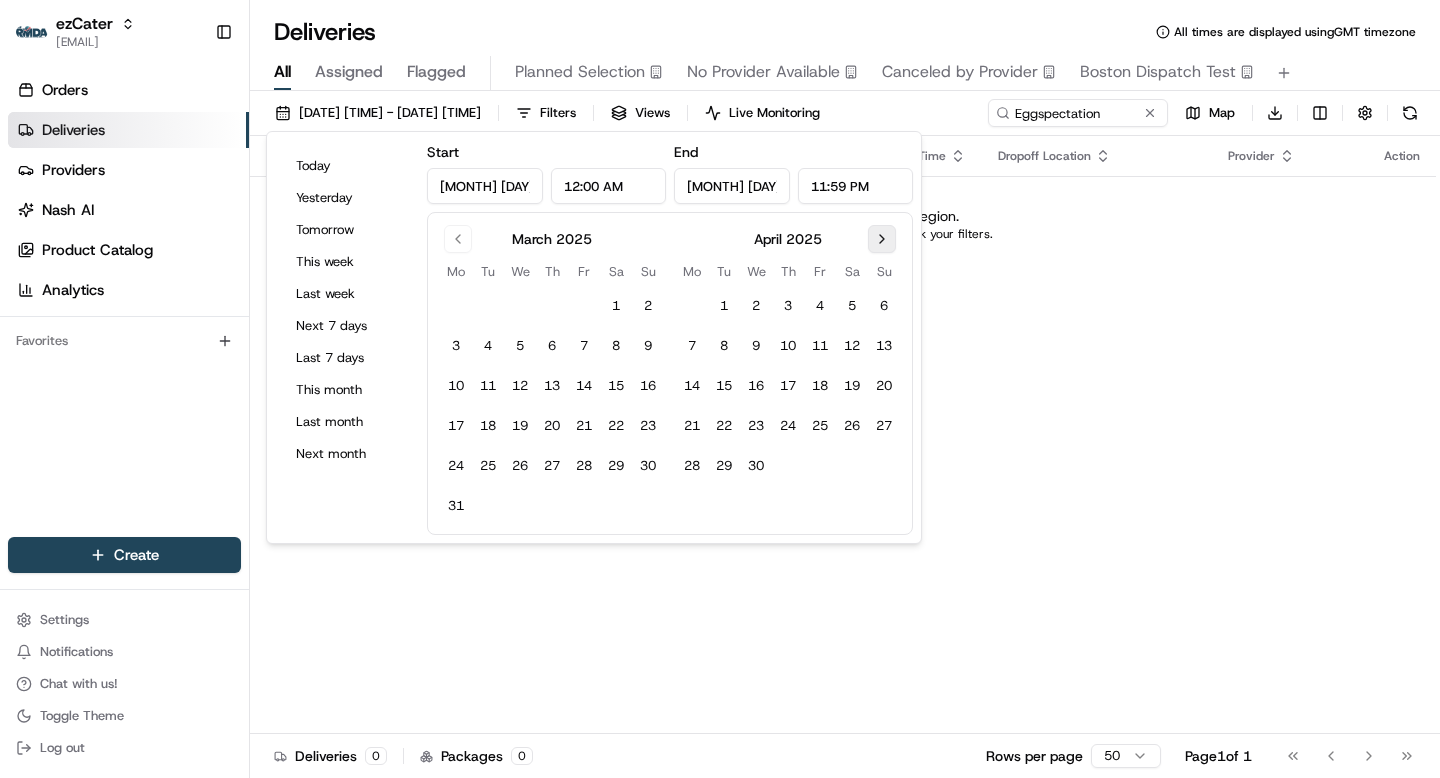 click at bounding box center (882, 239) 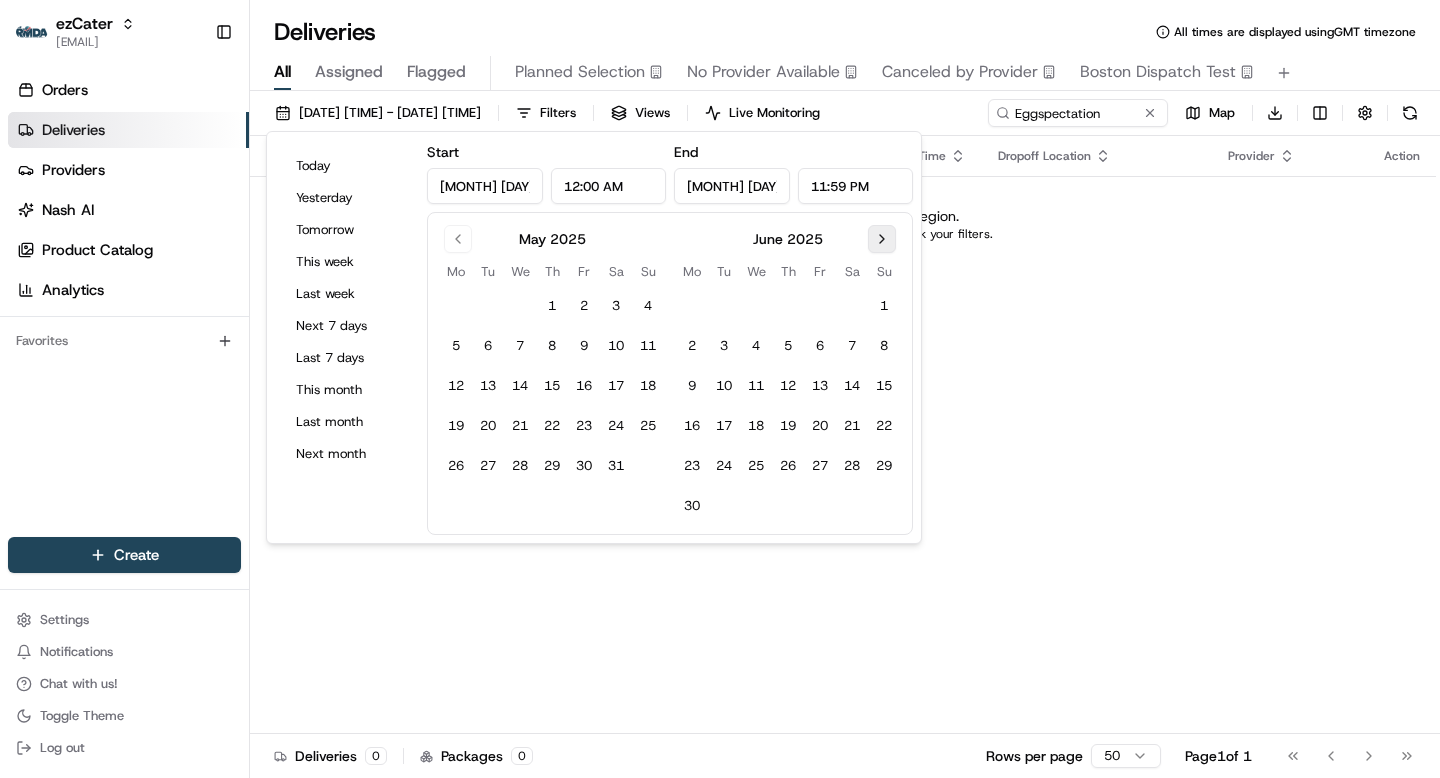 click at bounding box center [882, 239] 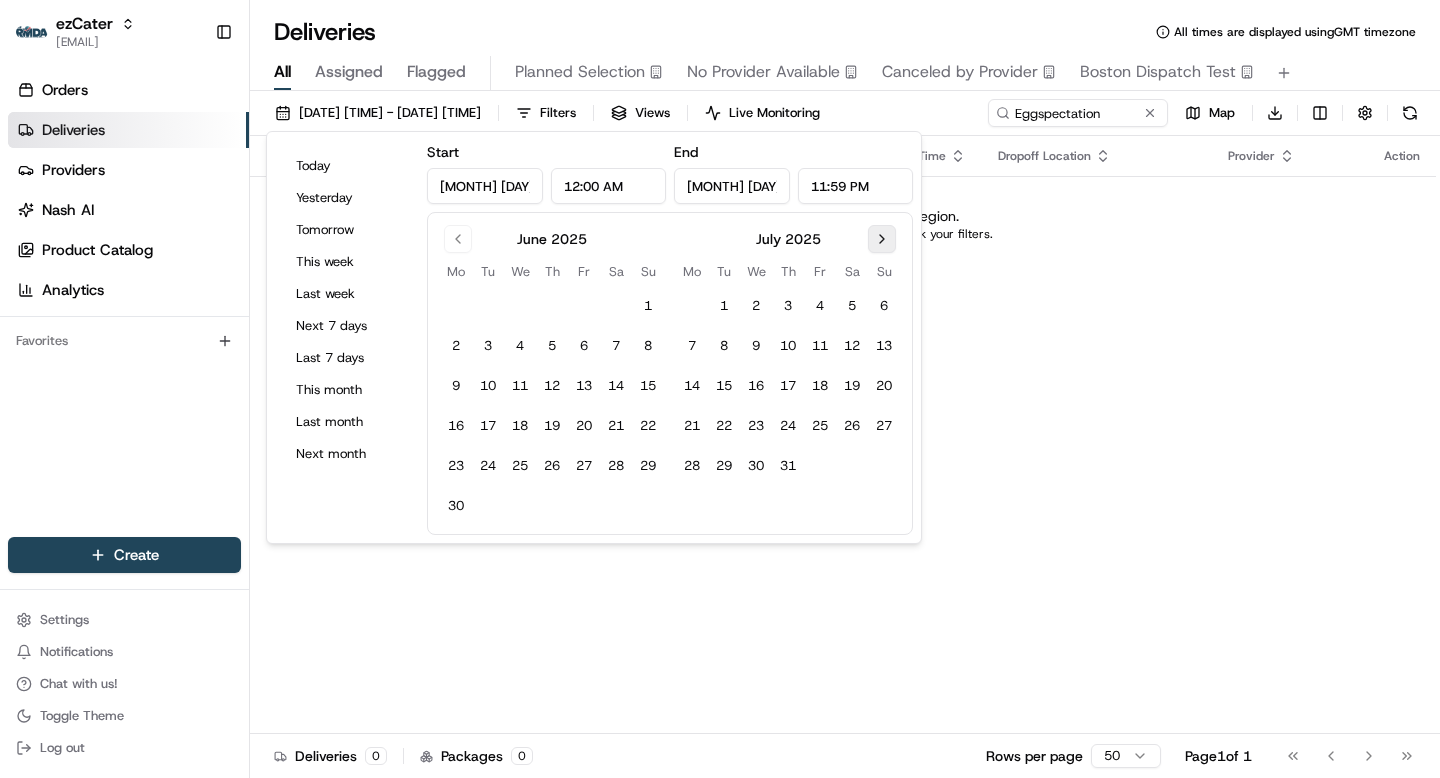click at bounding box center (882, 239) 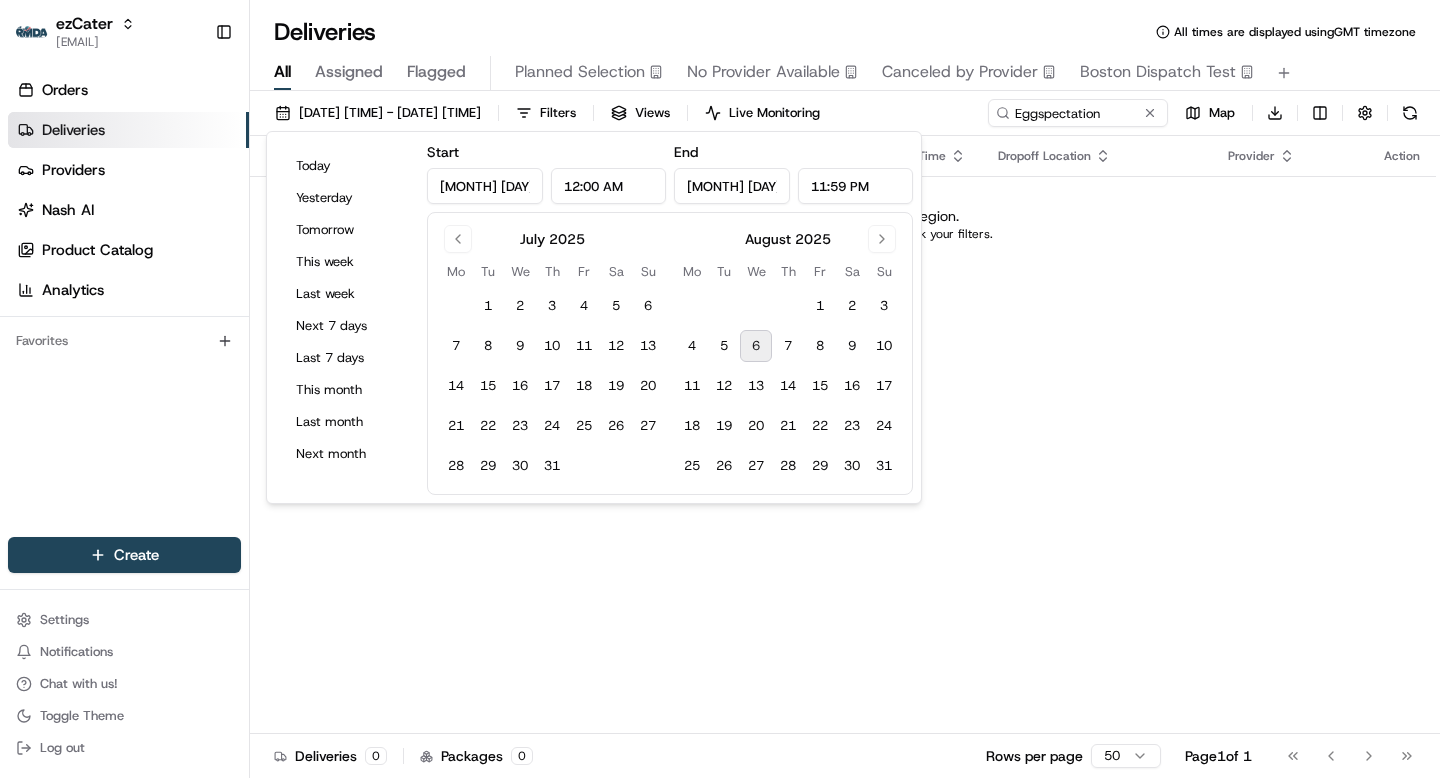 click on "6" at bounding box center (756, 346) 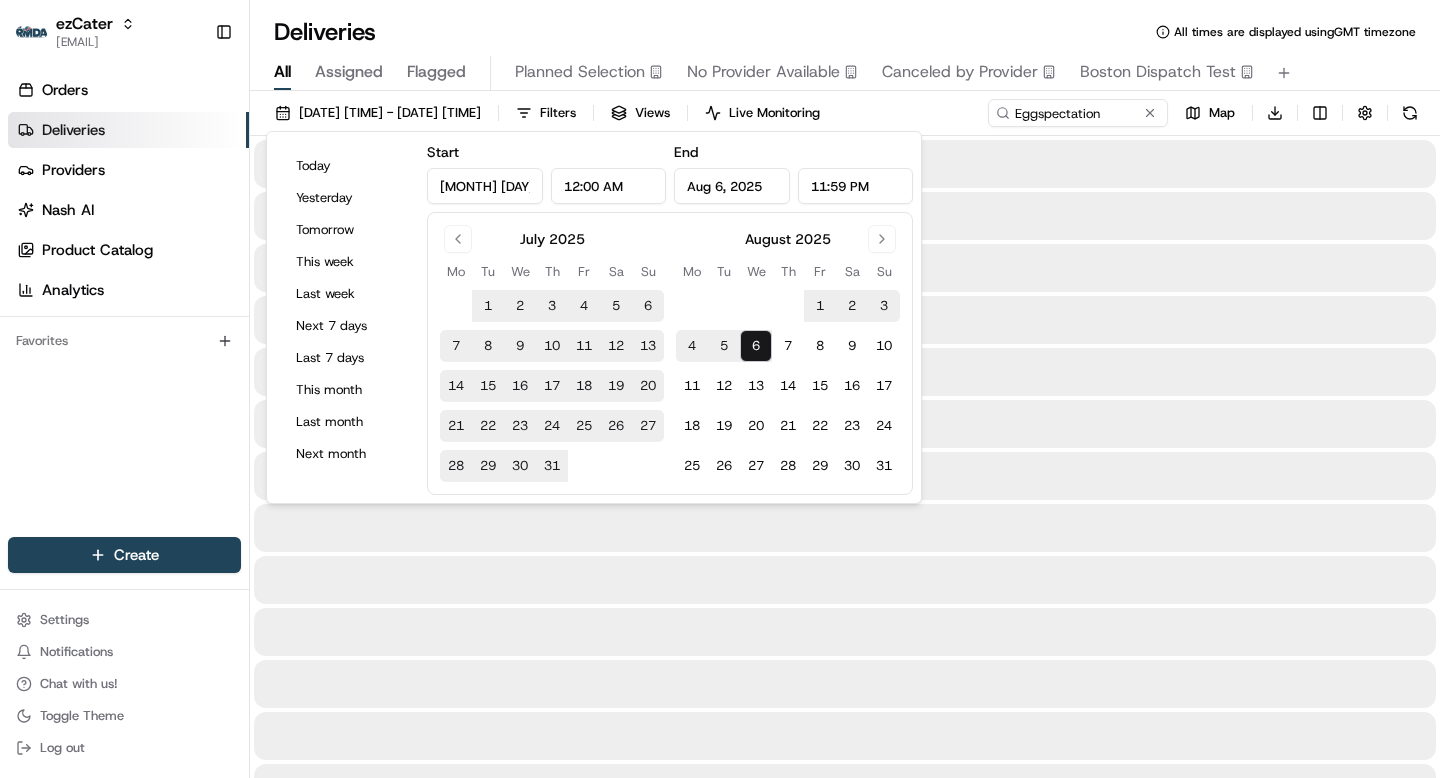 click at bounding box center (845, 632) 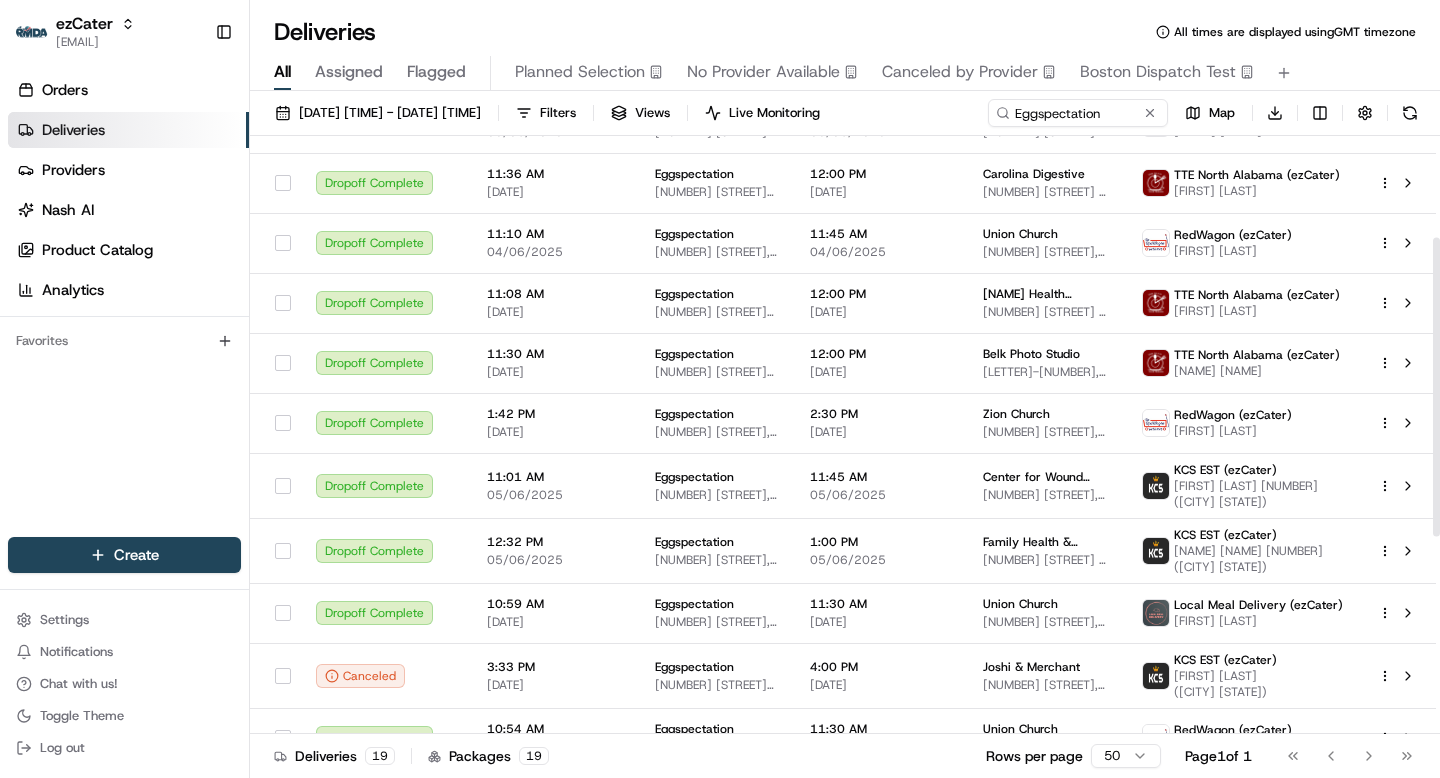 scroll, scrollTop: 0, scrollLeft: 0, axis: both 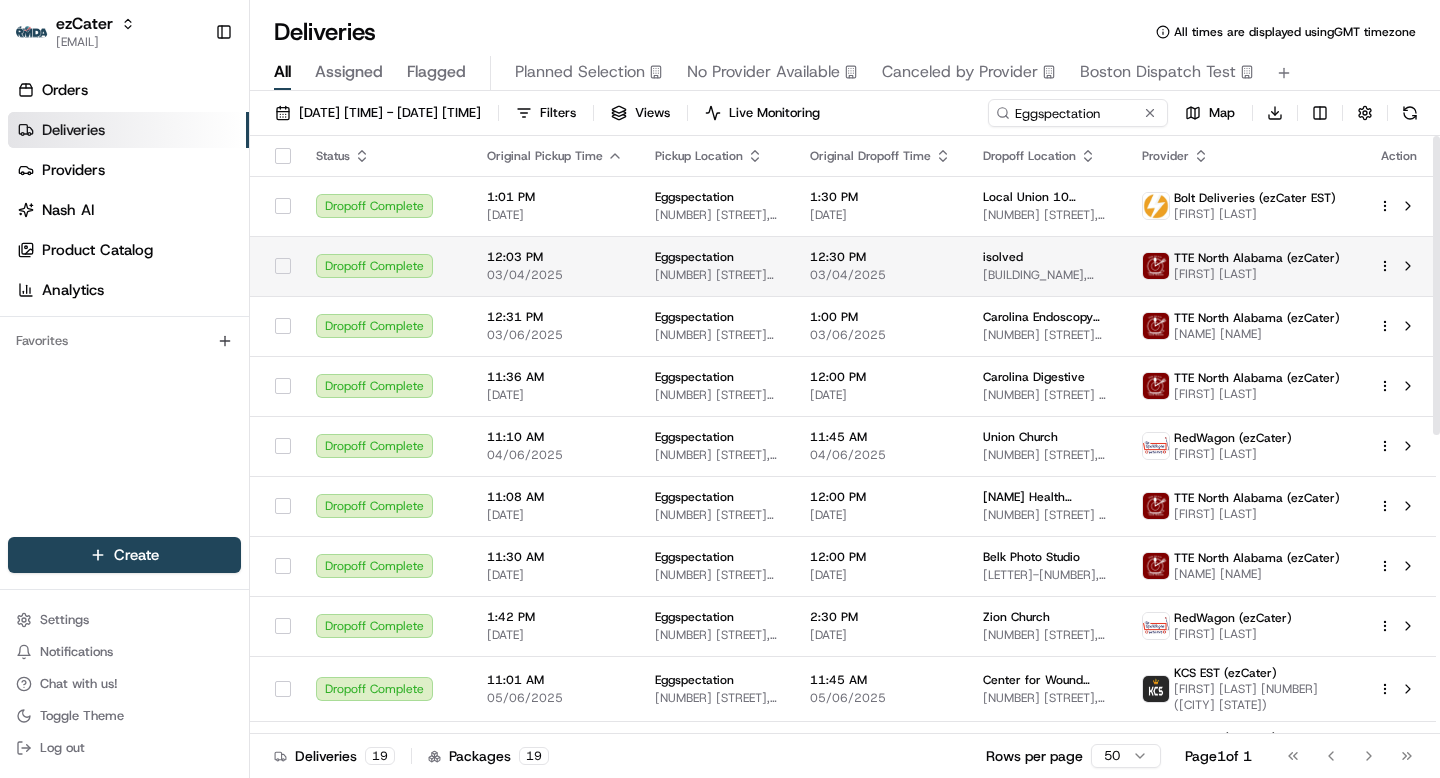 click on "14815 Ballantyne Village Way Ste 150-160, Charlotte, NC 28277, USA" at bounding box center [716, 275] 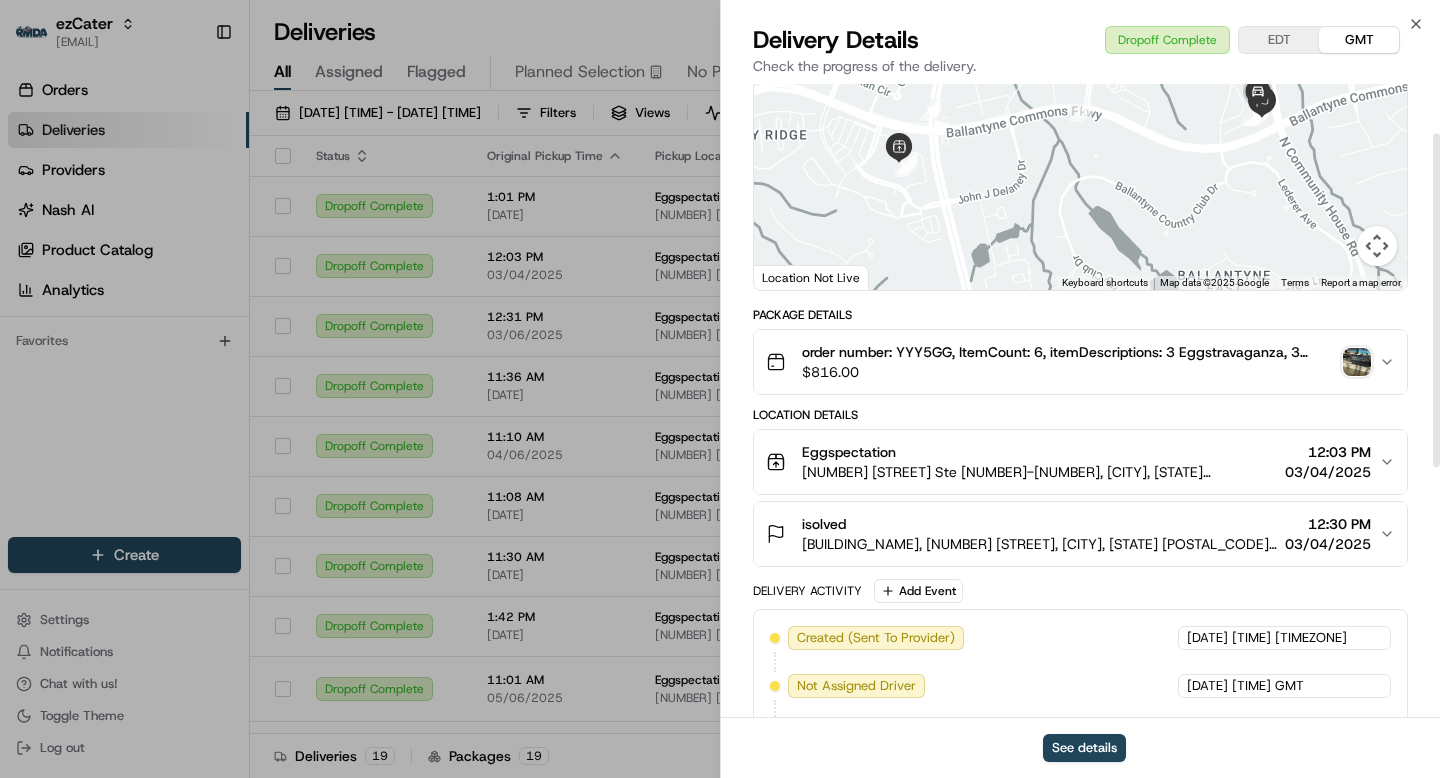 scroll, scrollTop: 231, scrollLeft: 0, axis: vertical 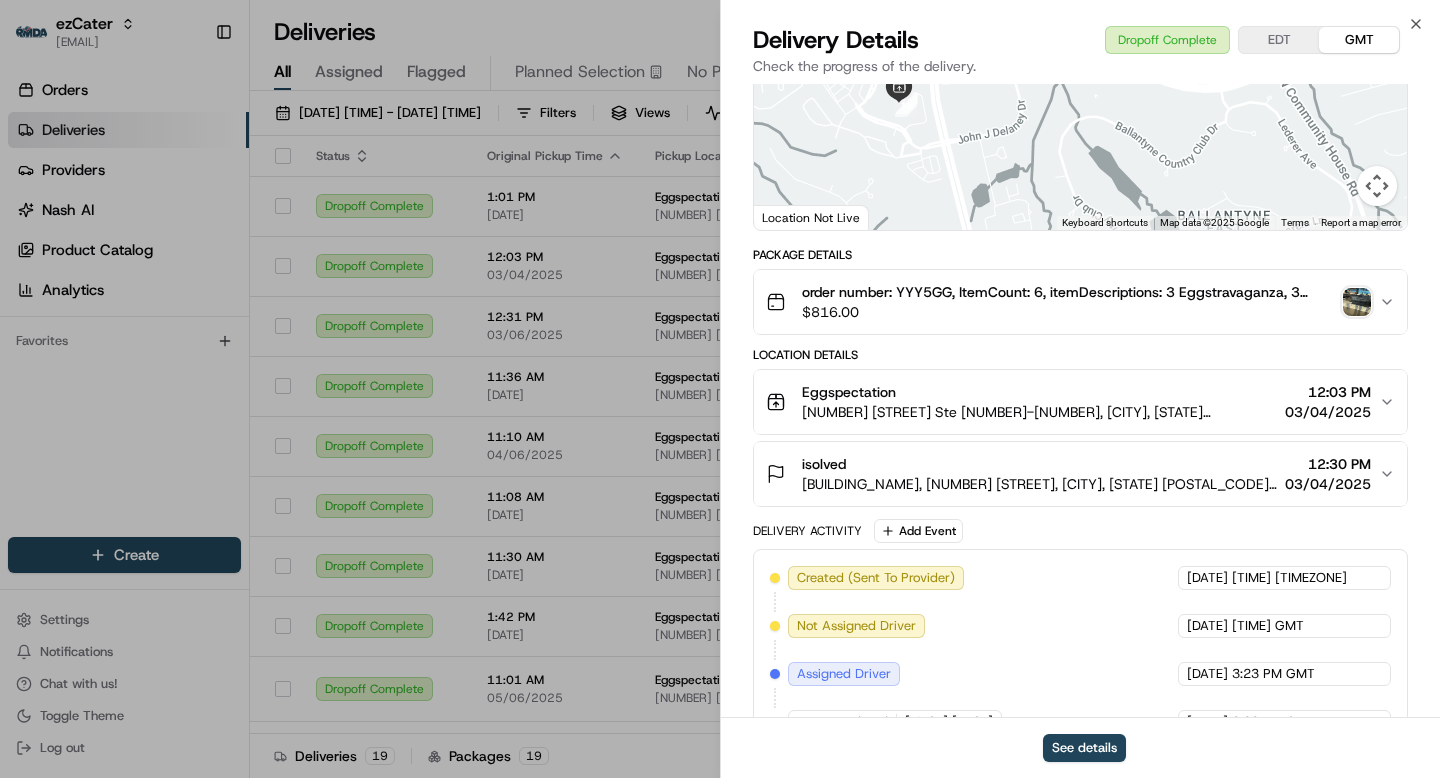 click on "14815 Ballantyne Village Way Ste 150-160, Charlotte, NC 28277, USA" at bounding box center (1039, 412) 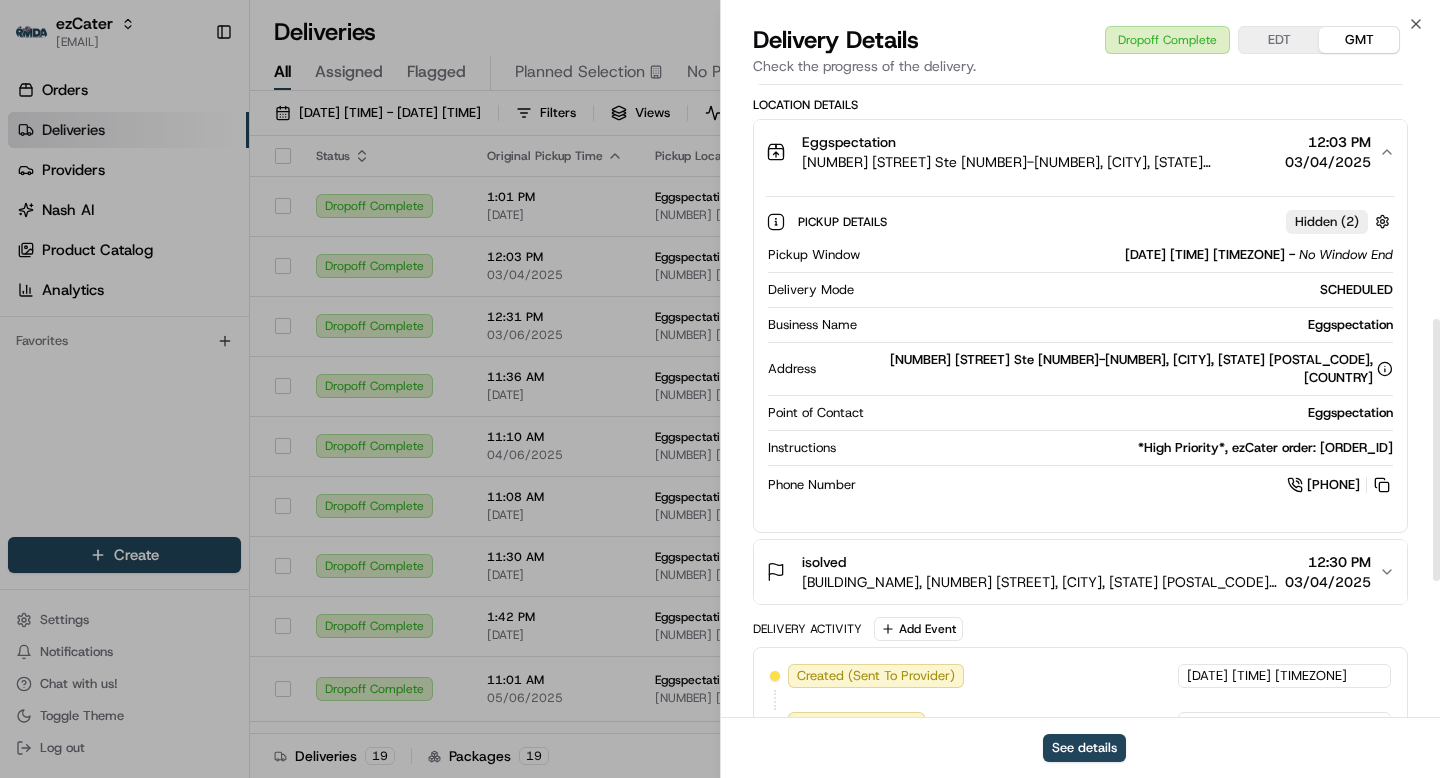scroll, scrollTop: 567, scrollLeft: 0, axis: vertical 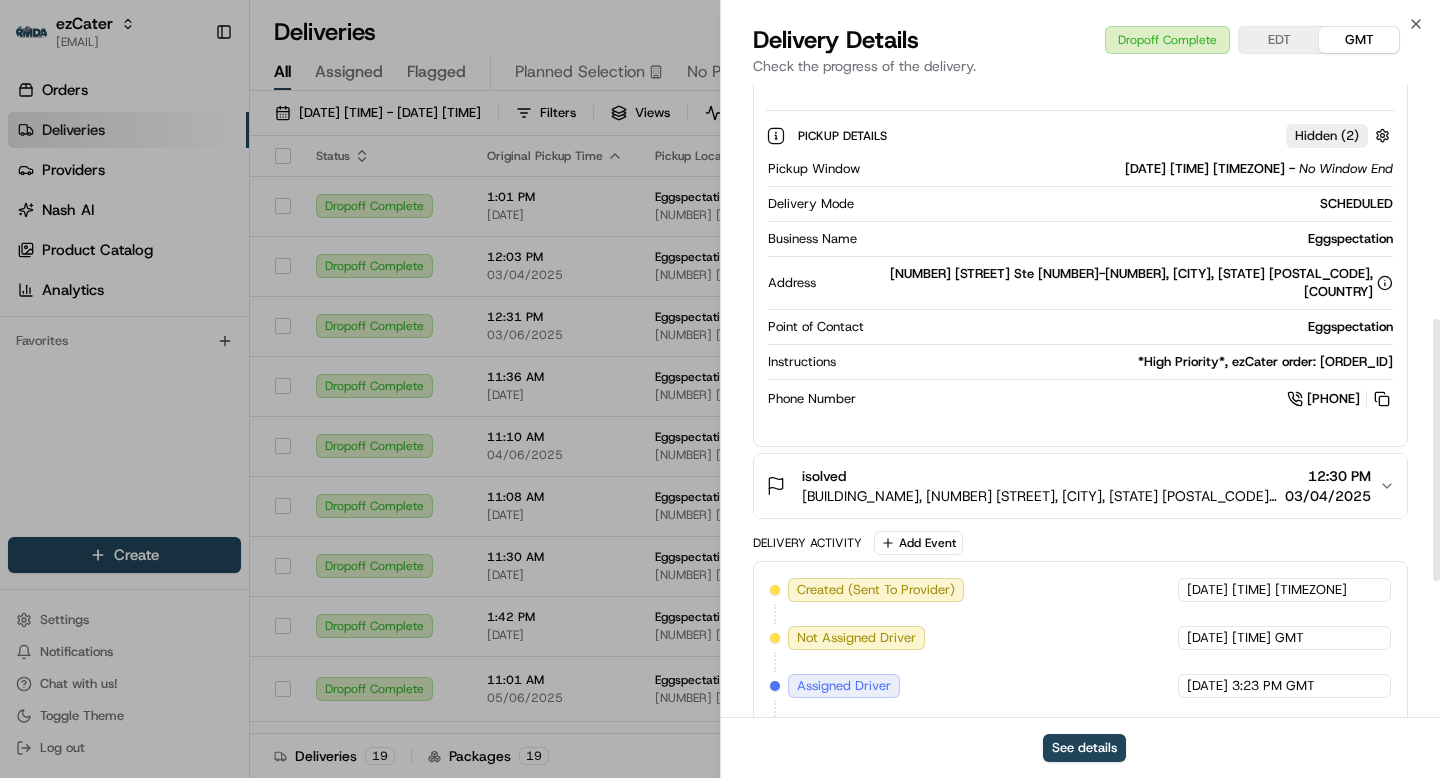 click on "Woodward Building, 11215 N Community House Rd #800, Charlotte, NC 28277, USA" at bounding box center (1039, 496) 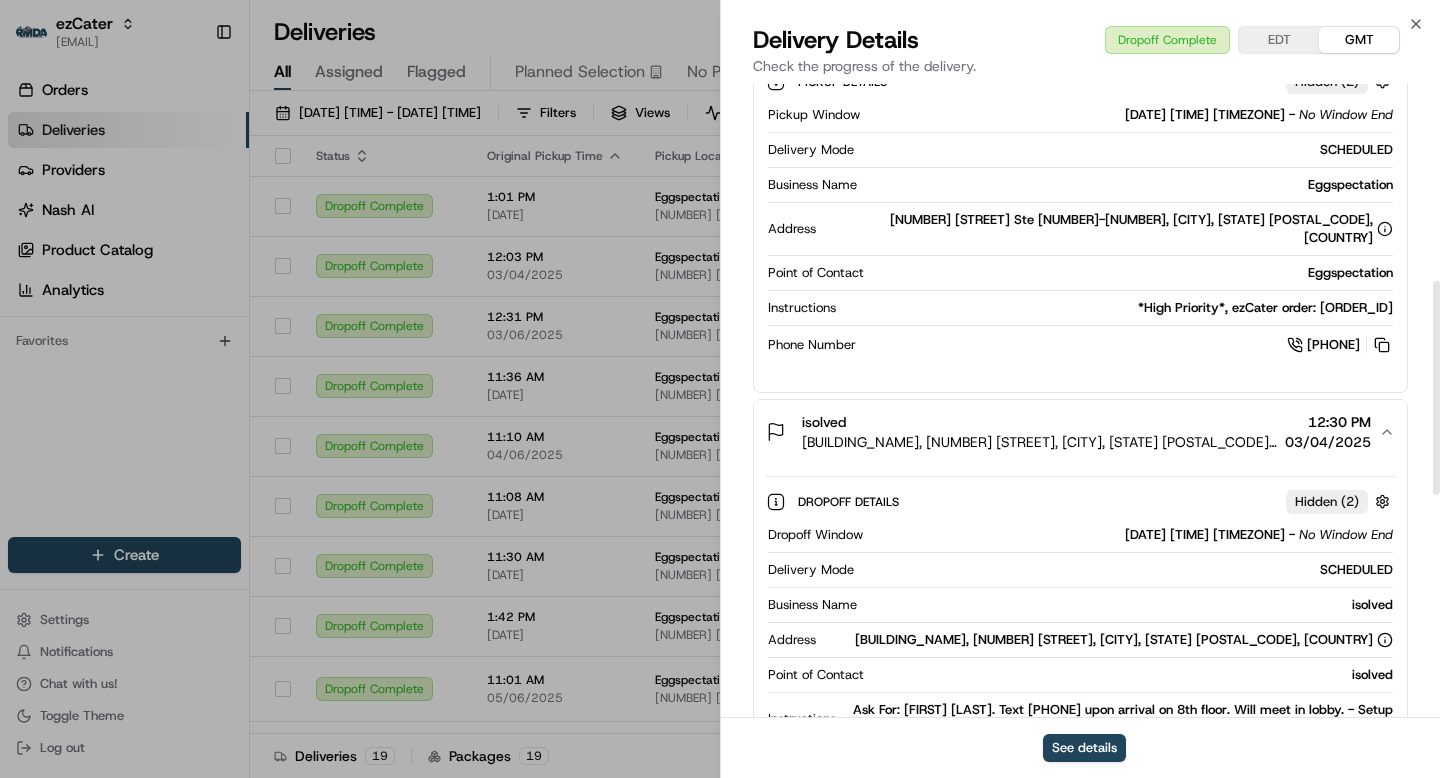 scroll, scrollTop: 627, scrollLeft: 0, axis: vertical 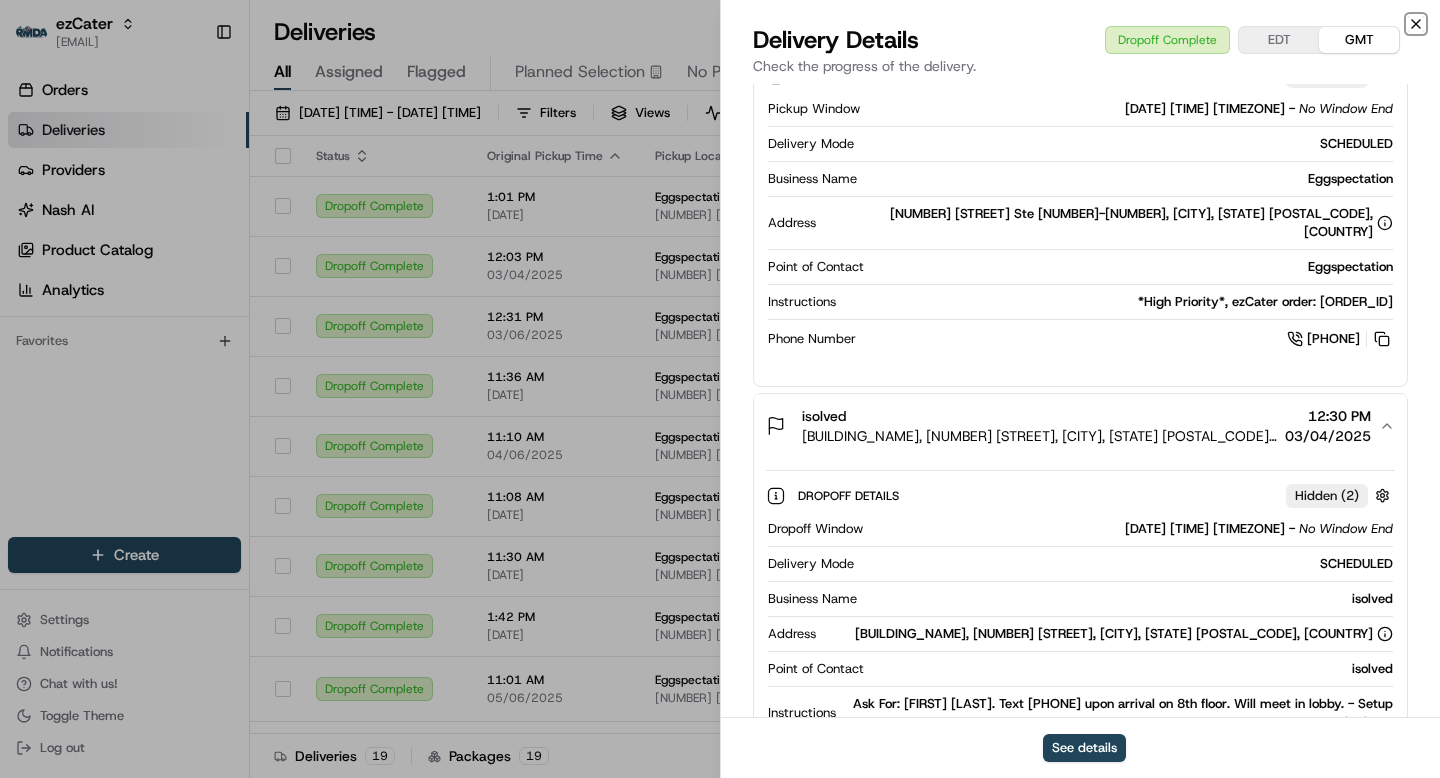 click 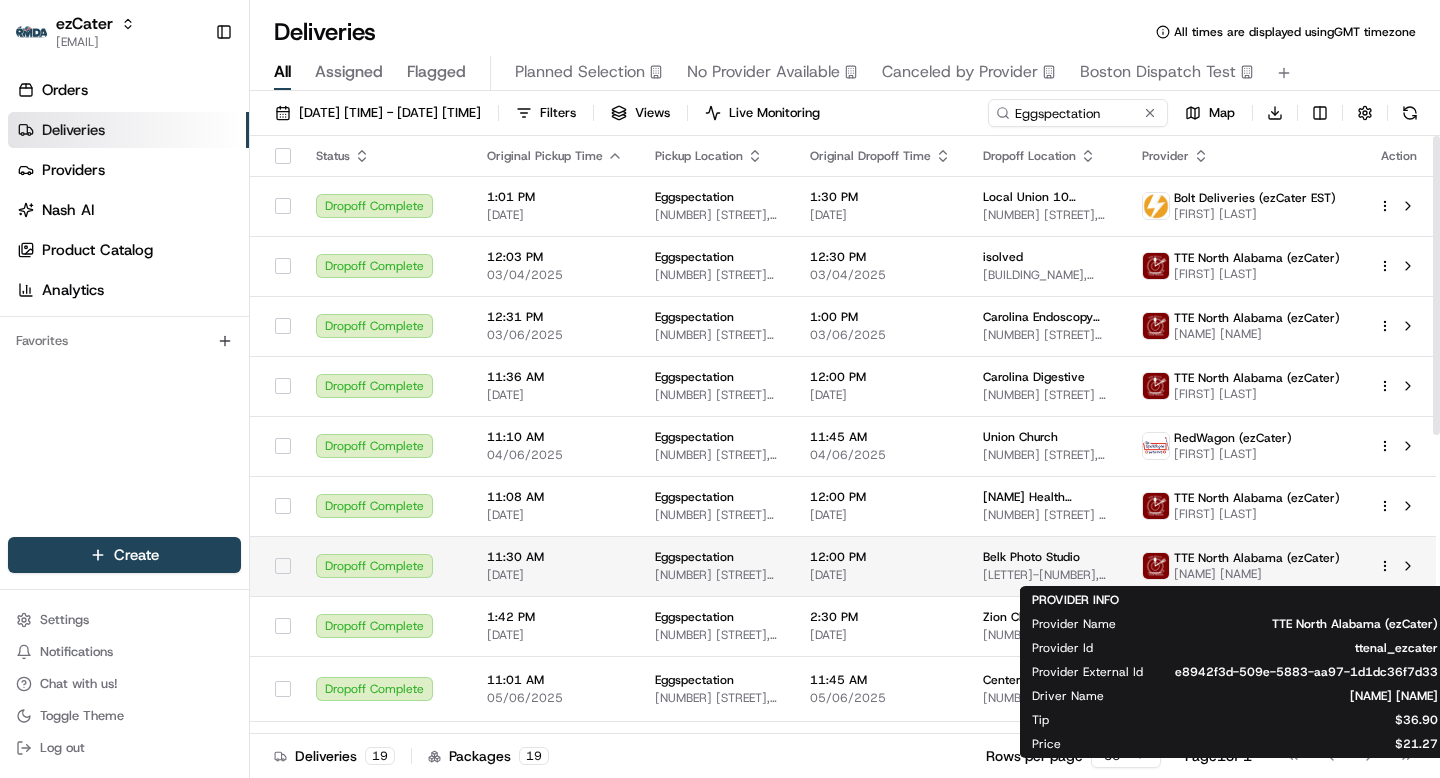 click on "Henvill Albuza" at bounding box center (1257, 574) 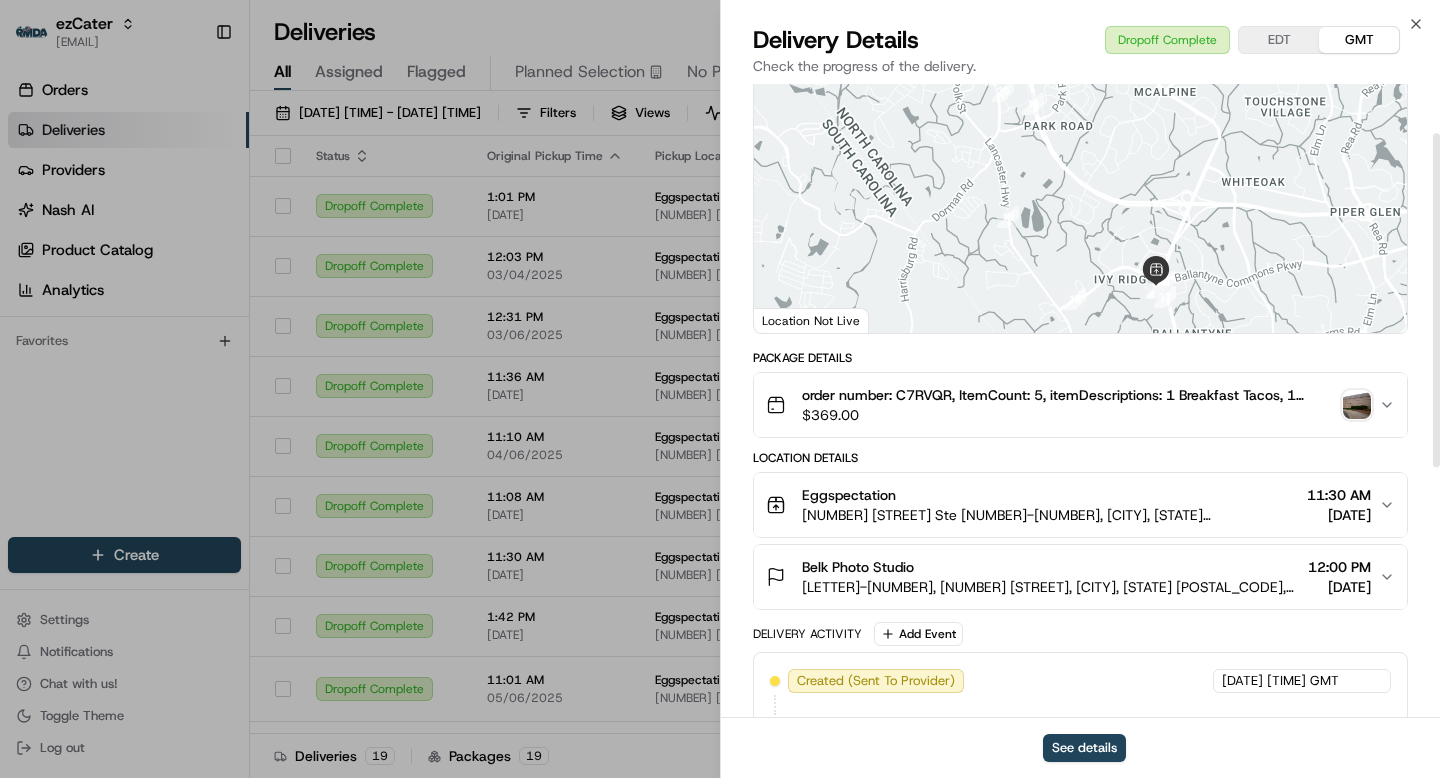 scroll, scrollTop: 161, scrollLeft: 0, axis: vertical 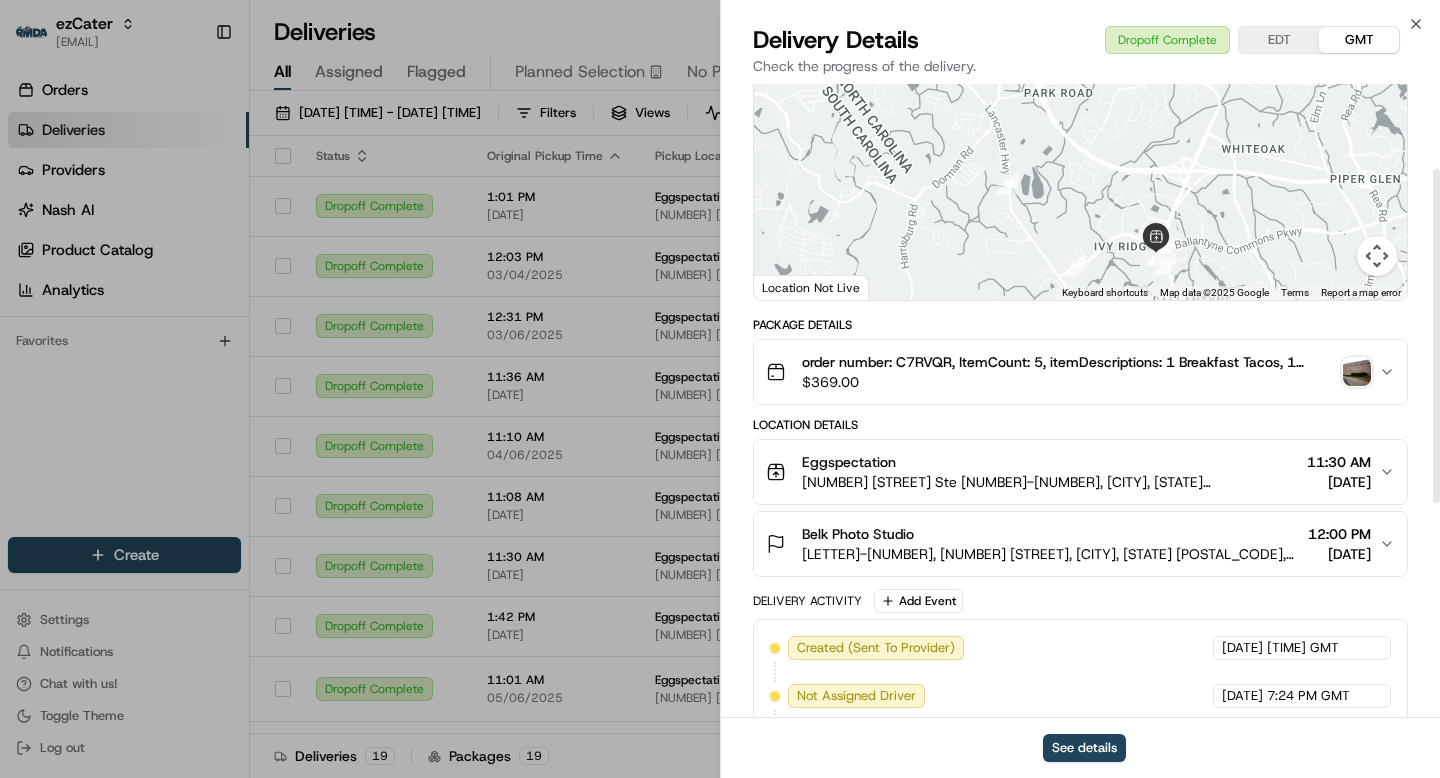 click on "Belk Photo Studio D-6, 11025 Carolina Pl Pkwy, Pineville, NC 28134, USA 12:00 PM 04/24/2025" at bounding box center [1072, 544] 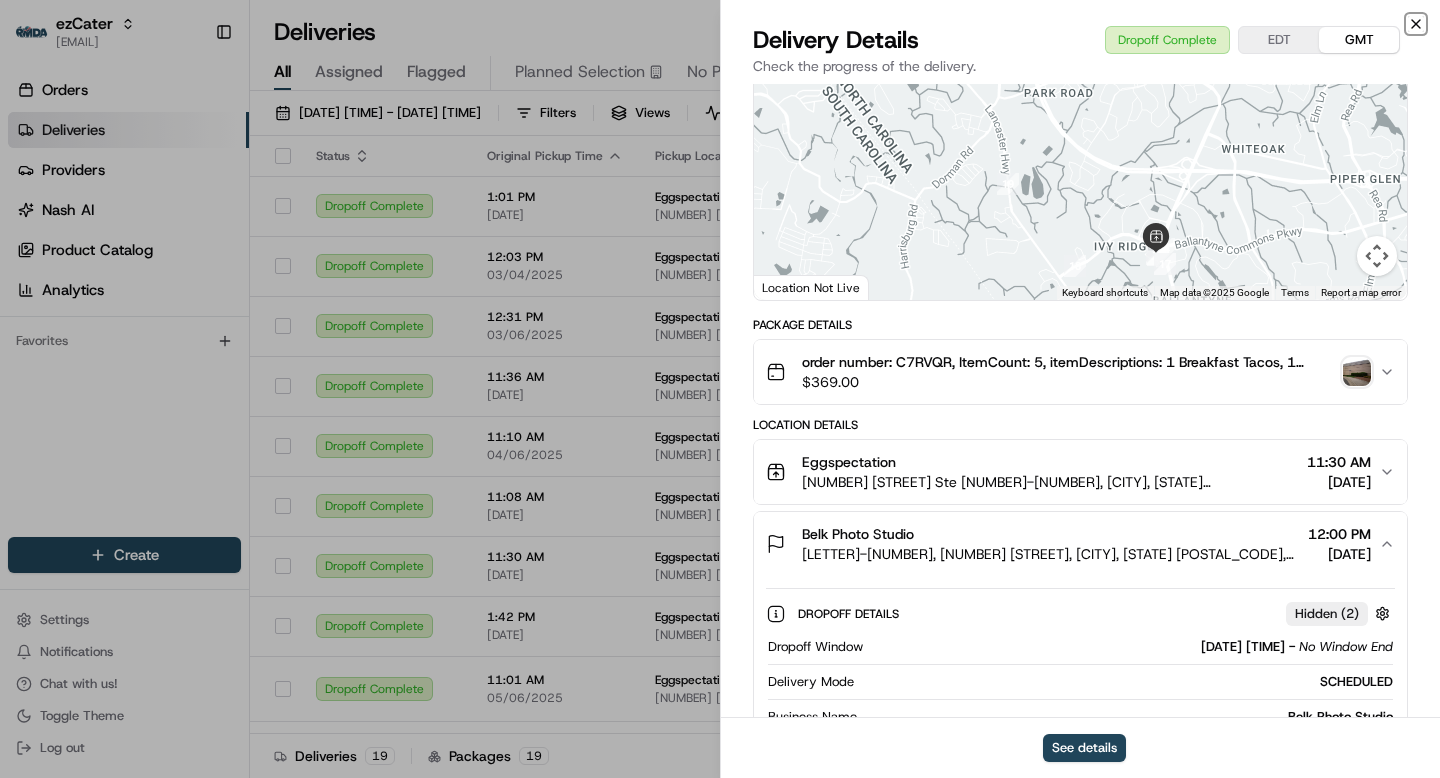 click 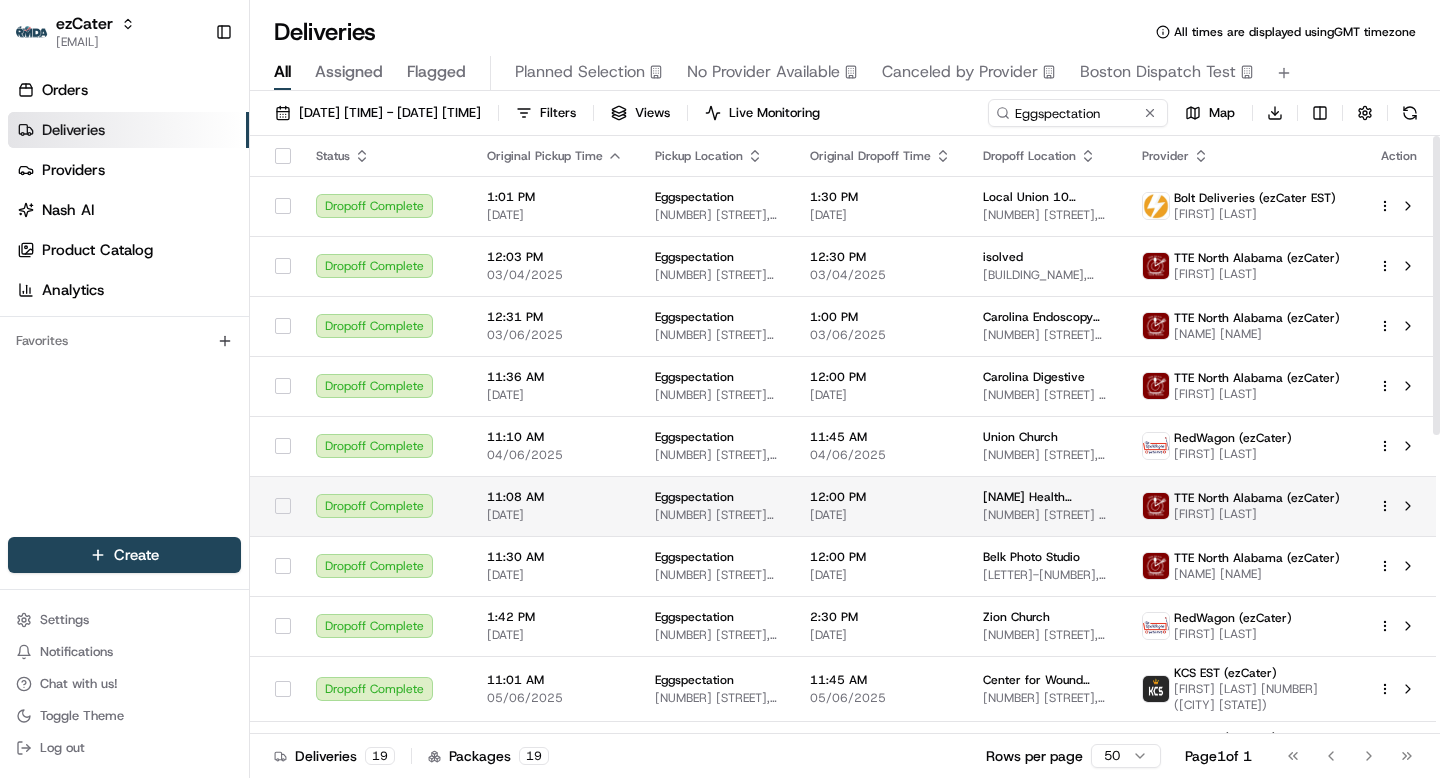 click on "300 Billingsley Rd # 200, Charlotte, NC 28211, USA" at bounding box center (1046, 515) 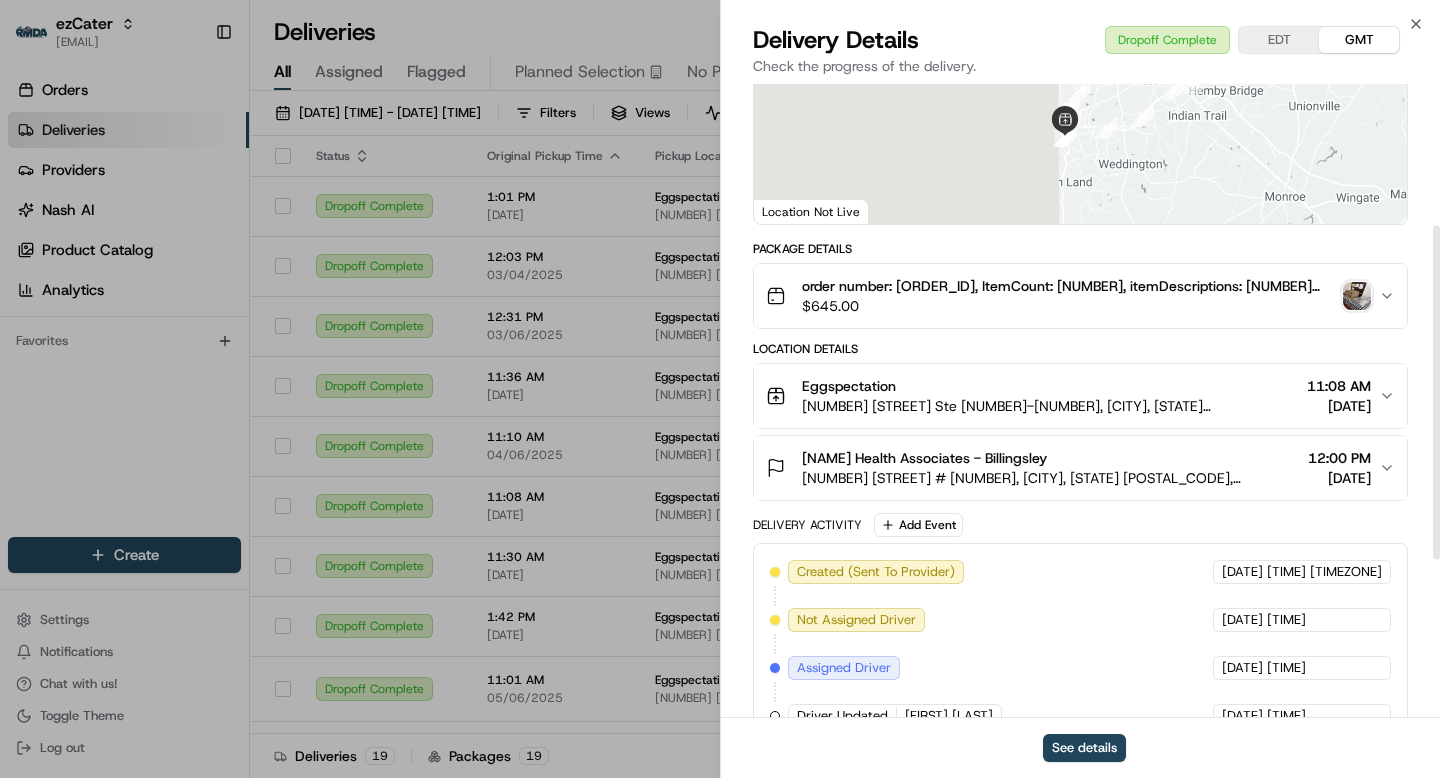 scroll, scrollTop: 268, scrollLeft: 0, axis: vertical 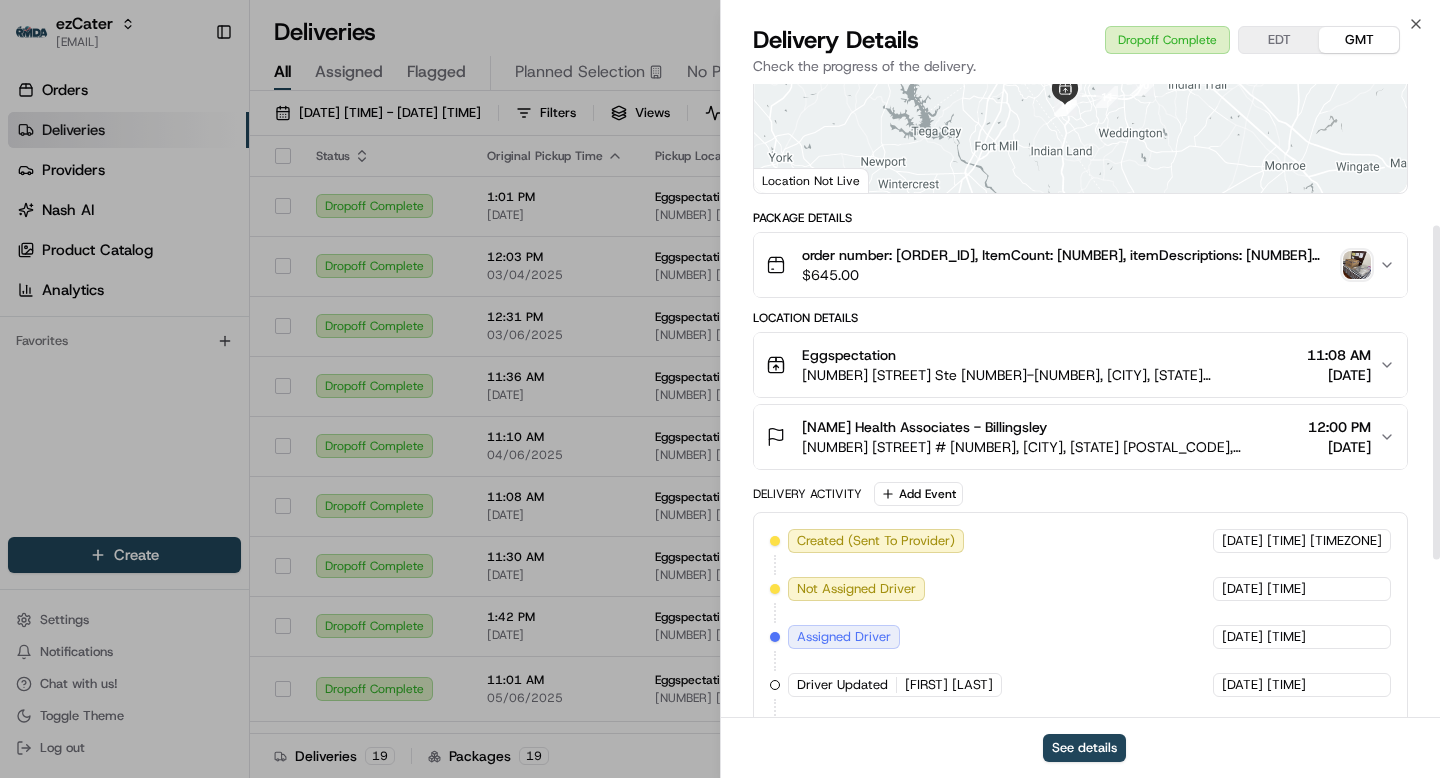 click on "Carolina Digestive Health Associates - Billingsley 300 Billingsley Rd # 200, Charlotte, NC 28211, USA 12:00 PM 04/10/2025" at bounding box center [1072, 437] 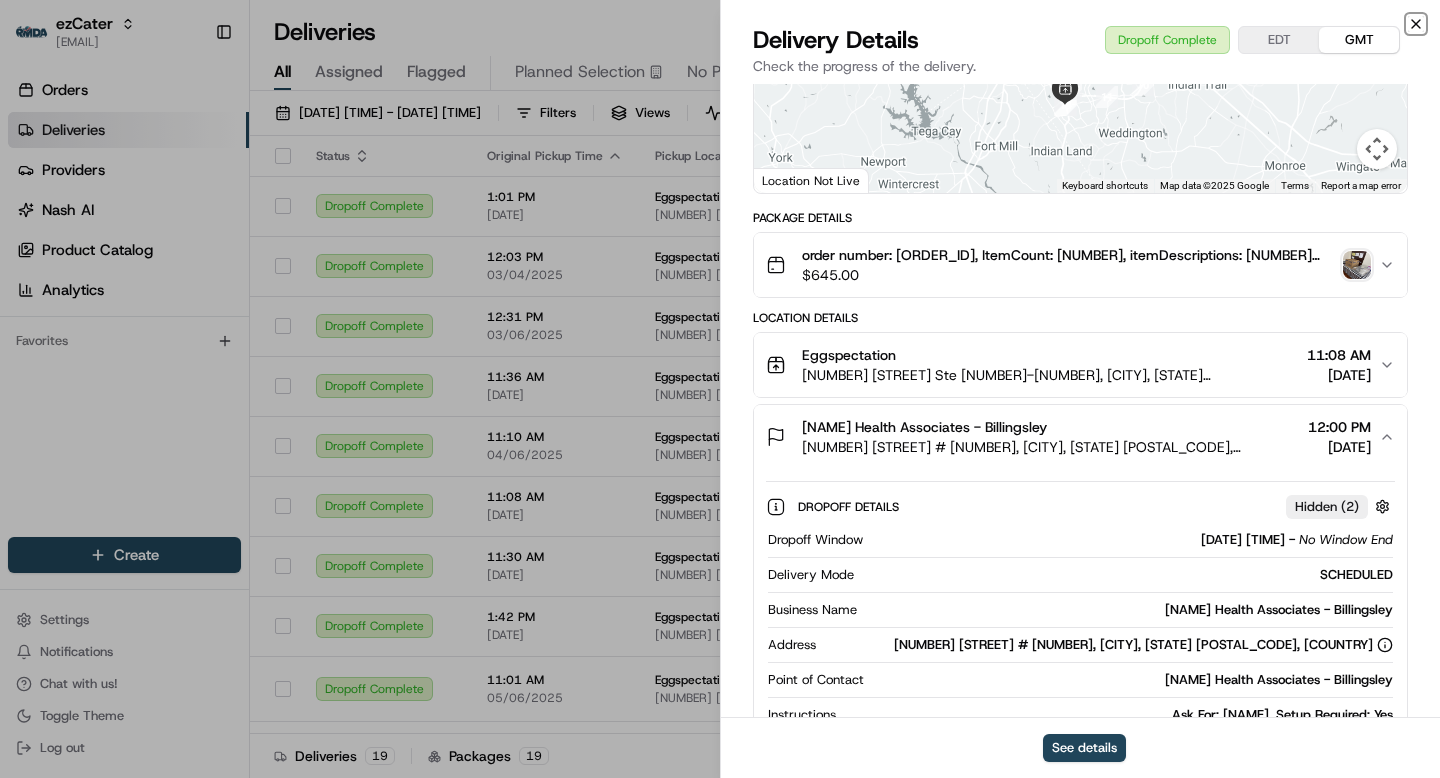 click 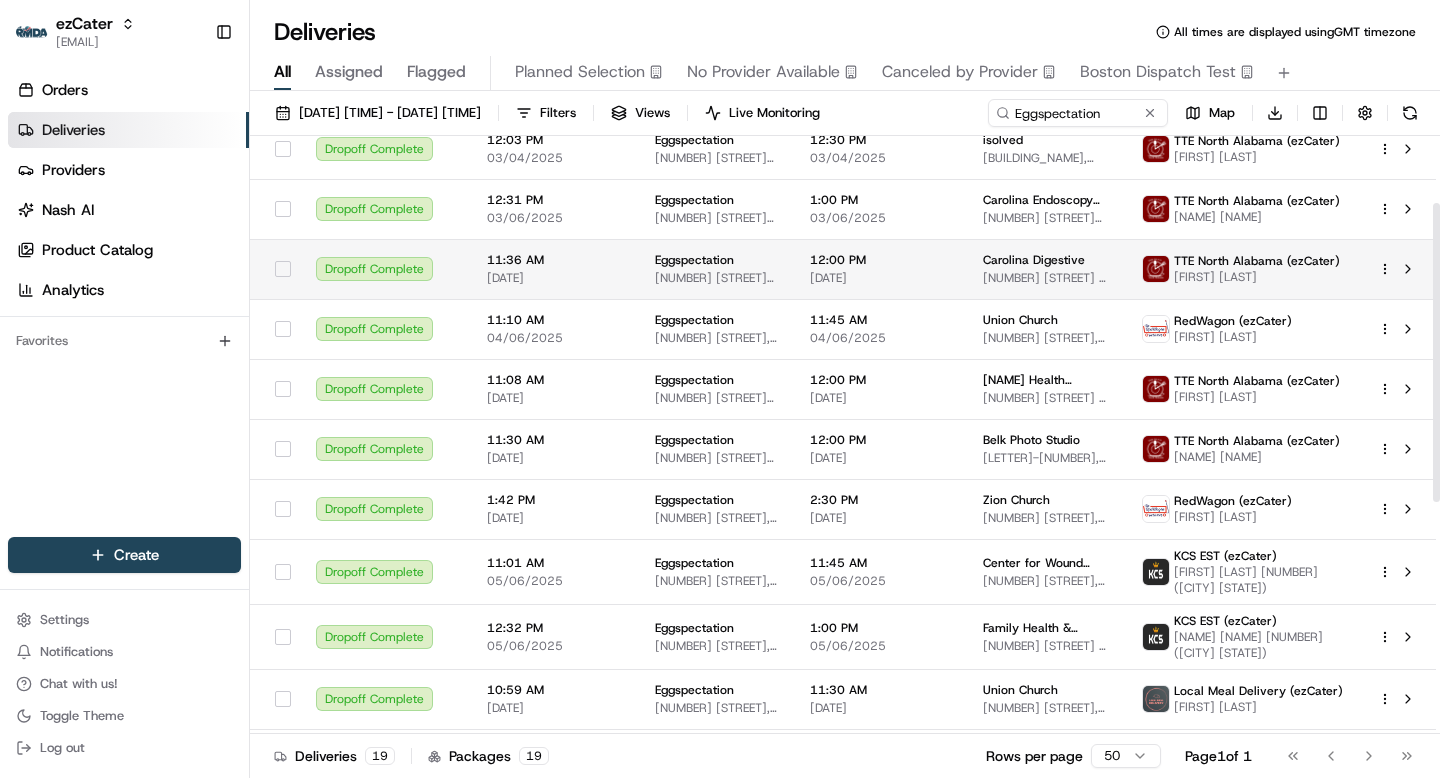 scroll, scrollTop: 136, scrollLeft: 0, axis: vertical 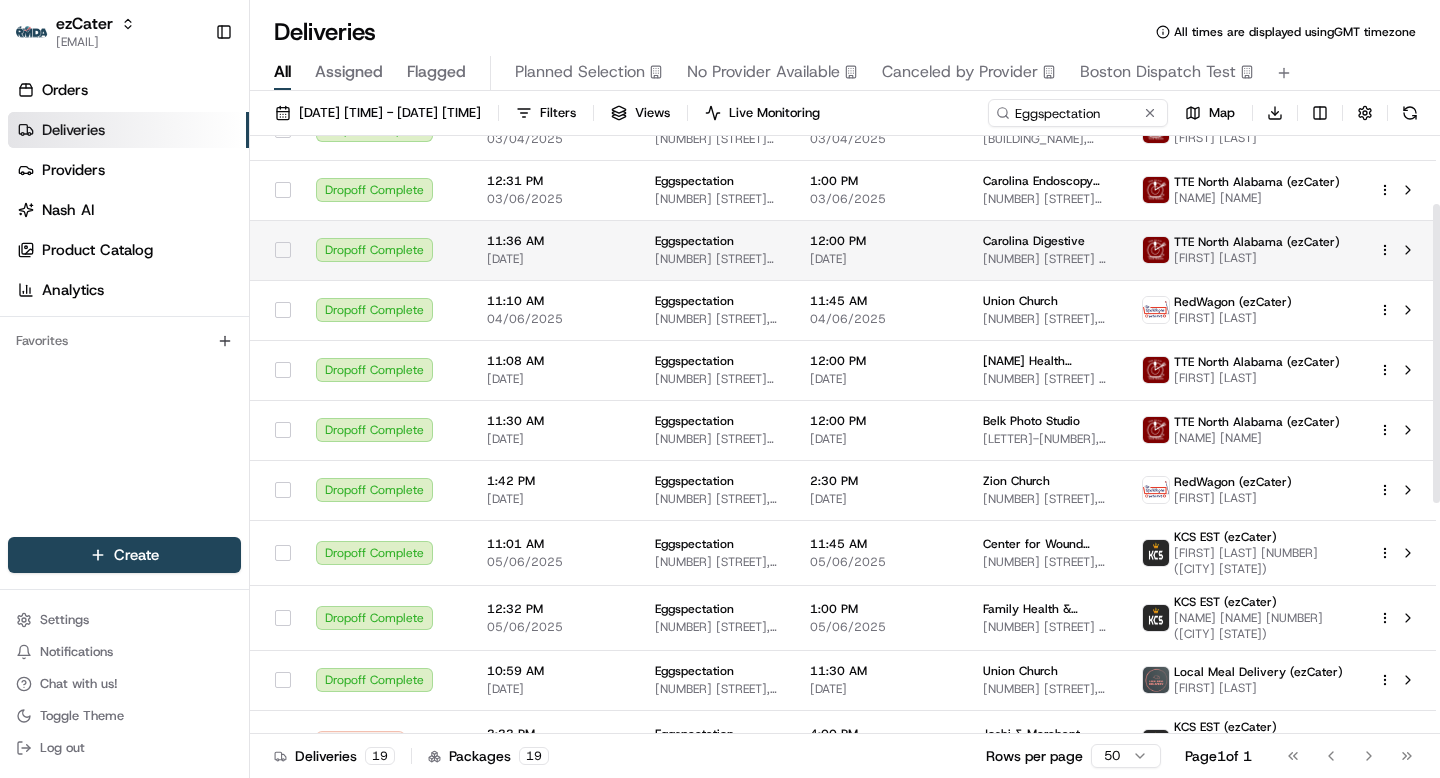 click on "10620 Park Rd #102, Charlotte, NC 28210, USA" at bounding box center (1046, 259) 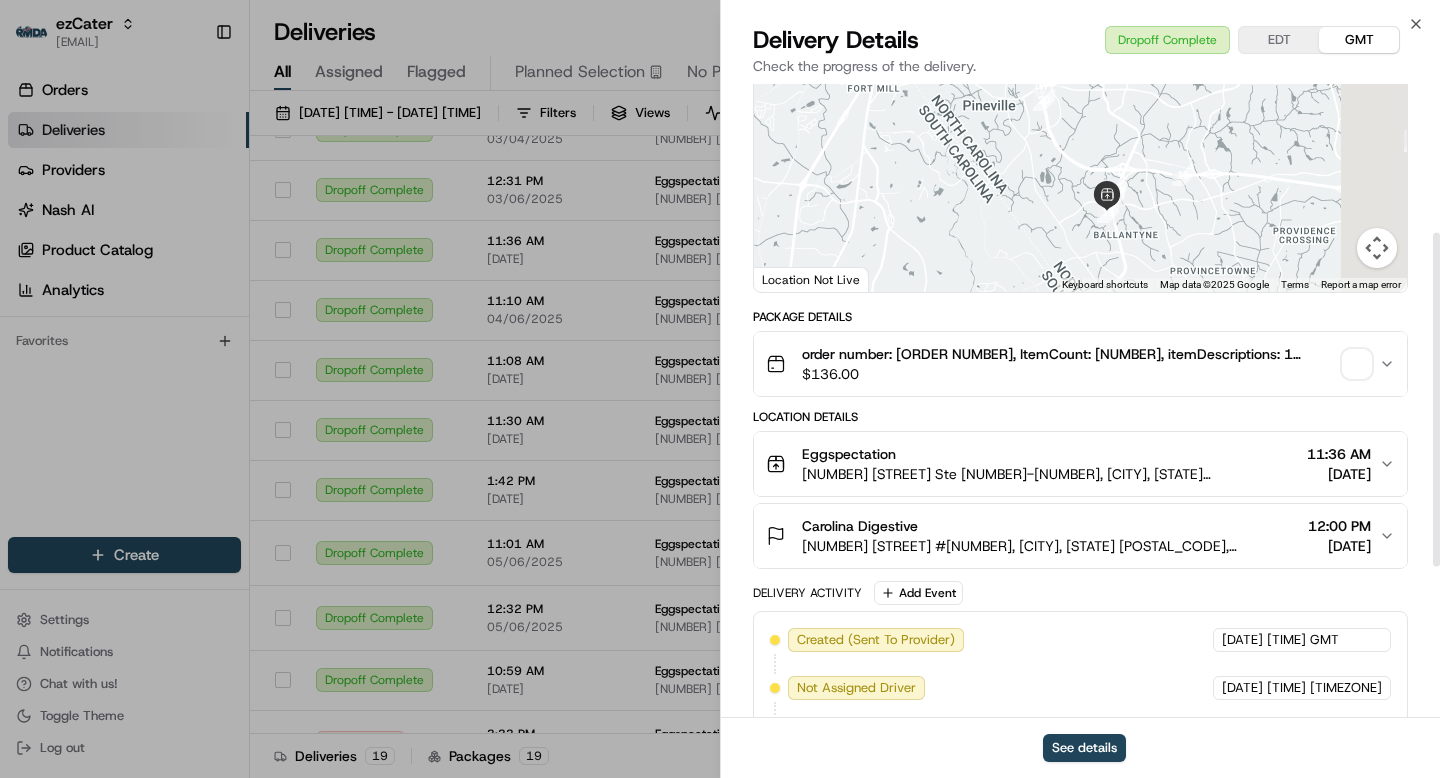 scroll, scrollTop: 311, scrollLeft: 0, axis: vertical 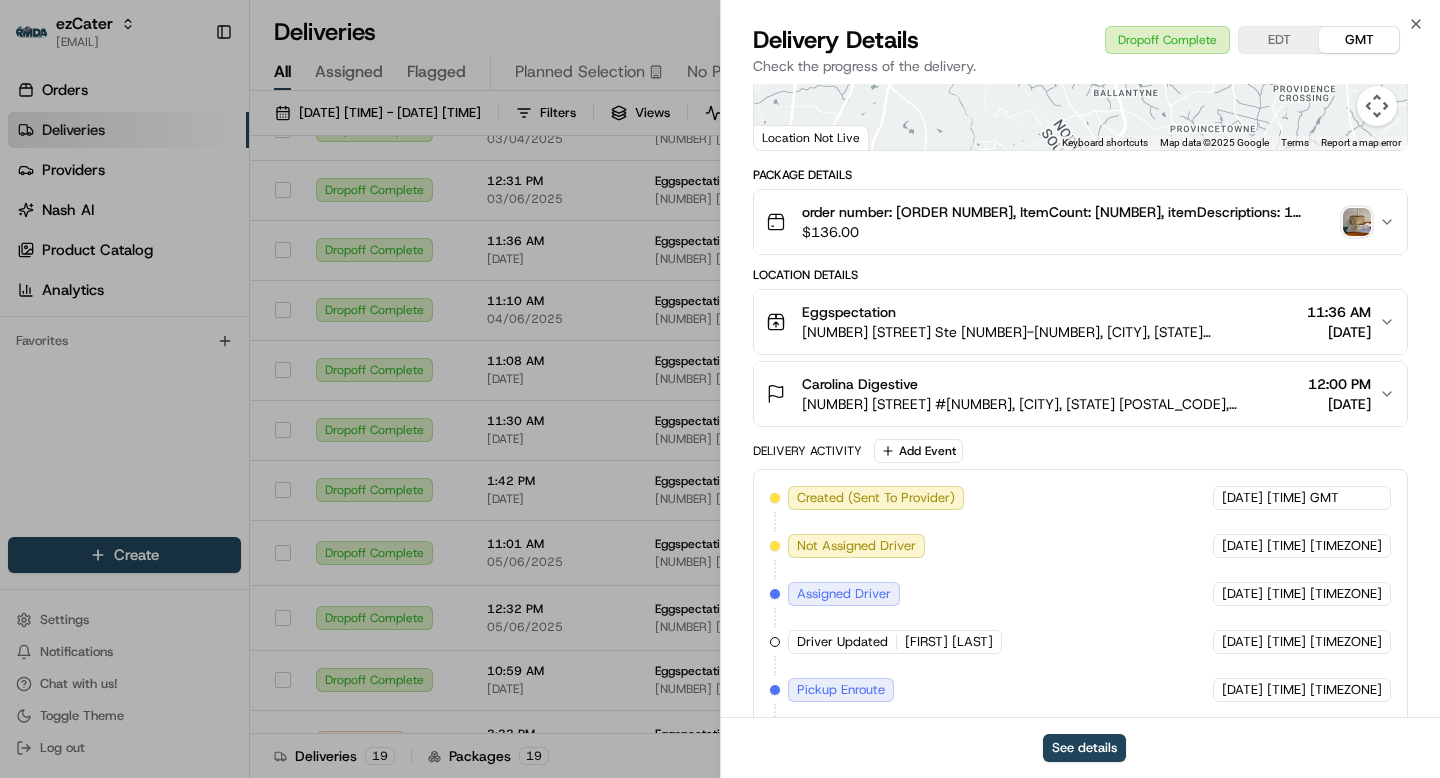 click on "Delivery Details Dropoff Complete EDT GMT Check the progress of the delivery." at bounding box center (1080, 54) 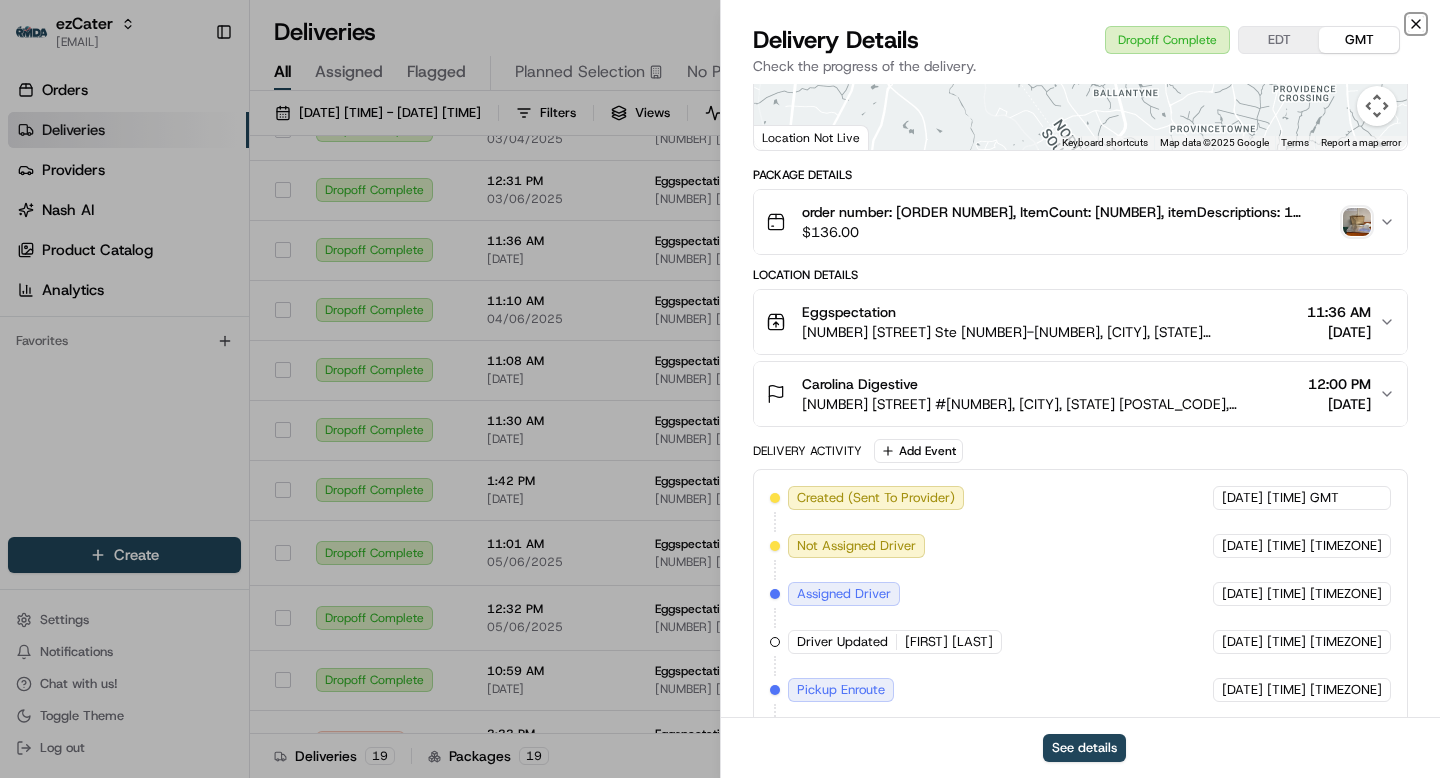 click 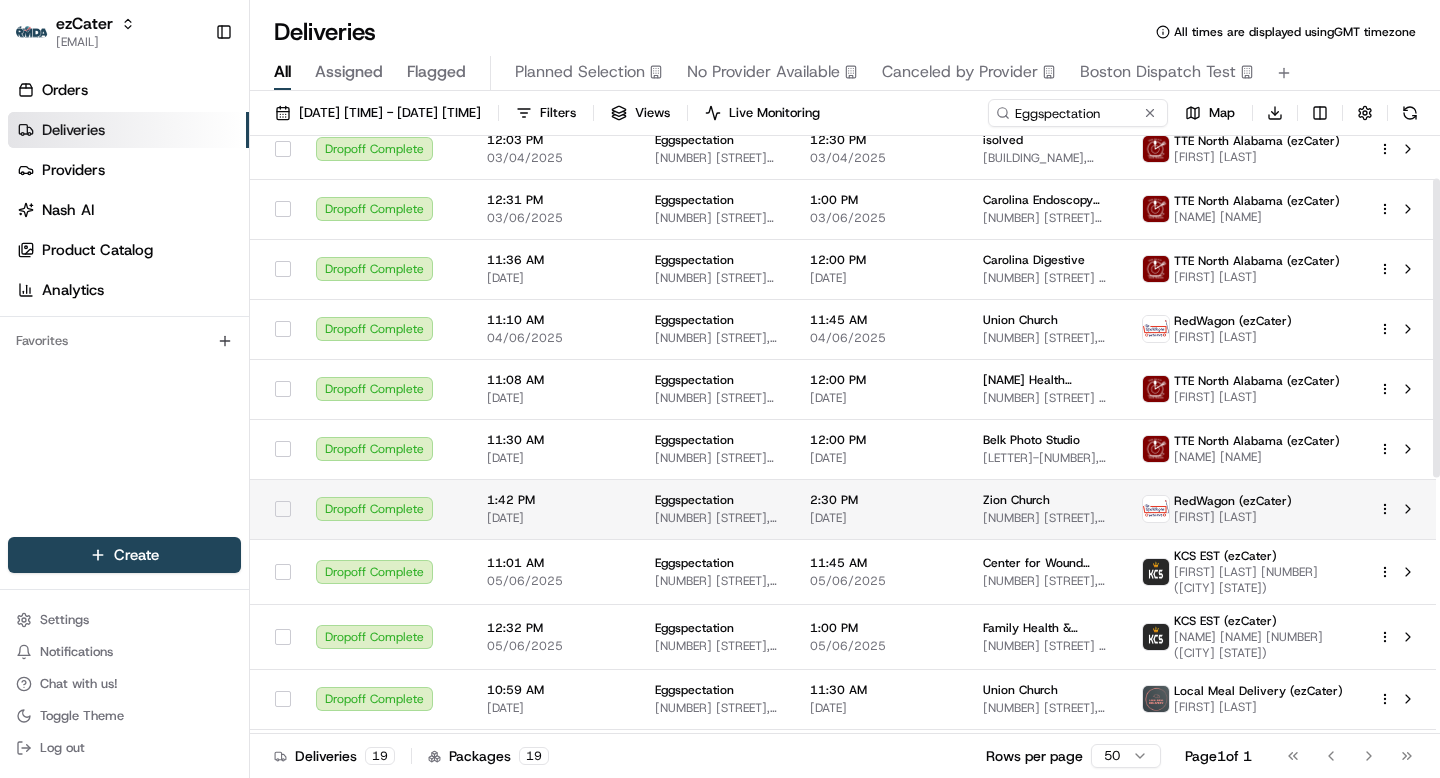 scroll, scrollTop: 0, scrollLeft: 0, axis: both 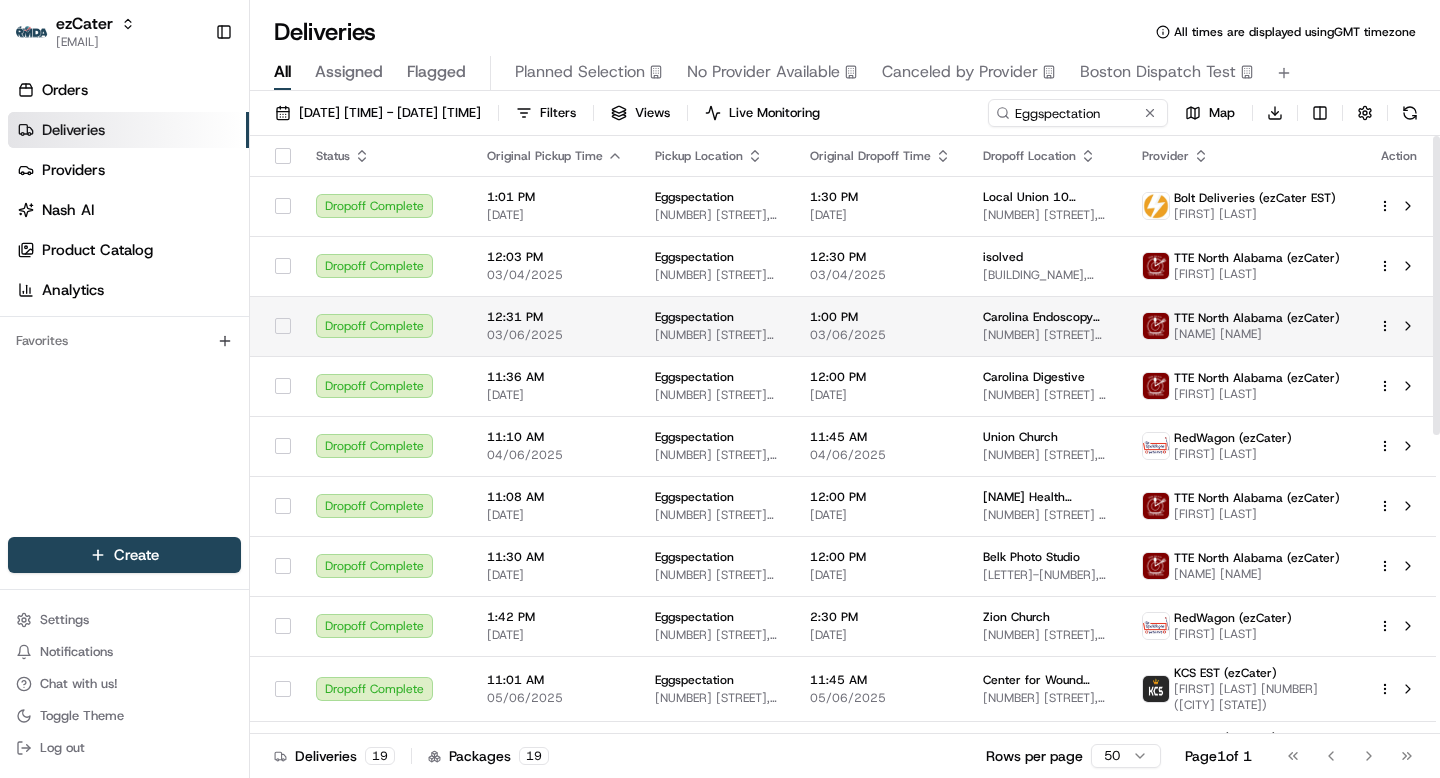 click on "10520 Park Rd #105, Charlotte, NC 28210, USA" at bounding box center (1046, 335) 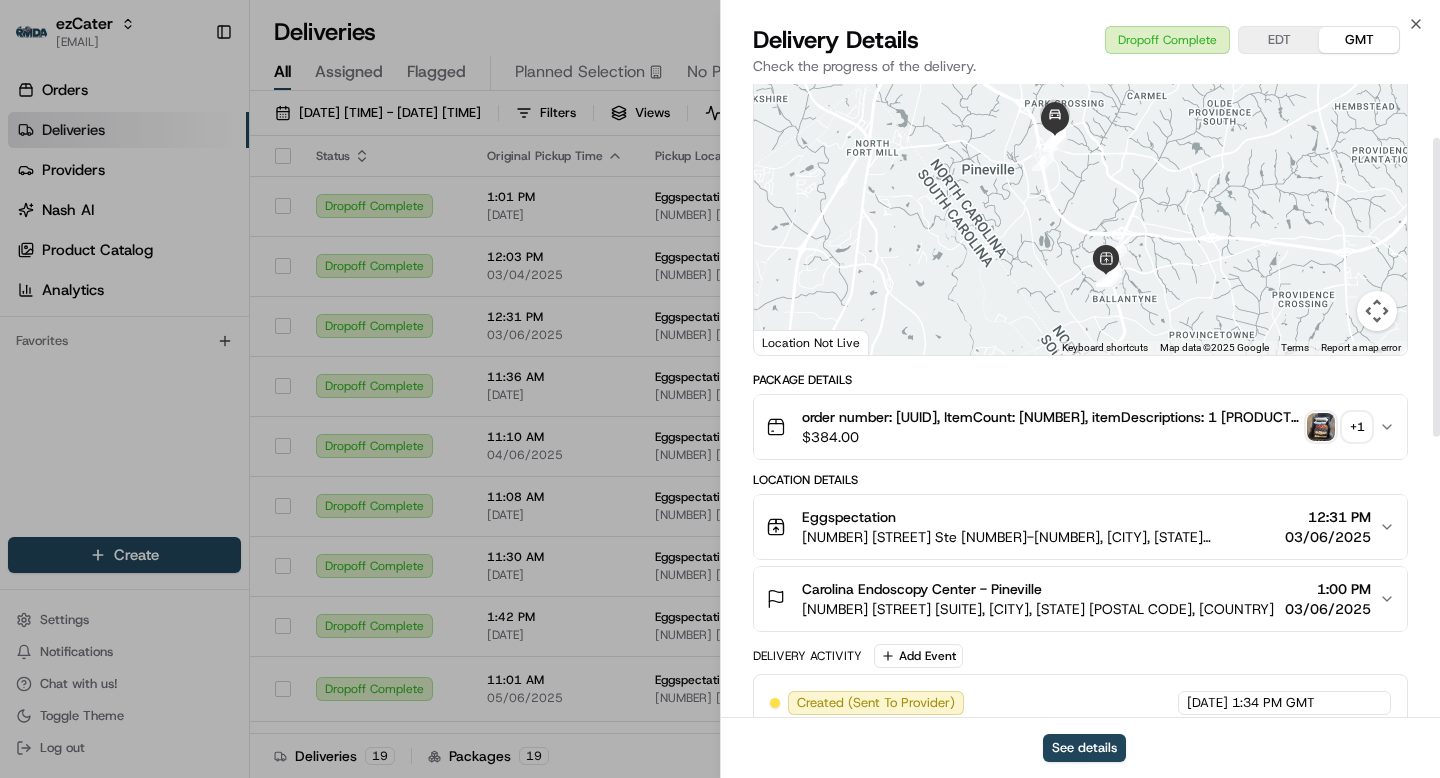 scroll, scrollTop: 129, scrollLeft: 0, axis: vertical 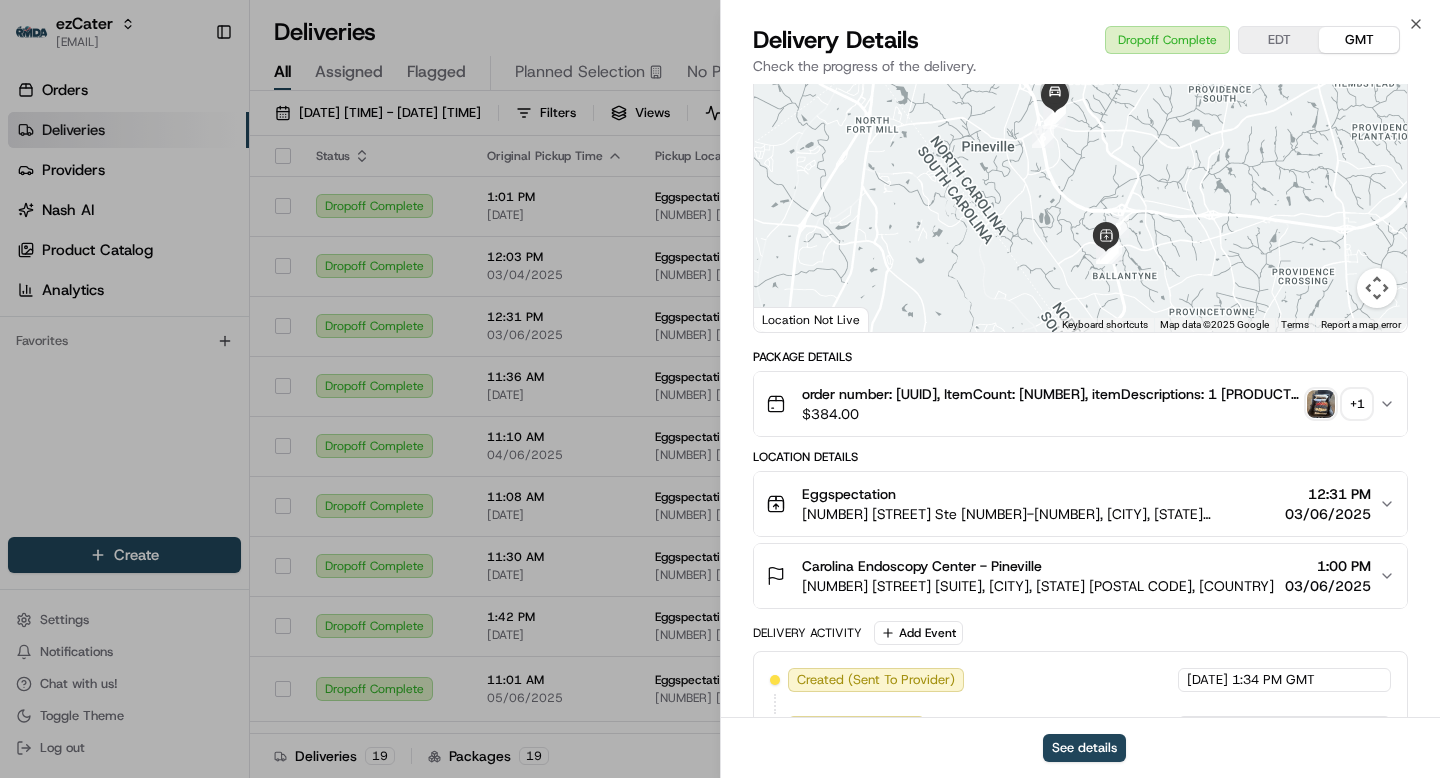 click on "Close Delivery Details Dropoff Complete EDT GMT Check the progress of the delivery. Provider TTE North Alabama (ezCater) Claudia  M Coleman Provider Id 05e8dac1-4a11-5ba2-7f9e-ccdb798e0d5b Dropoff ETA 12:52 PM Price $21.27 Distance 4.2 mi ← Move left → Move right ↑ Move up ↓ Move down + Zoom in - Zoom out Home Jump left by 75% End Jump right by 75% Page Up Jump up by 75% Page Down Jump down by 75% 1 2 3 4 5 6 7 8 9 Keyboard shortcuts Map Data Map data ©2025 Google Map data ©2025 Google 2 km  Click to toggle between metric and imperial units Terms Report a map error Location Not Live Package Details order number: 2VV0VM,
ItemCount: 4,
itemDescriptions:
1 Eggstravaganza,
1 Eggstravaganza,
2 Assorted Fruit $ 384.00 + 1 Location Details Eggspectation 14815 Ballantyne Village Way Ste 150-160, Charlotte, NC 28277, USA 12:31 PM 03/06/2025 Carolina Endoscopy Center - Pineville 10520 Park Rd #105, Charlotte, NC 28210, USA 1:00 PM 03/06/2025 Delivery Activity Add Event Created (Sent To Provider) 03/05/2025" at bounding box center [1080, 389] 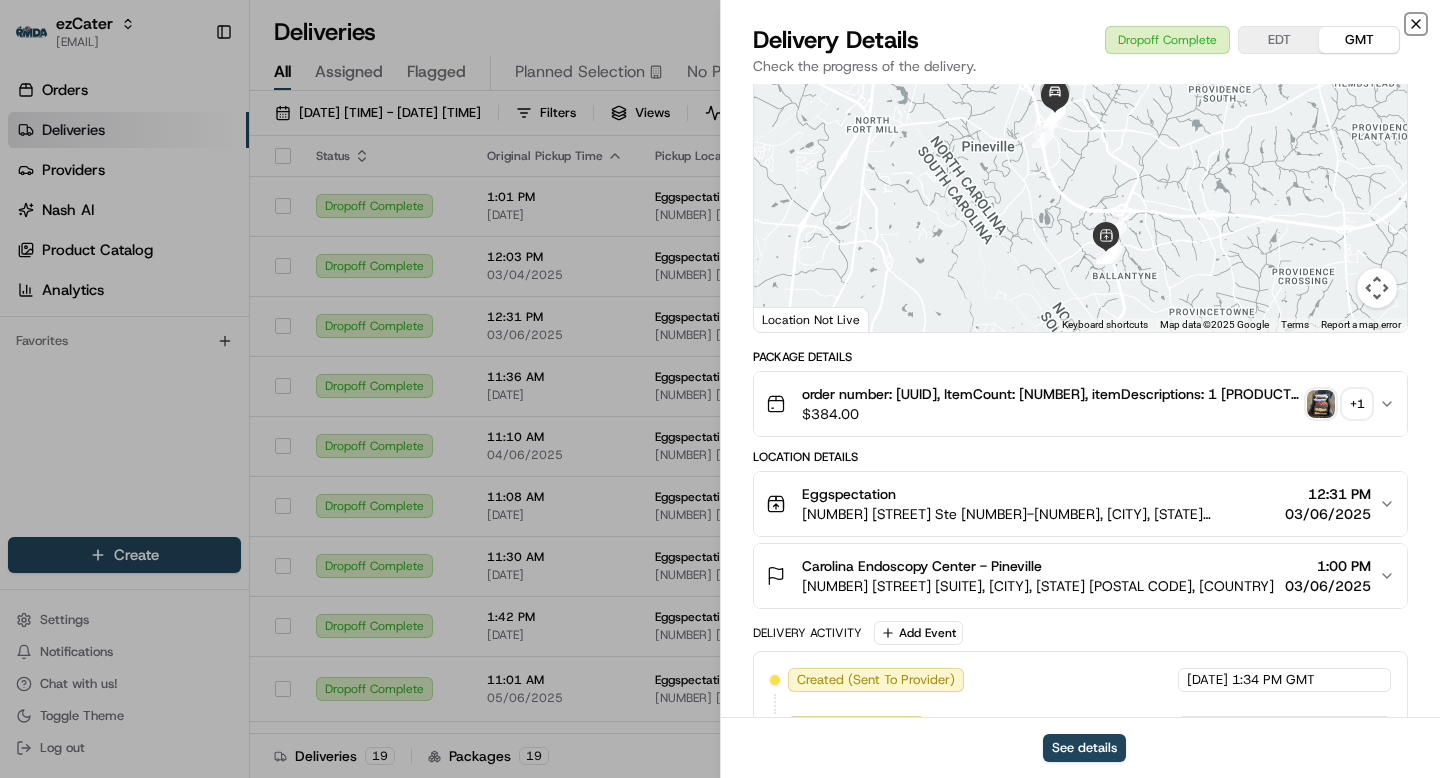 click 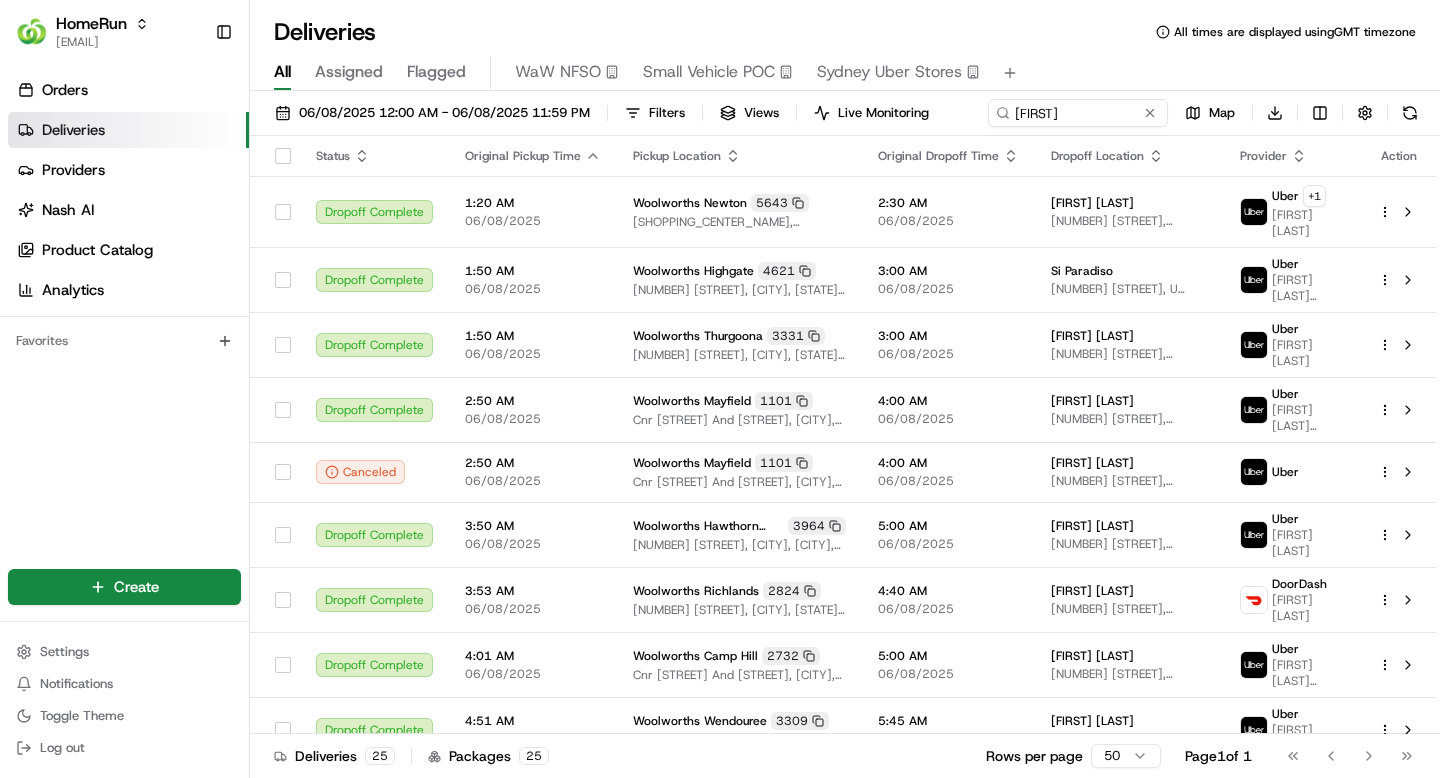 scroll, scrollTop: 0, scrollLeft: 0, axis: both 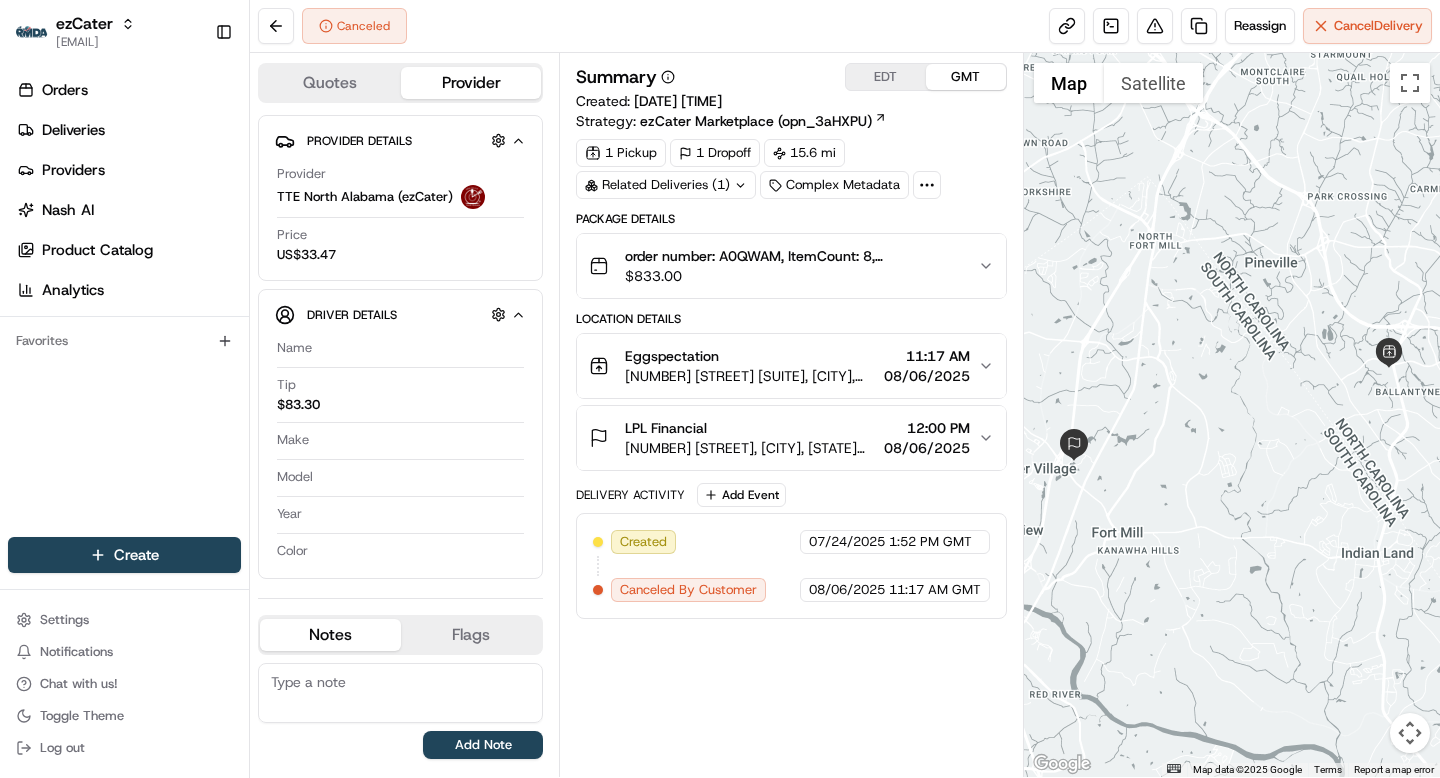 click on "14815 Ballantyne Village Way Ste 150-160, Charlotte, NC 28277, USA" at bounding box center [750, 376] 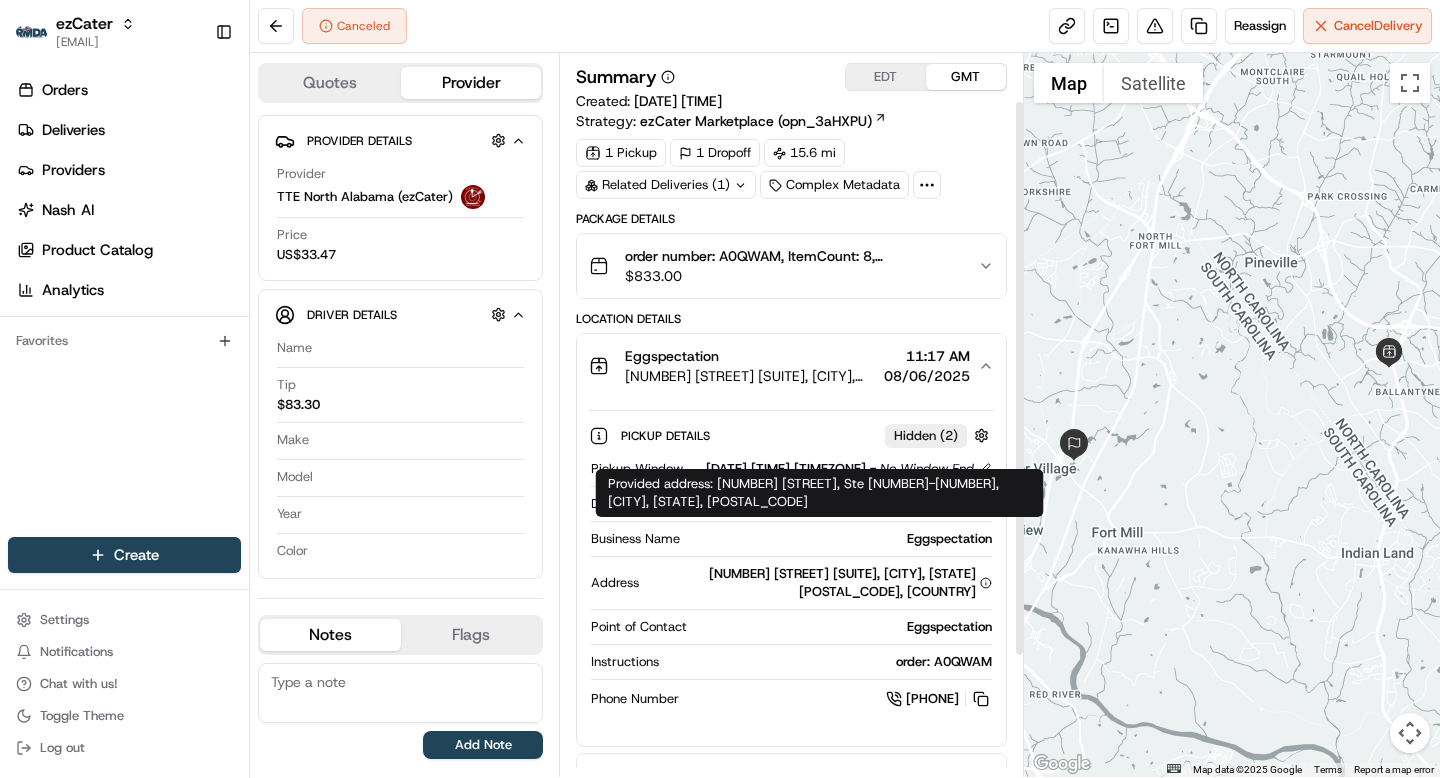 scroll, scrollTop: 218, scrollLeft: 0, axis: vertical 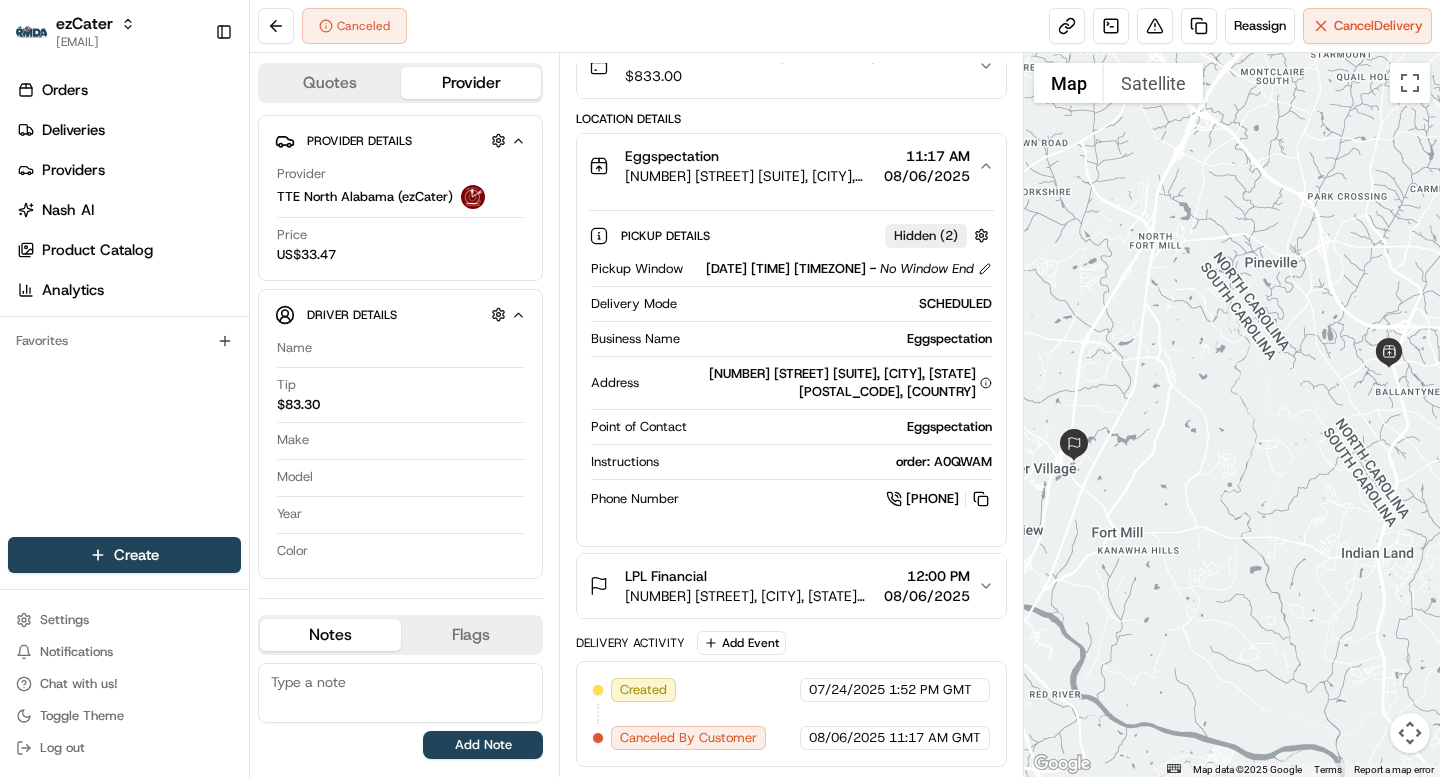 click on "LPL Financial 1055 LPL Wy, Fort Mill, SC 29715, USA 12:00 PM 08/06/2025" at bounding box center [783, 586] 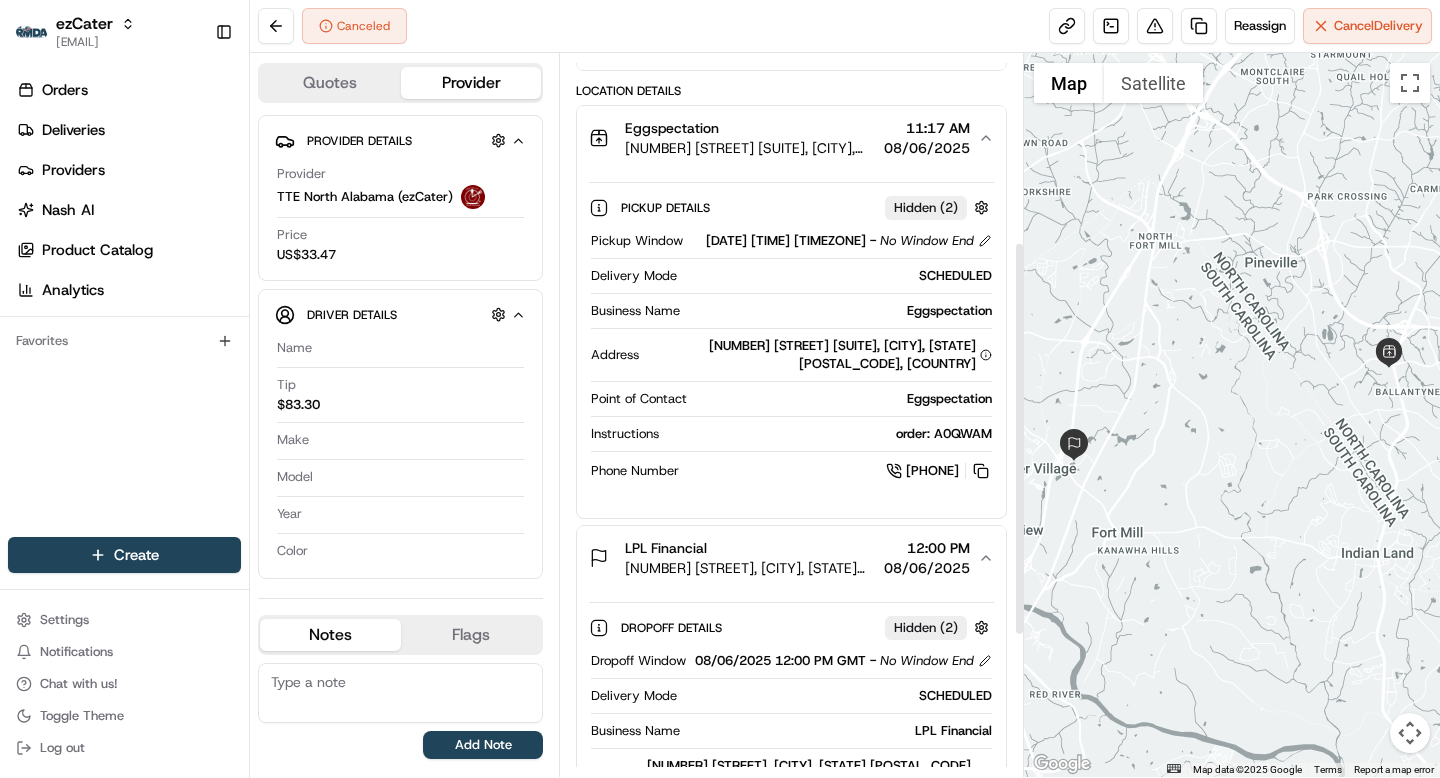 scroll, scrollTop: 210, scrollLeft: 0, axis: vertical 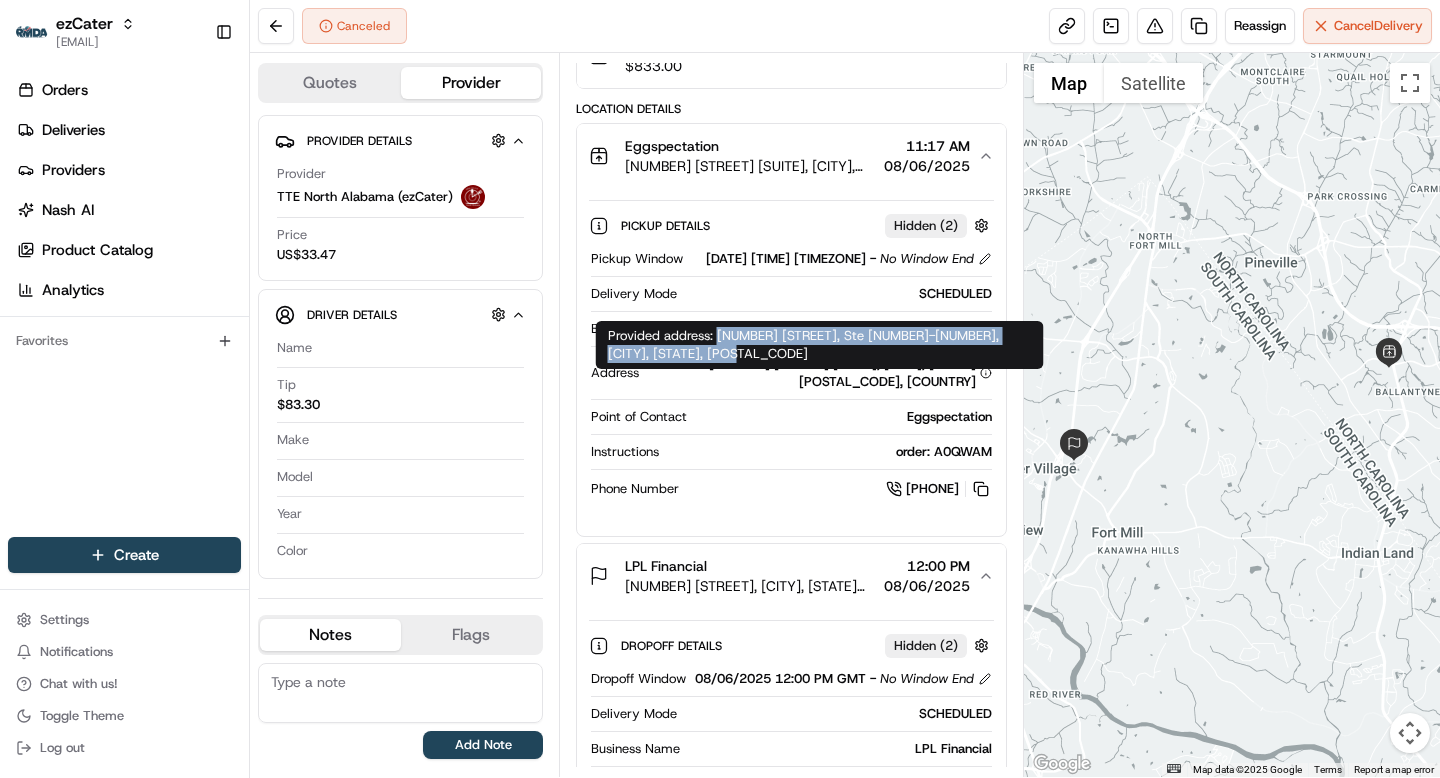 drag, startPoint x: 719, startPoint y: 336, endPoint x: 776, endPoint y: 351, distance: 58.940647 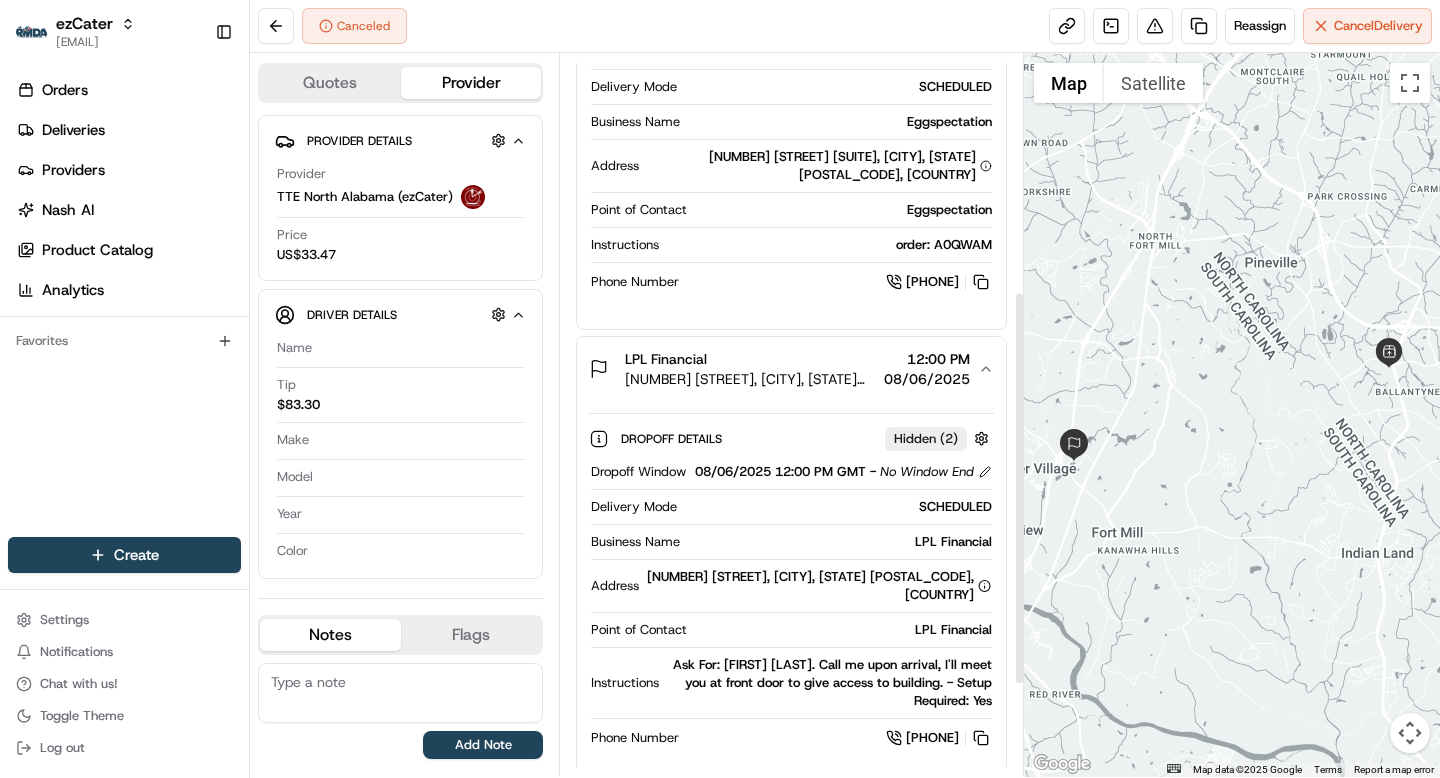 scroll, scrollTop: 434, scrollLeft: 0, axis: vertical 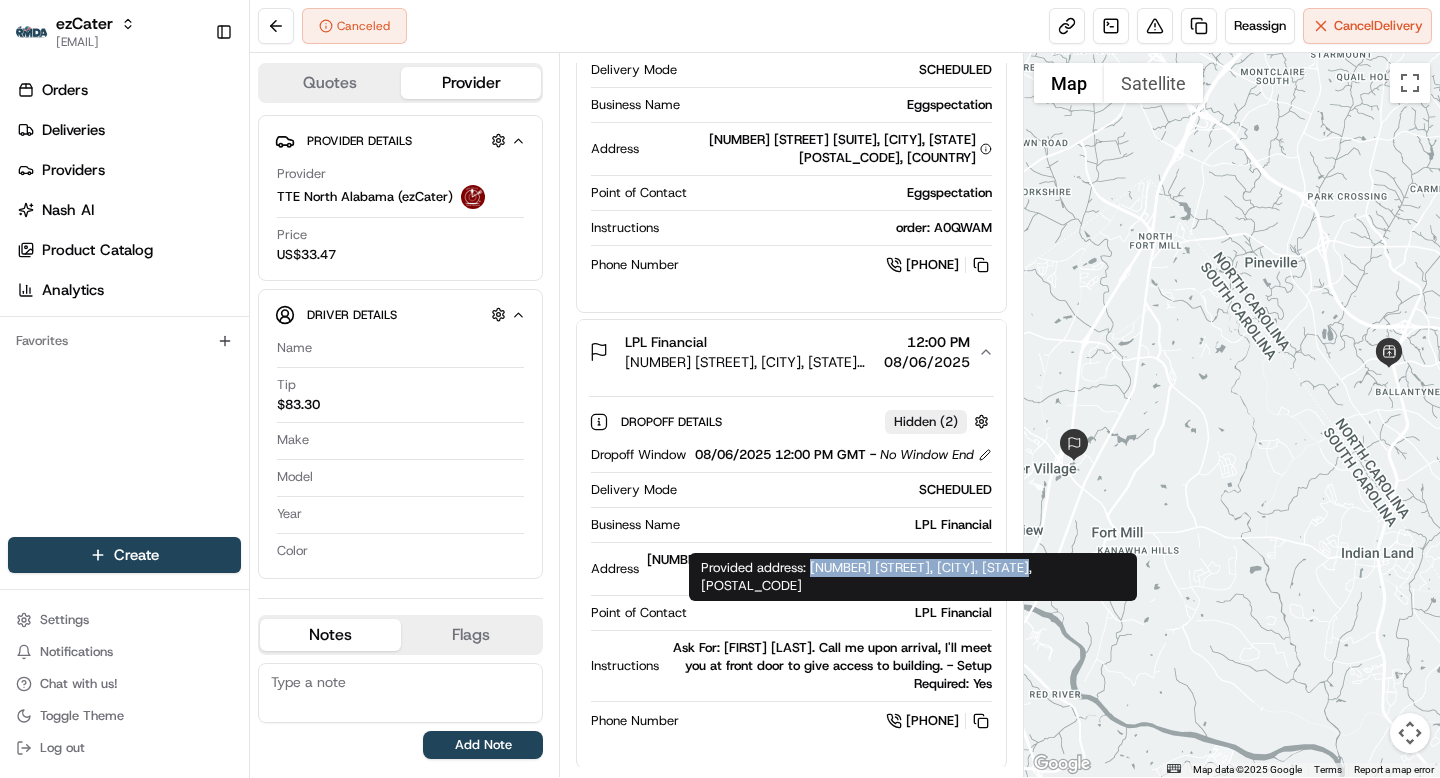 drag, startPoint x: 812, startPoint y: 572, endPoint x: 1023, endPoint y: 577, distance: 211.05923 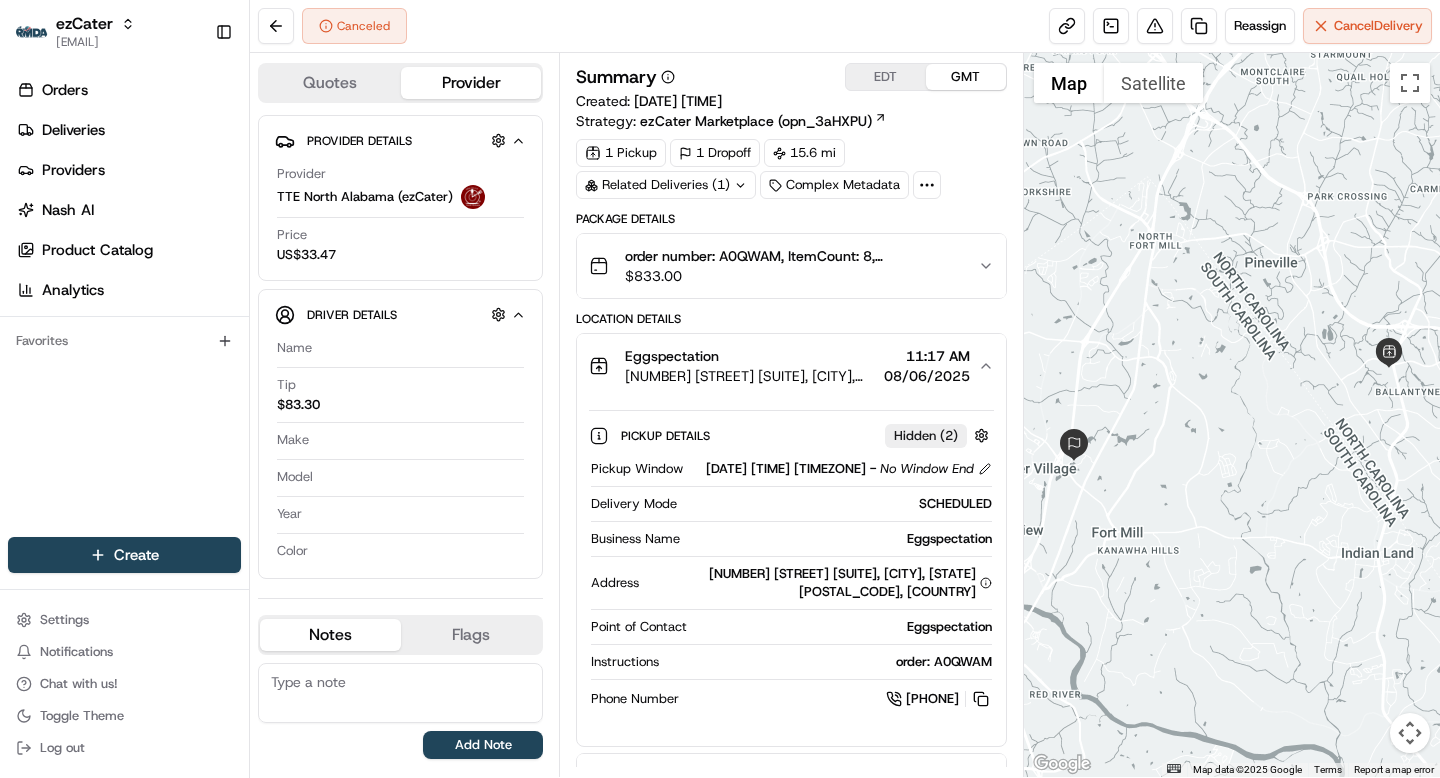 scroll, scrollTop: 7, scrollLeft: 0, axis: vertical 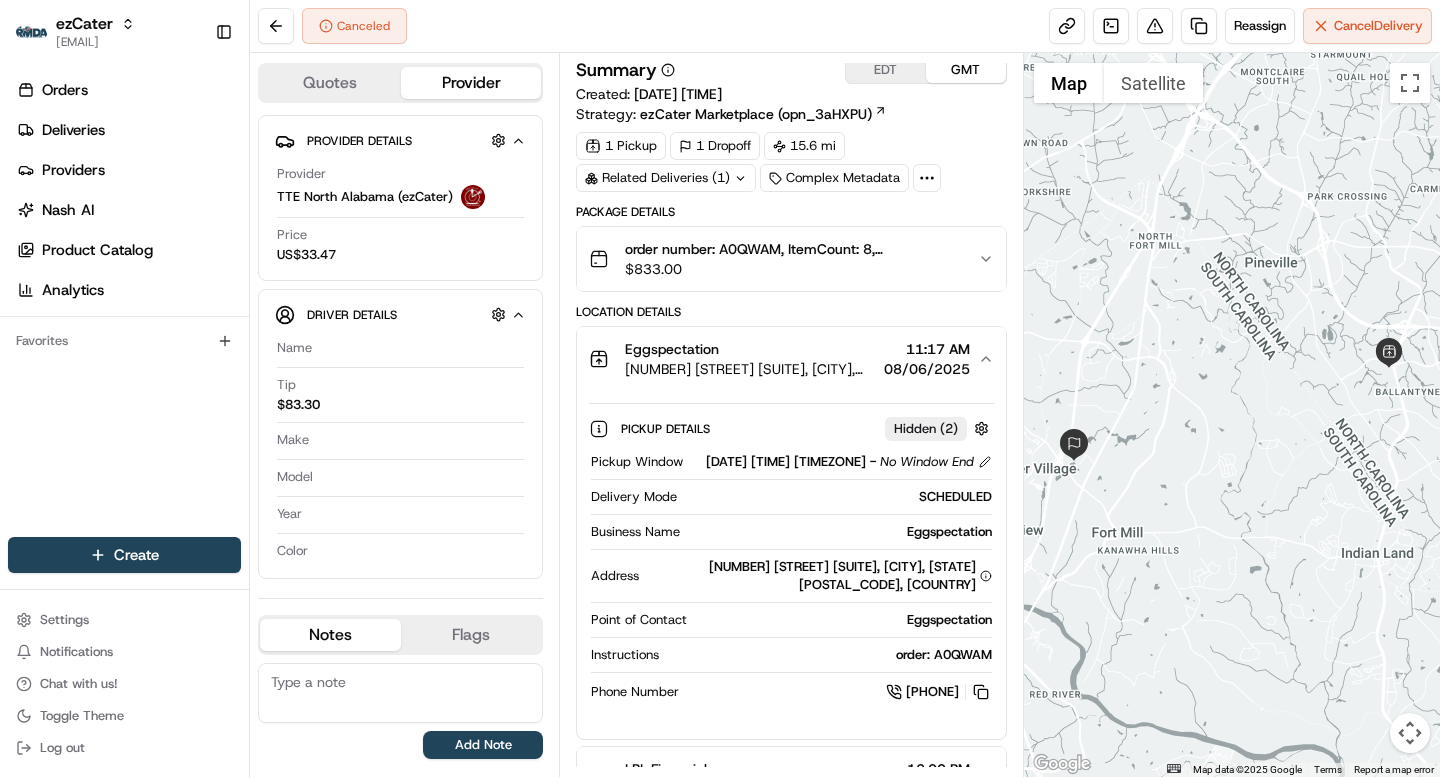 click on "Eggspectation" at bounding box center [843, 620] 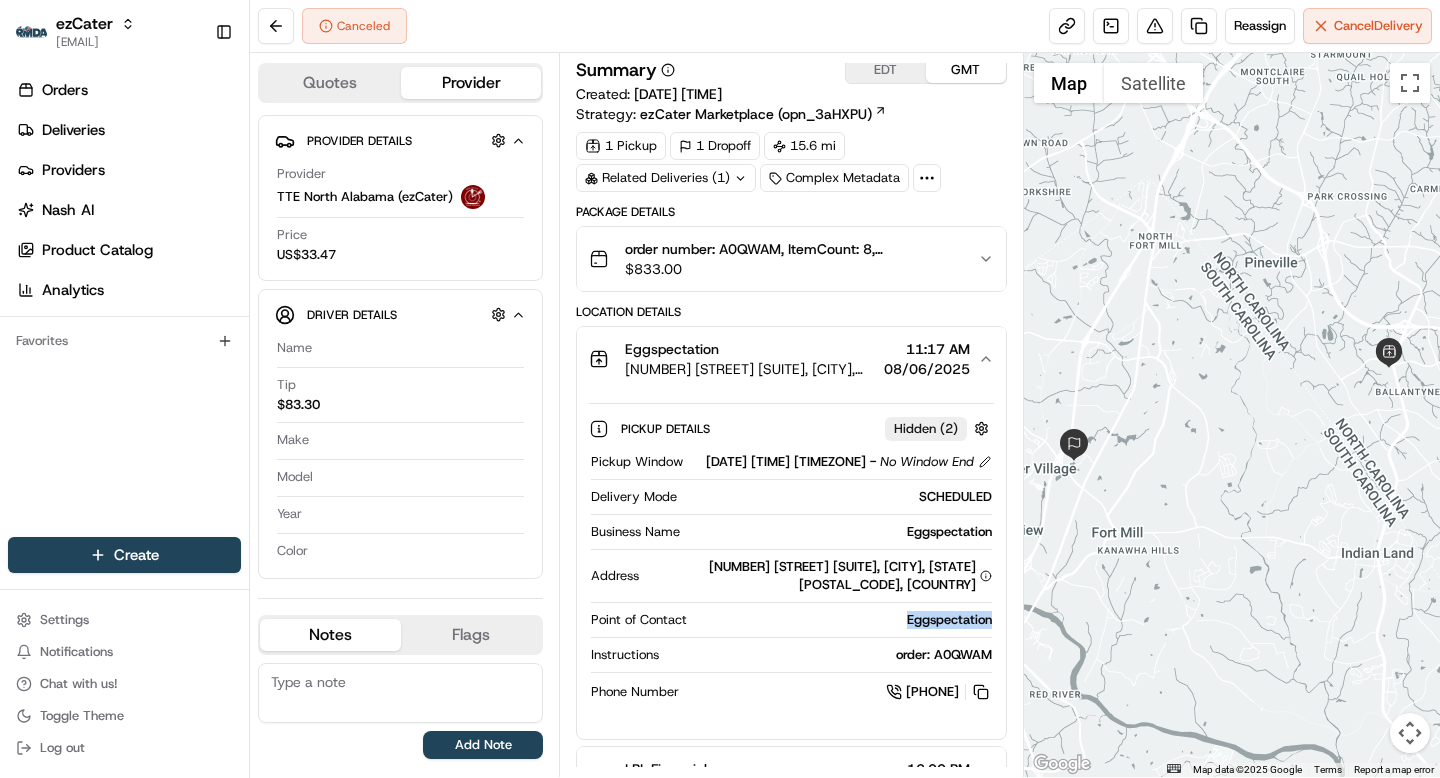 click on "Eggspectation" at bounding box center (843, 620) 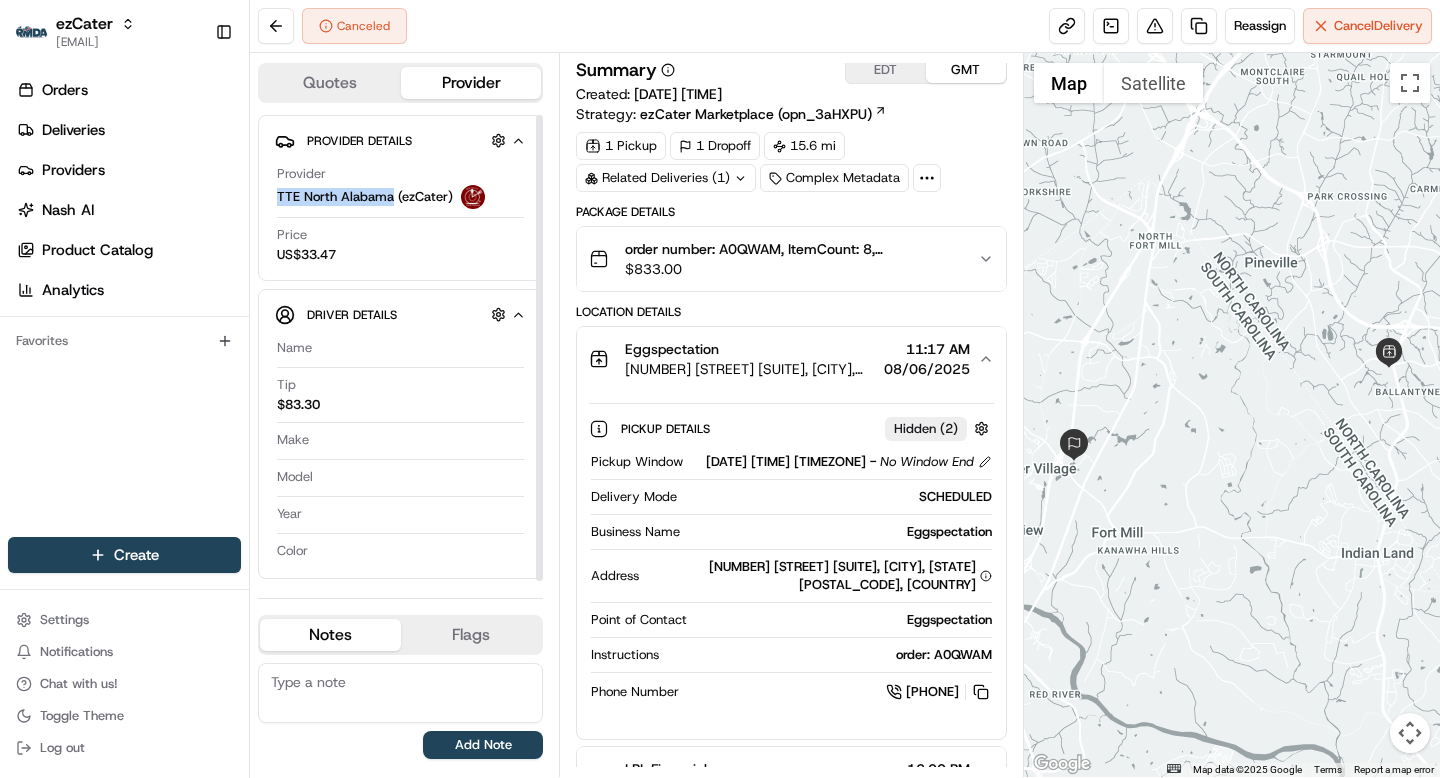 drag, startPoint x: 275, startPoint y: 197, endPoint x: 394, endPoint y: 203, distance: 119.15116 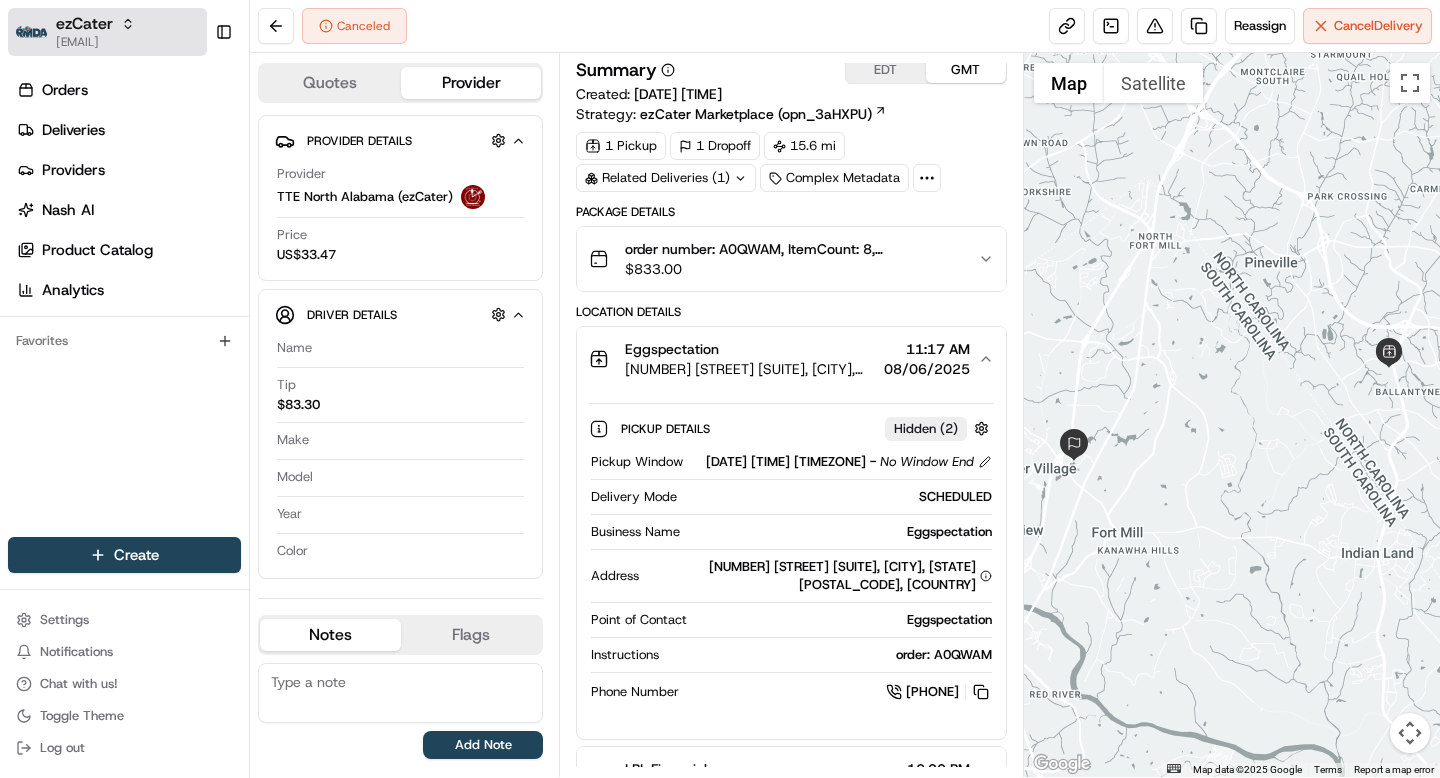 click on "ezCater" at bounding box center [84, 24] 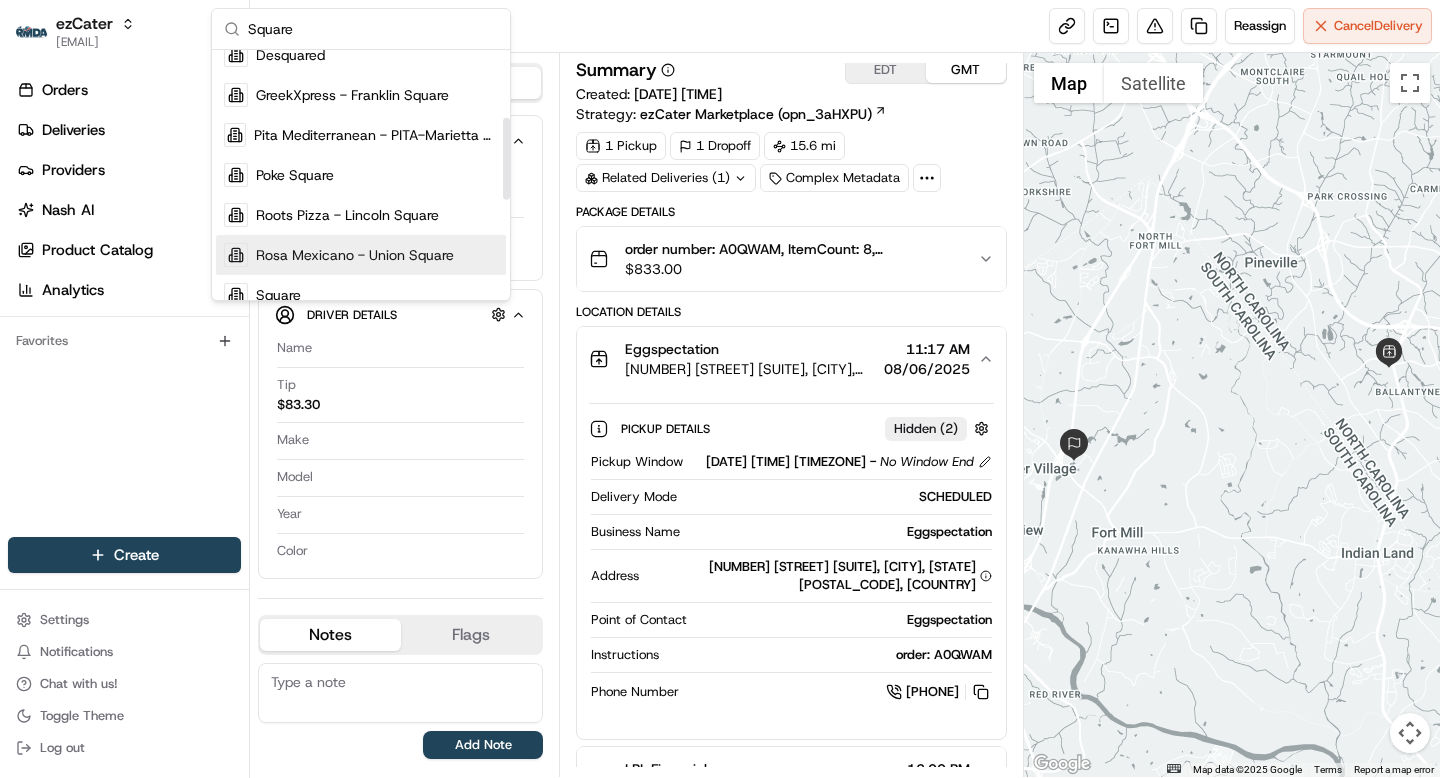 scroll, scrollTop: 281, scrollLeft: 0, axis: vertical 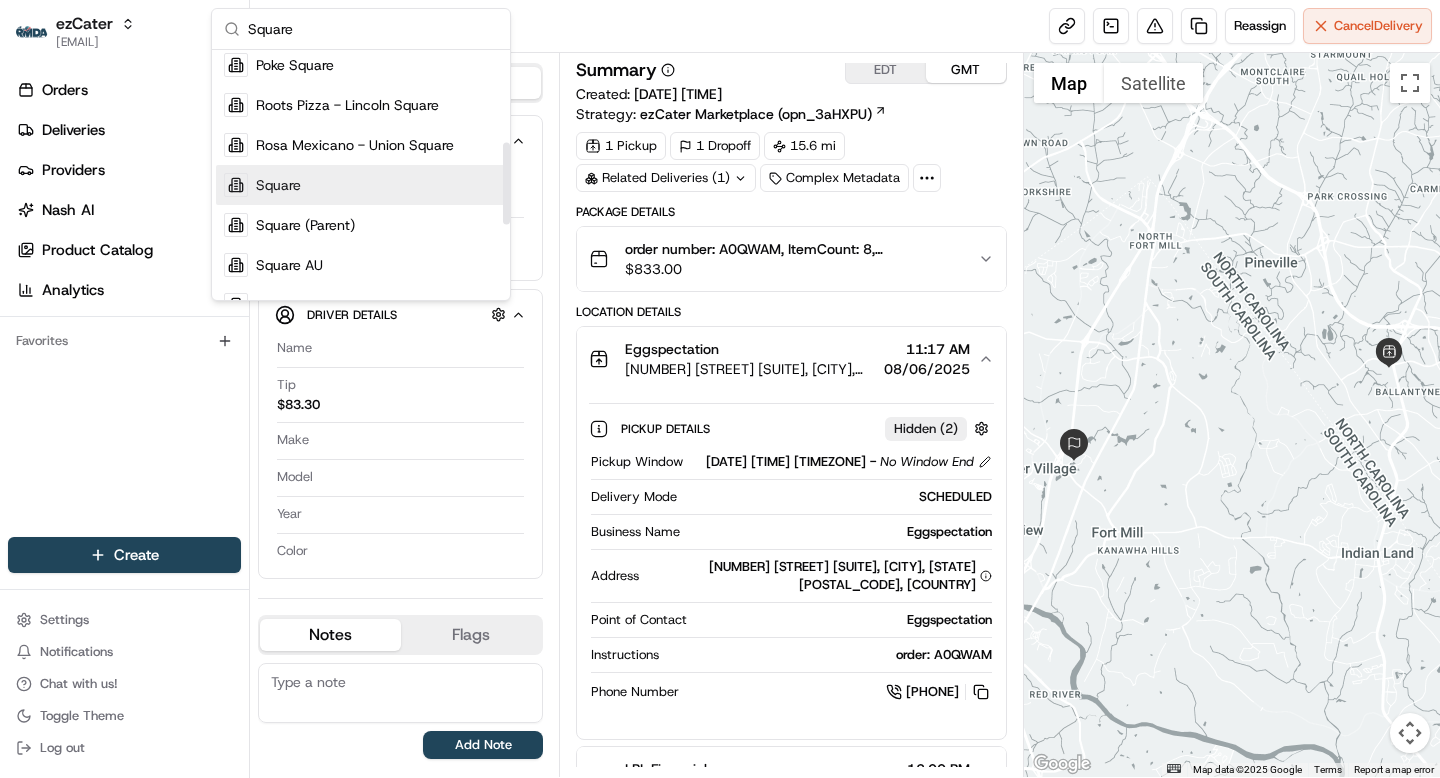 type on "Square" 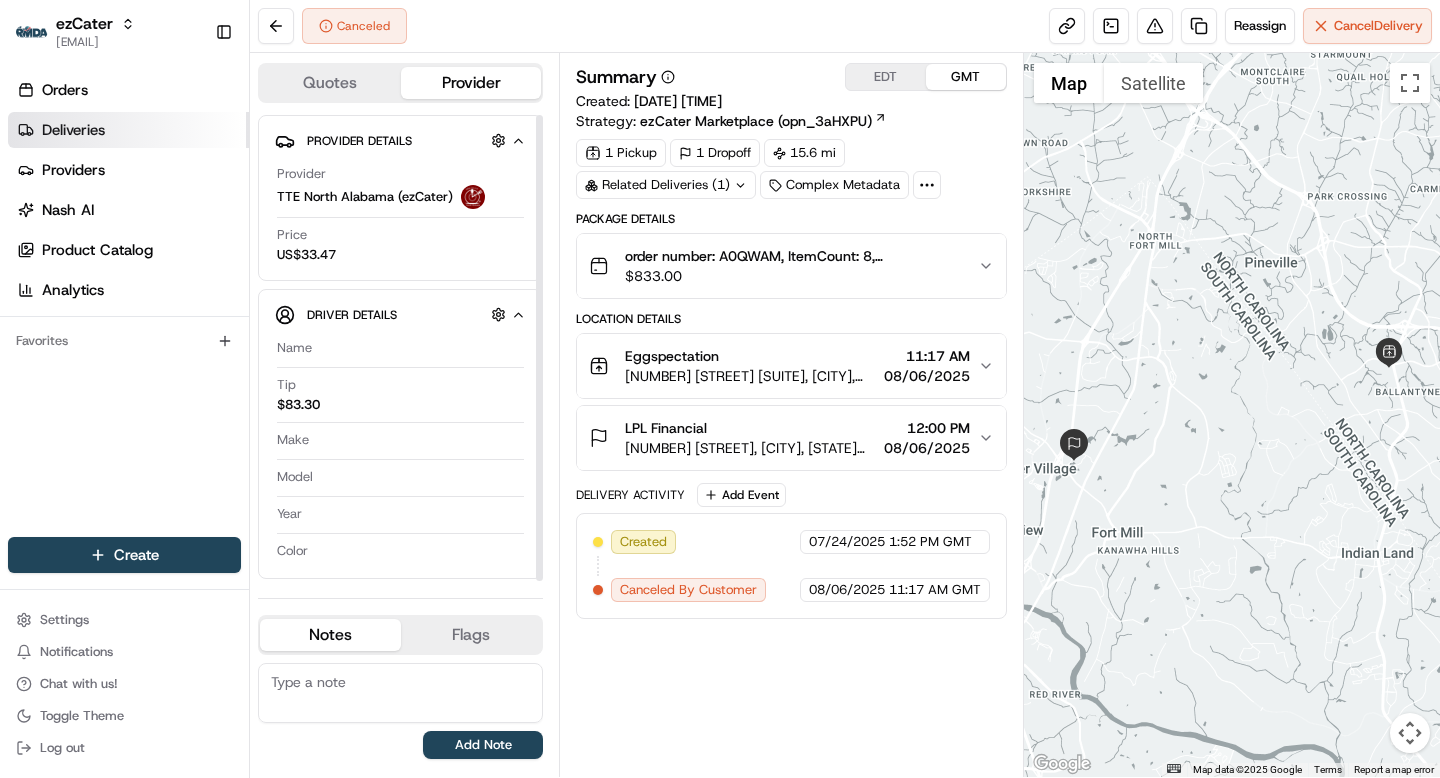 click on "ezCater grace@usenash.com Toggle Sidebar Orders Deliveries Providers Nash AI Product Catalog Analytics Favorites Main Menu Members & Organization Organization Users Roles Preferences Customization Portal Tracking Orchestration Automations Dispatch Strategy Optimization Strategy Shipping Labels Manifest Locations Pickup Locations Dropoff Locations Zones Shifts Delivery Windows Billing Billing Refund Requests Integrations Notification Triggers Webhooks API Keys Request Logs Other Feature Flags Create Settings Notifications Chat with us! Toggle Theme Log out Canceled Reassign Cancel  Delivery Quotes Provider Provider Details Hidden ( 4 ) Provider TTE North Alabama (ezCater)   Price US$33.47 Driver Details Hidden ( 6 ) Name Tip $83.30 Make Model Year Color Notes Flags No results found Add Note No results found Add Flag Summary EDT GMT Created:   07/24/2025 1:52 PM Strategy:   ezCater Marketplace (opn_3aHXPU) 1   Pickup 1   Dropoff 15.6 mi Related Deliveries   (1) Complex Metadata Package Details $ ←" at bounding box center (720, 389) 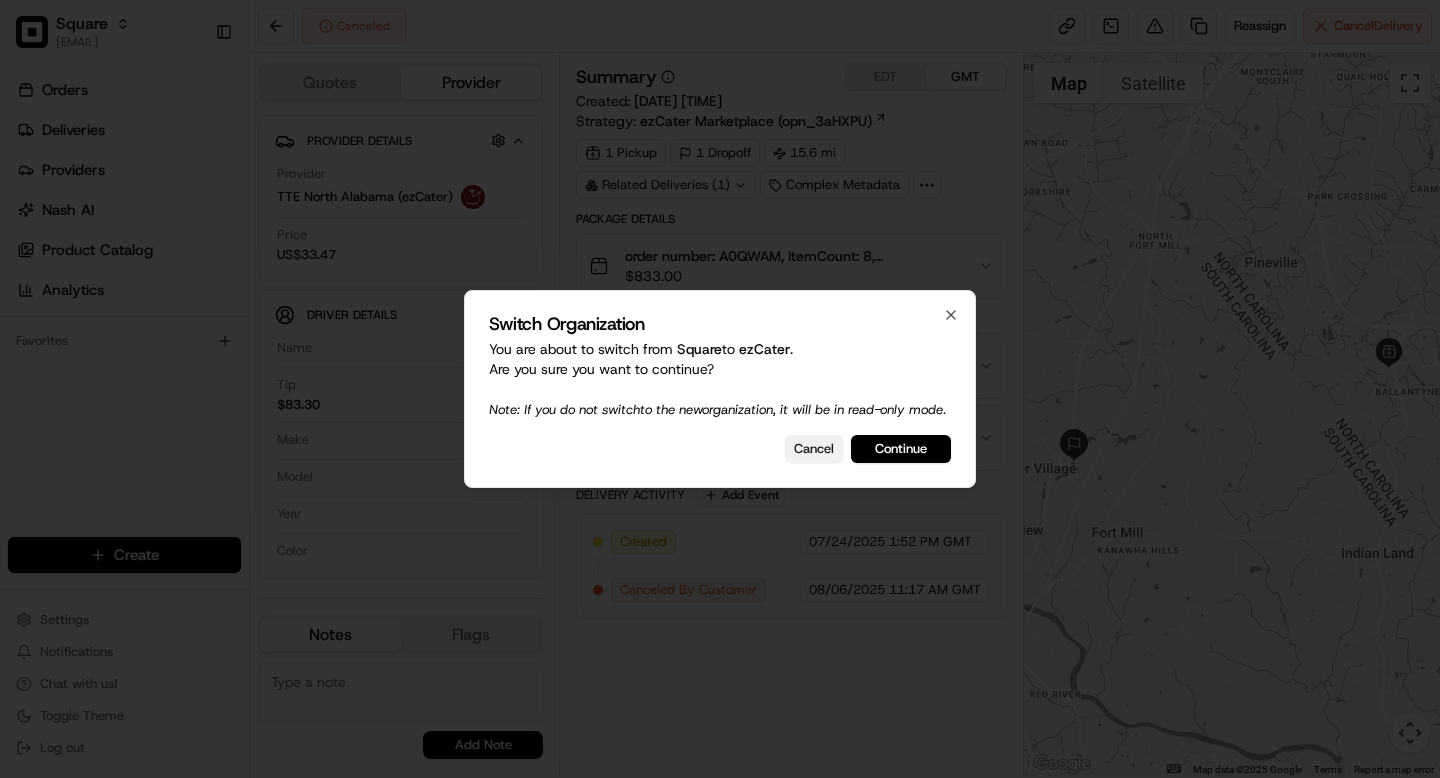click on "Cancel" at bounding box center [814, 449] 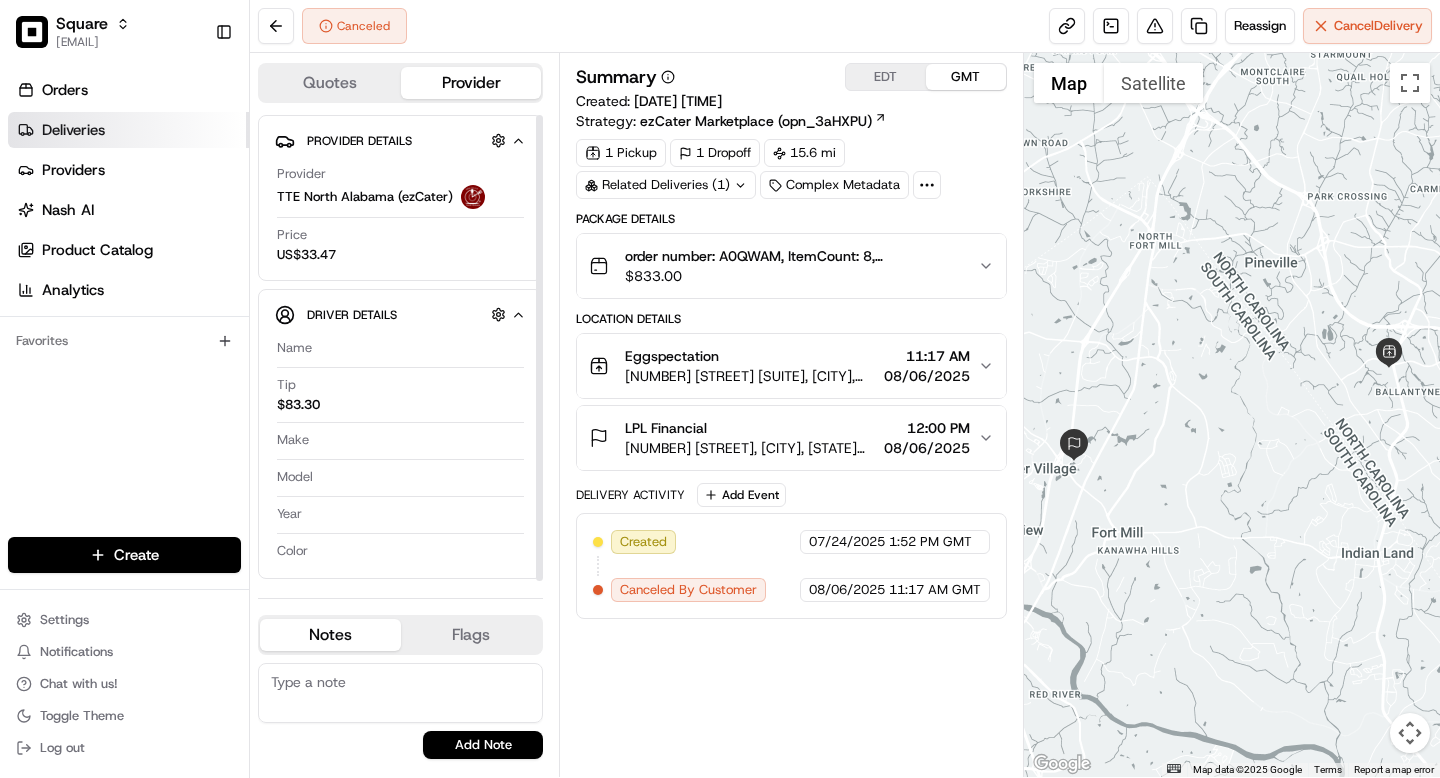 click on "Deliveries" at bounding box center [73, 130] 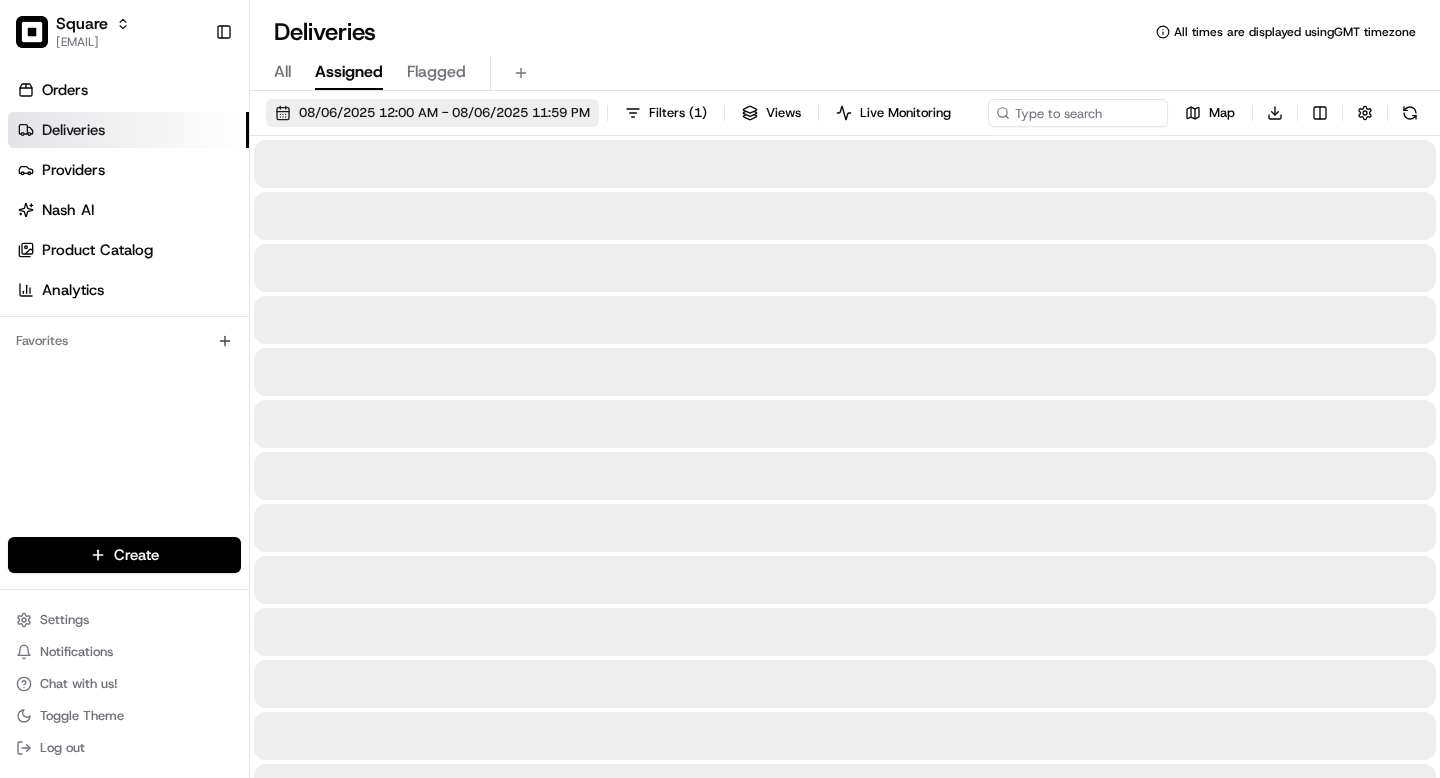click on "08/06/2025 12:00 AM - 08/06/2025 11:59 PM" at bounding box center (444, 113) 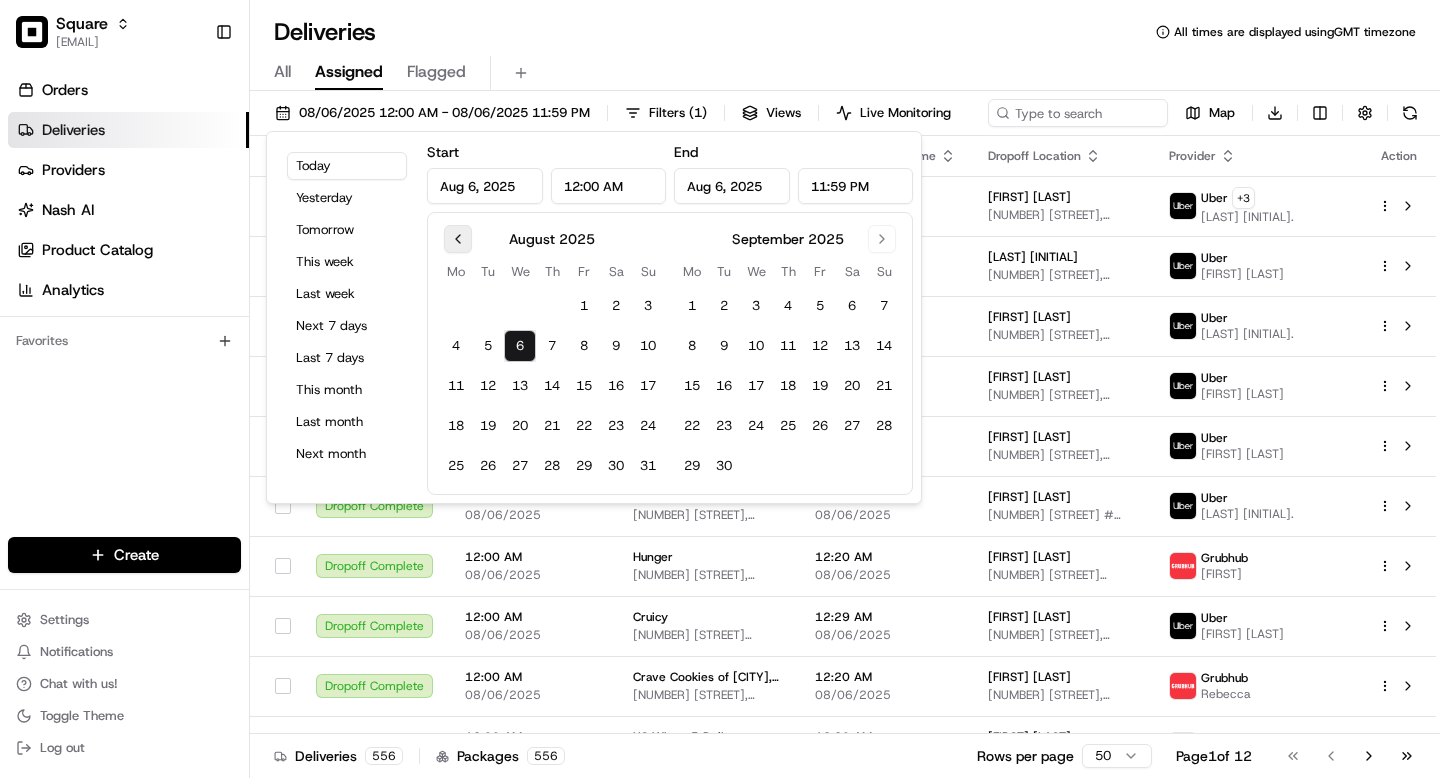 click at bounding box center [458, 239] 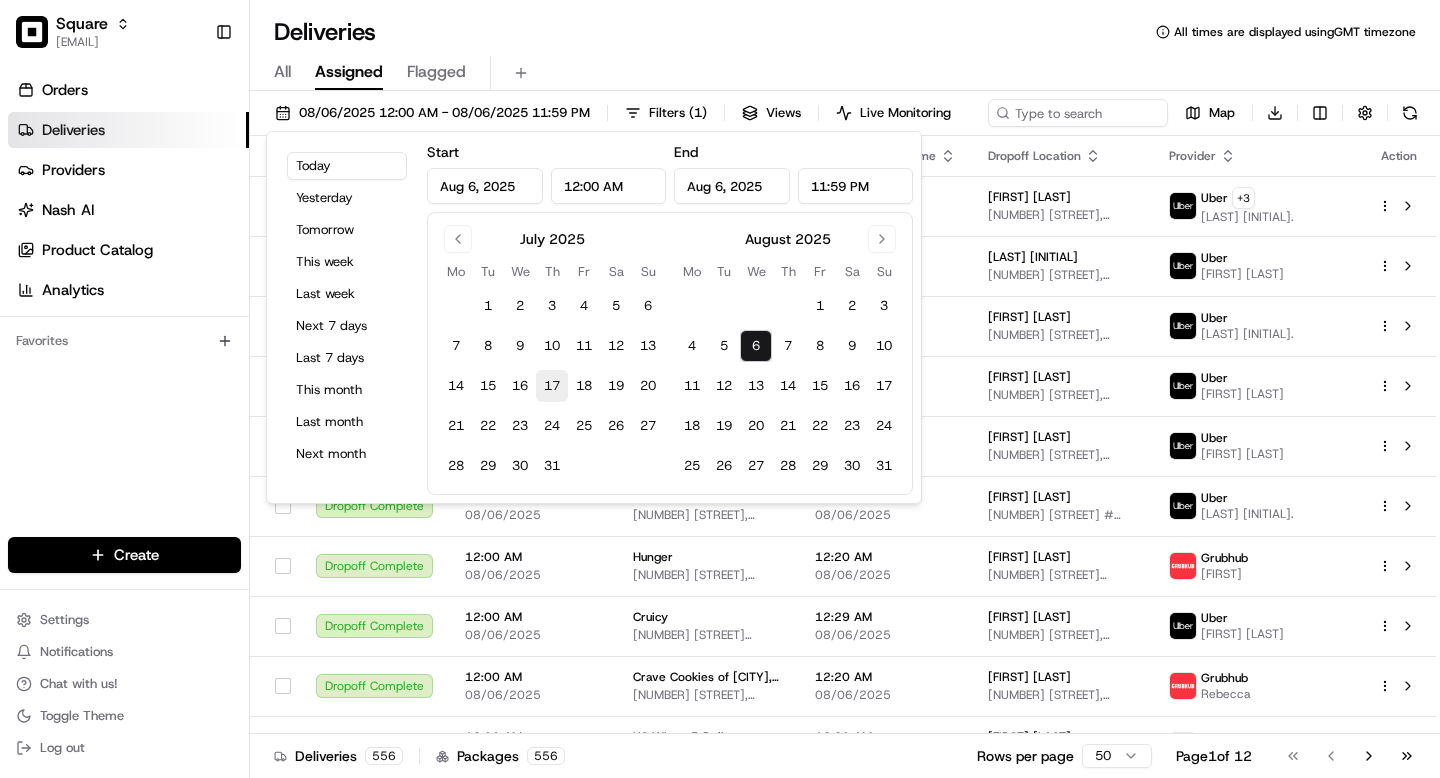 click on "17" at bounding box center [552, 386] 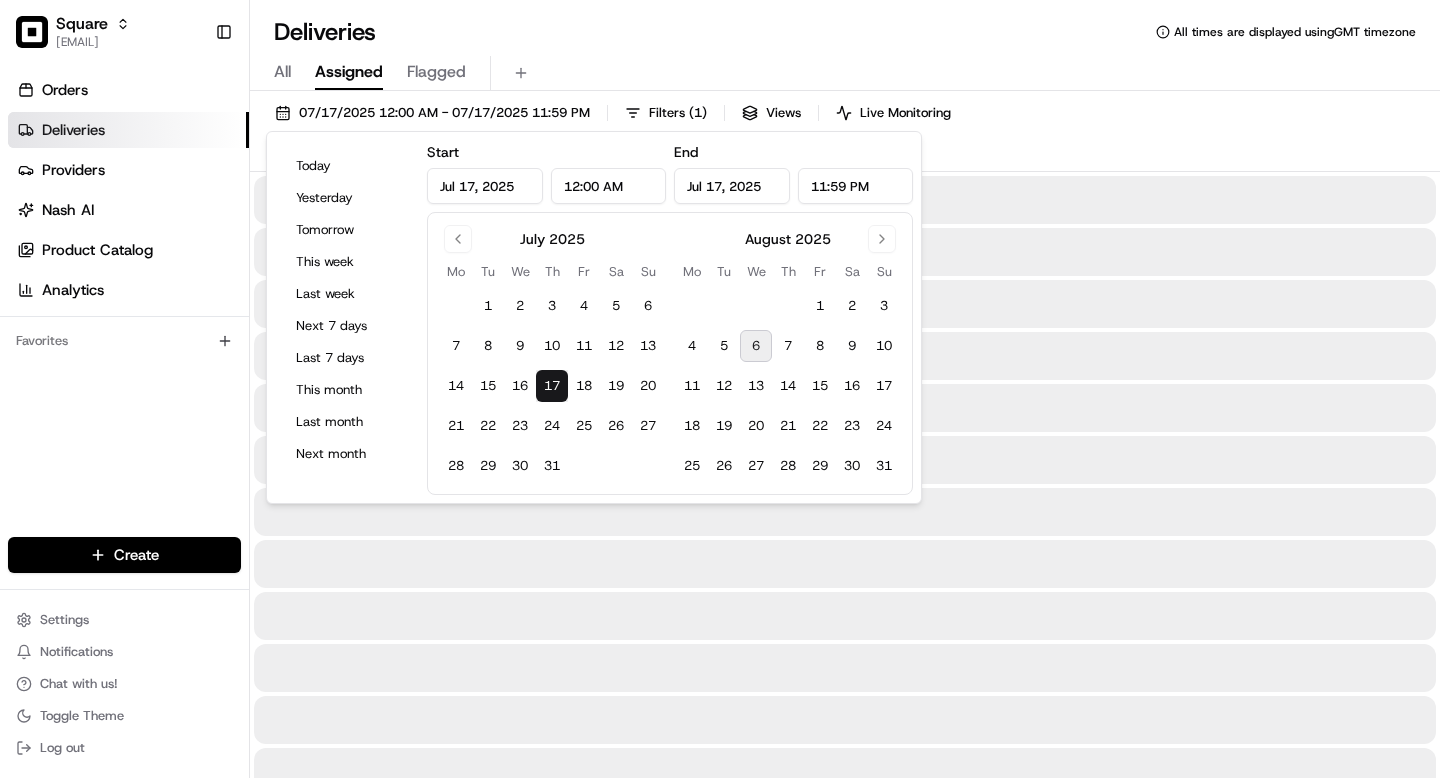 click on "07/17/2025 12:00 AM - 07/17/2025 11:59 PM Filters ( 1 ) Views Live Monitoring Map Download" at bounding box center [845, 135] 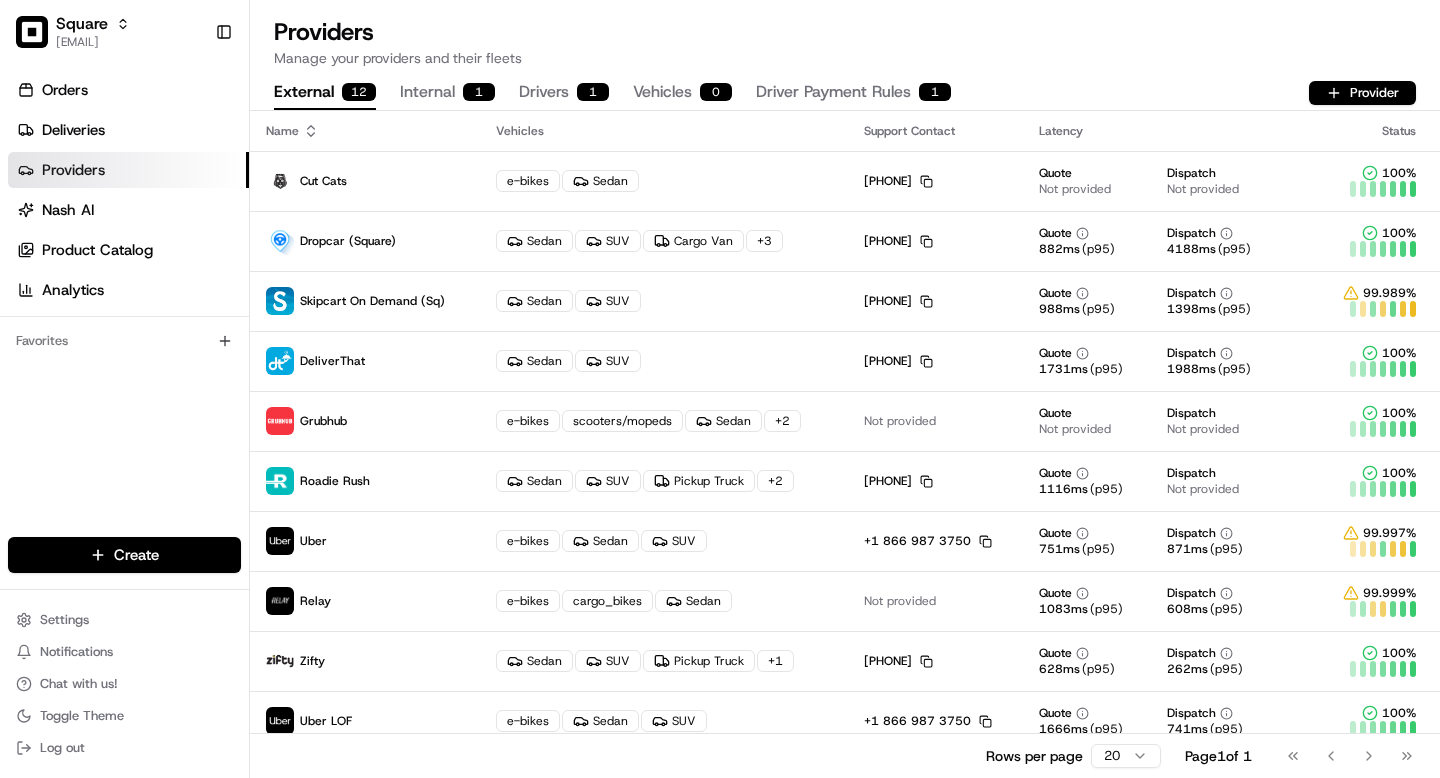 scroll, scrollTop: 0, scrollLeft: 0, axis: both 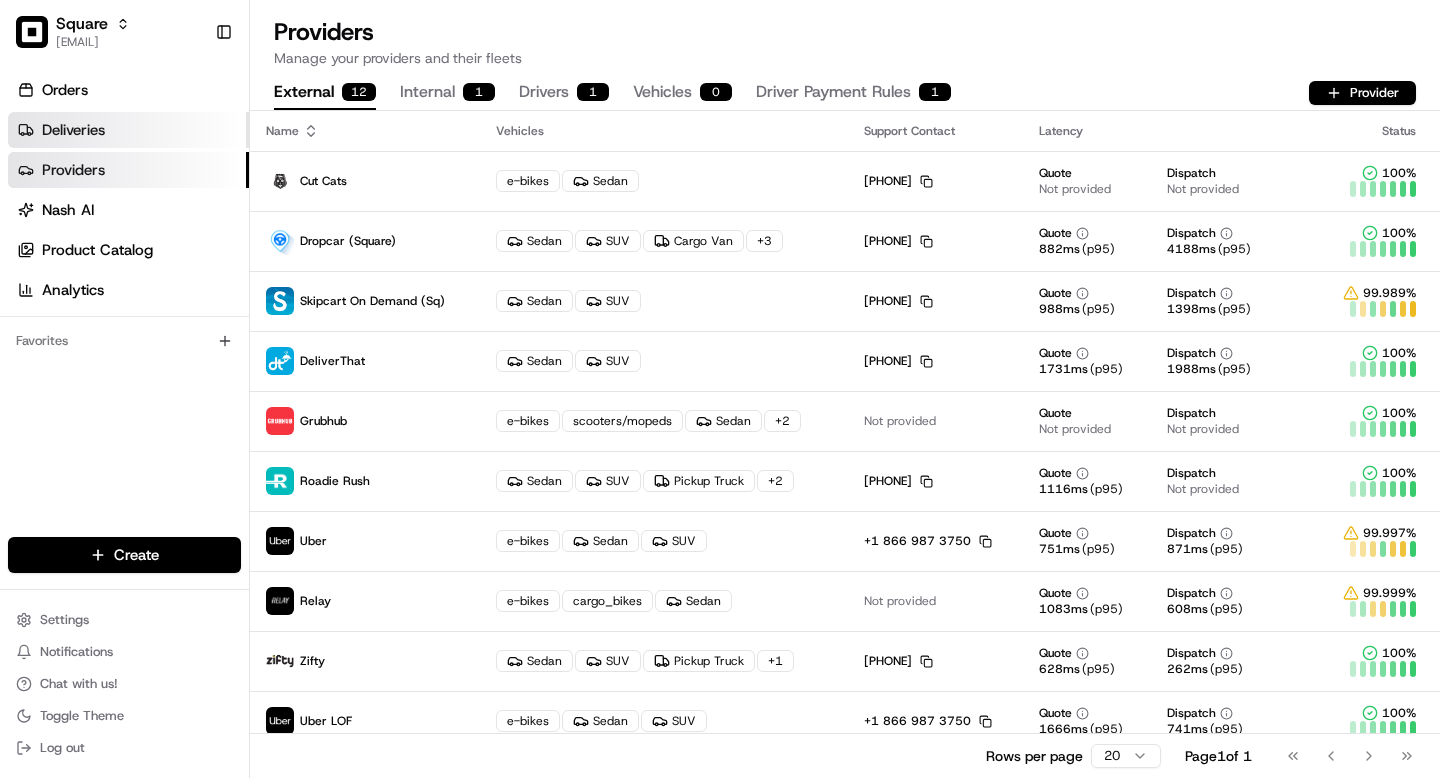 click on "Deliveries" at bounding box center [73, 130] 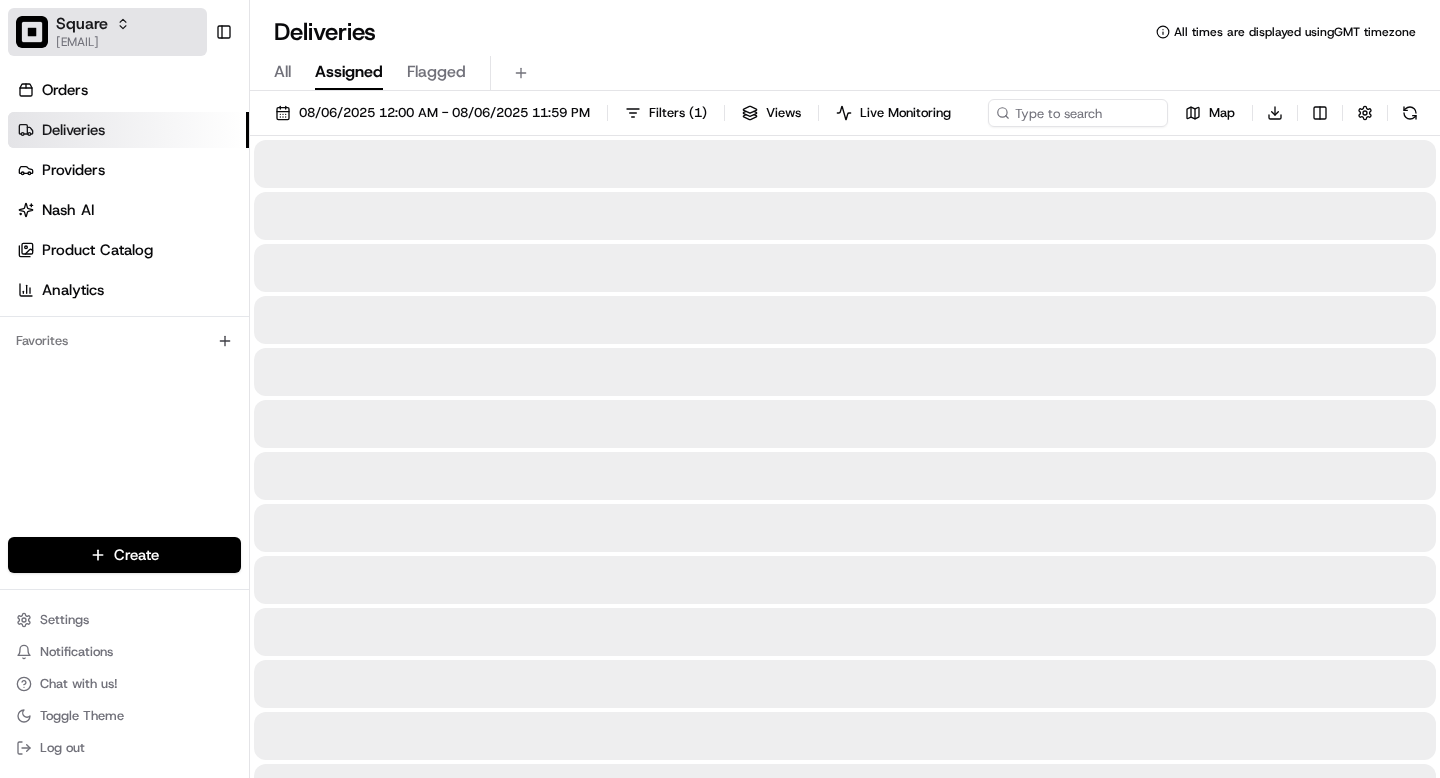 click on "[EMAIL]" at bounding box center (93, 42) 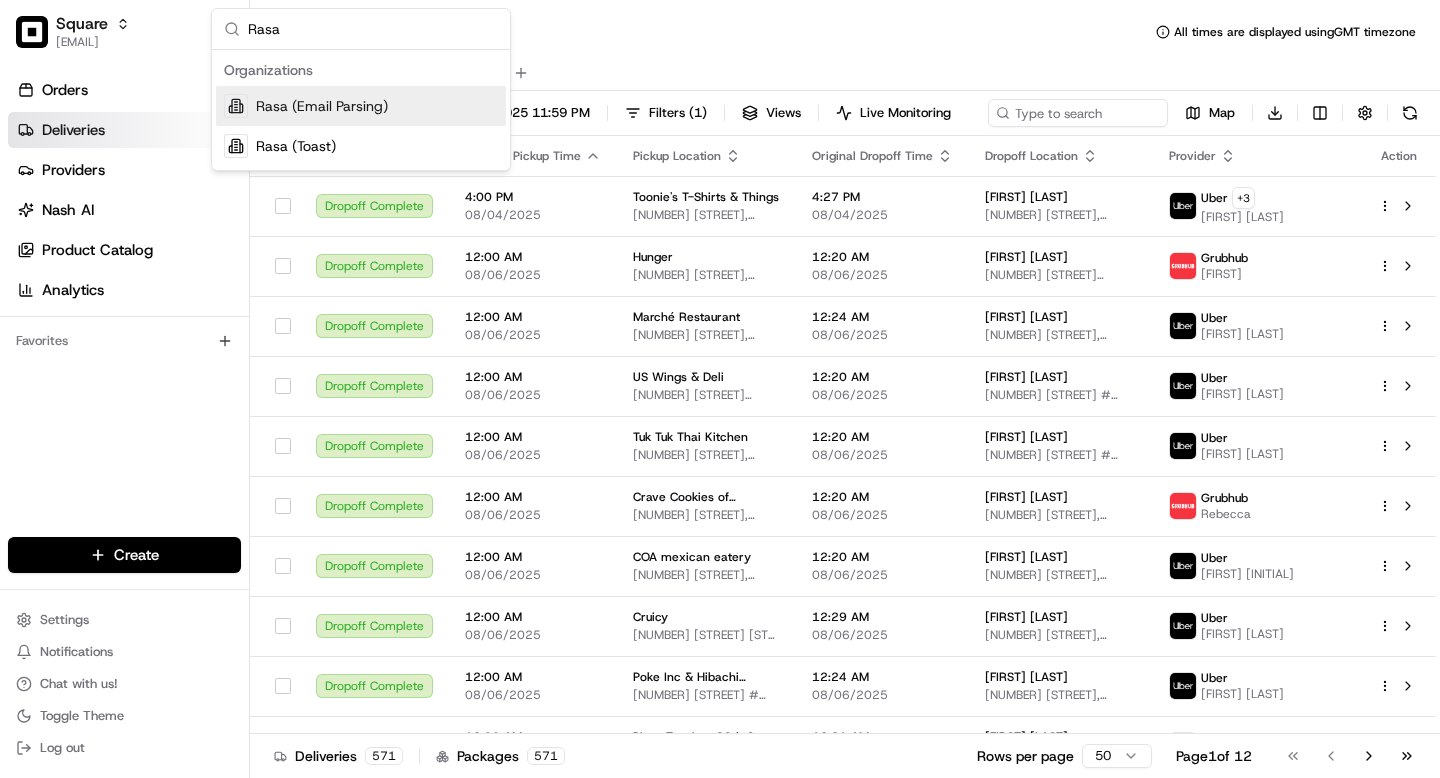 type on "Rasa" 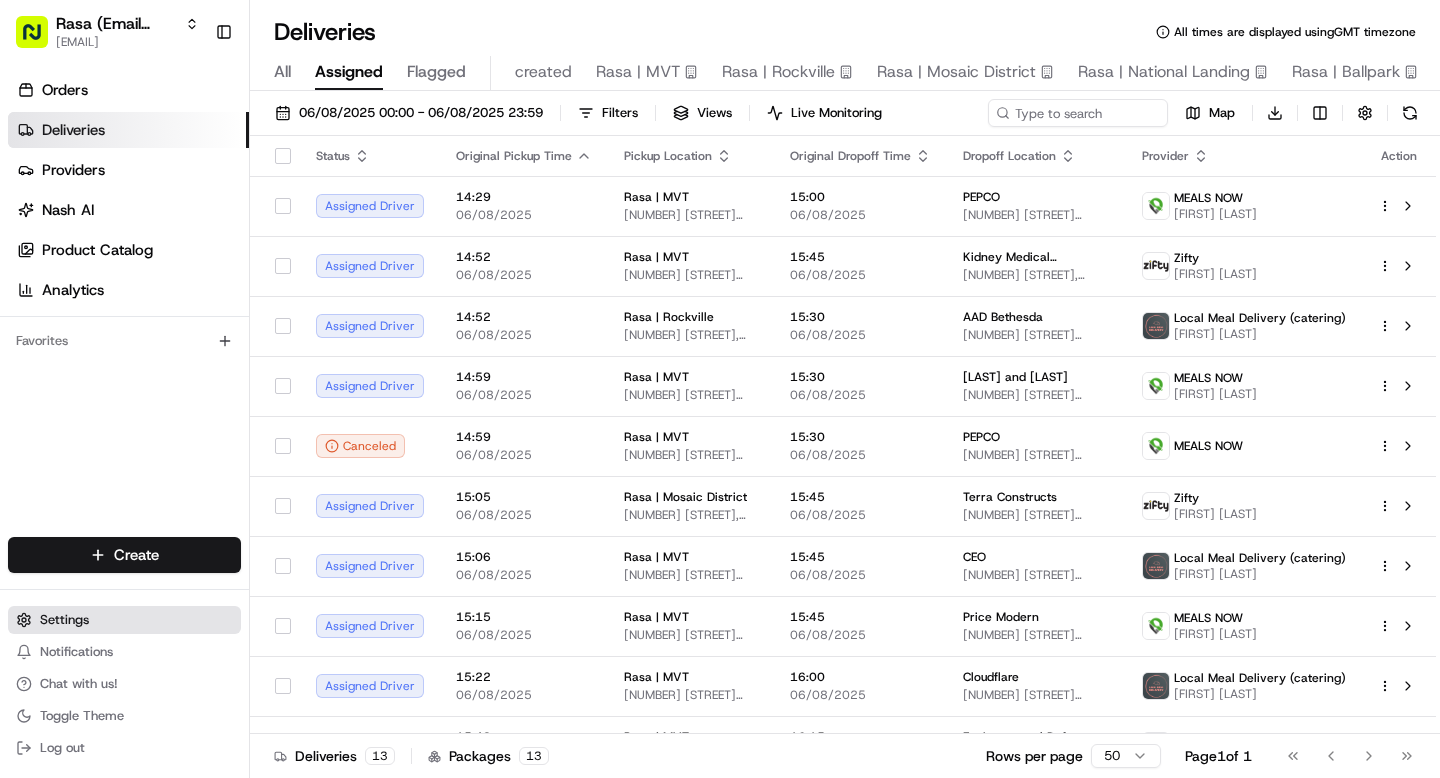 click on "Settings" at bounding box center (124, 620) 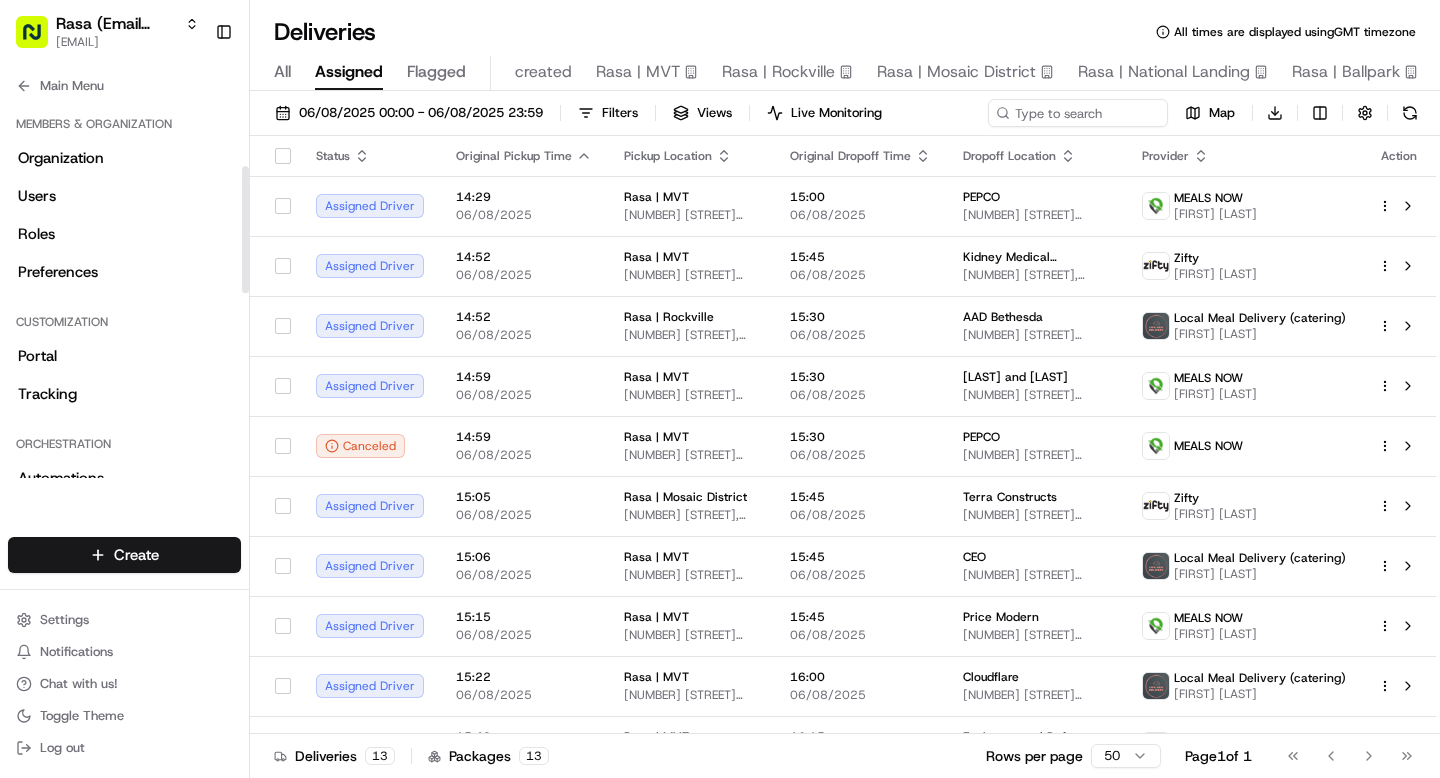 scroll, scrollTop: 750, scrollLeft: 0, axis: vertical 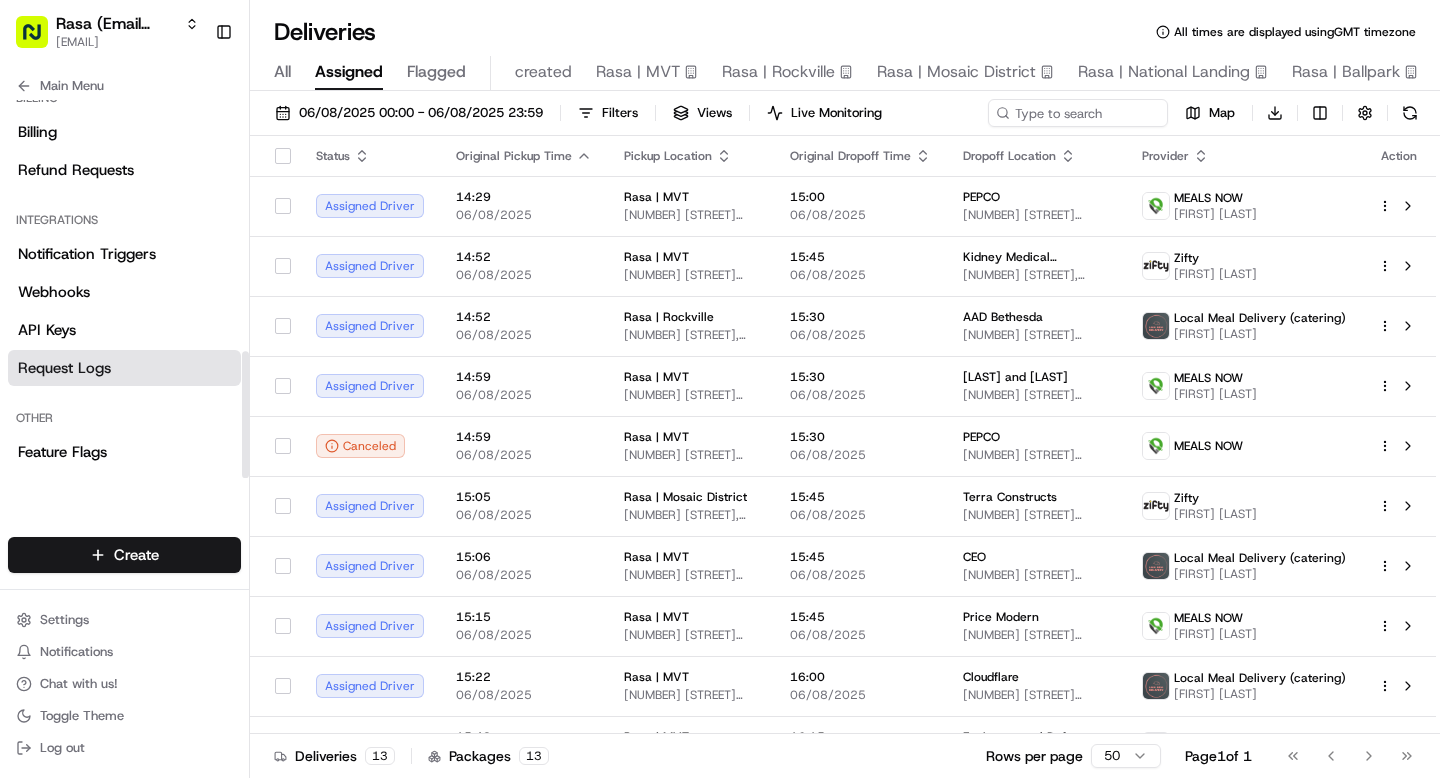 click on "Request Logs" at bounding box center (64, 368) 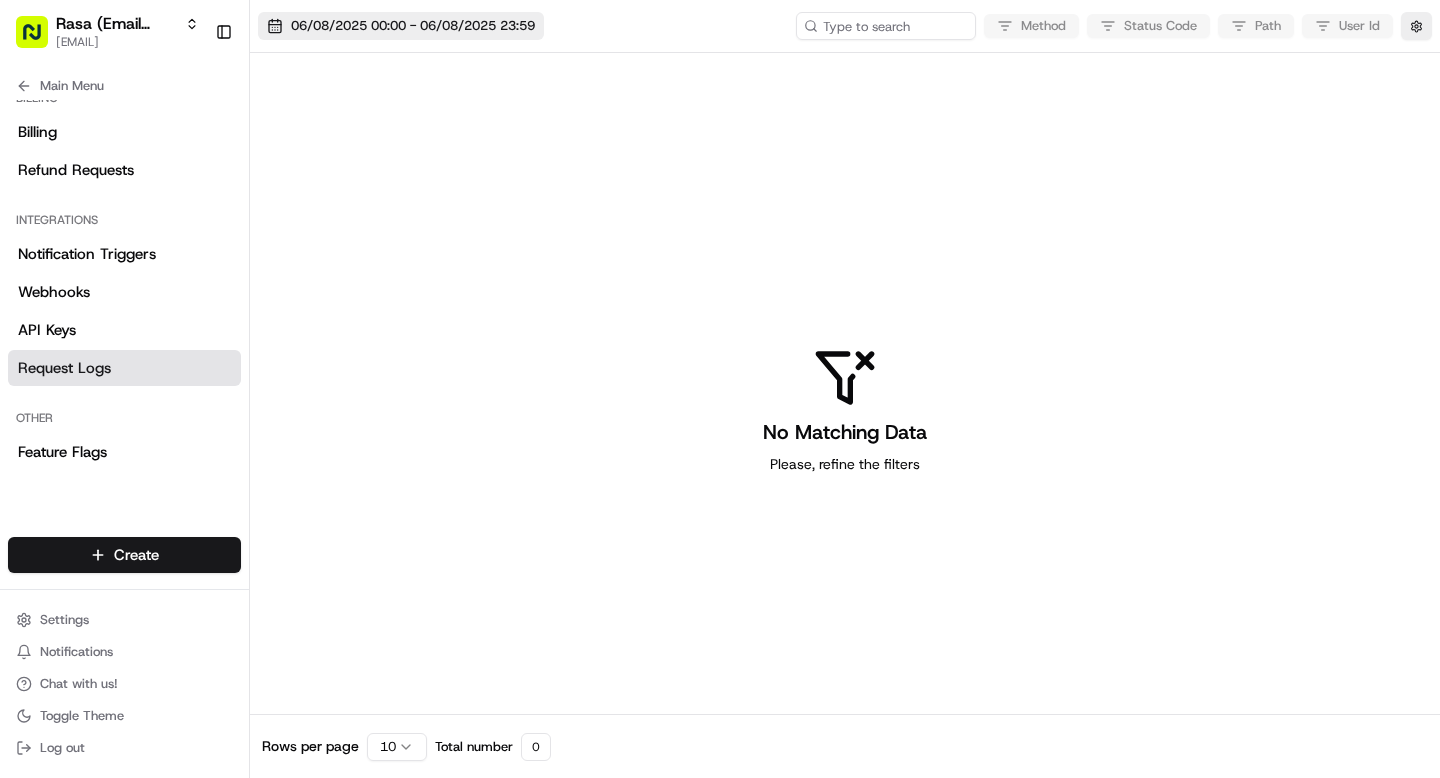 click on "06/08/2025 00:00 - 06/08/2025 23:59" at bounding box center [401, 26] 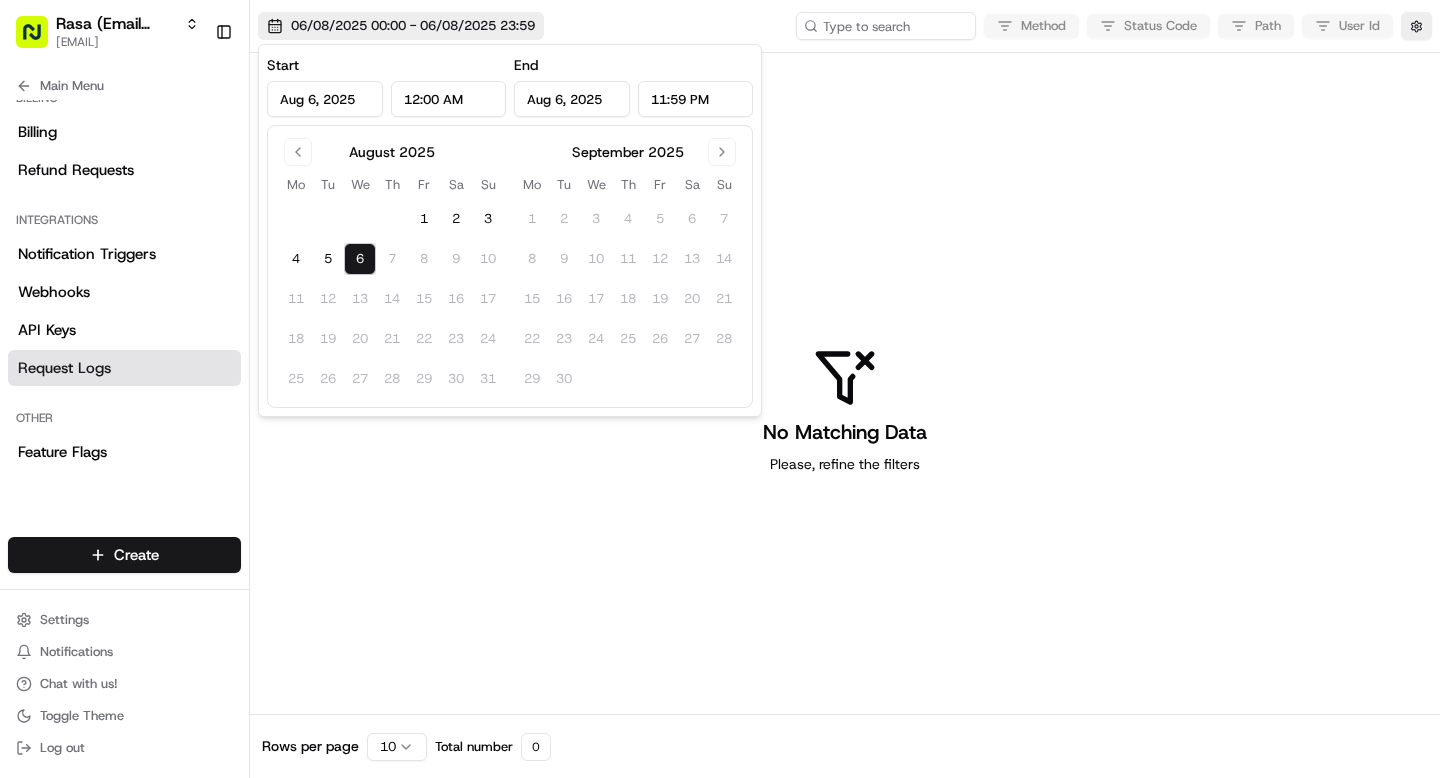 click on "06/08/2025 00:00 - 06/08/2025 23:59" at bounding box center (401, 26) 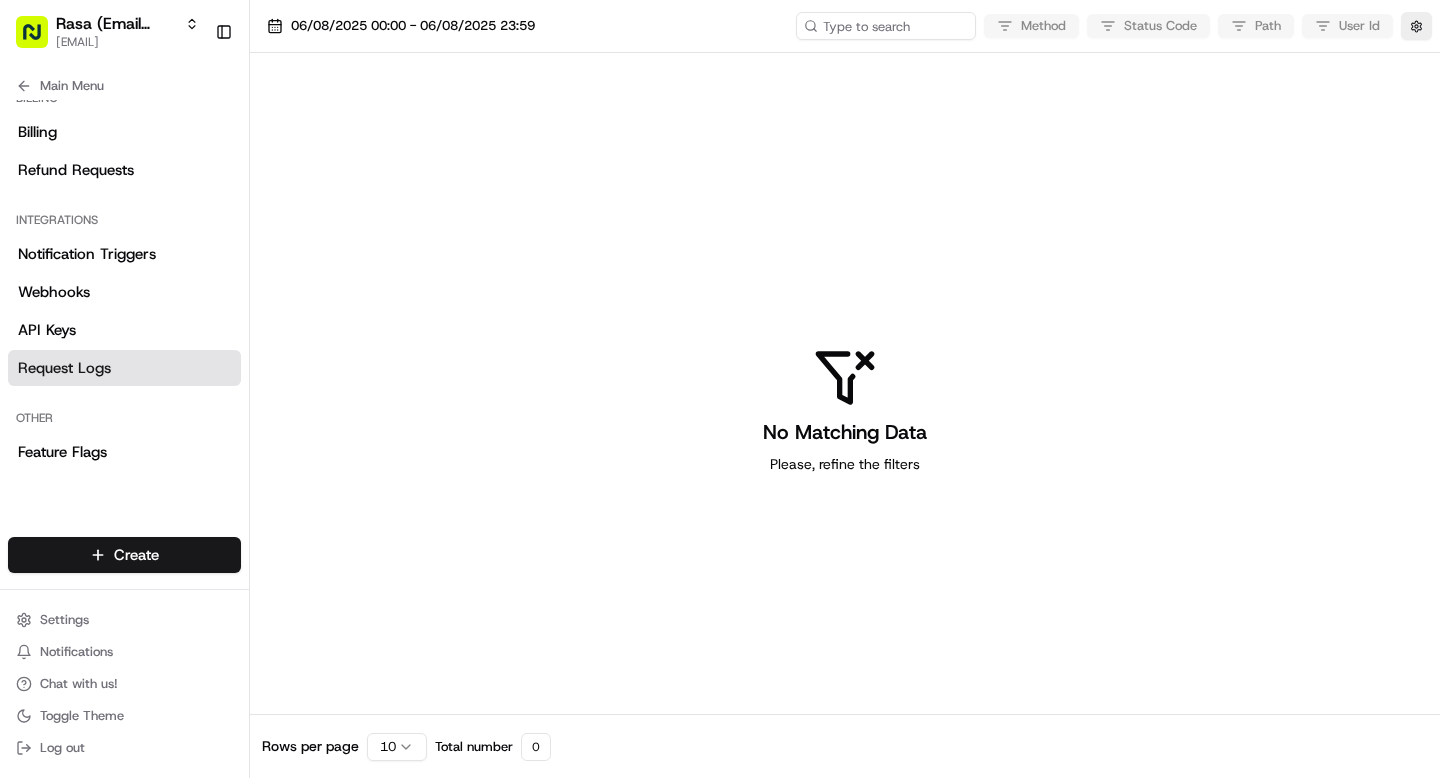 click on "Method Status Code Path User Id" at bounding box center [1114, 26] 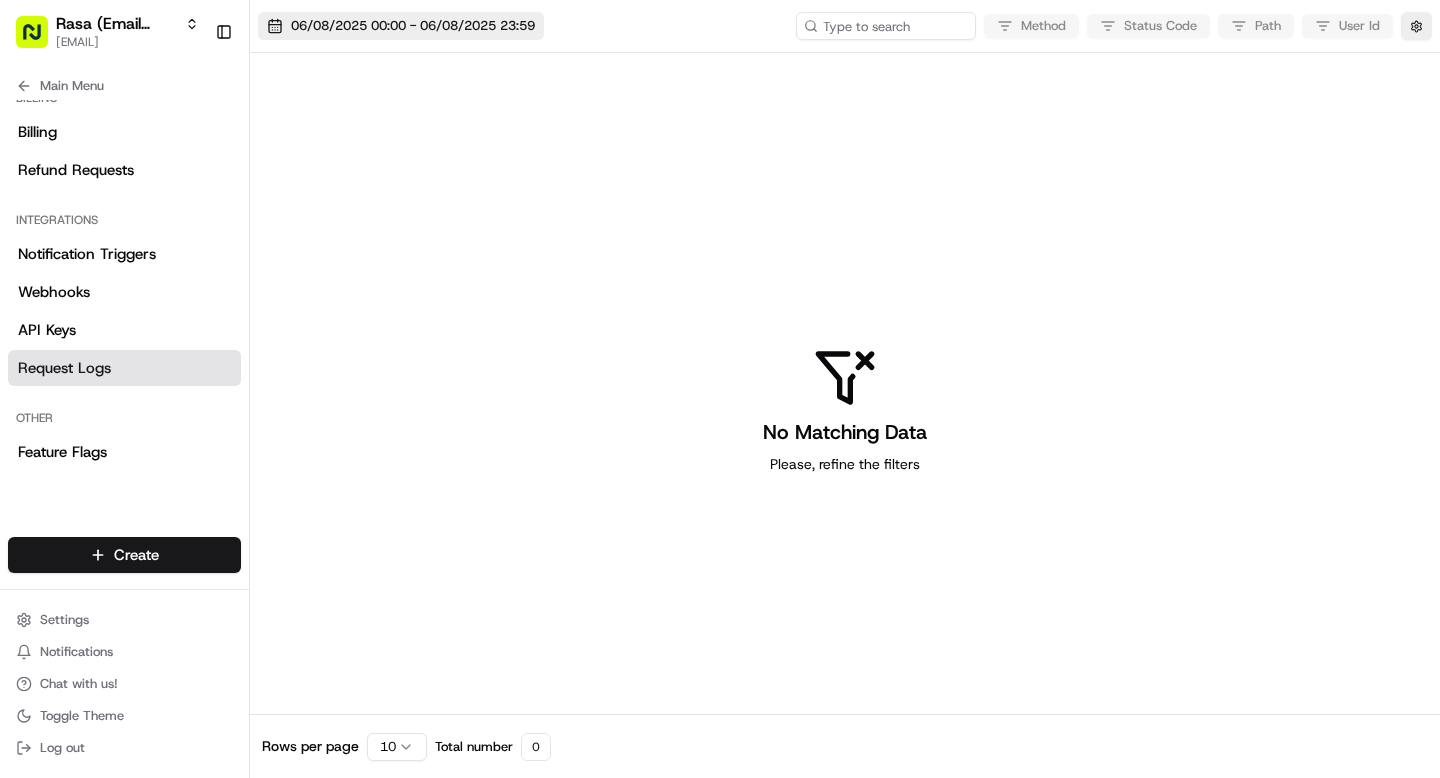 click on "06/08/2025 00:00 - 06/08/2025 23:59" at bounding box center (413, 26) 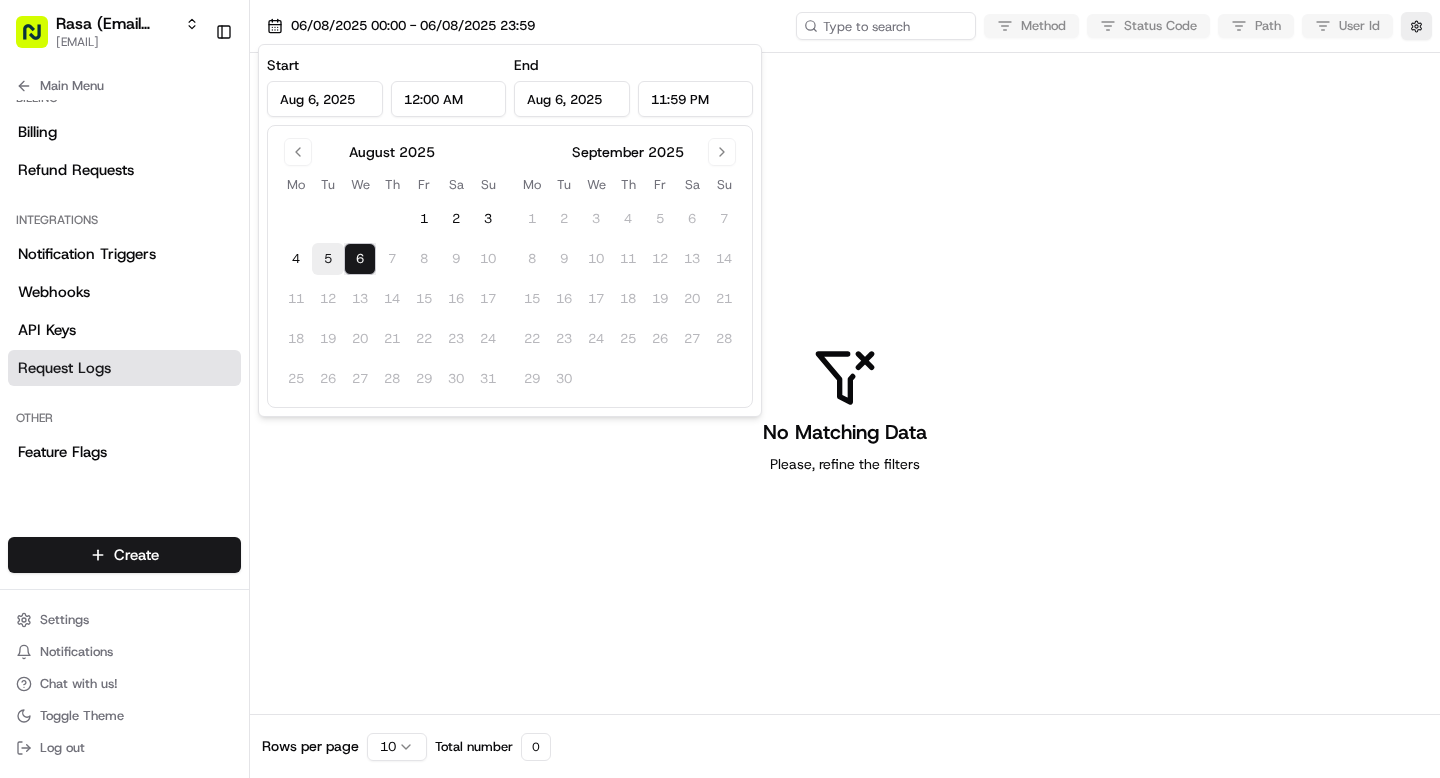 click on "5" at bounding box center (328, 259) 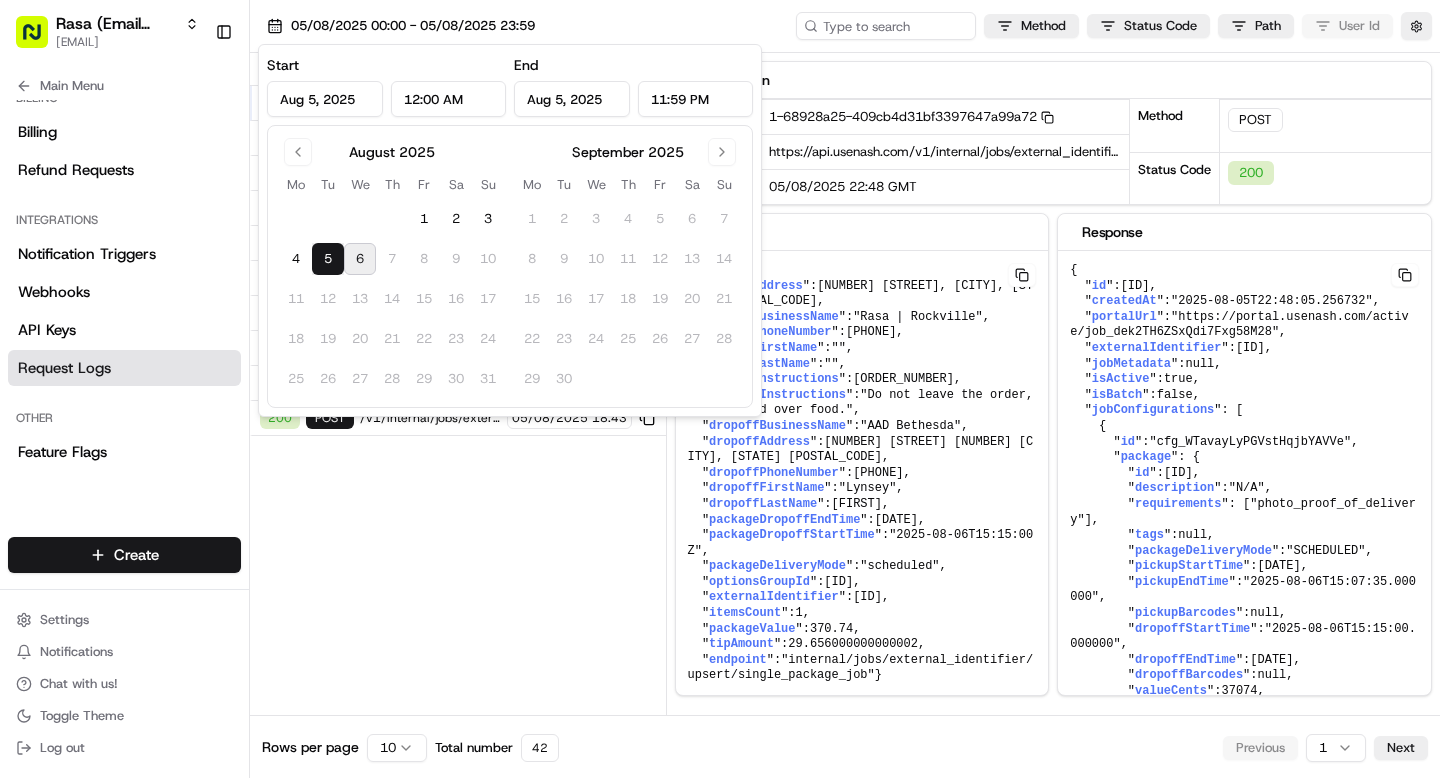 click on "Status Method URL 200 POST /v1/internal/jobs/external_identifier/upsert/single_package_job 05/08/2025 22:48 200 POST /v1/internal/jobs/external_identifier/upsert/single_package_job 05/08/2025 22:19 200 POST /slack/events 05/08/2025 21:42 200 POST /slack/events 05/08/2025 21:42 200 POST /v1/internal/jobs/external_identifier/upsert/single_package_job 05/08/2025 21:26 200 POST /v1/internal/jobs/external_identifier/upsert/single_package_job 05/08/2025 20:47 200 POST /v1/internal/jobs/external_identifier/upsert/single_package_job 05/08/2025 20:30 200 POST /v1/internal/jobs/external_identifier/upsert/single_package_job 05/08/2025 20:30 200 POST /v1/internal/jobs/external_identifier/upsert/single_package_job 05/08/2025 18:43 200 POST /v1/internal/jobs/external_identifier/upsert/single_package_job 05/08/2025 18:43" at bounding box center [458, 384] 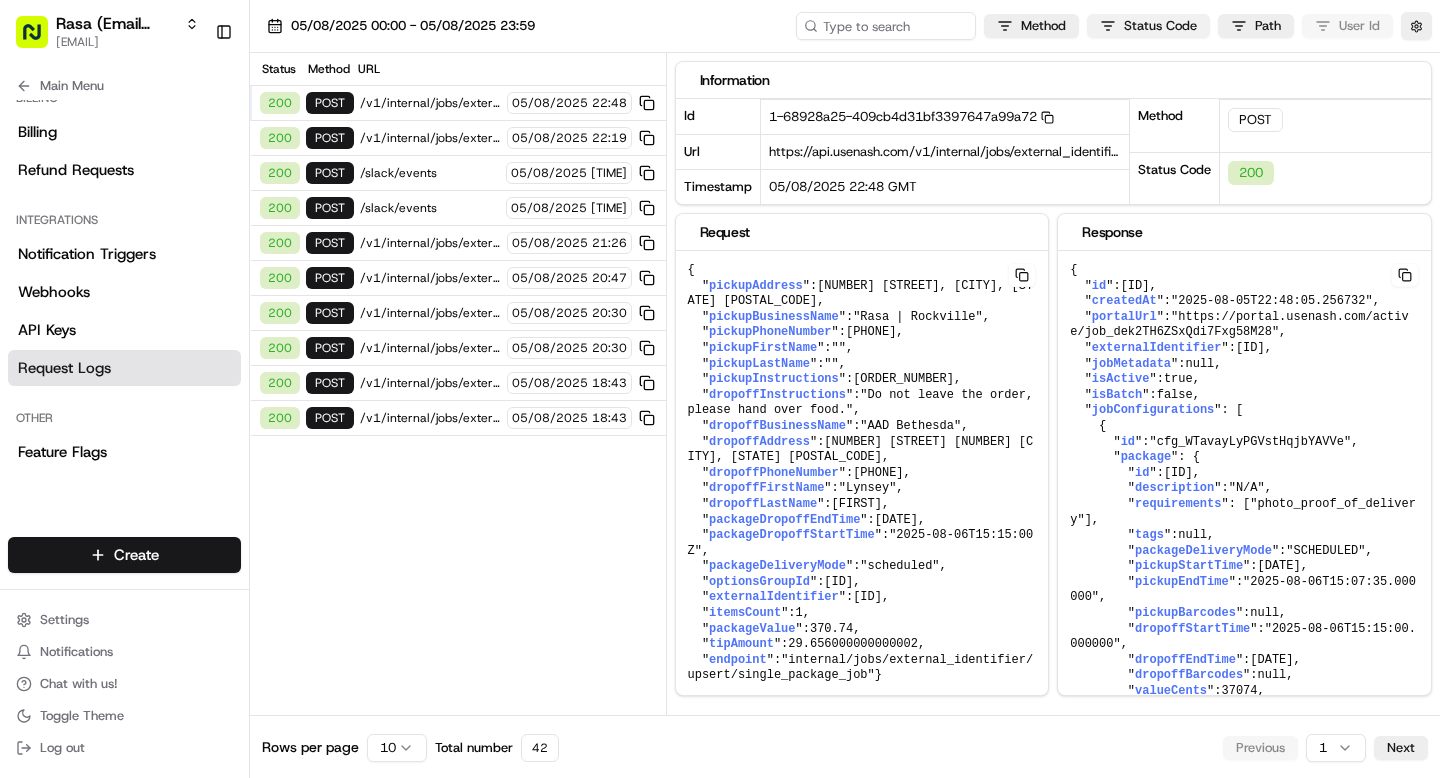 click on "Rasa (Email Parsing) grace@usenash.com Toggle Sidebar Orders Deliveries Providers Nash AI Product Catalog Analytics Favorites Main Menu Members & Organization Organization Users Roles Preferences Customization Portal Tracking Orchestration Automations Dispatch Strategy Optimization Strategy Shipping Labels Manifest Locations Pickup Locations Dropoff Locations Billing Billing Refund Requests Integrations Notification Triggers Webhooks API Keys Request Logs Other Feature Flags Create Settings Notifications Chat with us! Toggle Theme Log out 05/08/2025 00:00 - 05/08/2025 23:59 Method Status Code Path User Id Status Method URL 200 POST /v1/internal/jobs/external_identifier/upsert/single_package_job 05/08/2025 22:48 200 POST /v1/internal/jobs/external_identifier/upsert/single_package_job 05/08/2025 22:19 200 POST /slack/events 05/08/2025 21:42 200 POST /slack/events 05/08/2025 21:42 200 POST /v1/internal/jobs/external_identifier/upsert/single_package_job 05/08/2025 21:26 200 POST 05/08/2025 20:47 1" at bounding box center [720, 389] 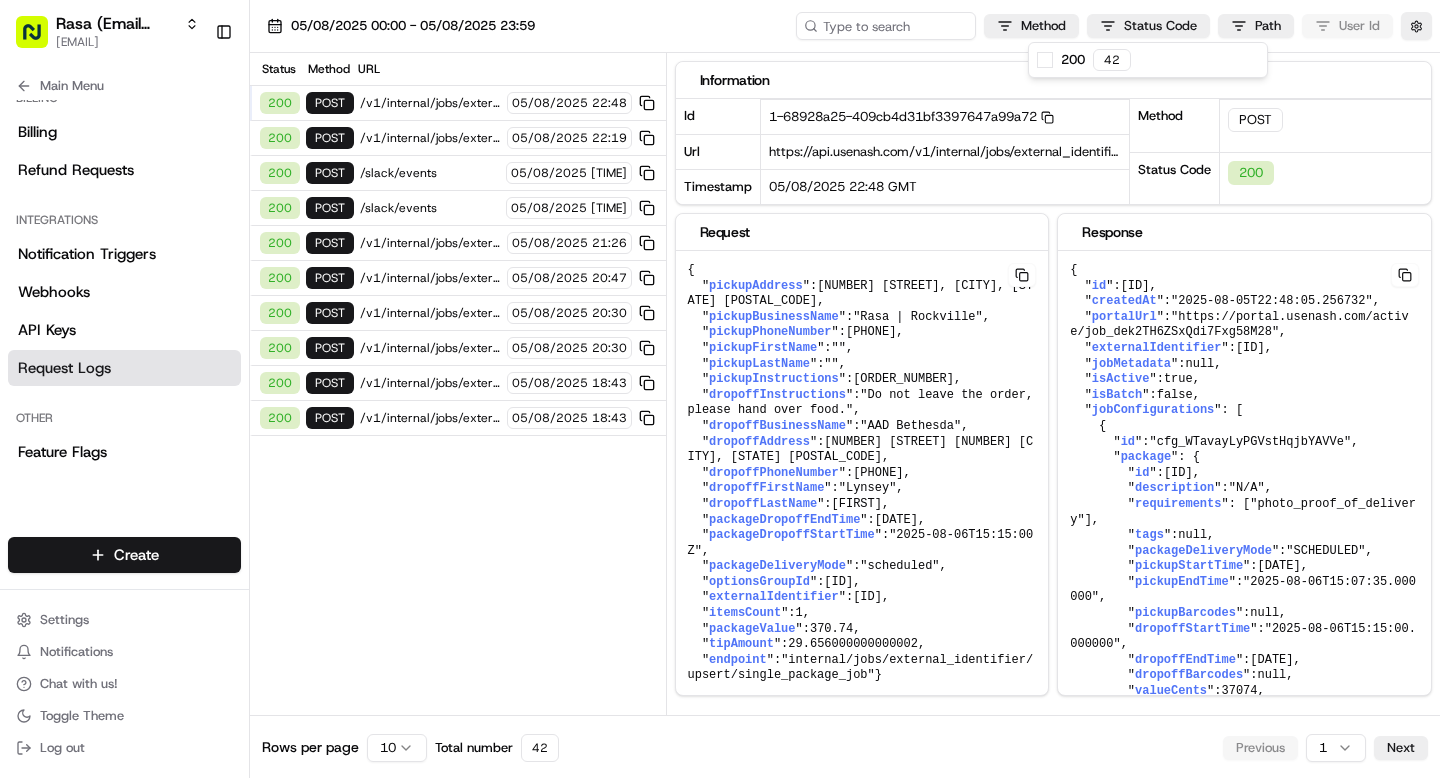 click on "Rasa (Email Parsing) grace@usenash.com Toggle Sidebar Orders Deliveries Providers Nash AI Product Catalog Analytics Favorites Main Menu Members & Organization Organization Users Roles Preferences Customization Portal Tracking Orchestration Automations Dispatch Strategy Optimization Strategy Shipping Labels Manifest Locations Pickup Locations Dropoff Locations Billing Billing Refund Requests Integrations Notification Triggers Webhooks API Keys Request Logs Other Feature Flags Create Settings Notifications Chat with us! Toggle Theme Log out 05/08/2025 00:00 - 05/08/2025 23:59 Method Status Code Path User Id Status Method URL 200 POST /v1/internal/jobs/external_identifier/upsert/single_package_job 05/08/2025 22:48 200 POST /v1/internal/jobs/external_identifier/upsert/single_package_job 05/08/2025 22:19 200 POST /slack/events 05/08/2025 21:42 200 POST /slack/events 05/08/2025 21:42 200 POST /v1/internal/jobs/external_identifier/upsert/single_package_job 05/08/2025 21:26 200 POST 05/08/2025 20:47 1" at bounding box center (720, 389) 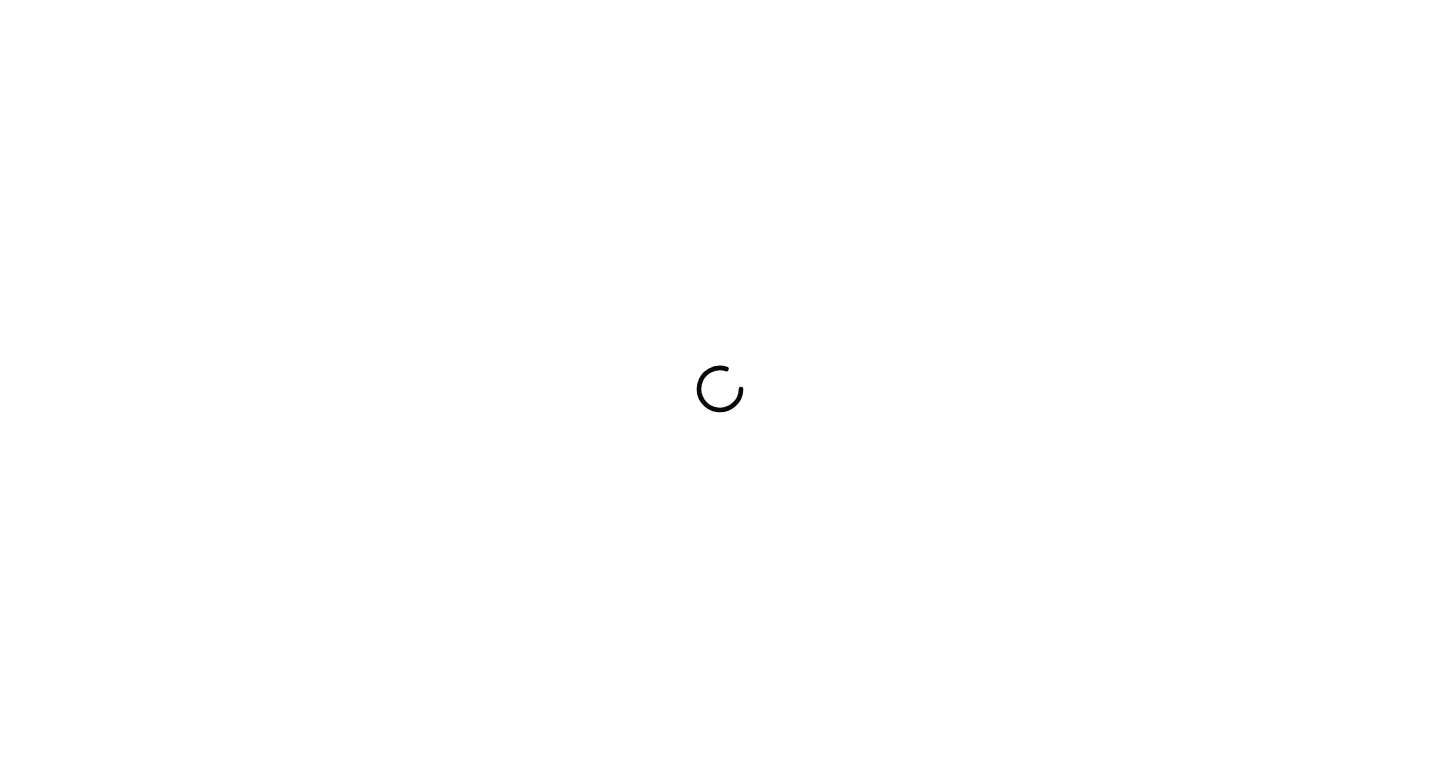 scroll, scrollTop: 0, scrollLeft: 0, axis: both 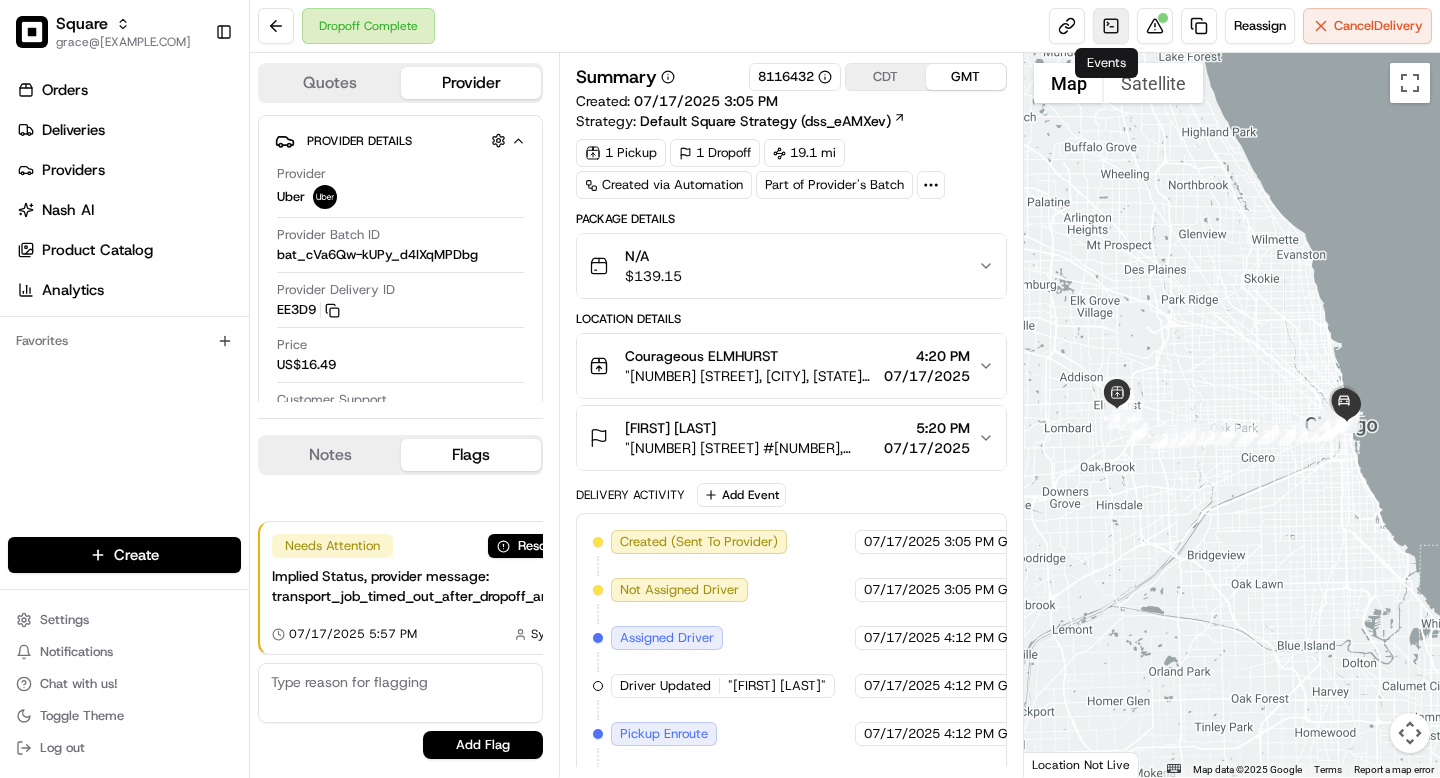 click at bounding box center (1111, 26) 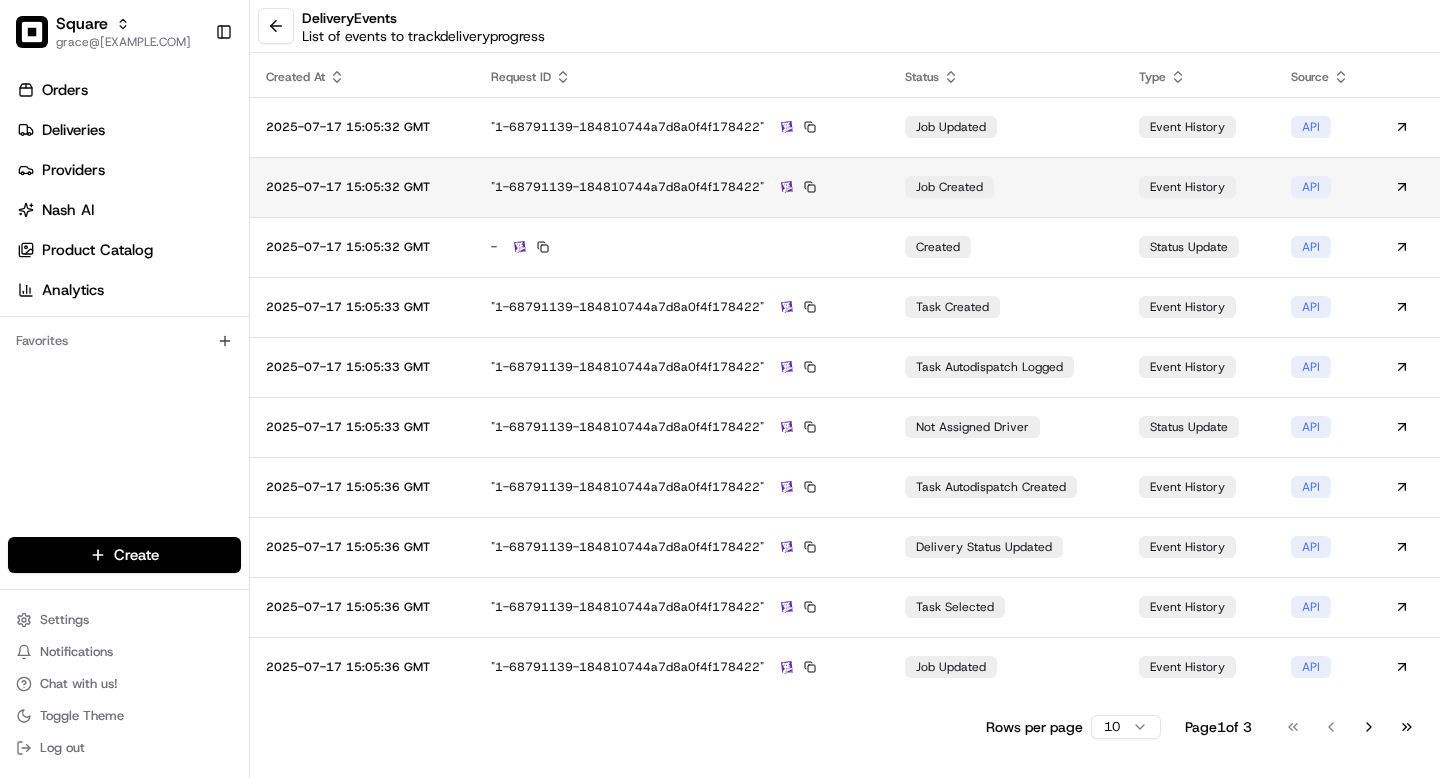 scroll, scrollTop: 0, scrollLeft: 0, axis: both 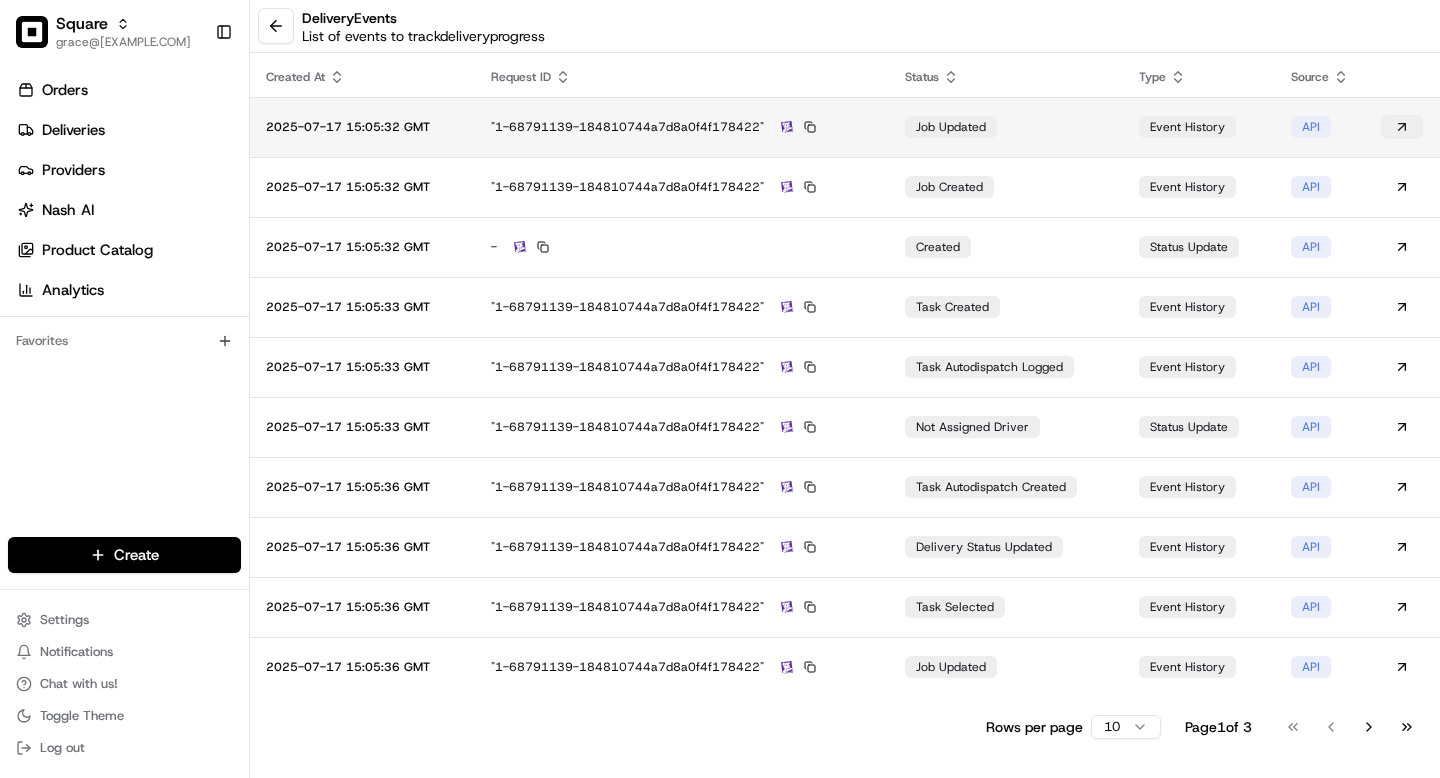 click at bounding box center [1402, 127] 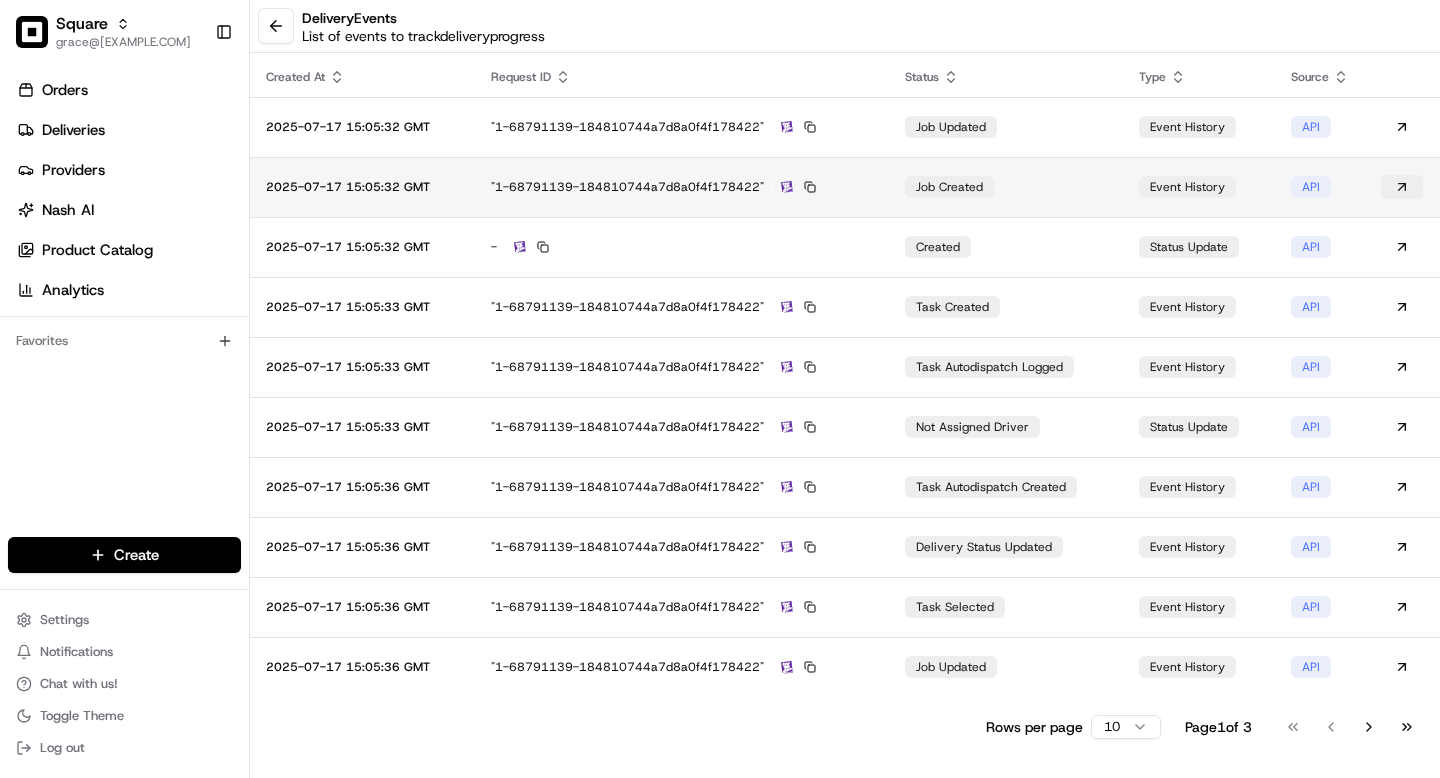 click at bounding box center (1402, 187) 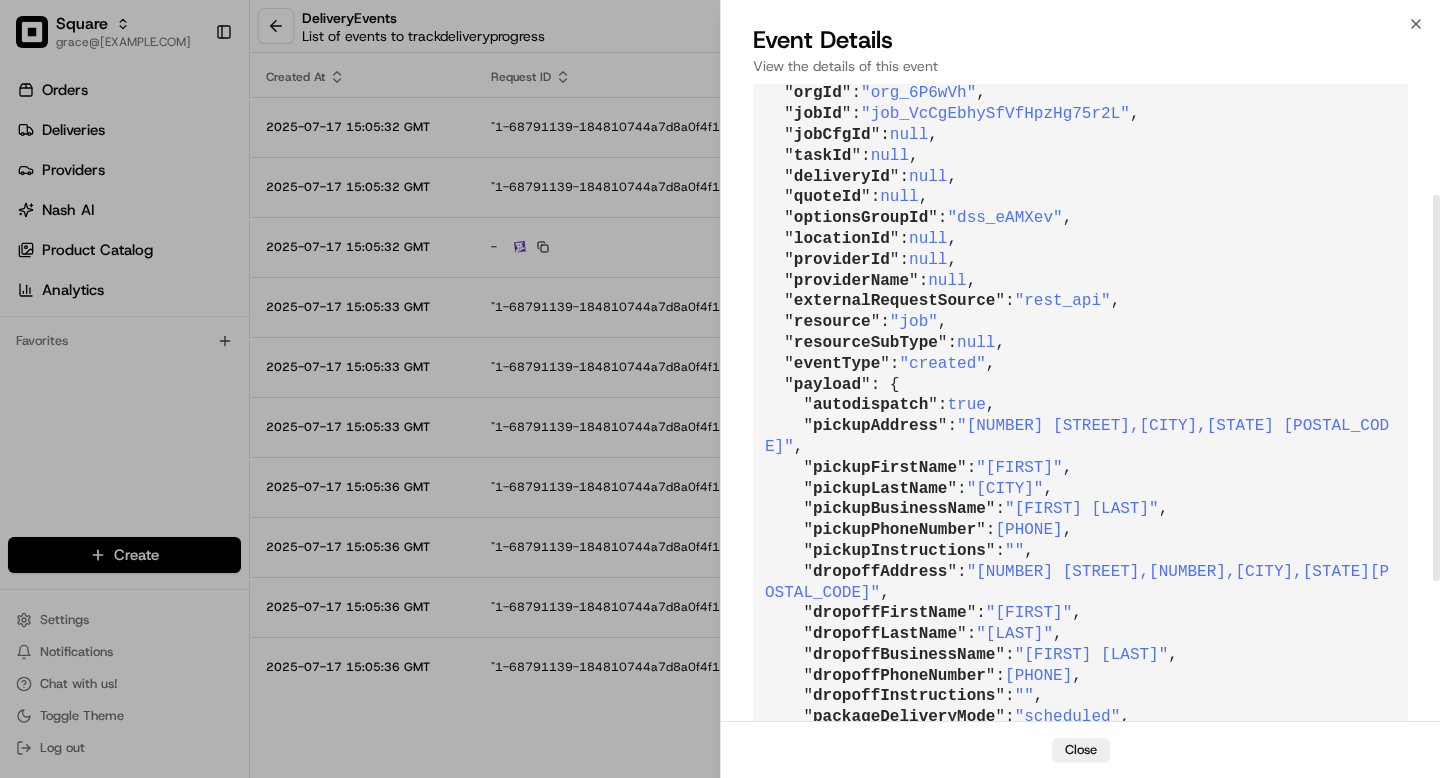 scroll, scrollTop: 414, scrollLeft: 0, axis: vertical 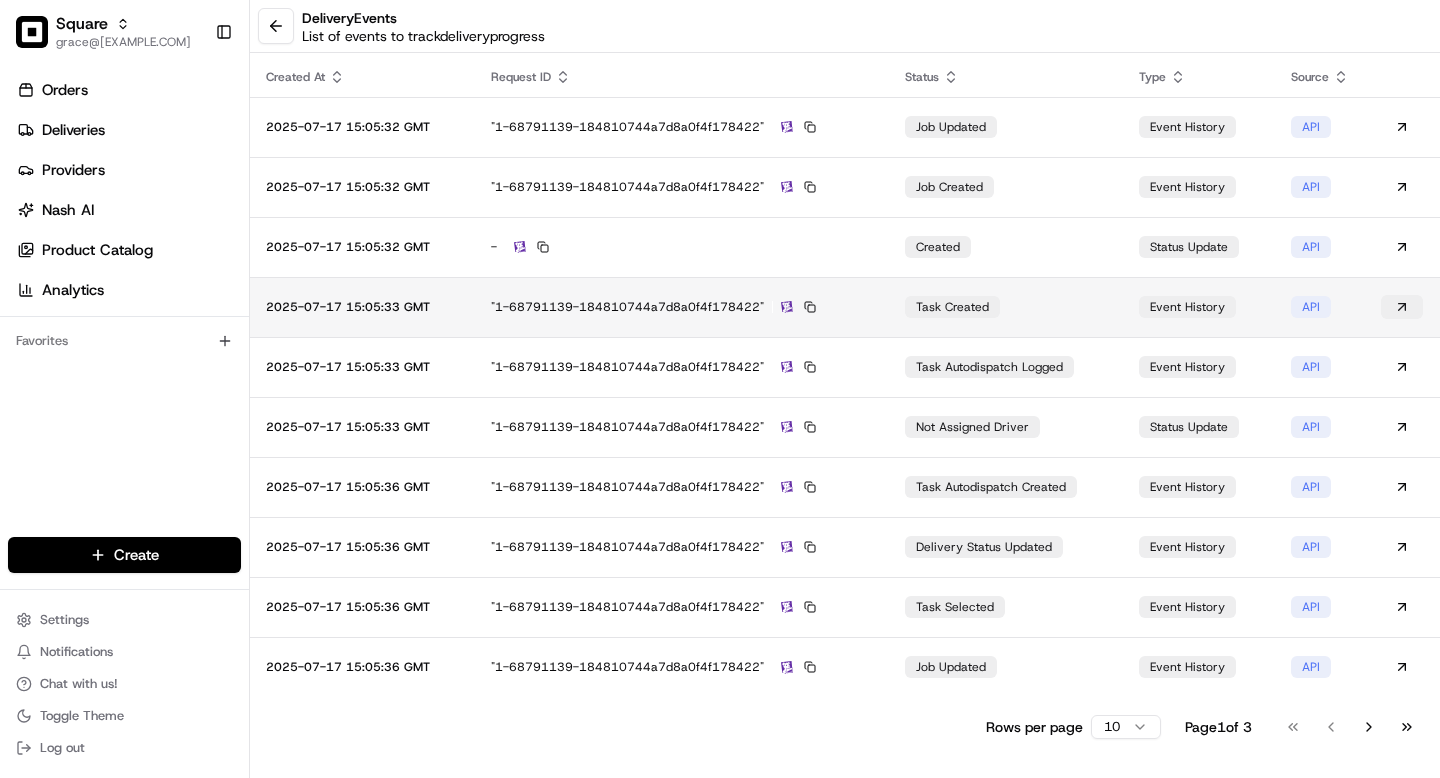 click at bounding box center (1402, 307) 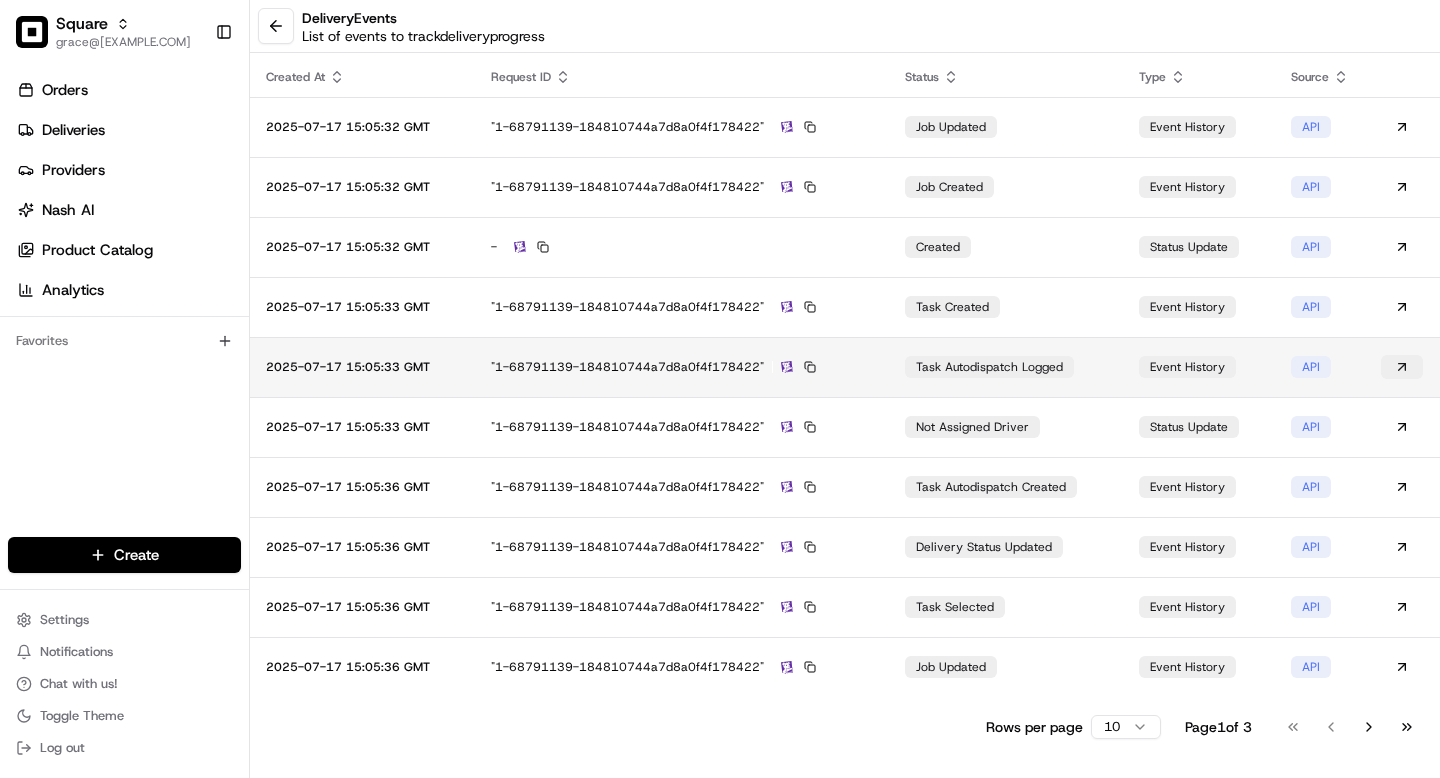 click at bounding box center [1402, 367] 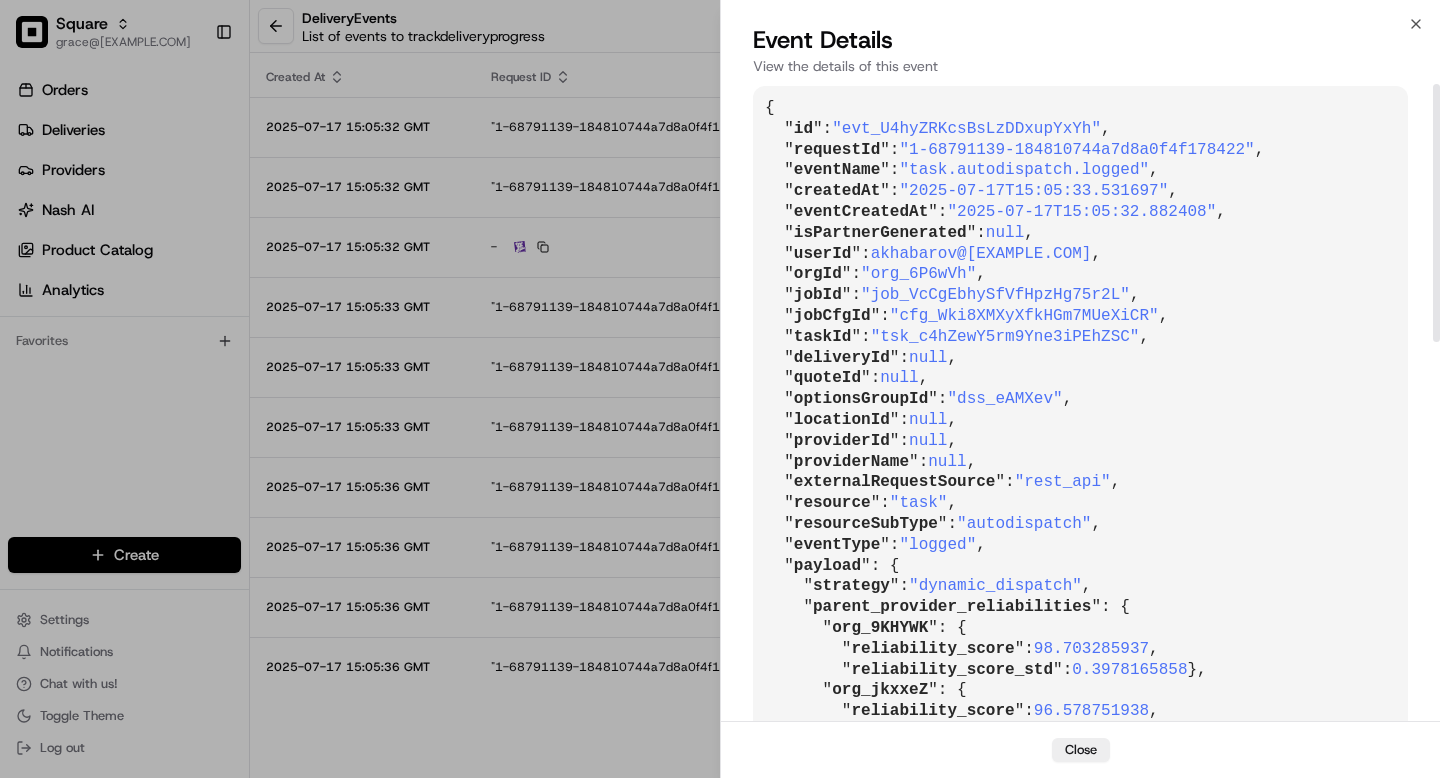 scroll, scrollTop: 0, scrollLeft: 0, axis: both 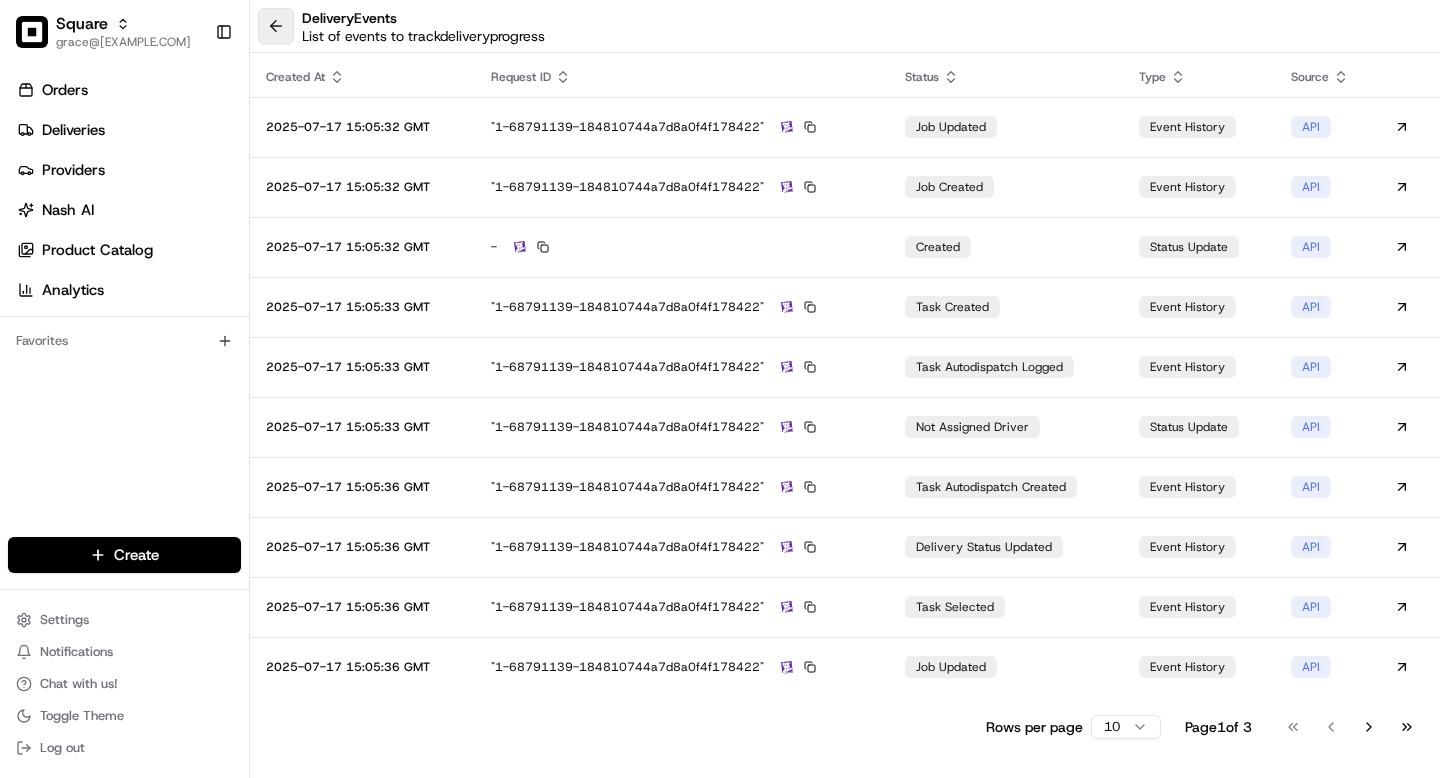 click at bounding box center [276, 26] 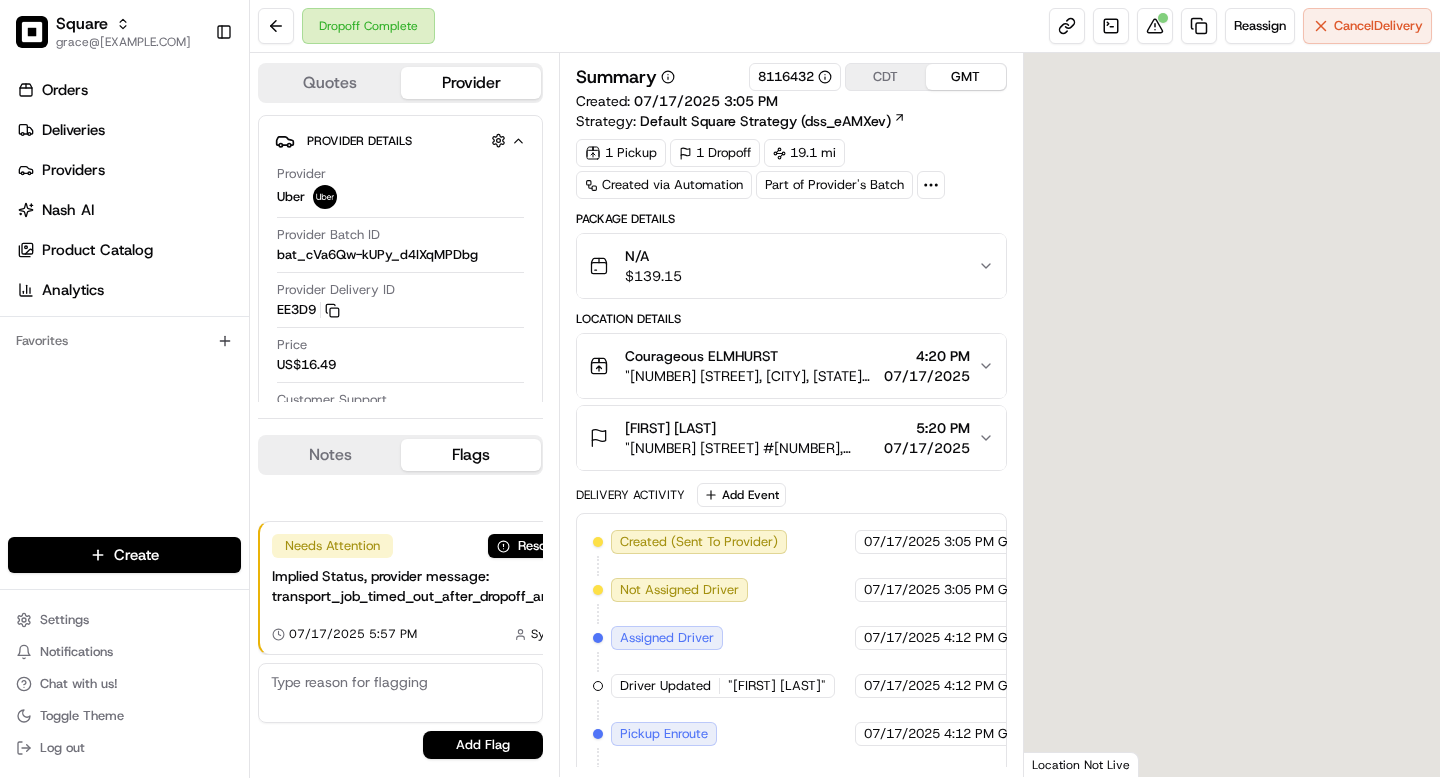 scroll, scrollTop: 508, scrollLeft: 0, axis: vertical 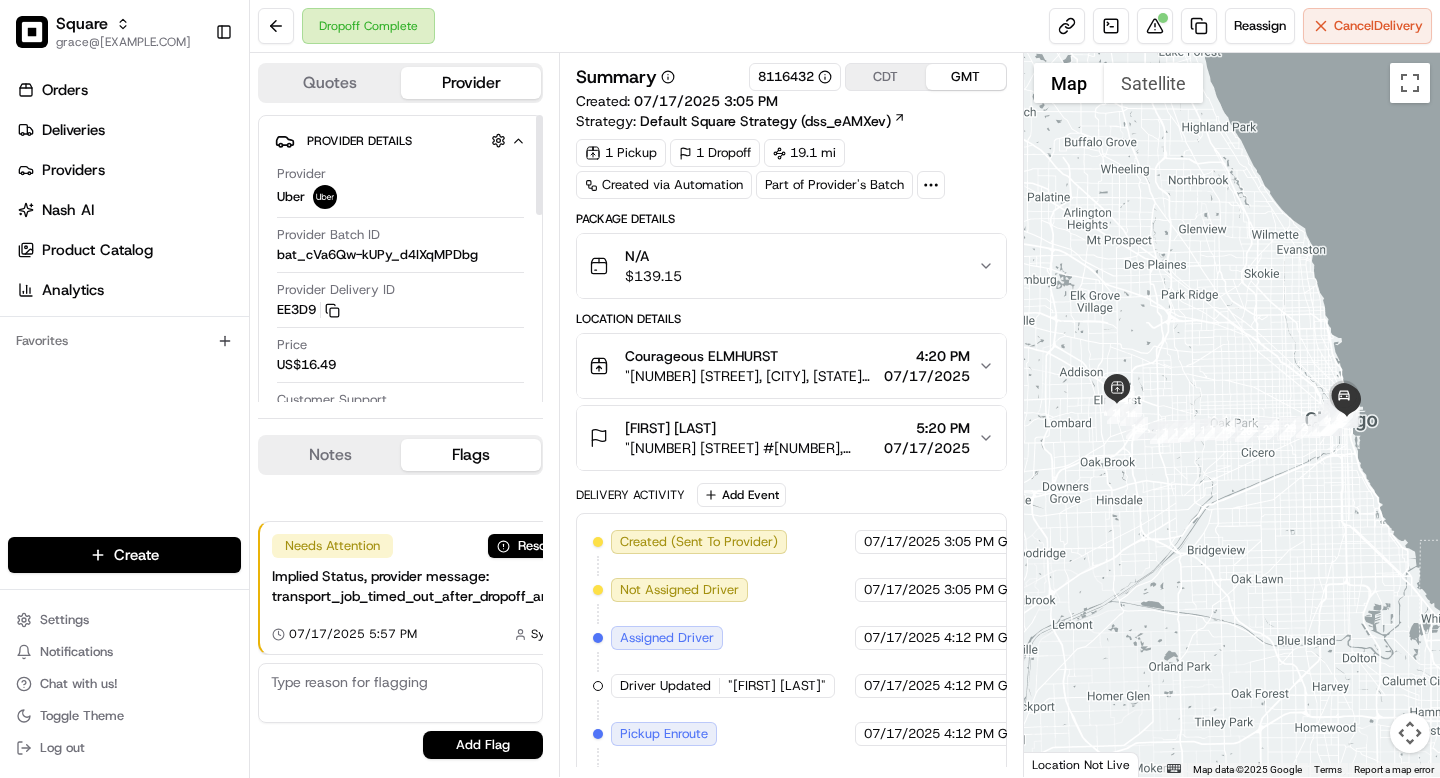 click on "Notes" at bounding box center (330, 455) 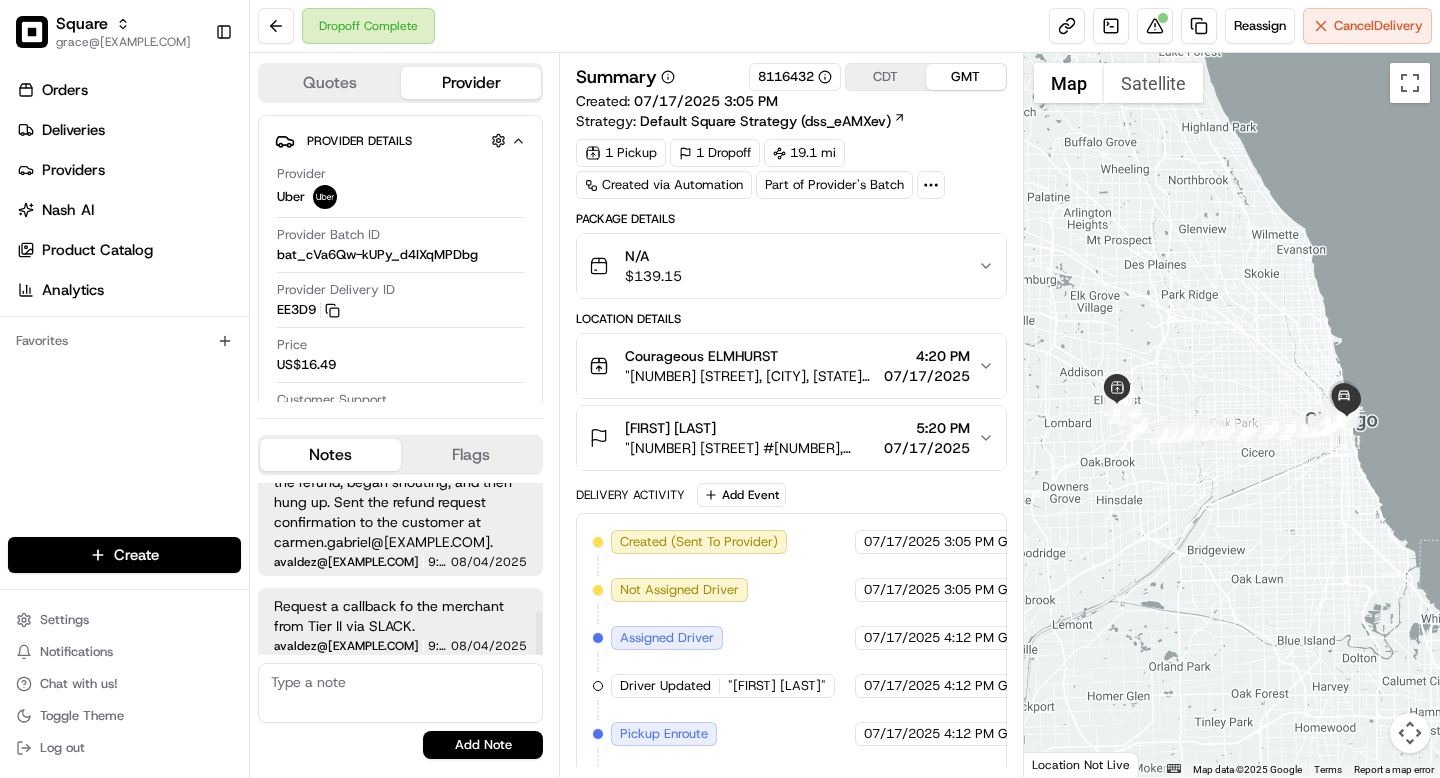 scroll, scrollTop: 508, scrollLeft: 0, axis: vertical 